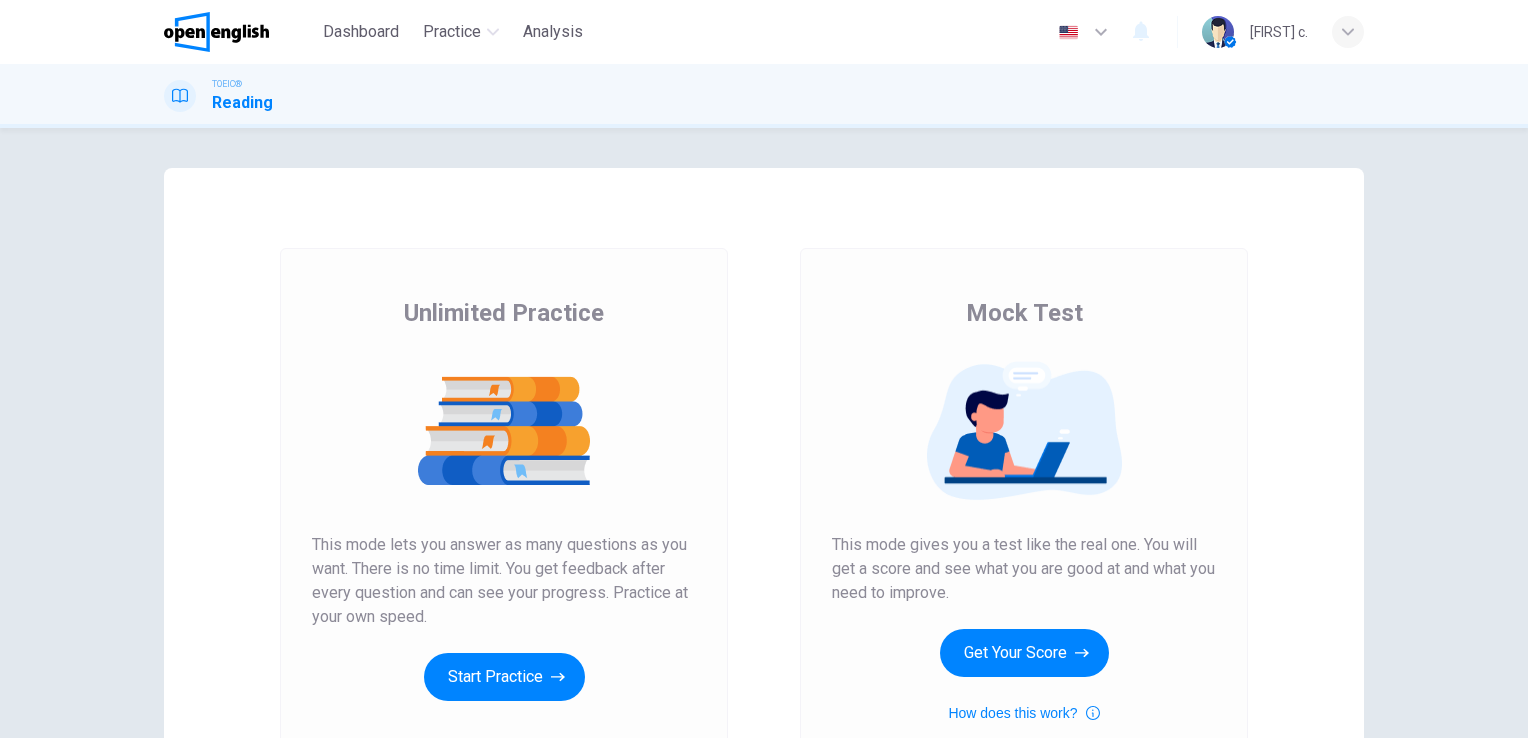 scroll, scrollTop: 0, scrollLeft: 0, axis: both 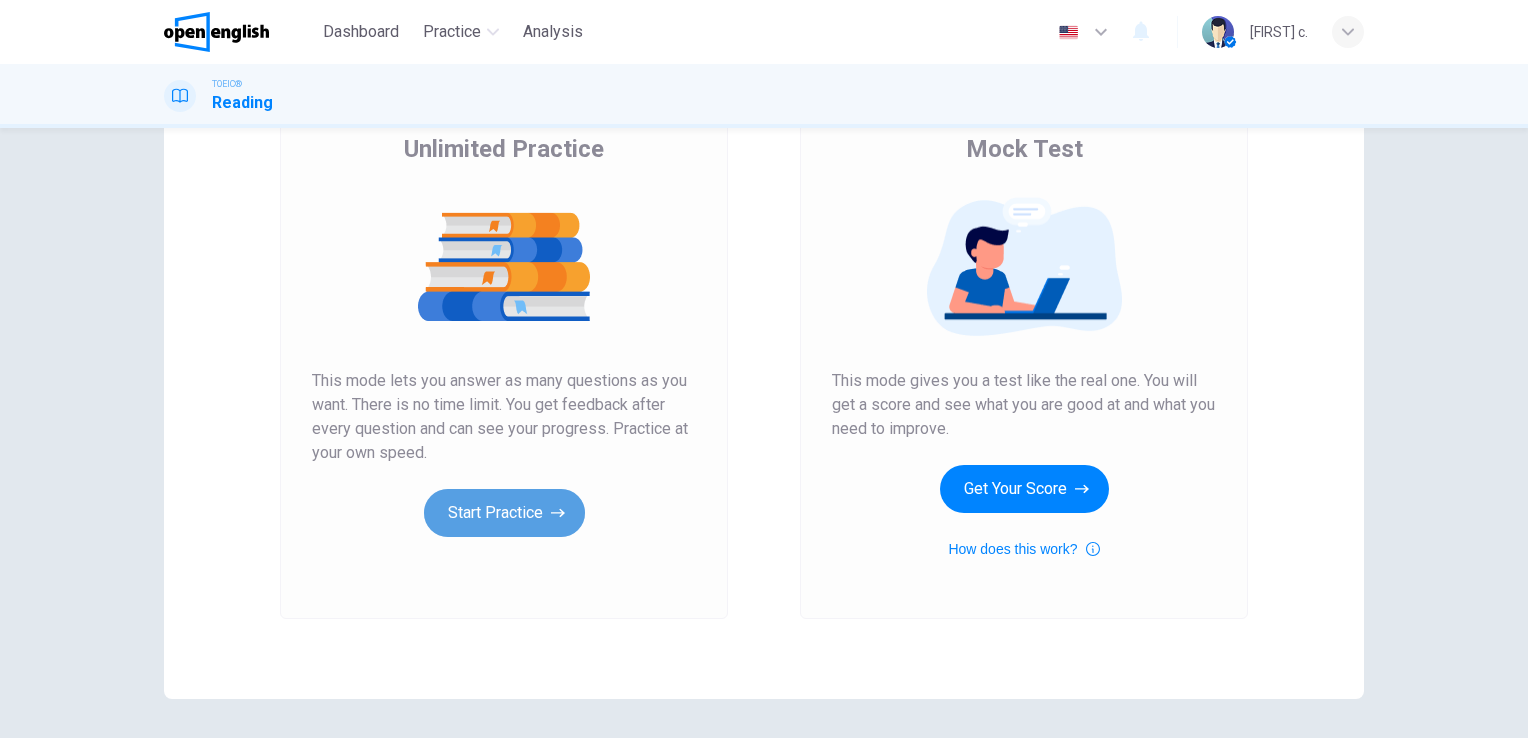 click on "Start Practice" at bounding box center [504, 513] 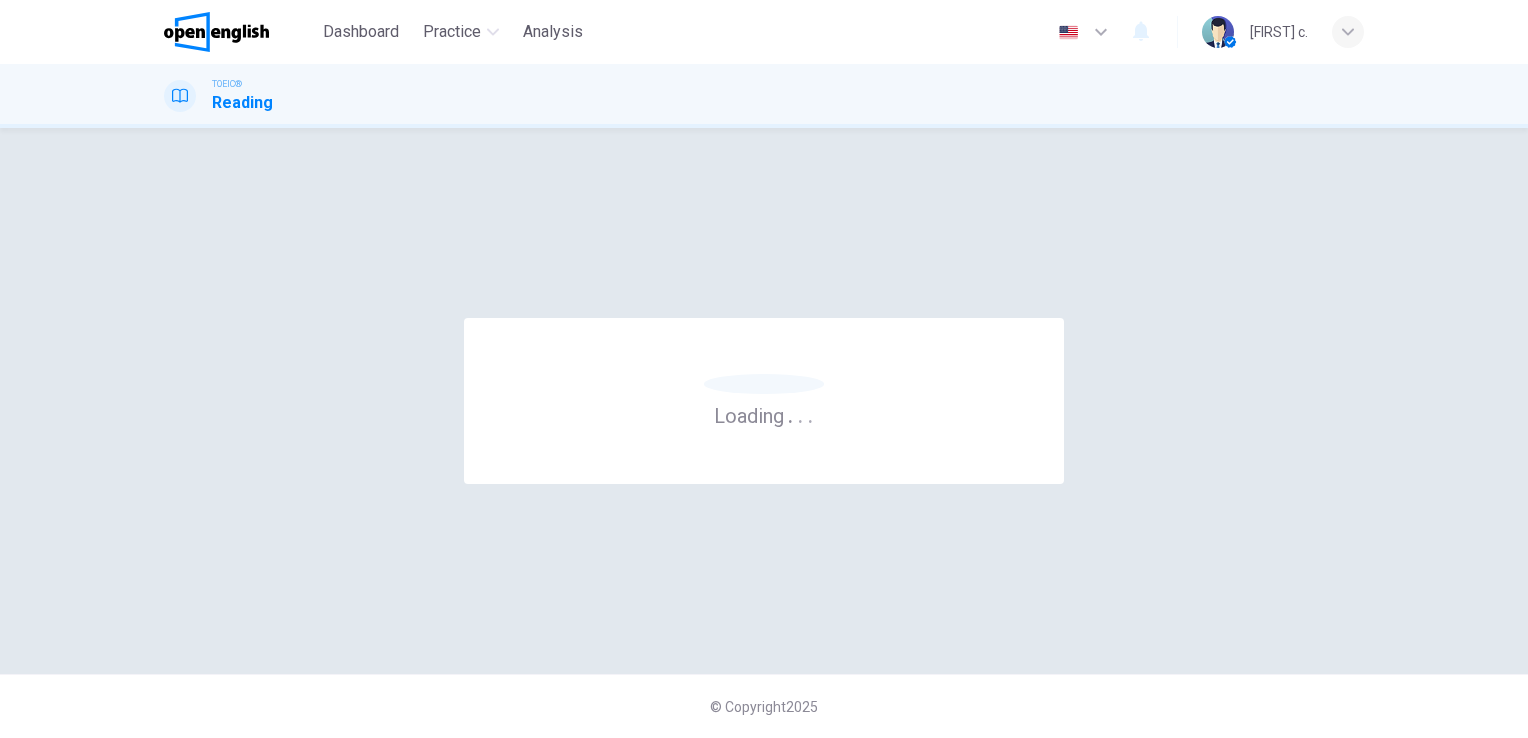 scroll, scrollTop: 0, scrollLeft: 0, axis: both 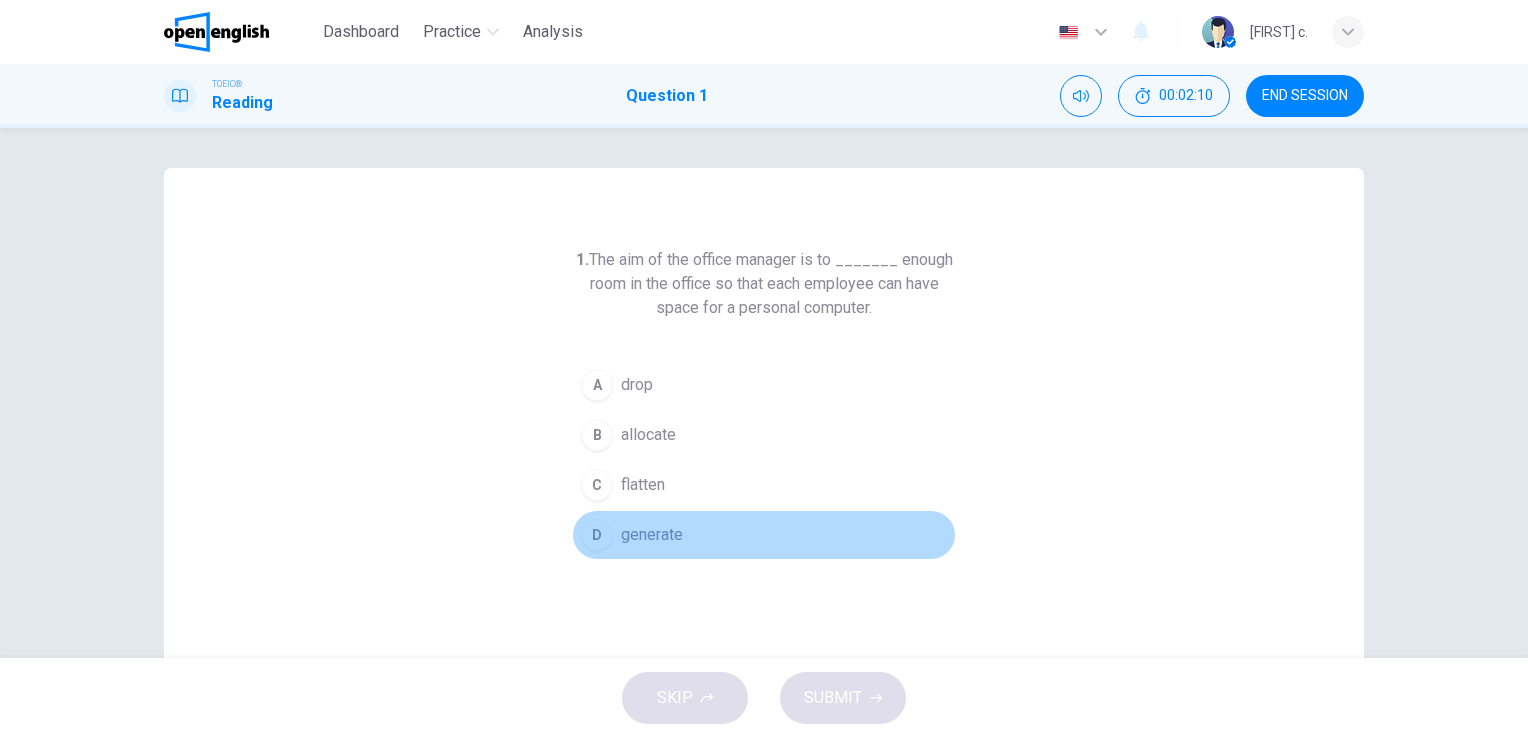 click on "D" at bounding box center [597, 535] 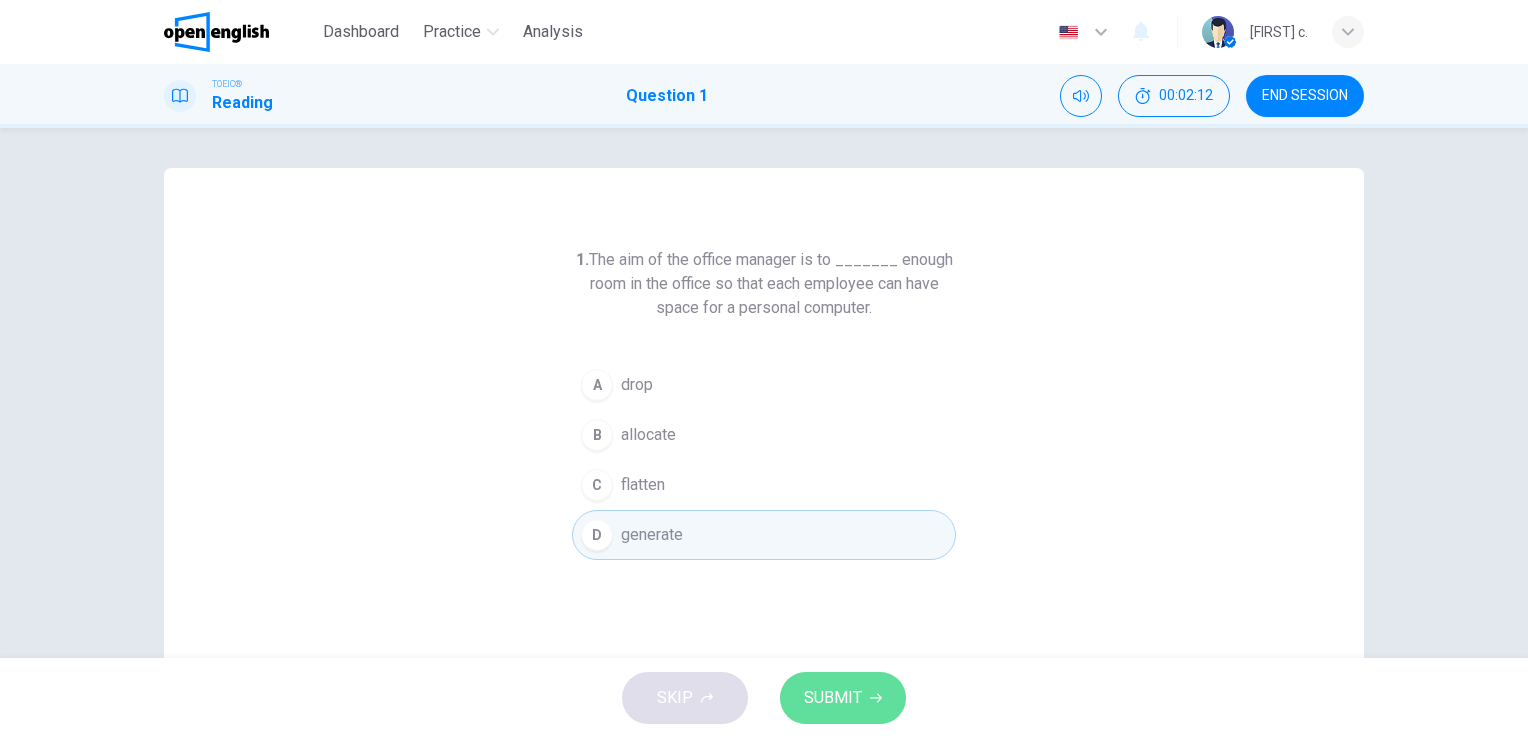 click on "SUBMIT" at bounding box center [833, 698] 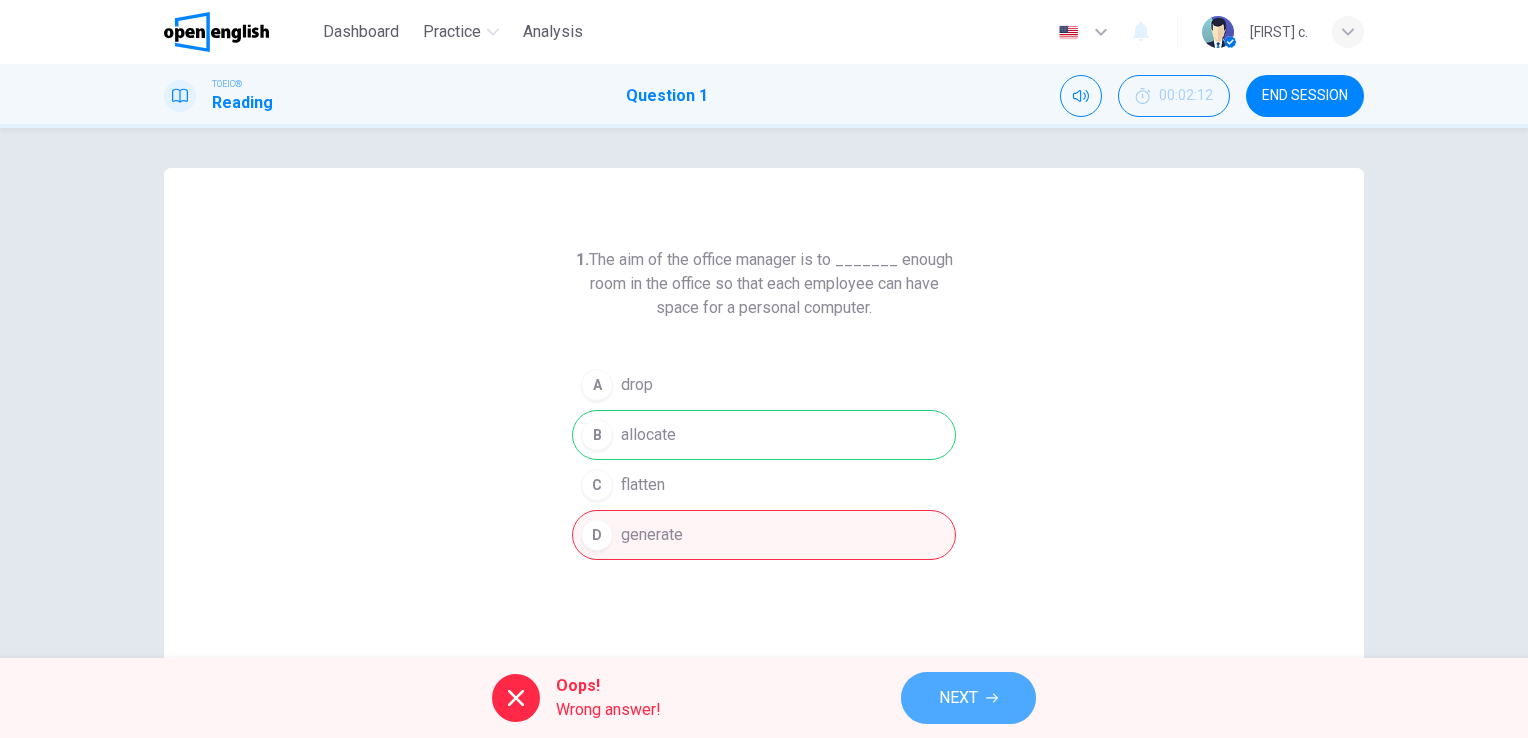 click on "NEXT" at bounding box center [968, 698] 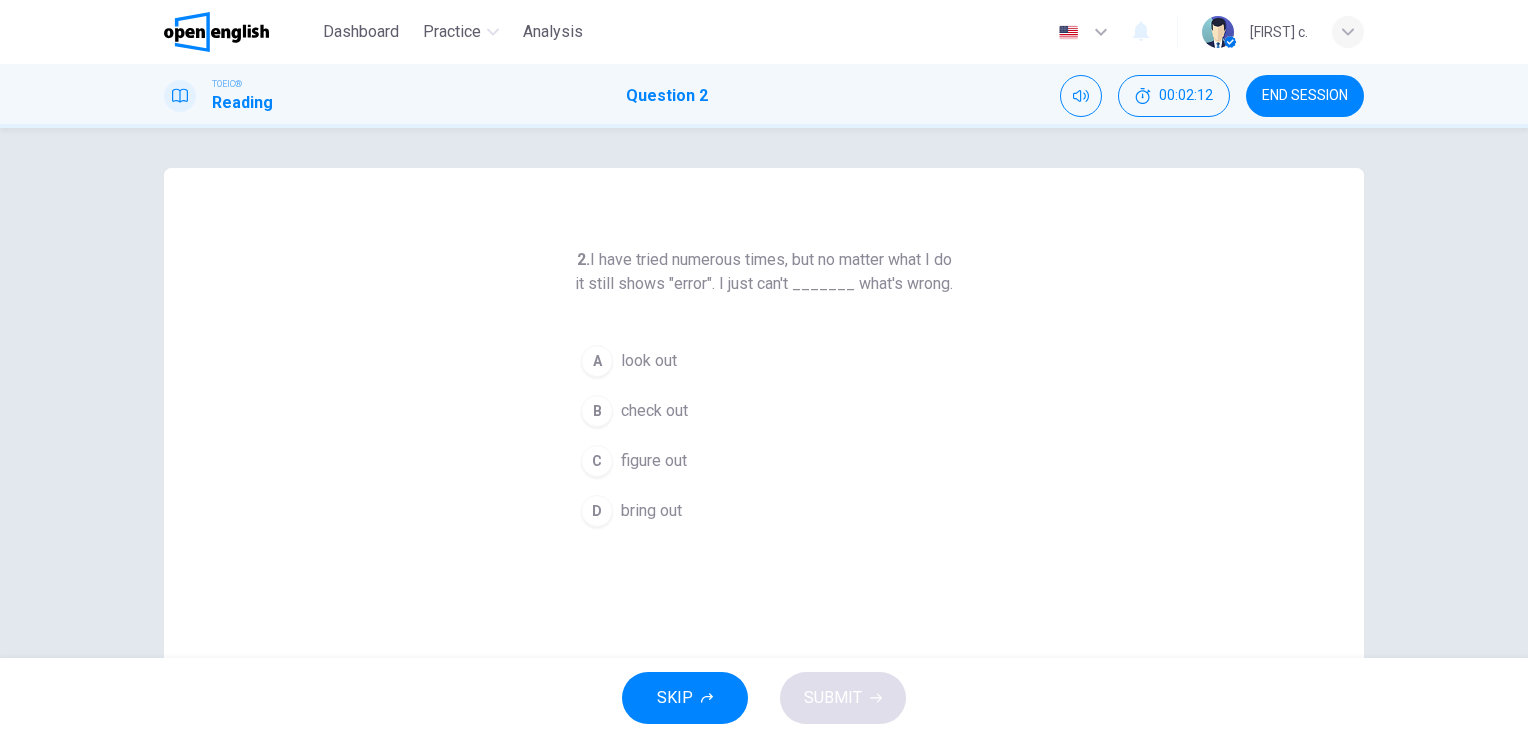 click on "SKIP SUBMIT" at bounding box center [764, 698] 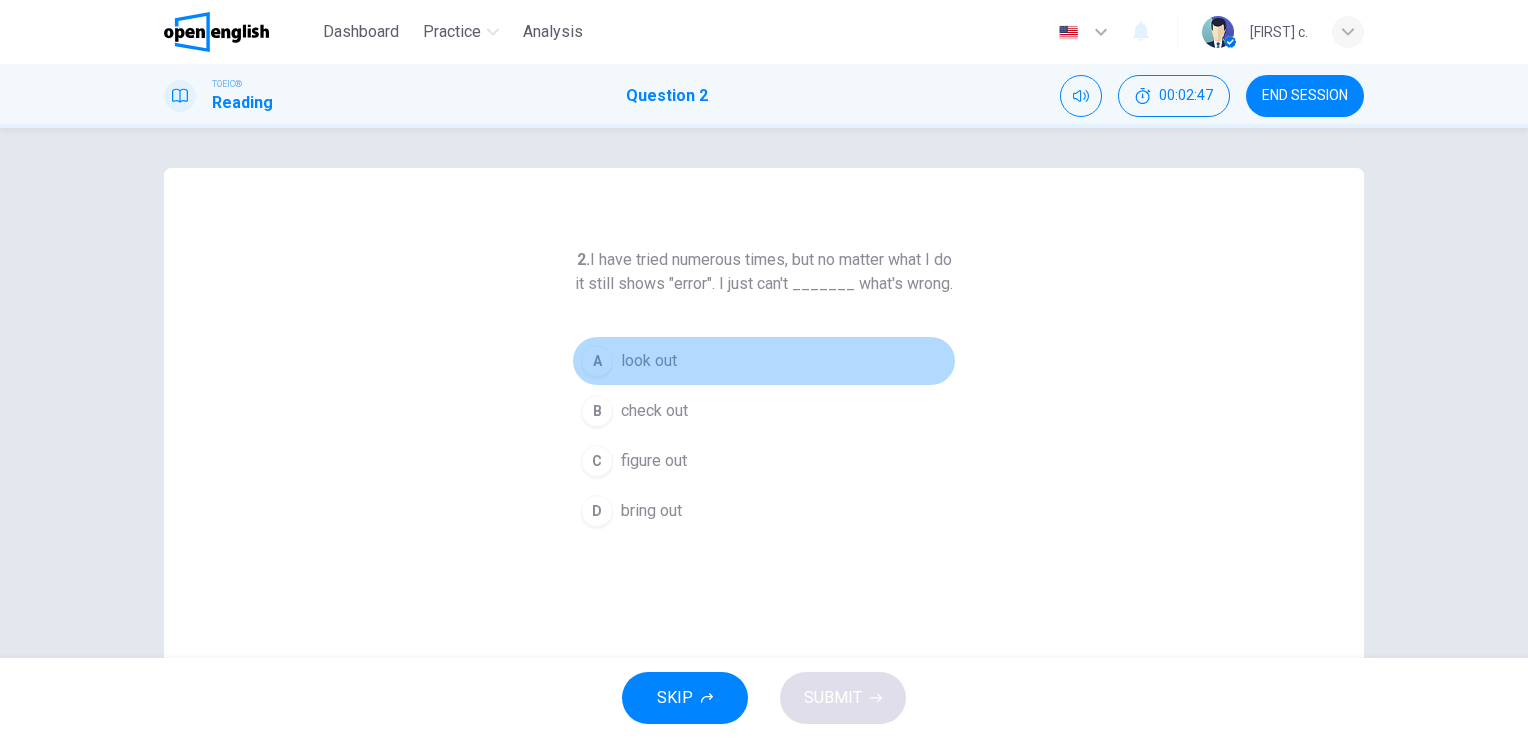 click on "A" at bounding box center [597, 361] 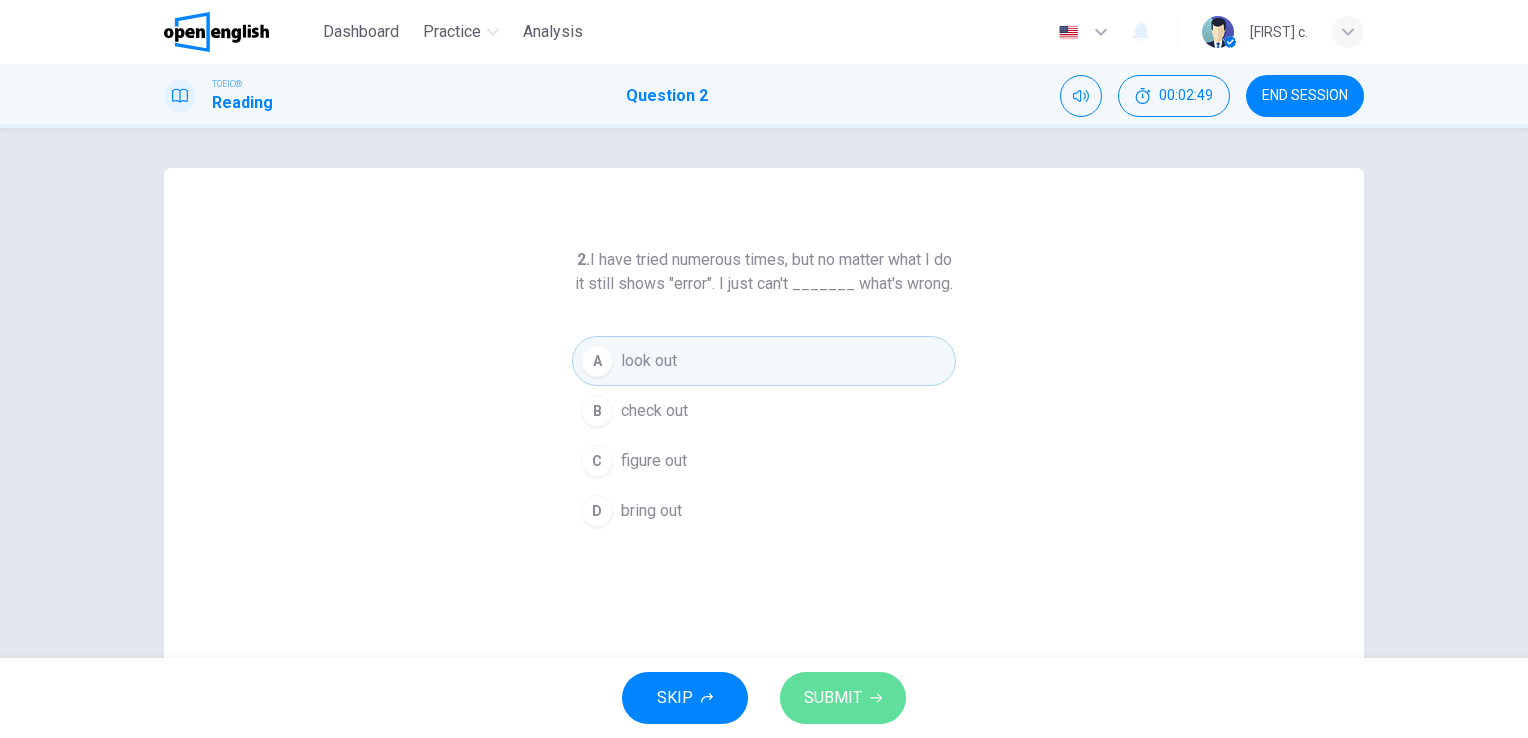 click on "SUBMIT" at bounding box center [833, 698] 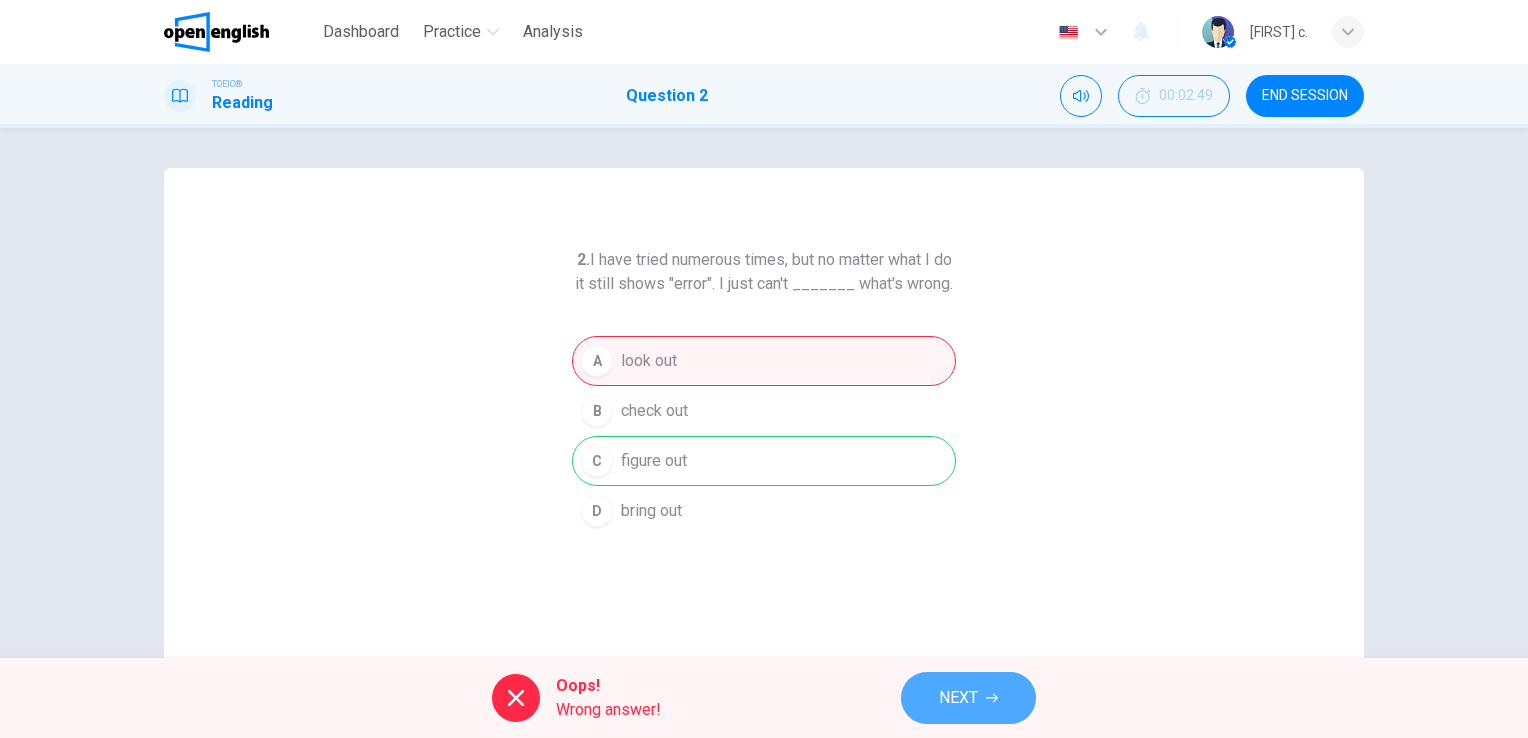 click on "NEXT" at bounding box center (958, 698) 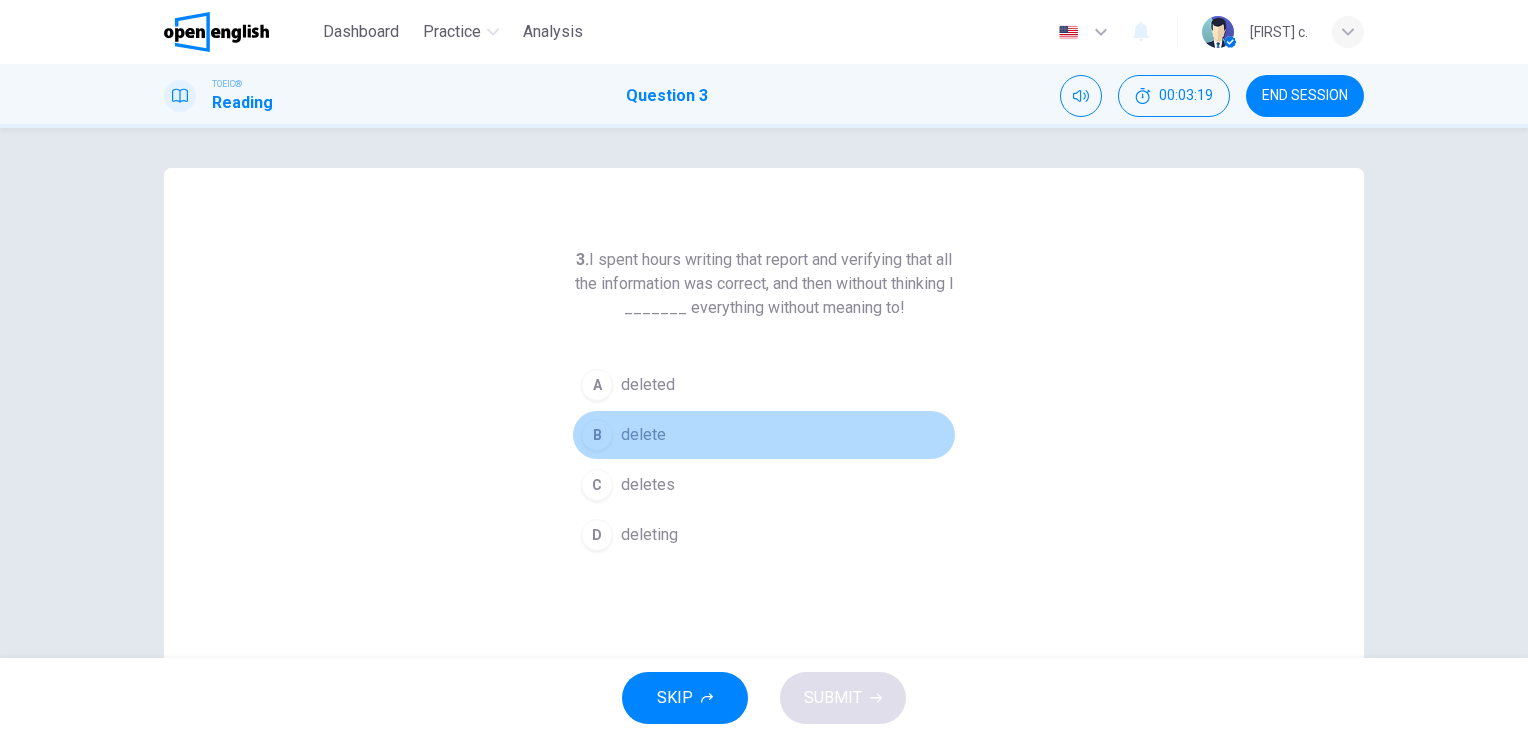 click on "B" at bounding box center (597, 435) 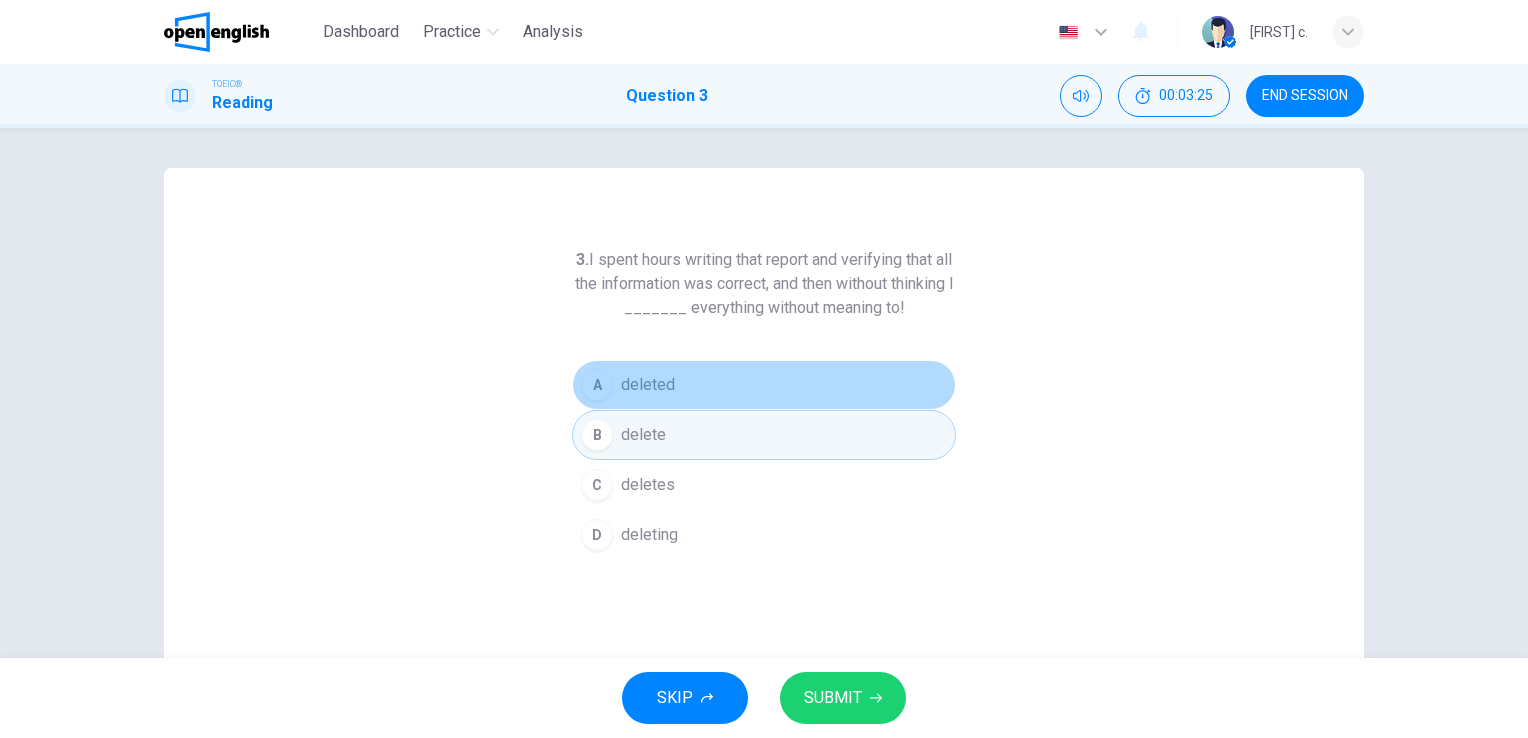 click on "A" at bounding box center (597, 385) 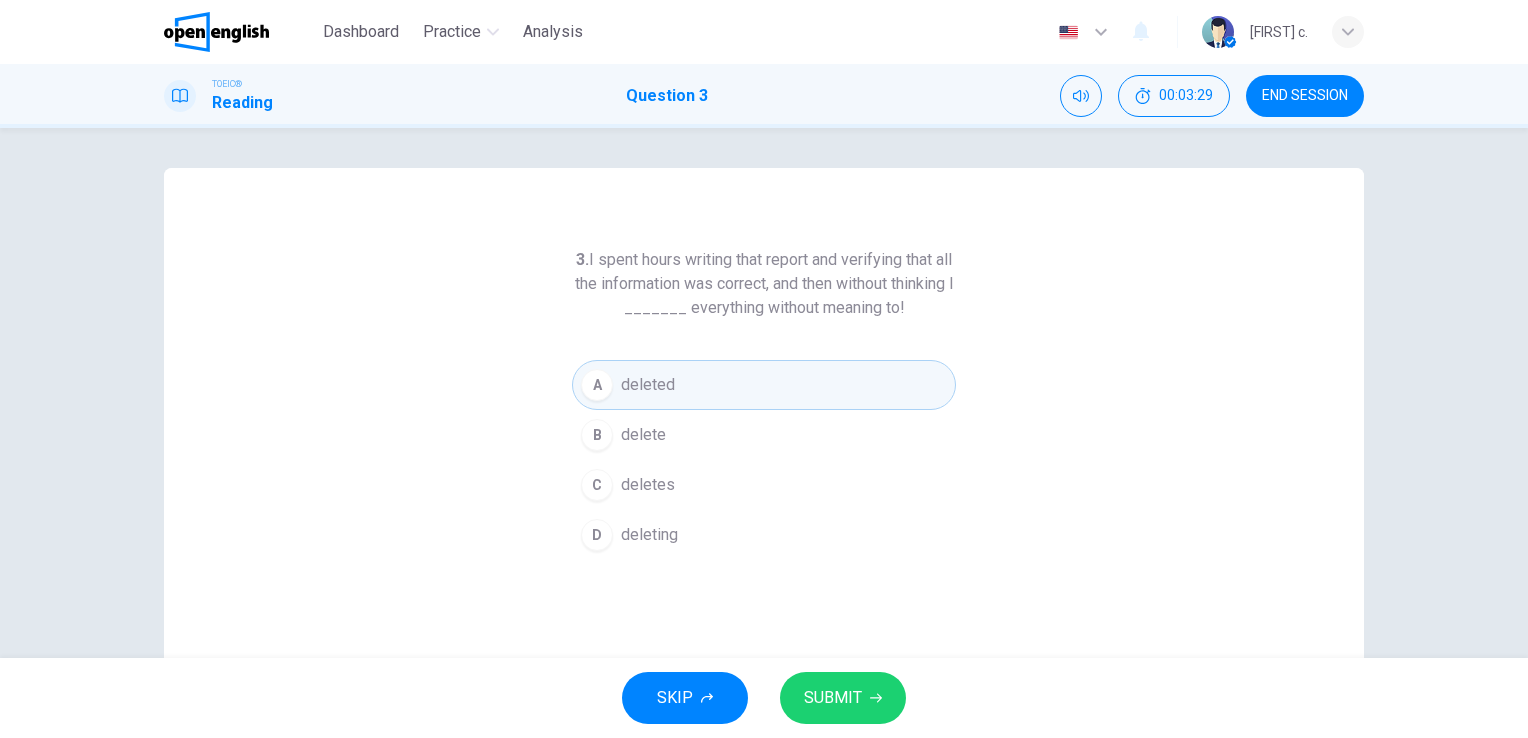 click on "B" at bounding box center (597, 435) 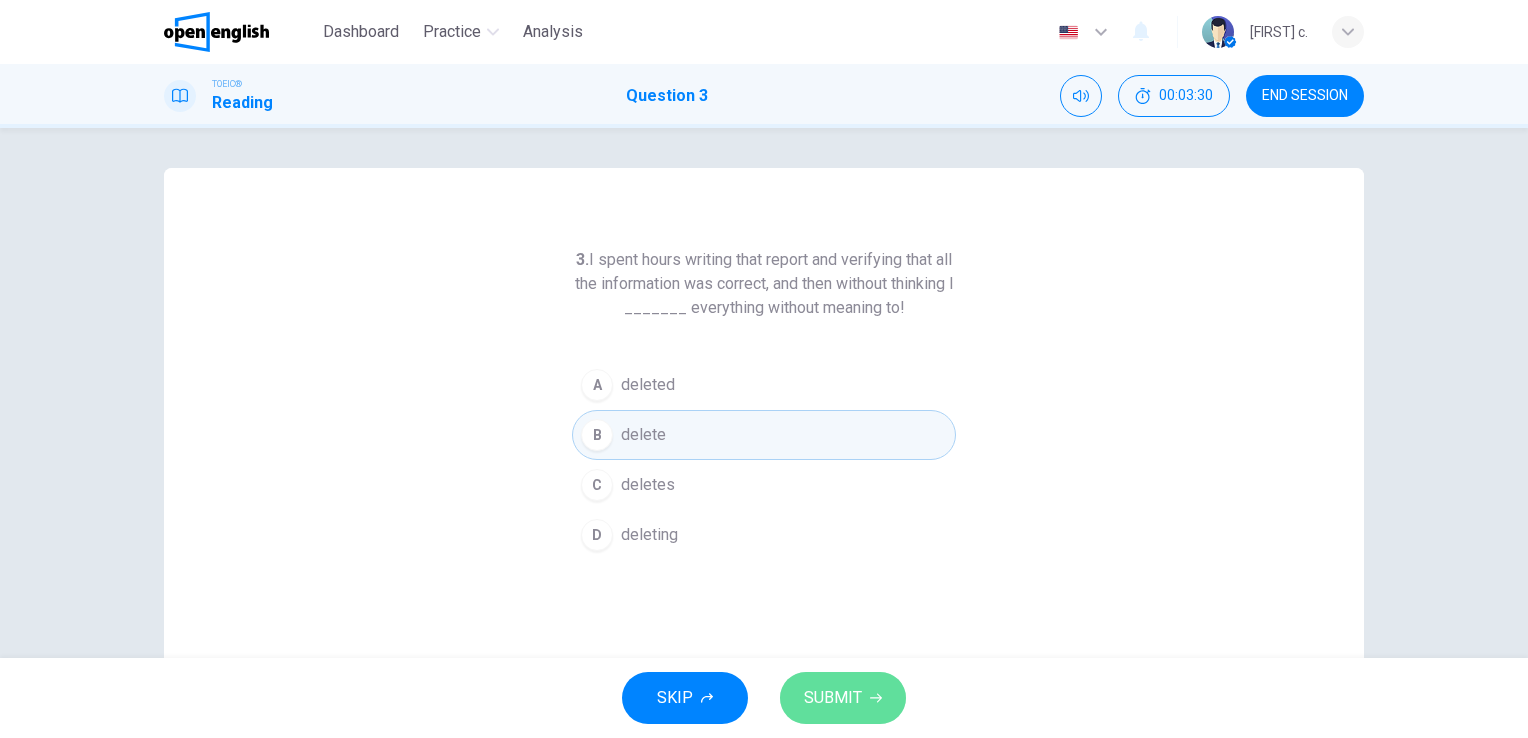 click on "SUBMIT" at bounding box center [843, 698] 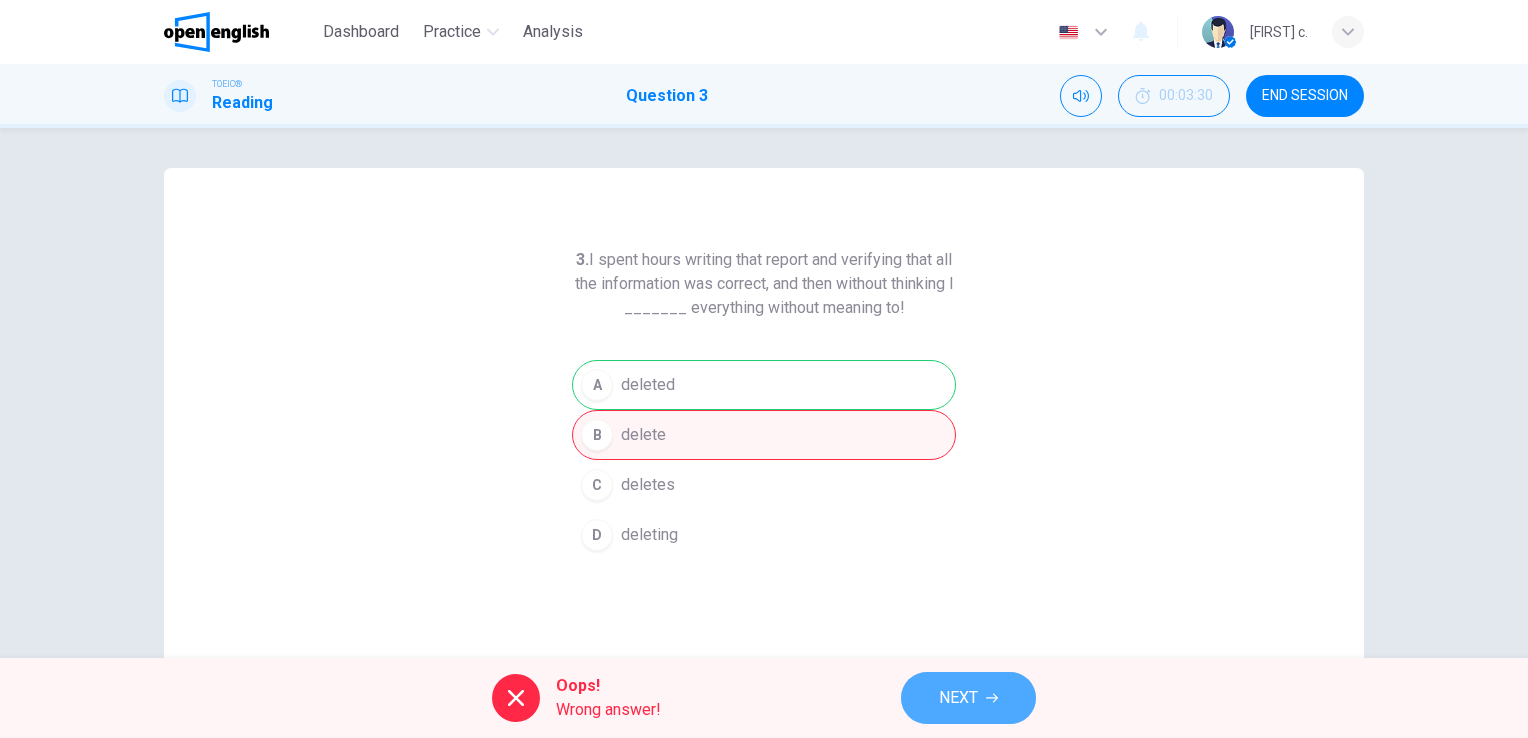 click on "NEXT" at bounding box center [958, 698] 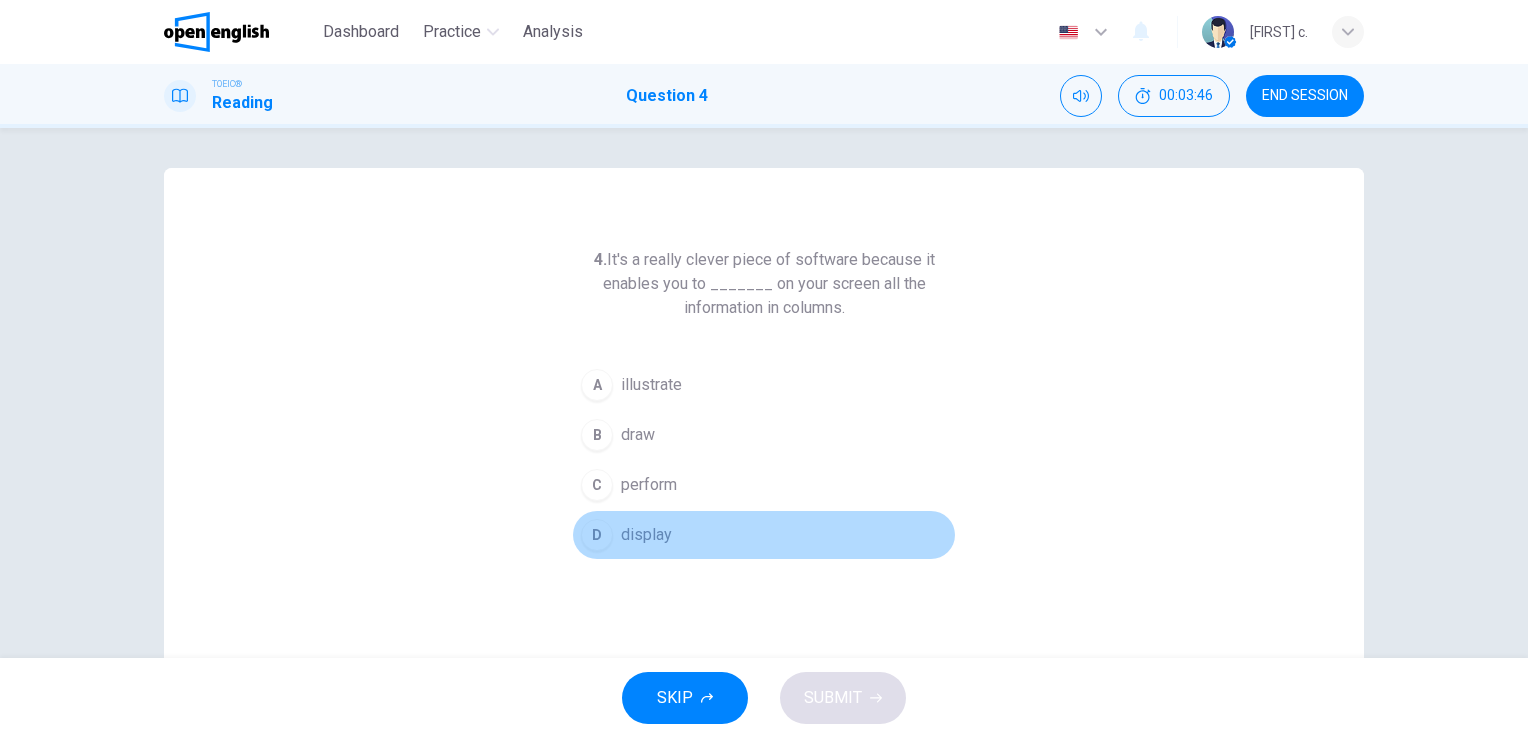 click on "display" at bounding box center (646, 535) 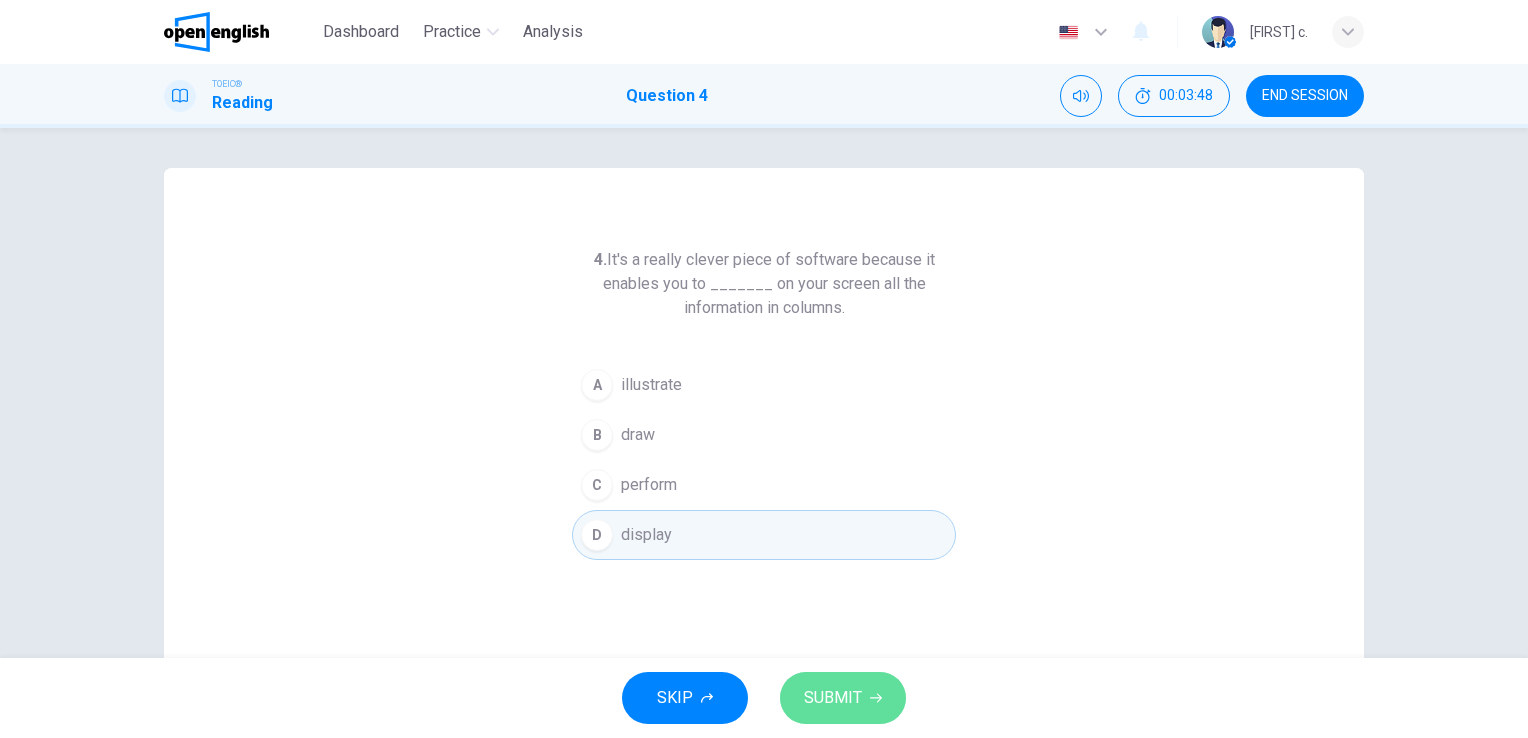 click on "SUBMIT" at bounding box center (833, 698) 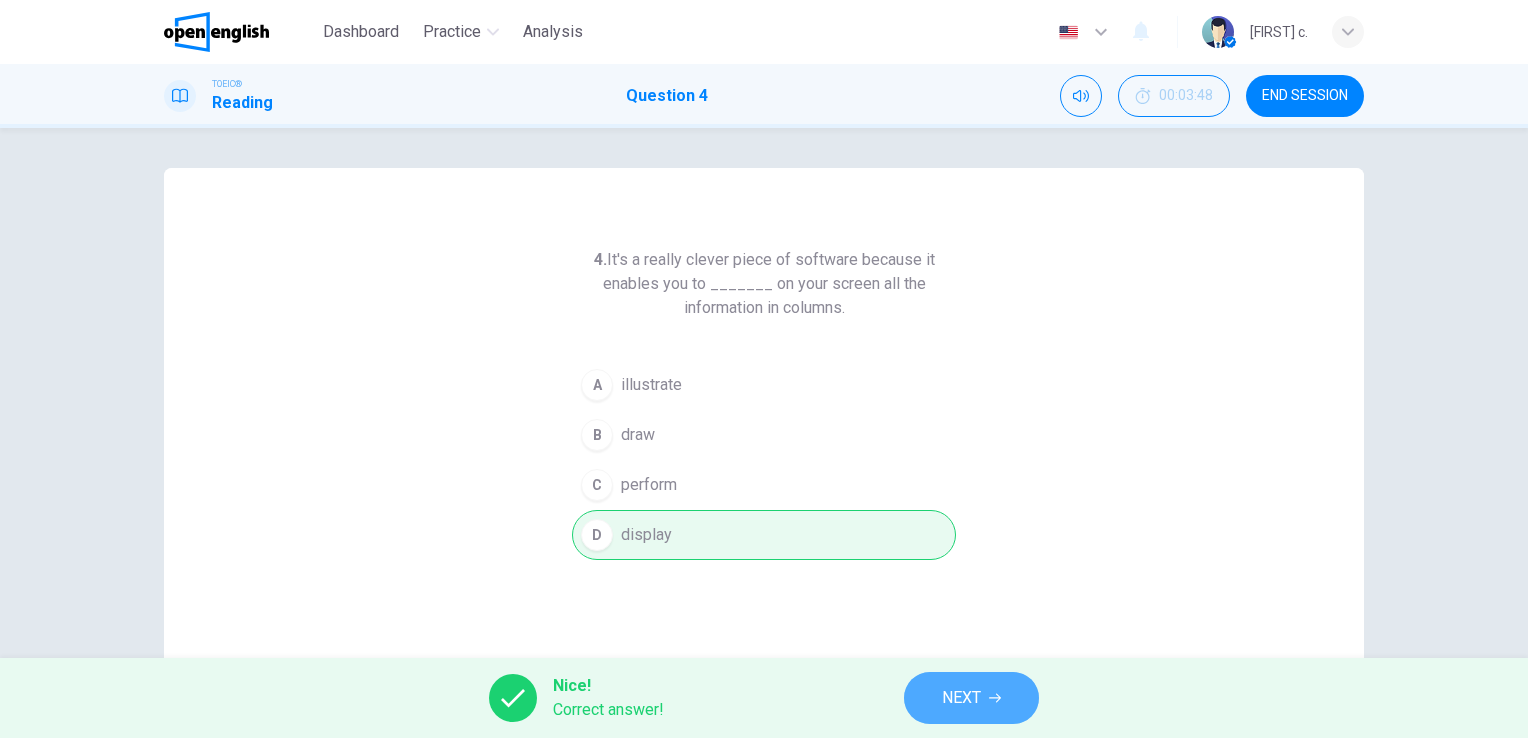 click on "NEXT" at bounding box center (961, 698) 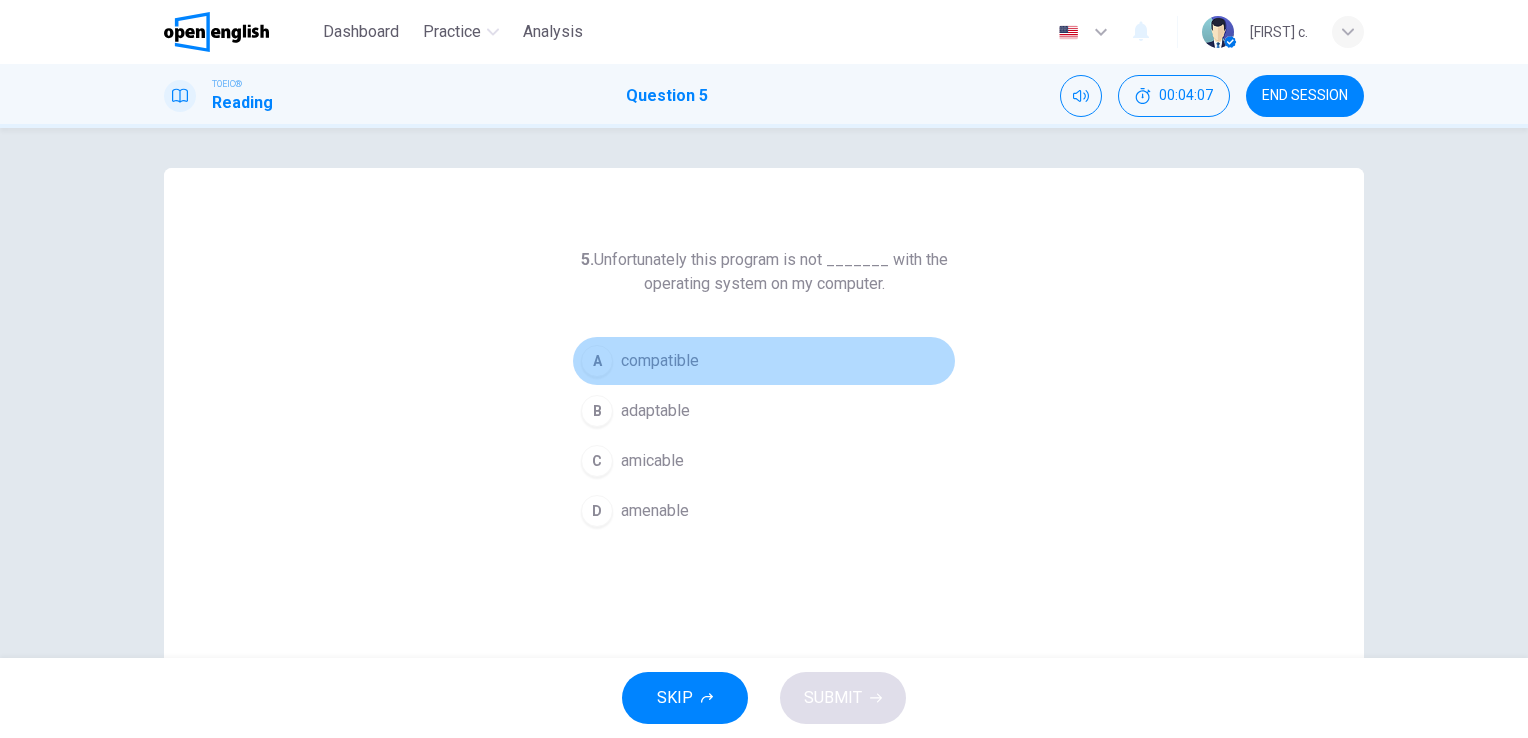 click on "A" at bounding box center [597, 361] 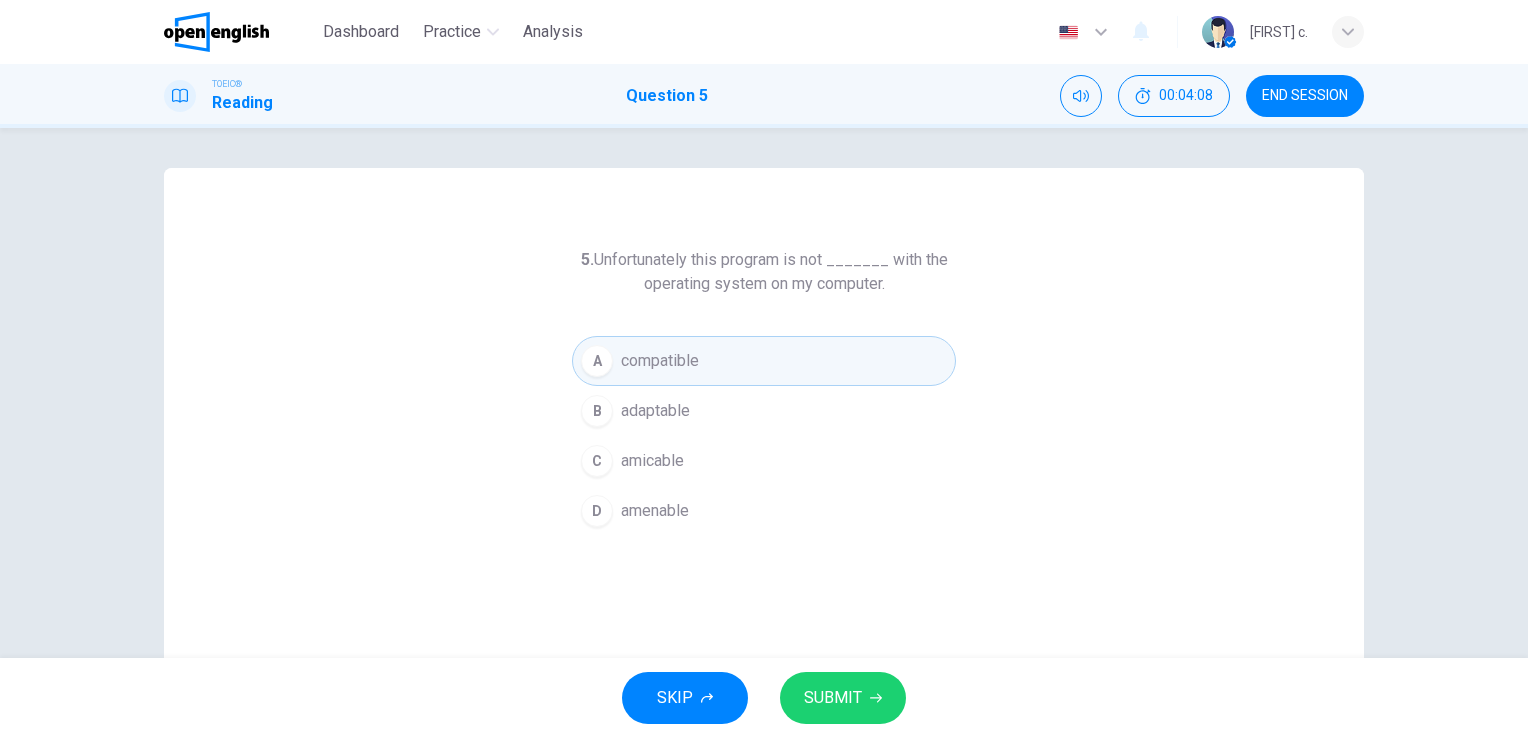 click on "SUBMIT" at bounding box center [833, 698] 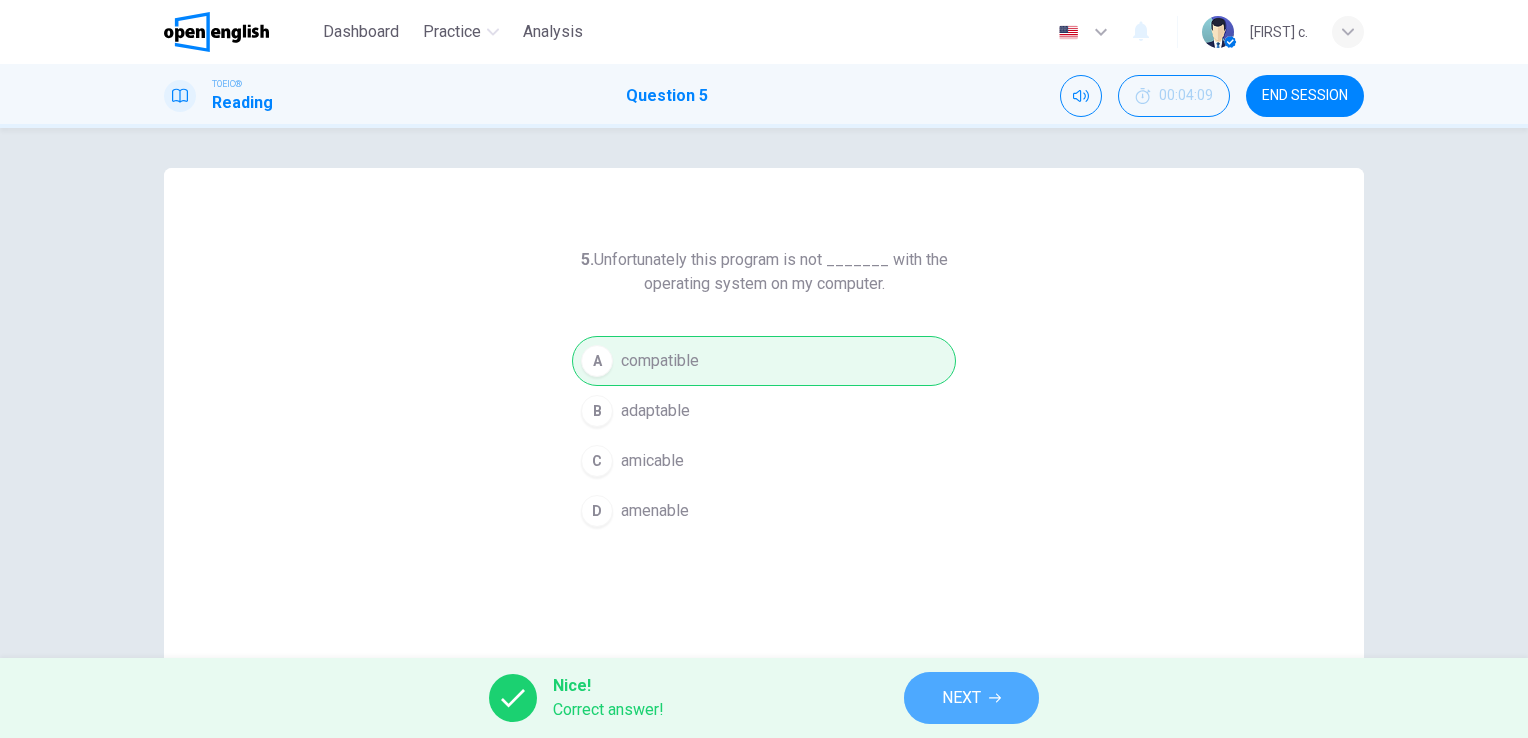 click on "NEXT" at bounding box center (961, 698) 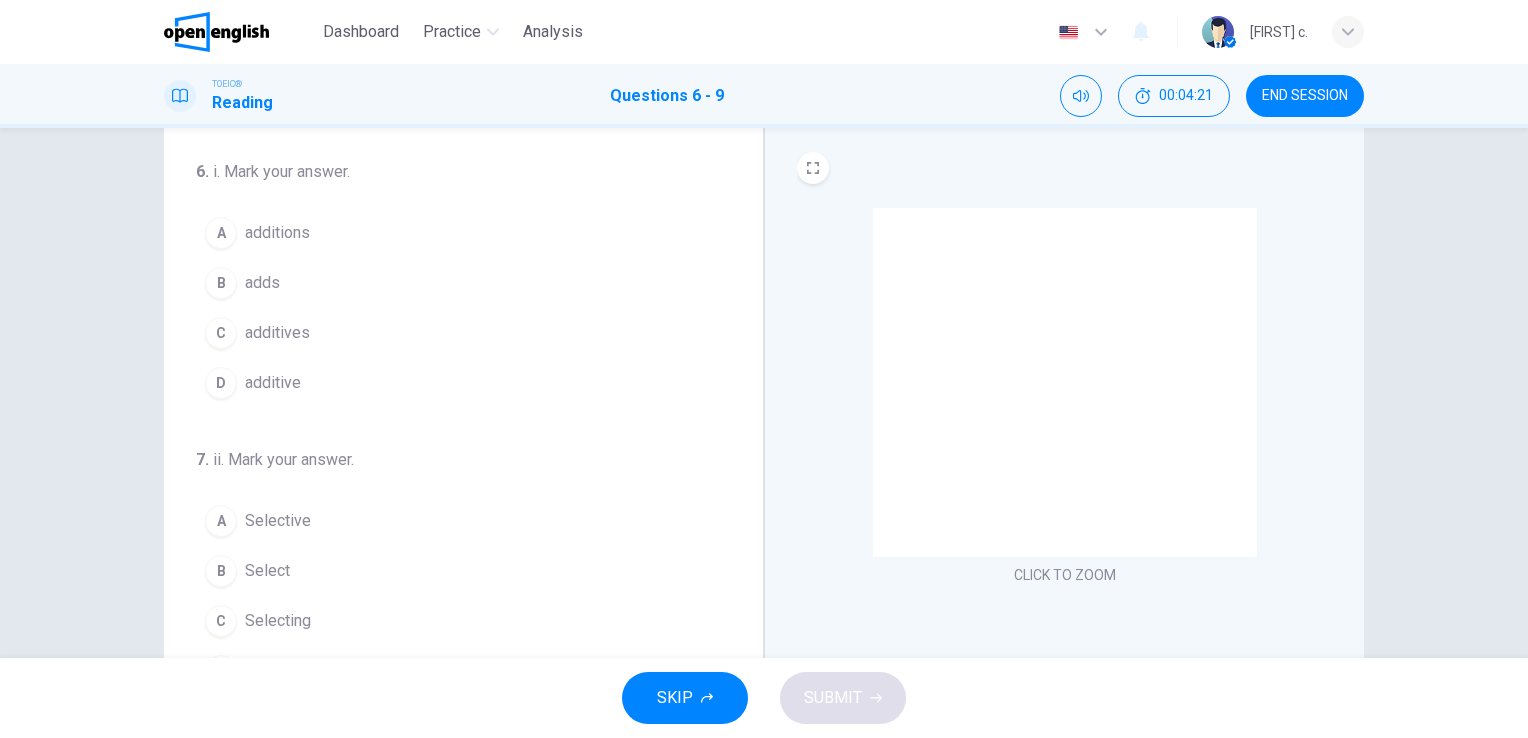 scroll, scrollTop: 0, scrollLeft: 0, axis: both 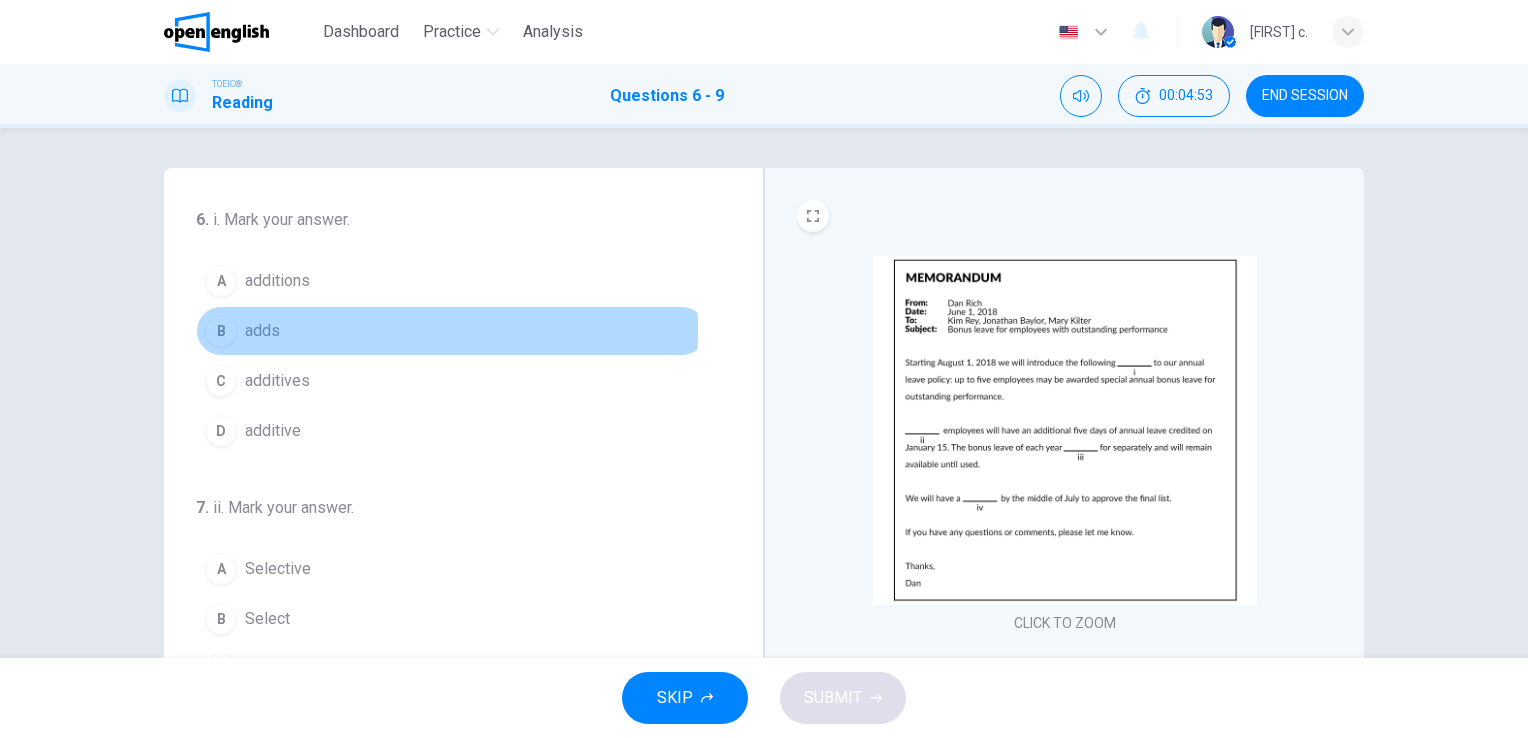 click on "B" at bounding box center [221, 331] 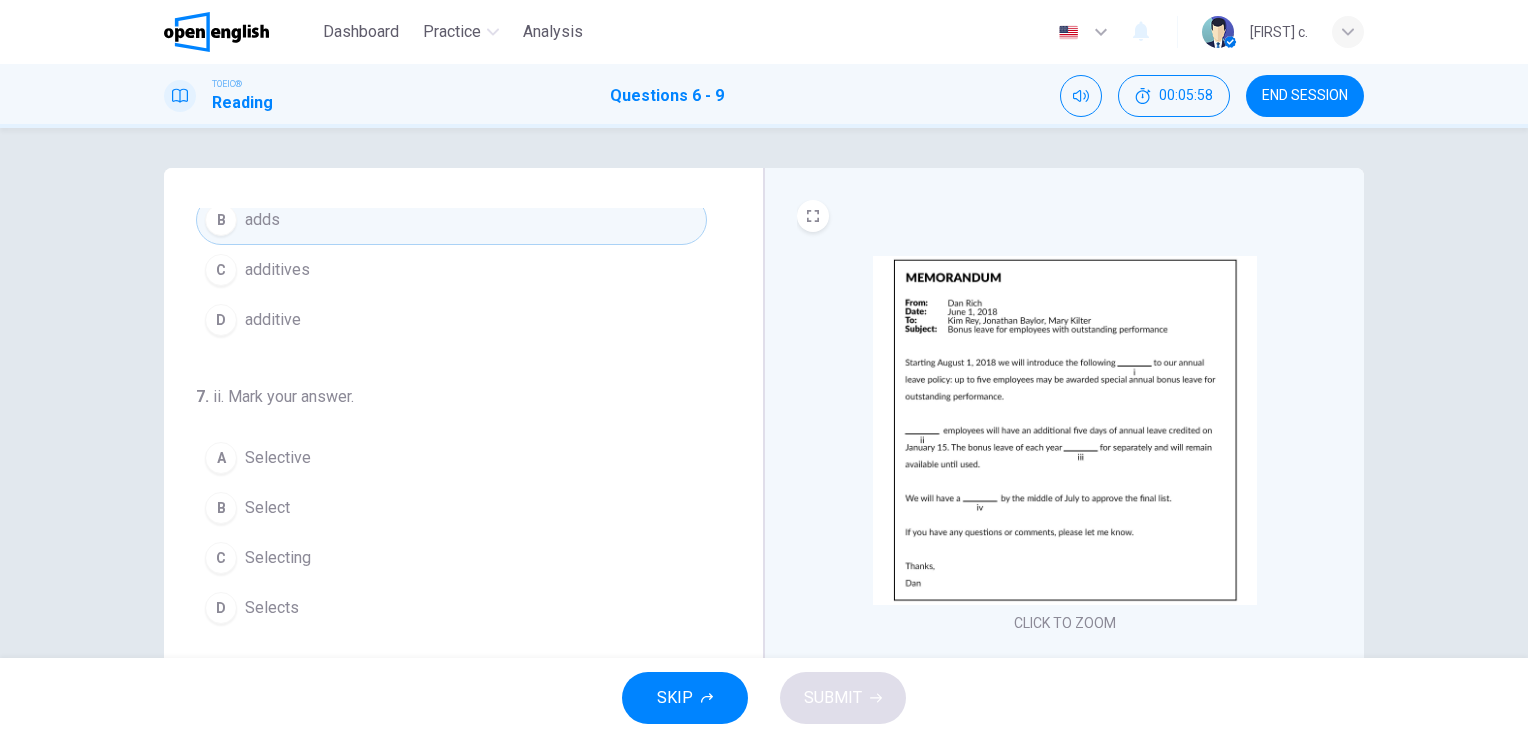 scroll, scrollTop: 112, scrollLeft: 0, axis: vertical 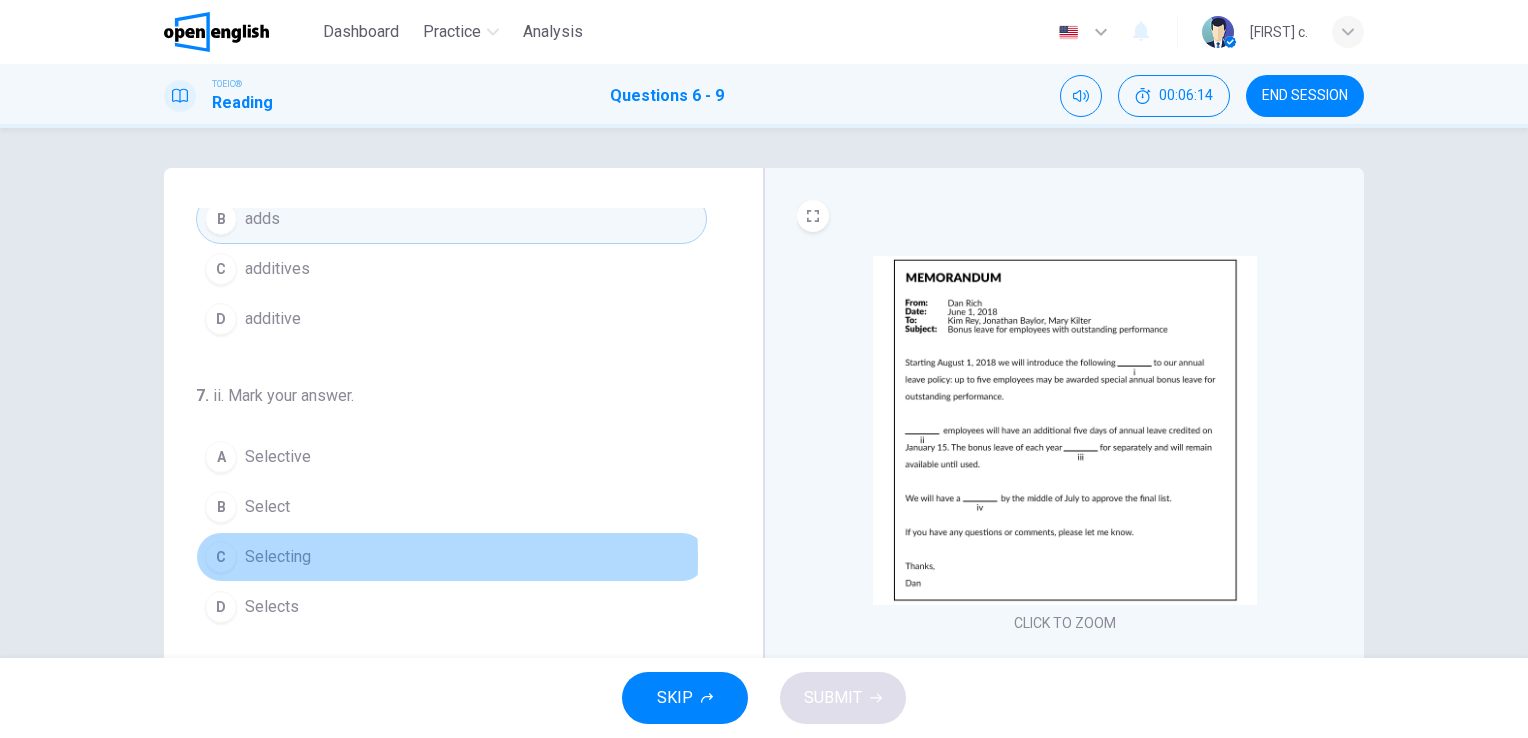 click on "C" at bounding box center (221, 557) 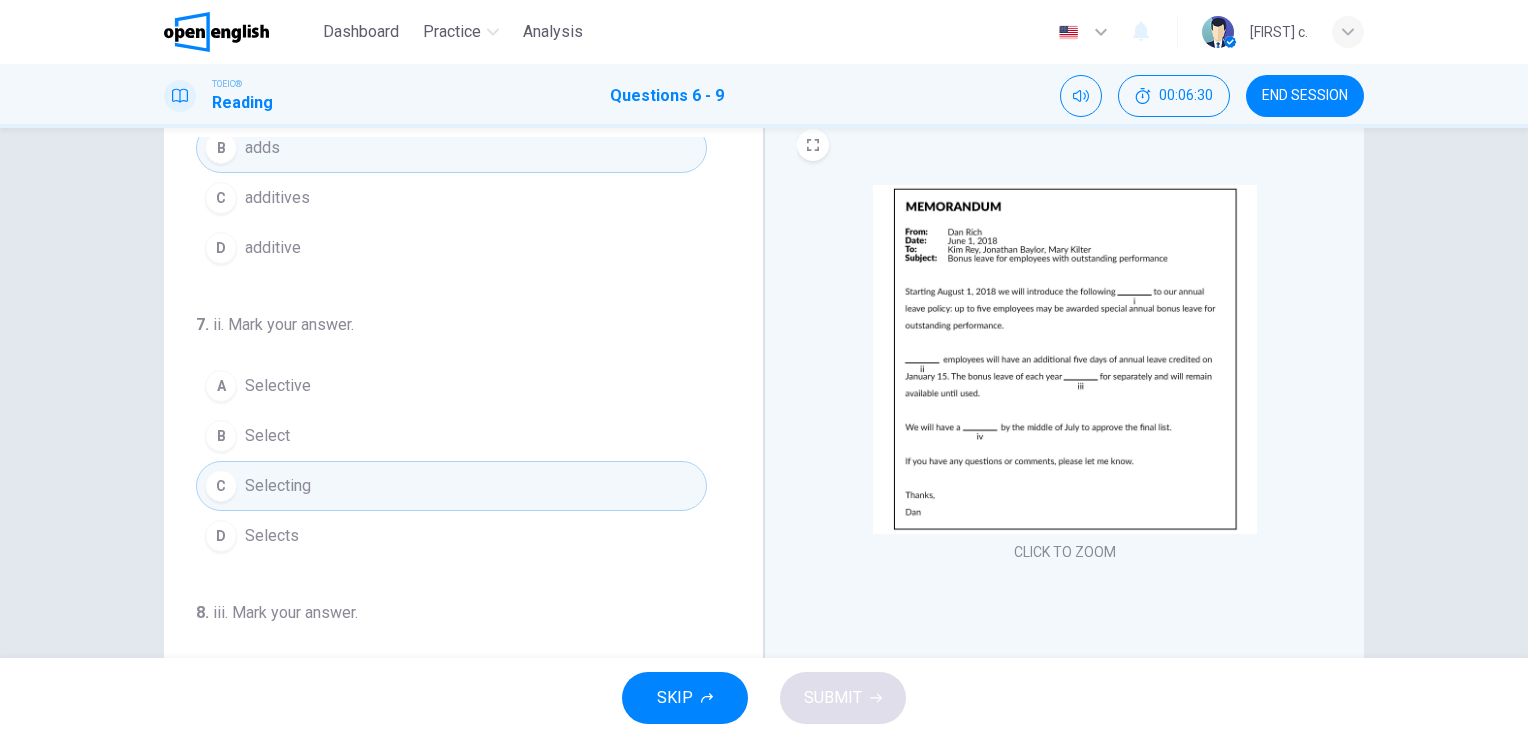 scroll, scrollTop: 72, scrollLeft: 0, axis: vertical 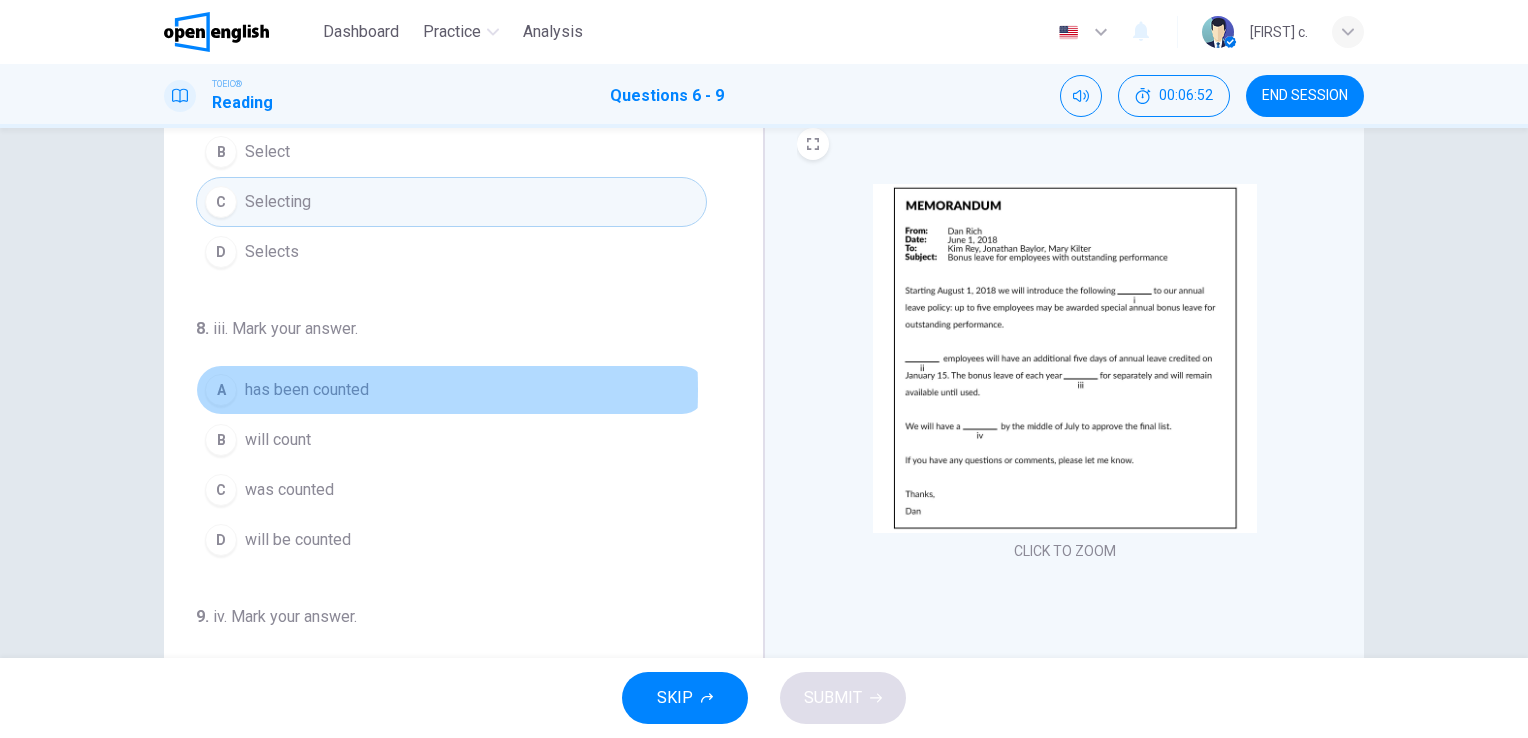 click on "A" at bounding box center [221, 390] 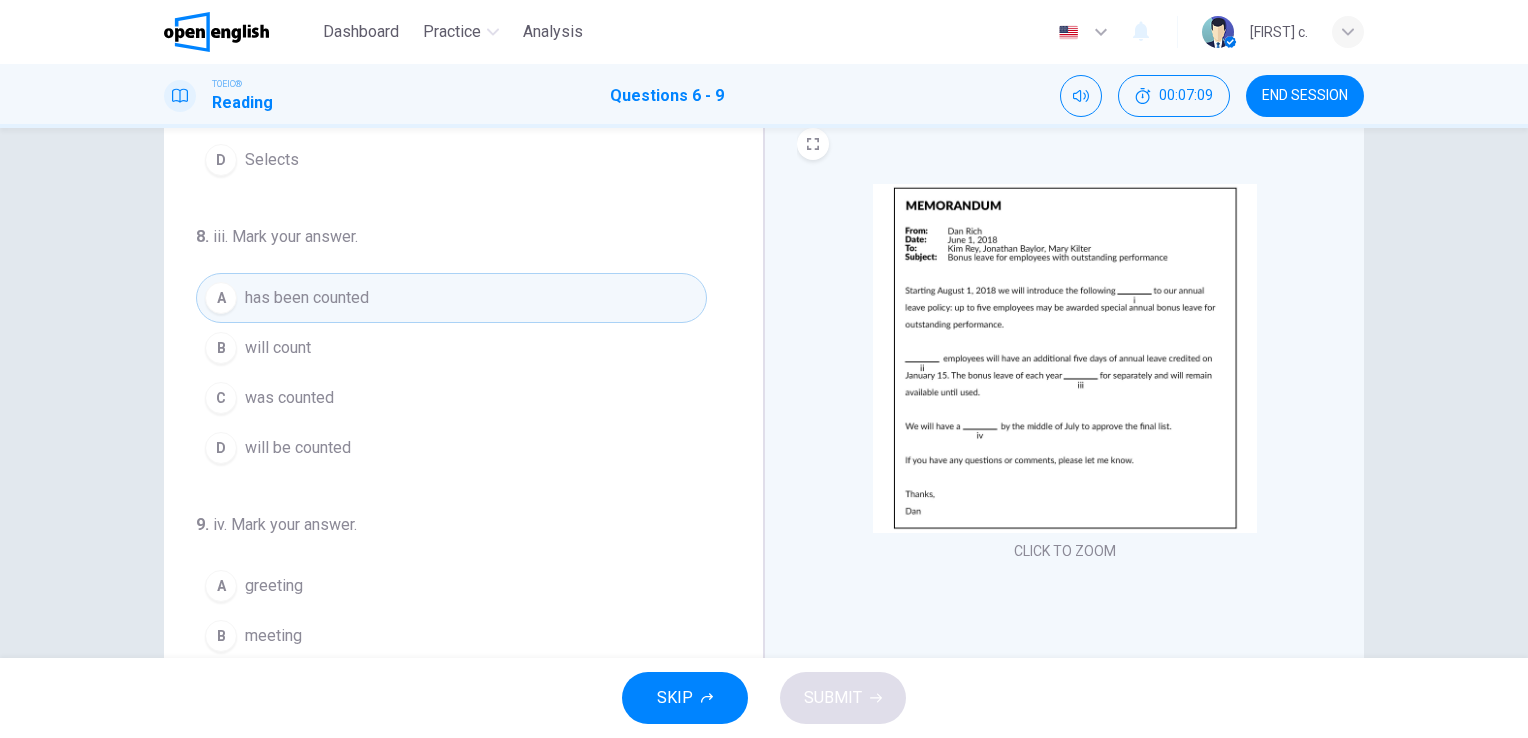 scroll, scrollTop: 490, scrollLeft: 0, axis: vertical 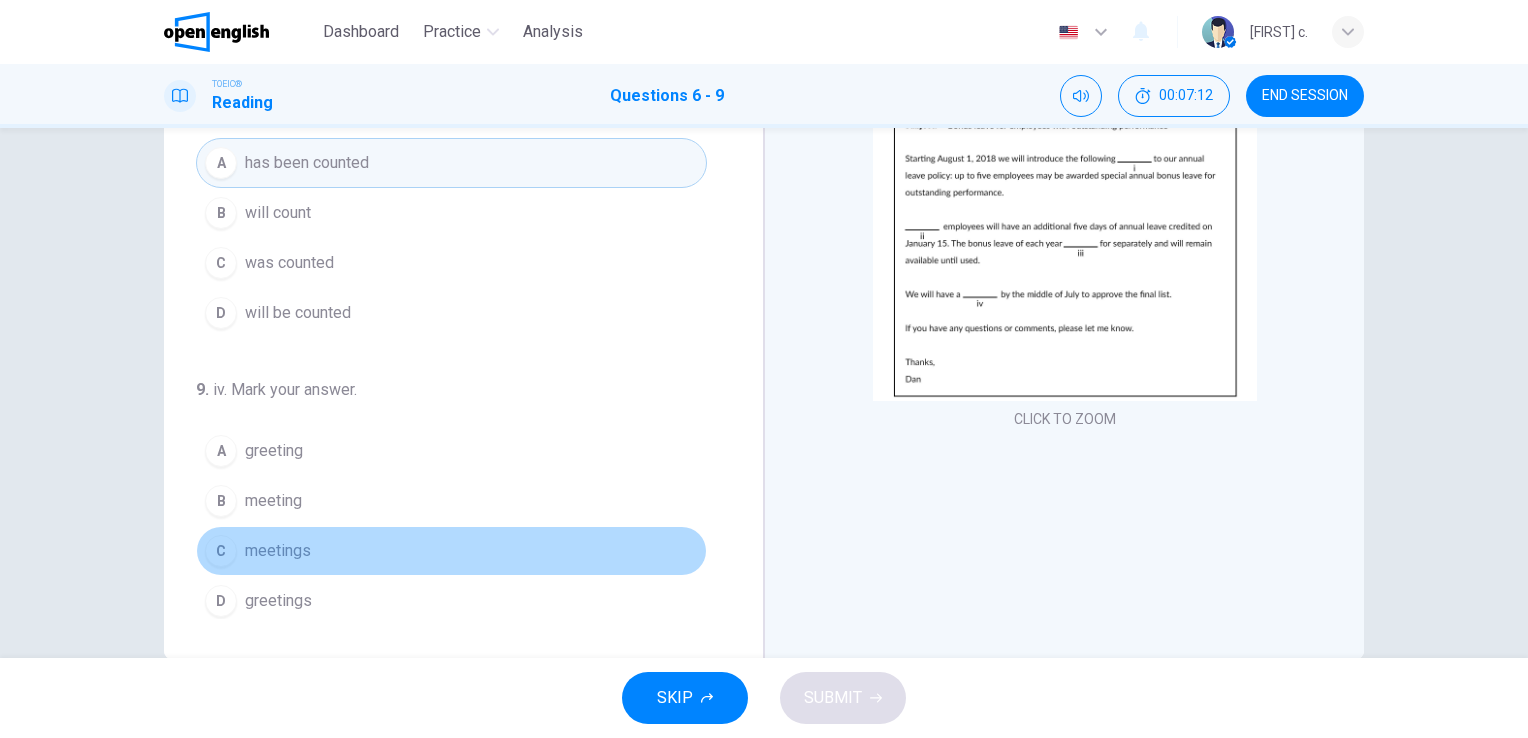 click on "C meetings" at bounding box center (451, 551) 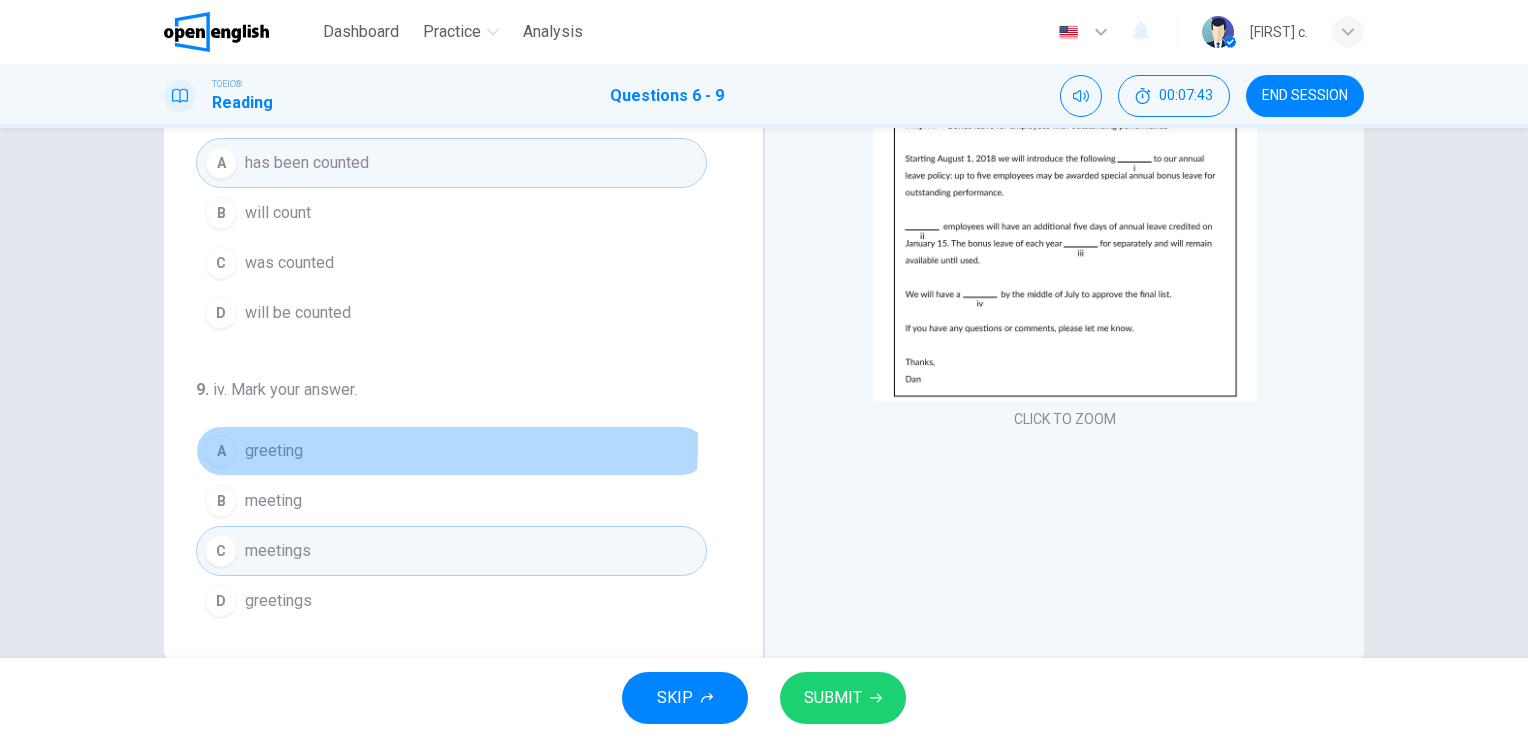 click on "greeting" at bounding box center (274, 451) 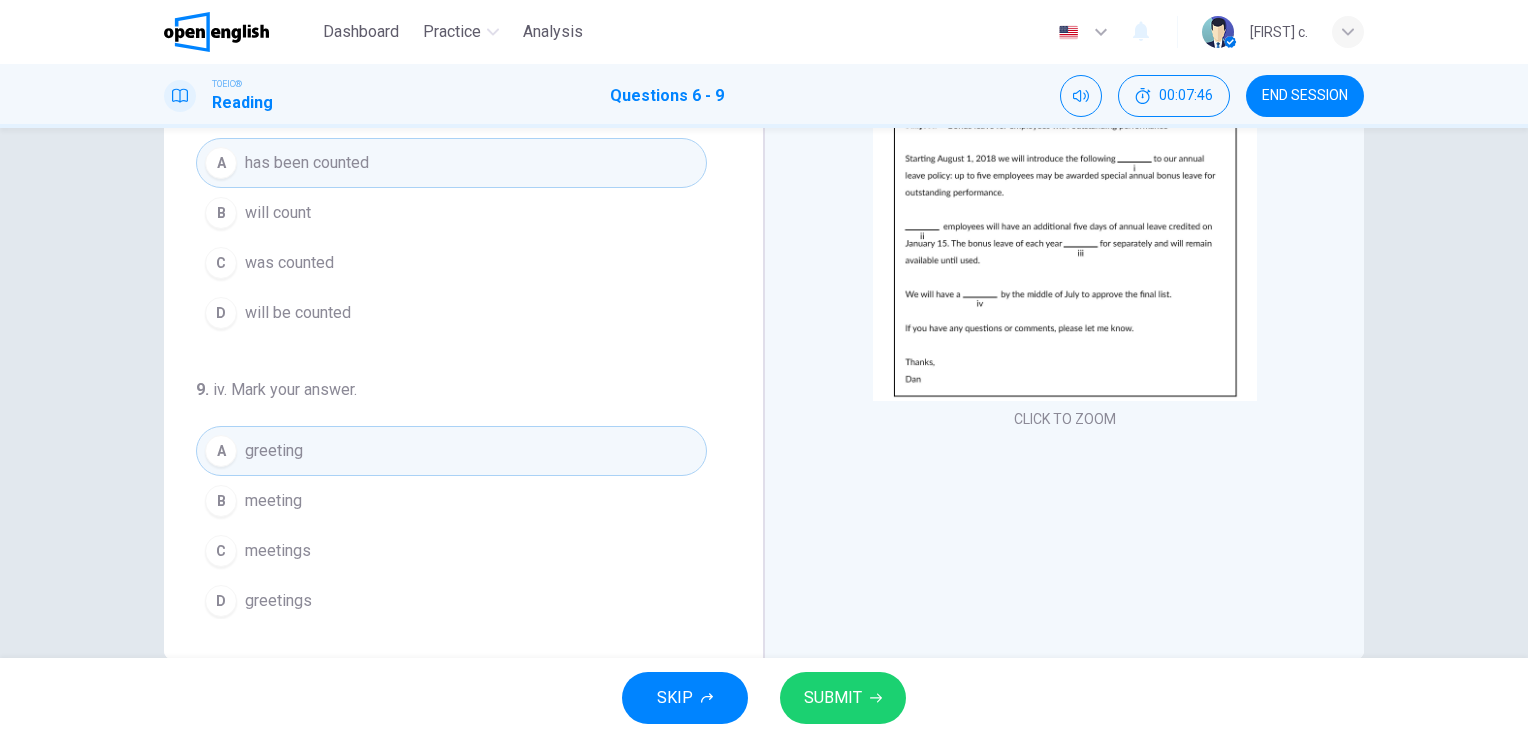 scroll, scrollTop: 244, scrollLeft: 0, axis: vertical 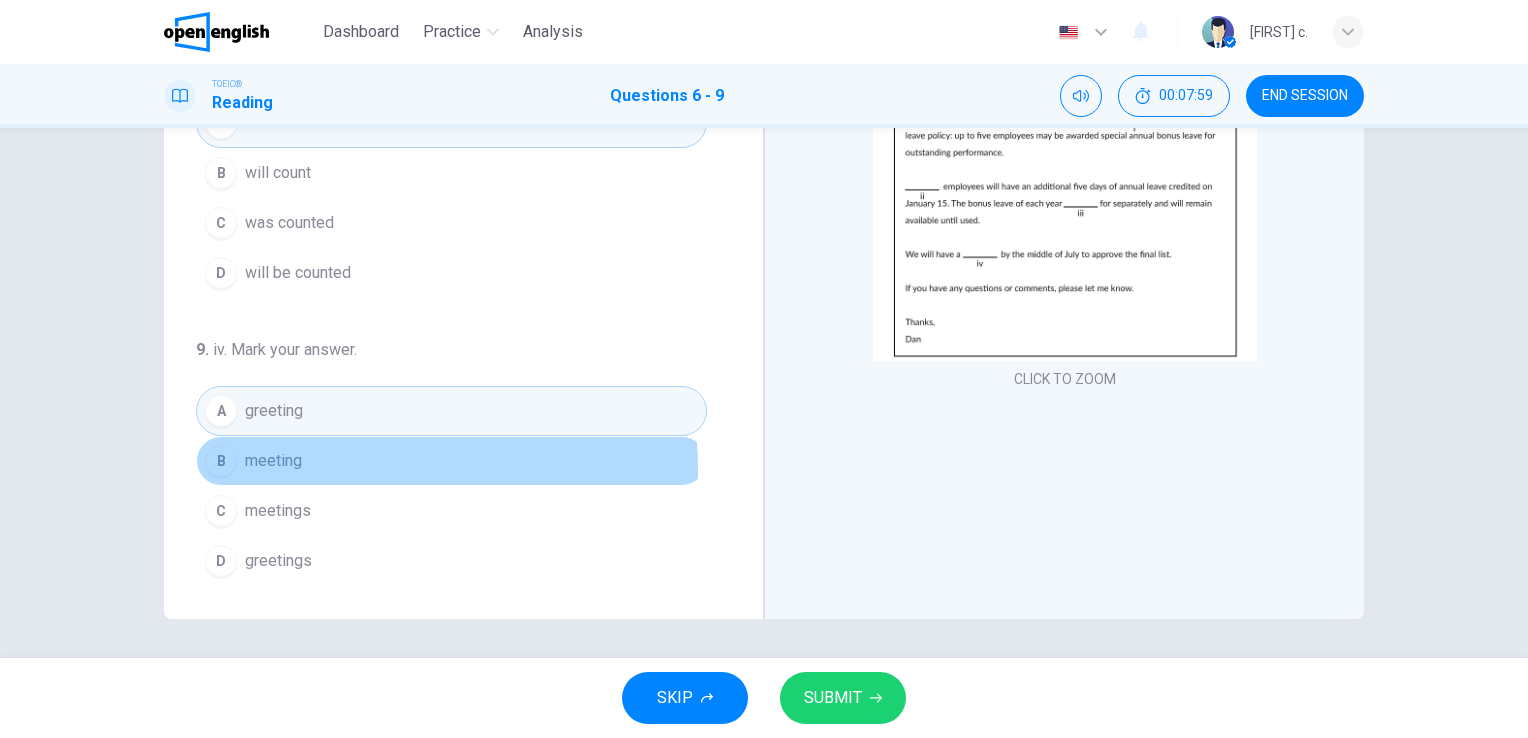 click on "meeting" at bounding box center (273, 461) 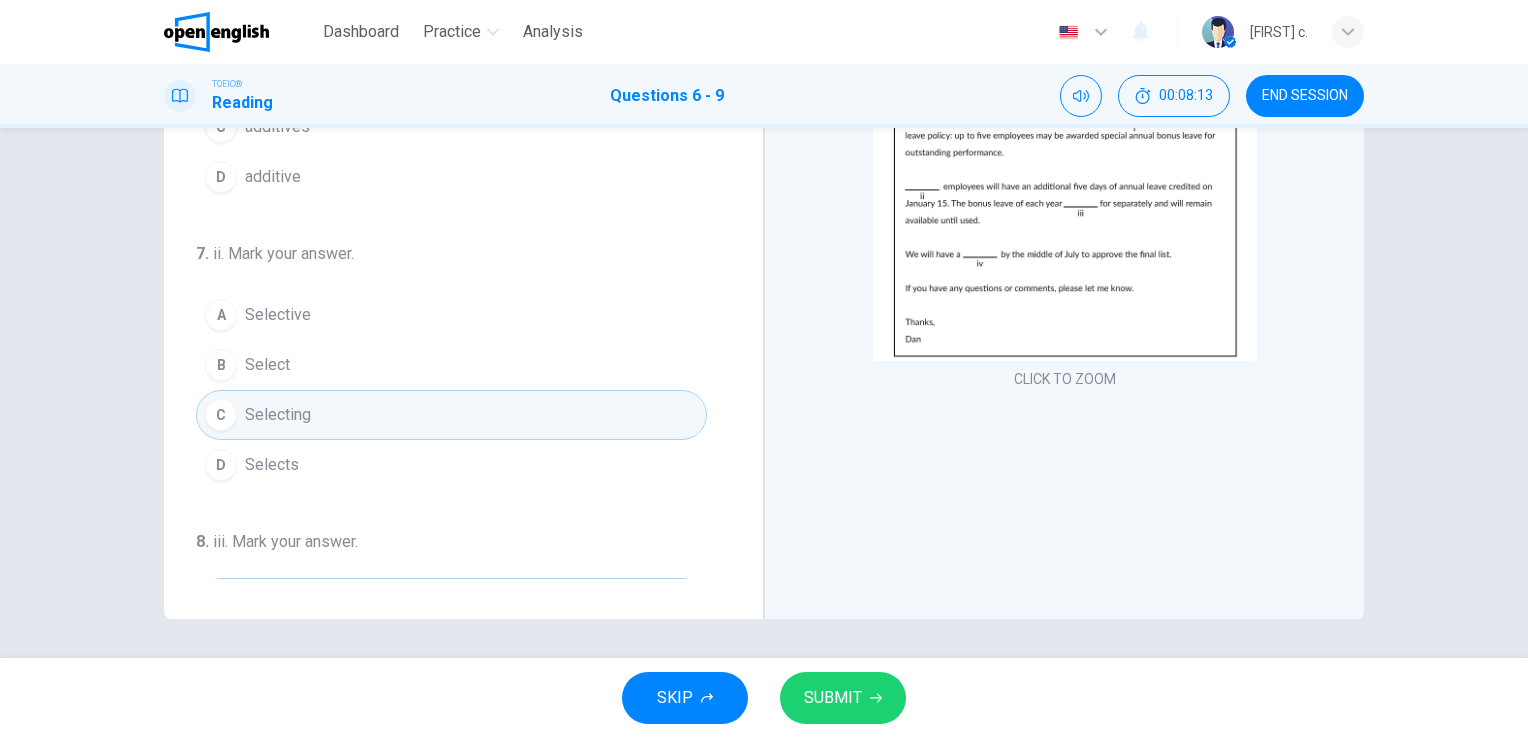 scroll, scrollTop: 0, scrollLeft: 0, axis: both 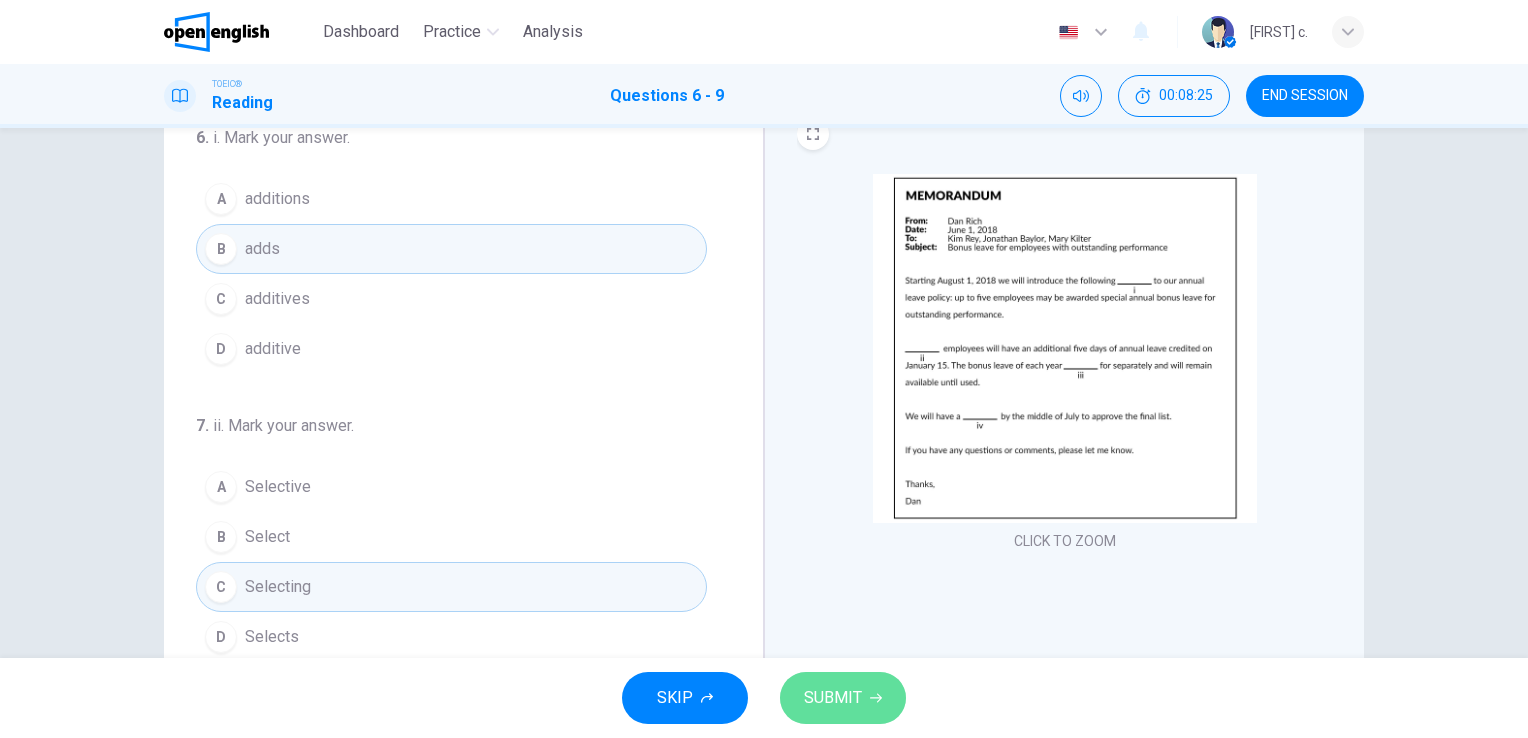 click on "SUBMIT" at bounding box center [843, 698] 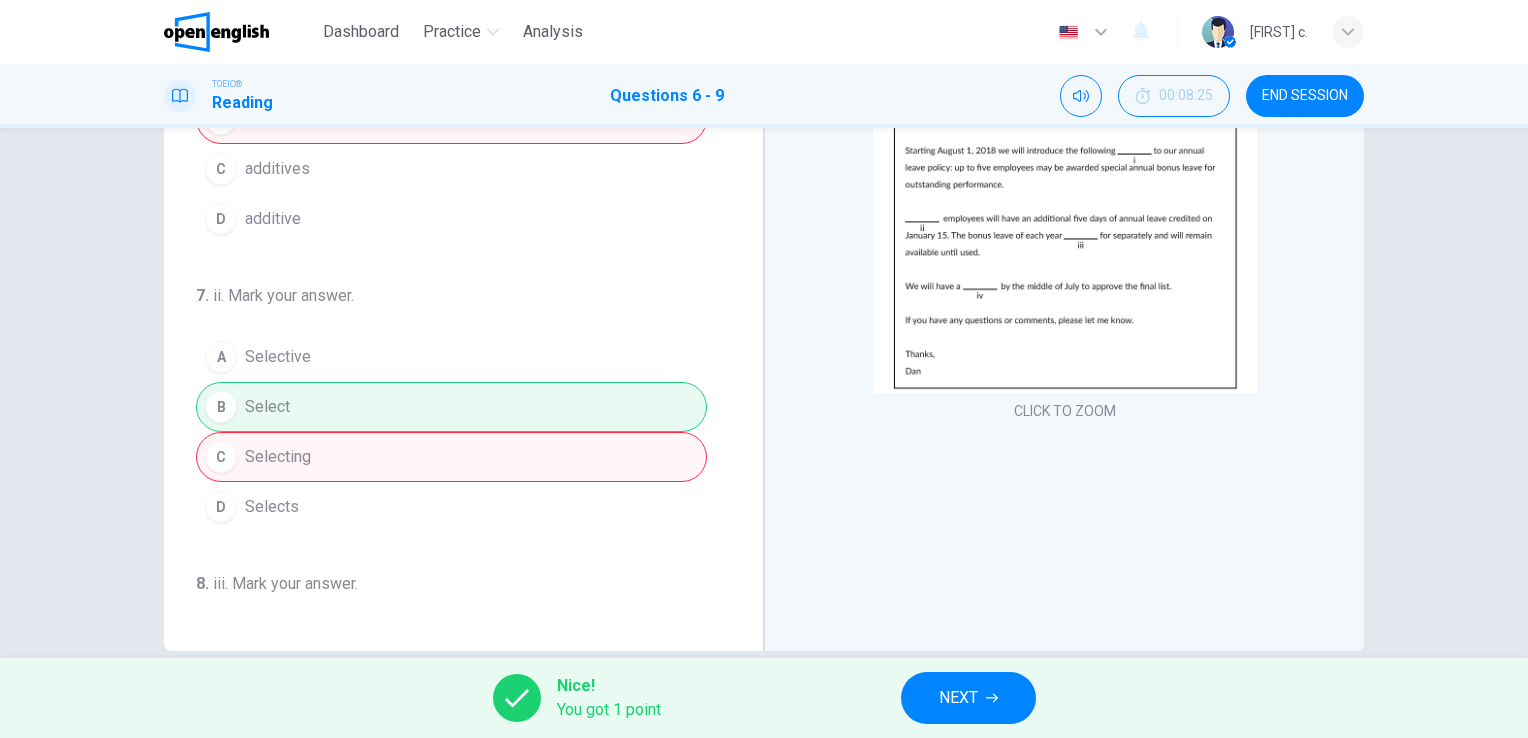 scroll, scrollTop: 244, scrollLeft: 0, axis: vertical 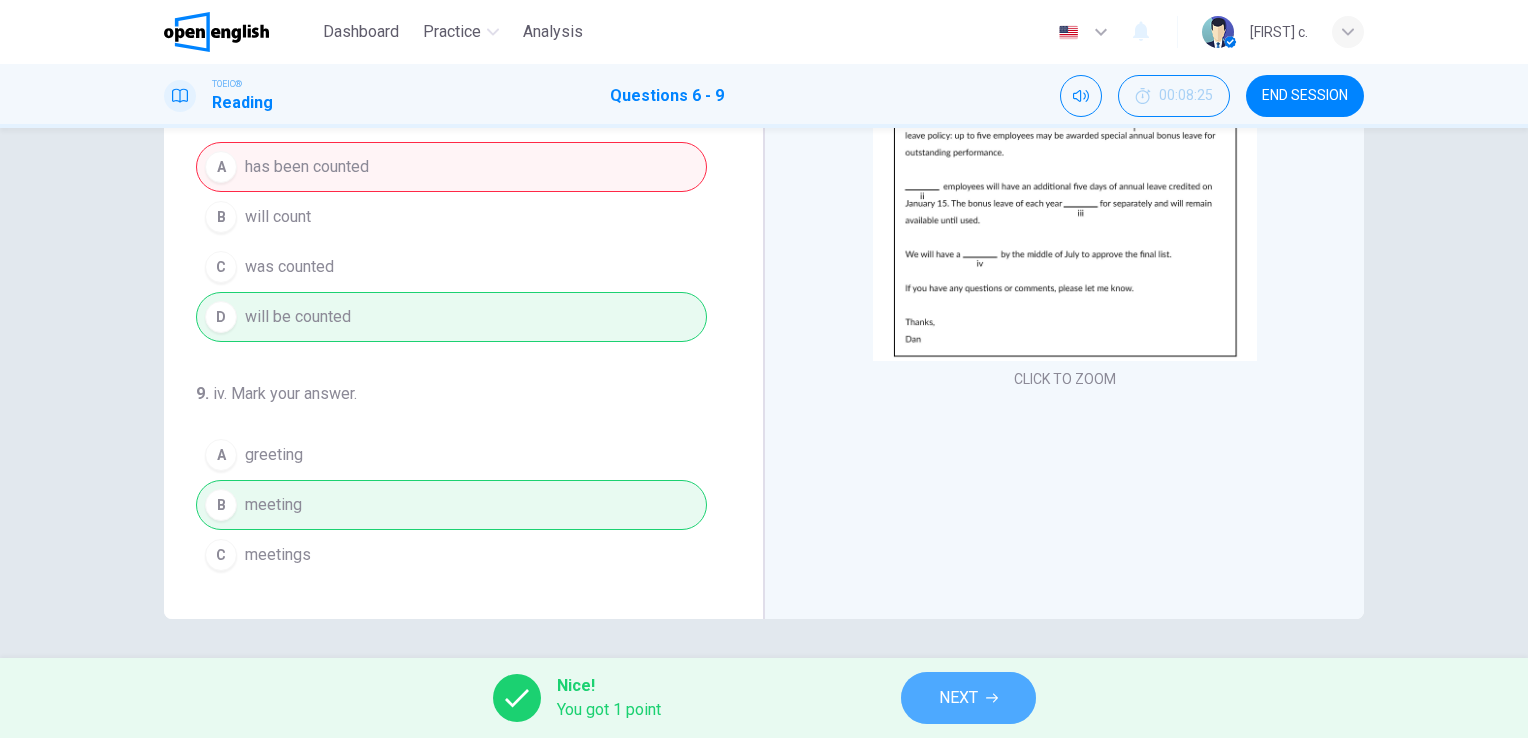 click on "NEXT" at bounding box center [958, 698] 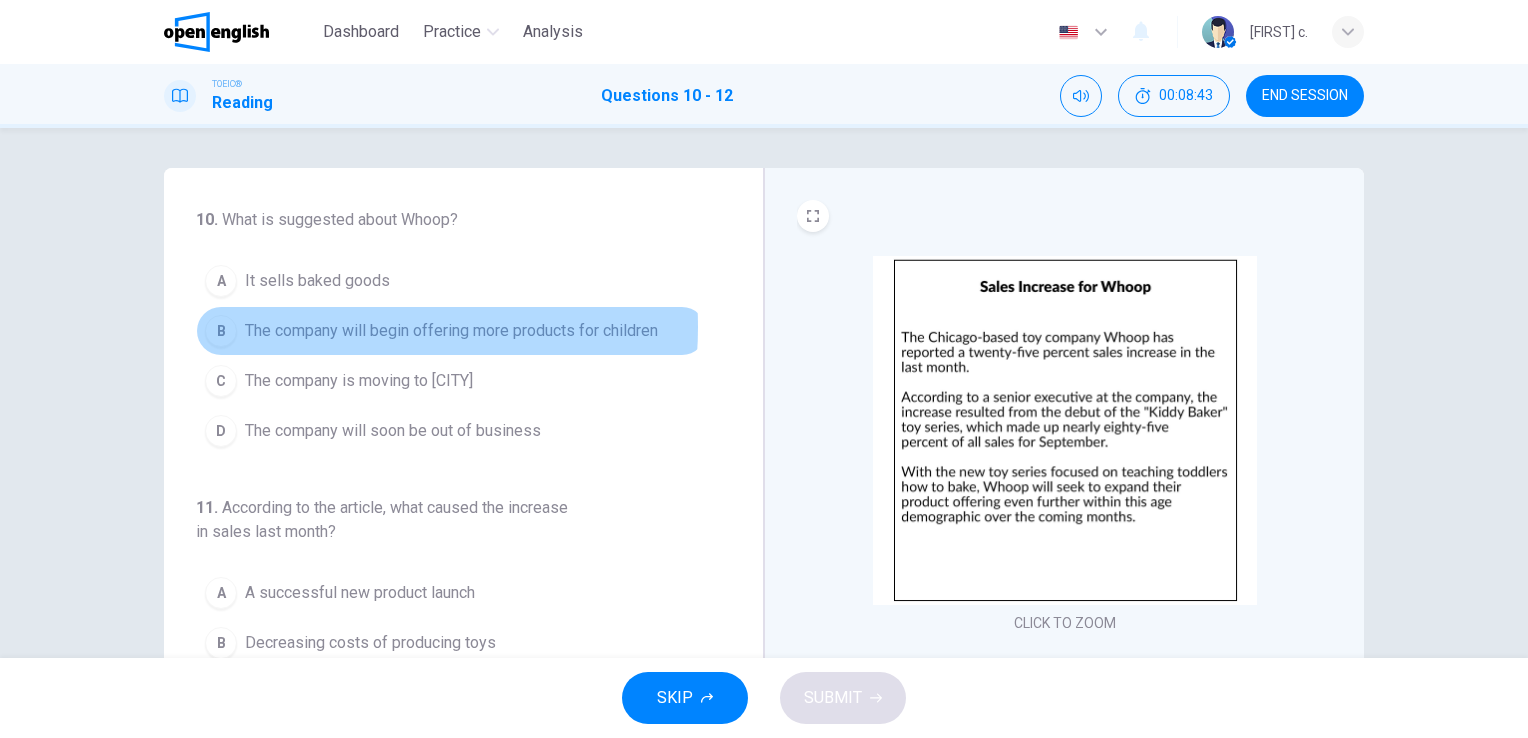 click on "The company will begin offering more products for children" at bounding box center [451, 331] 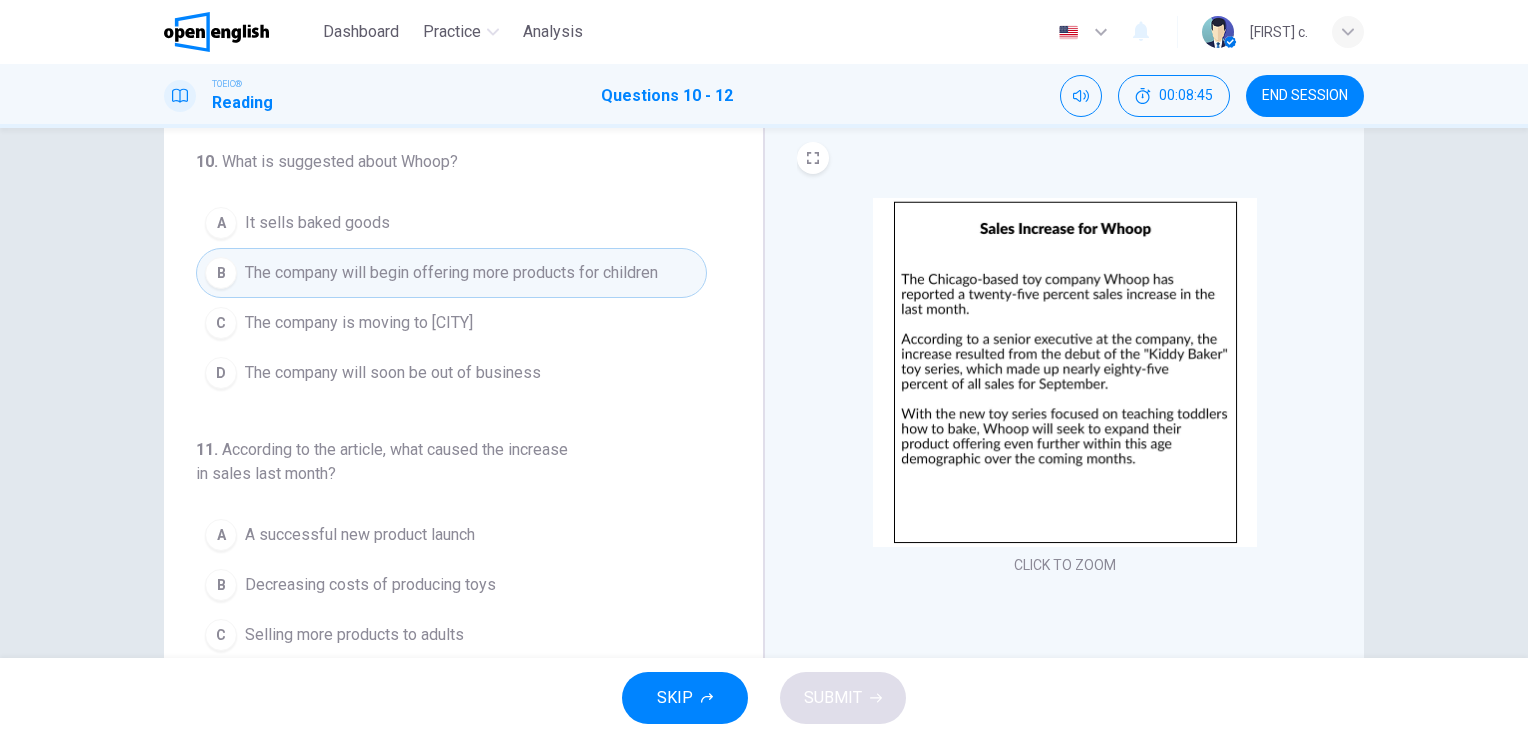 scroll, scrollTop: 66, scrollLeft: 0, axis: vertical 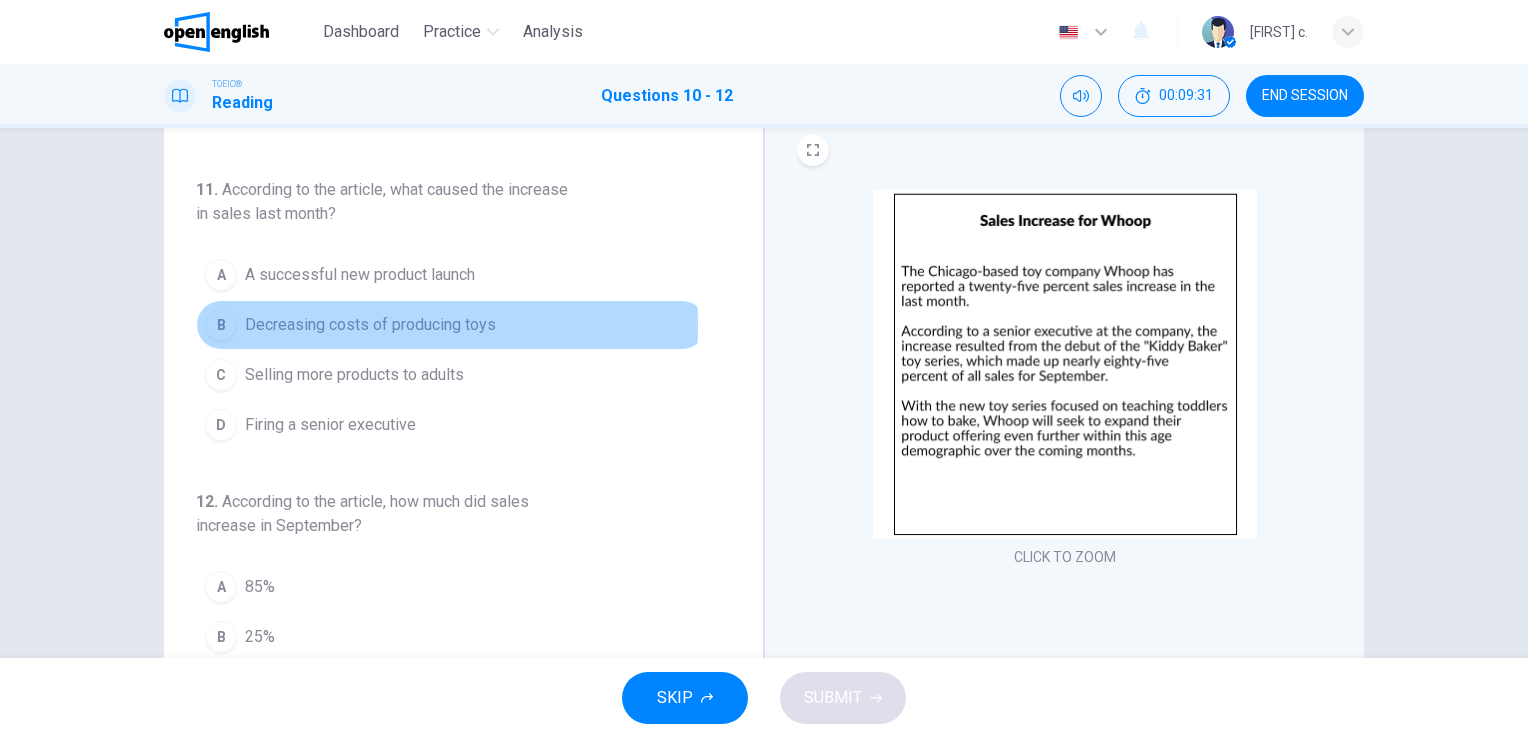 click on "Decreasing costs of producing toys" at bounding box center [370, 325] 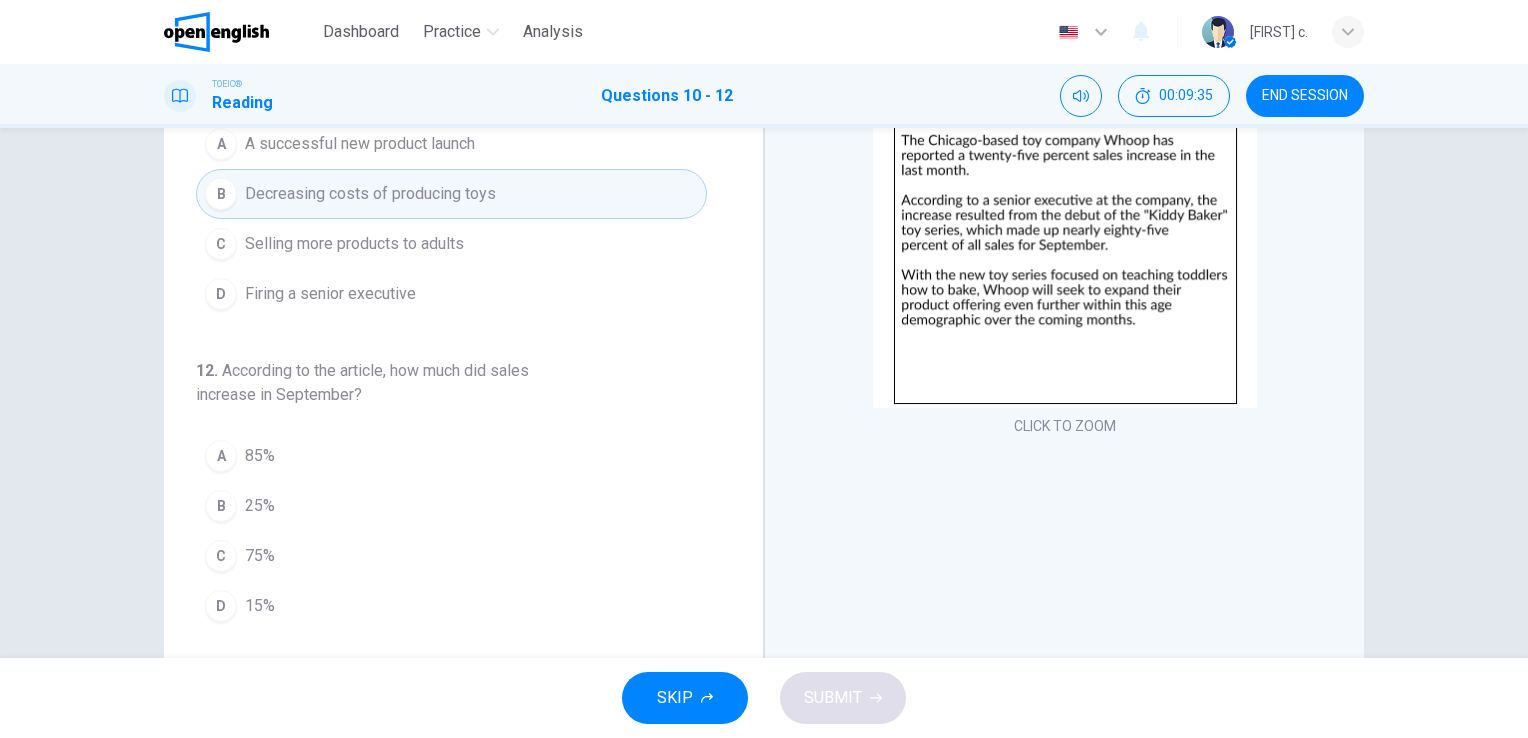 scroll, scrollTop: 199, scrollLeft: 0, axis: vertical 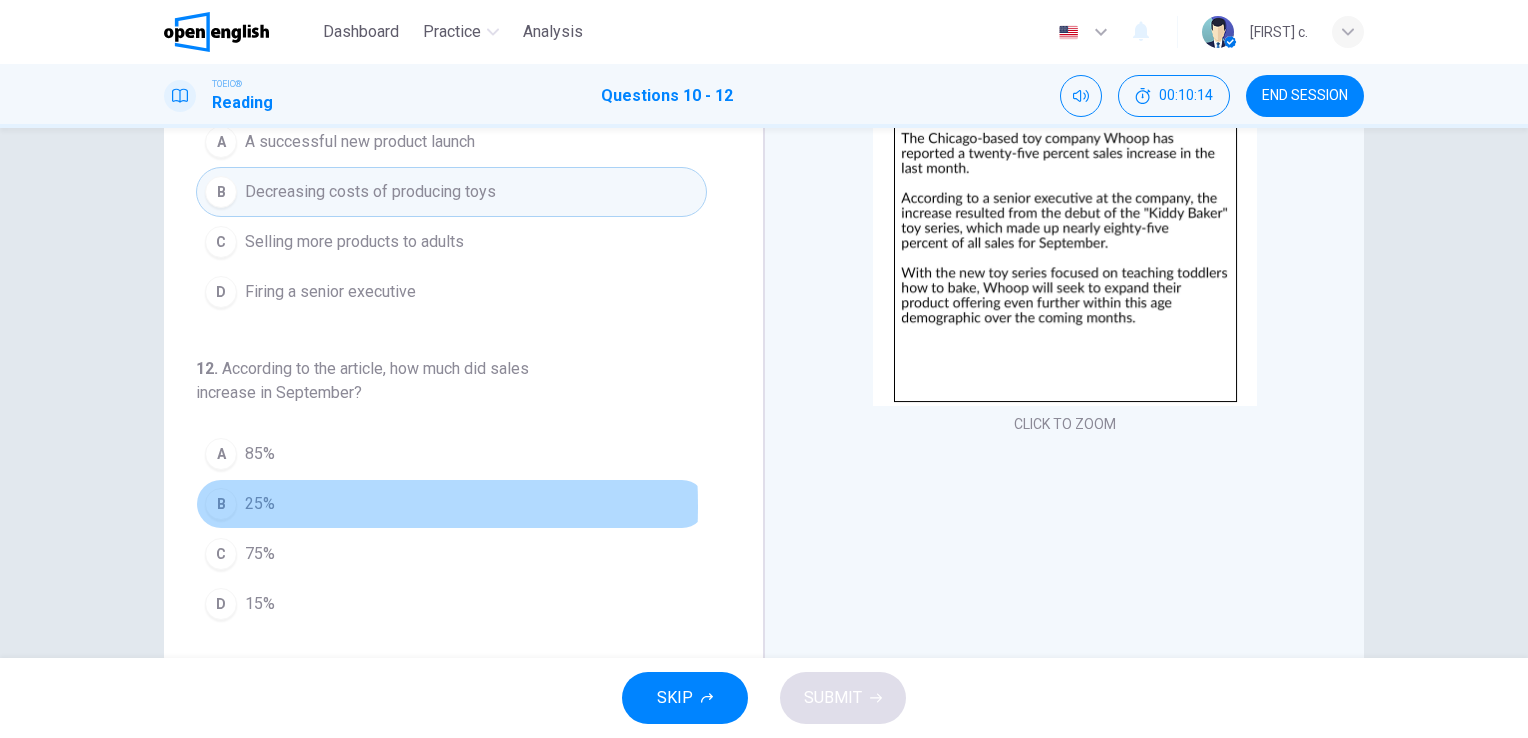 click on "B" at bounding box center (221, 504) 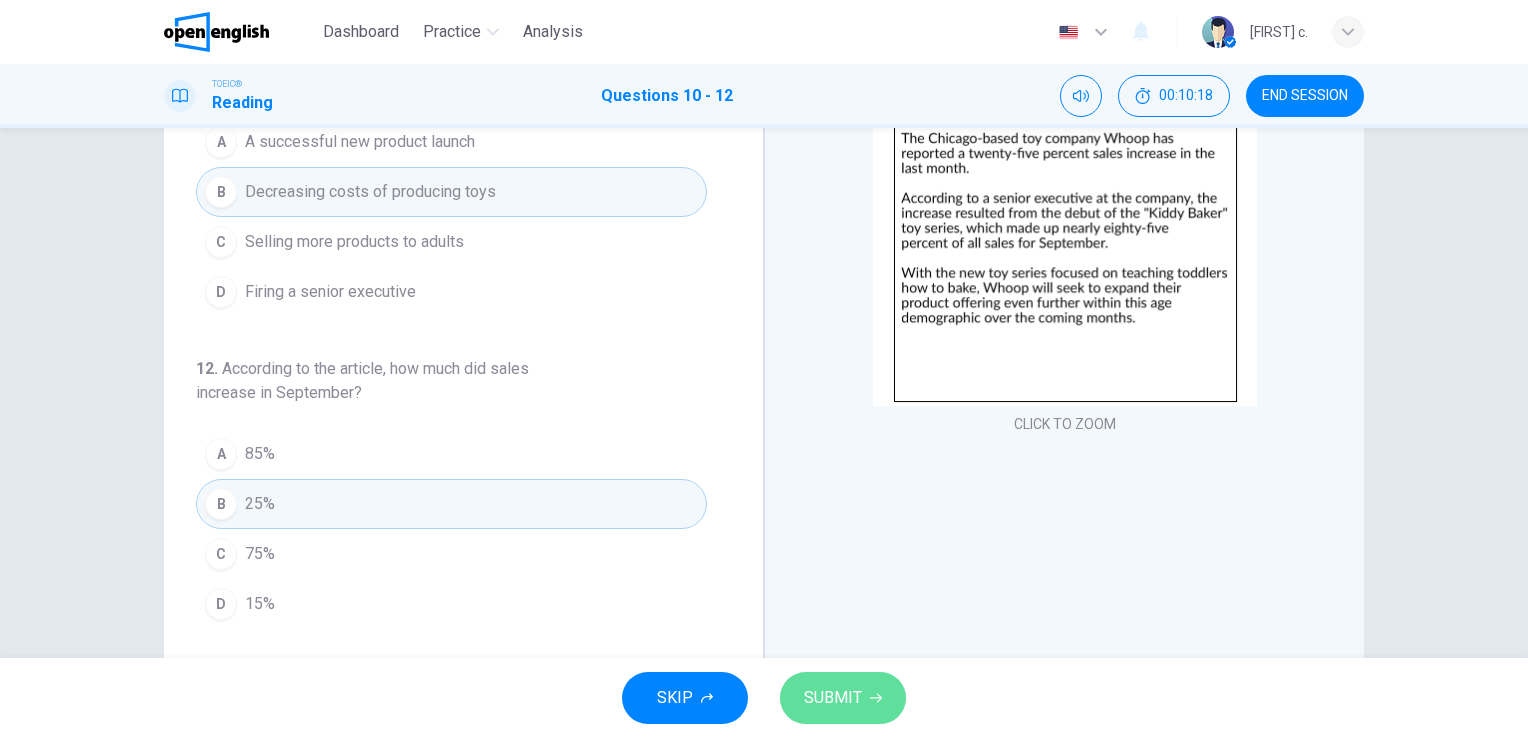click on "SUBMIT" at bounding box center (833, 698) 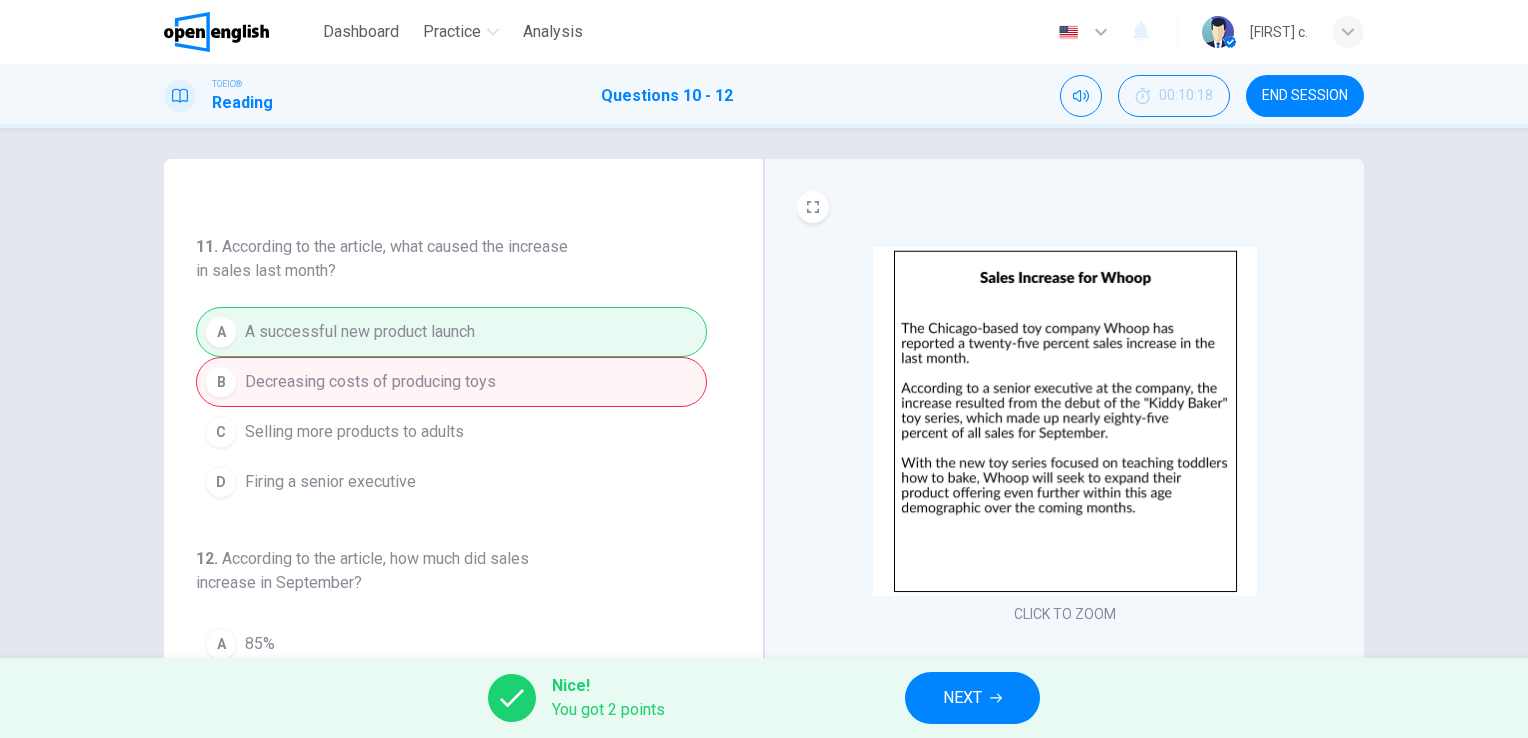 scroll, scrollTop: 8, scrollLeft: 0, axis: vertical 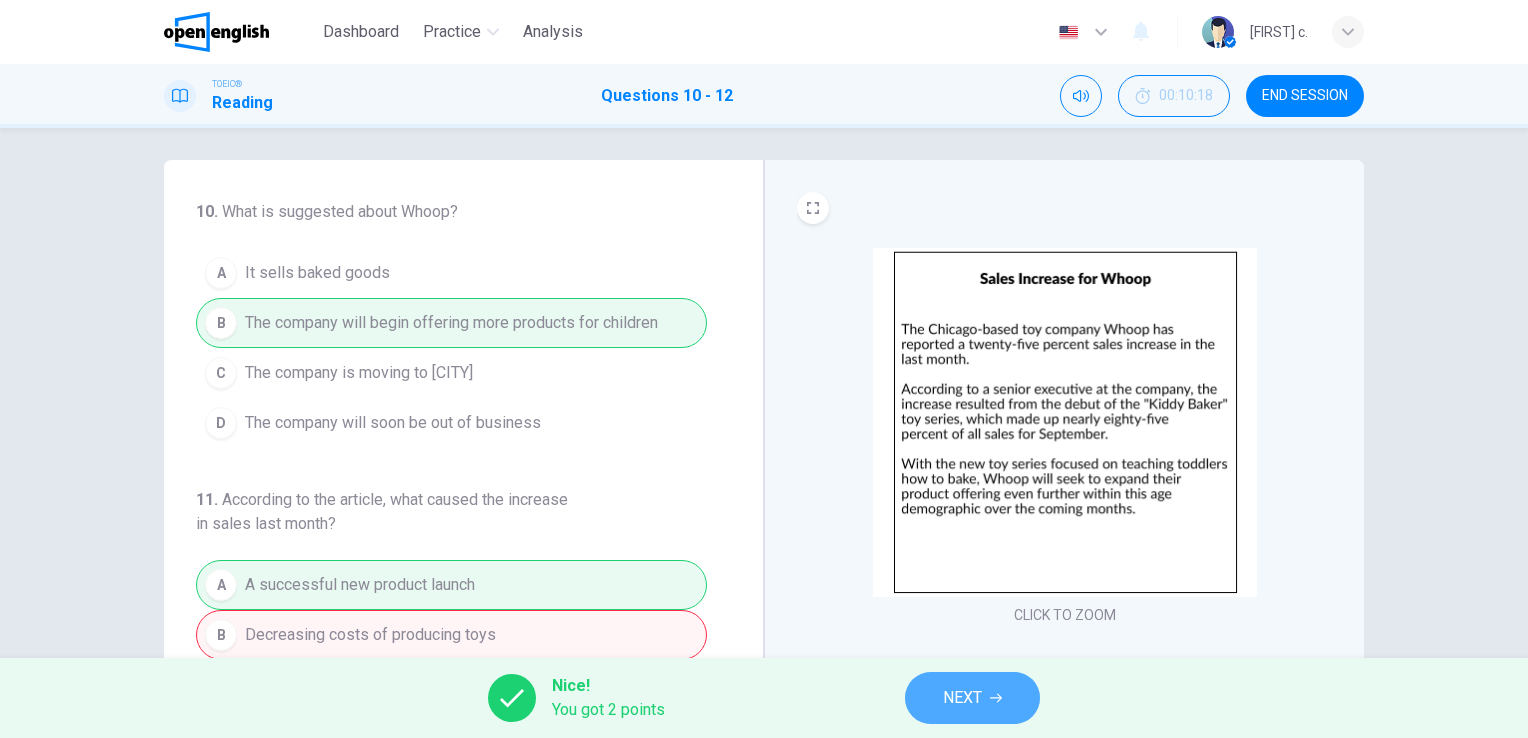 click on "NEXT" at bounding box center [962, 698] 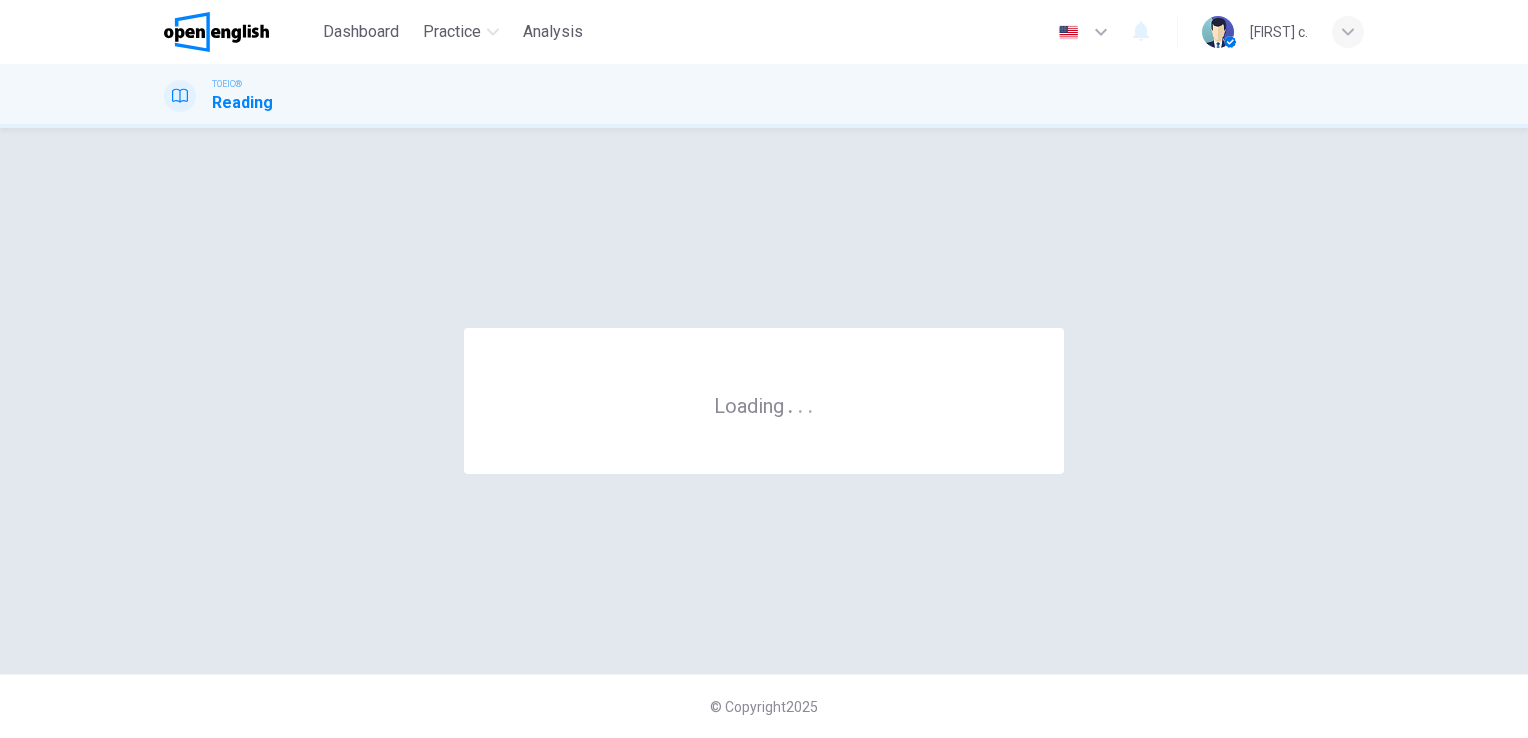 scroll, scrollTop: 0, scrollLeft: 0, axis: both 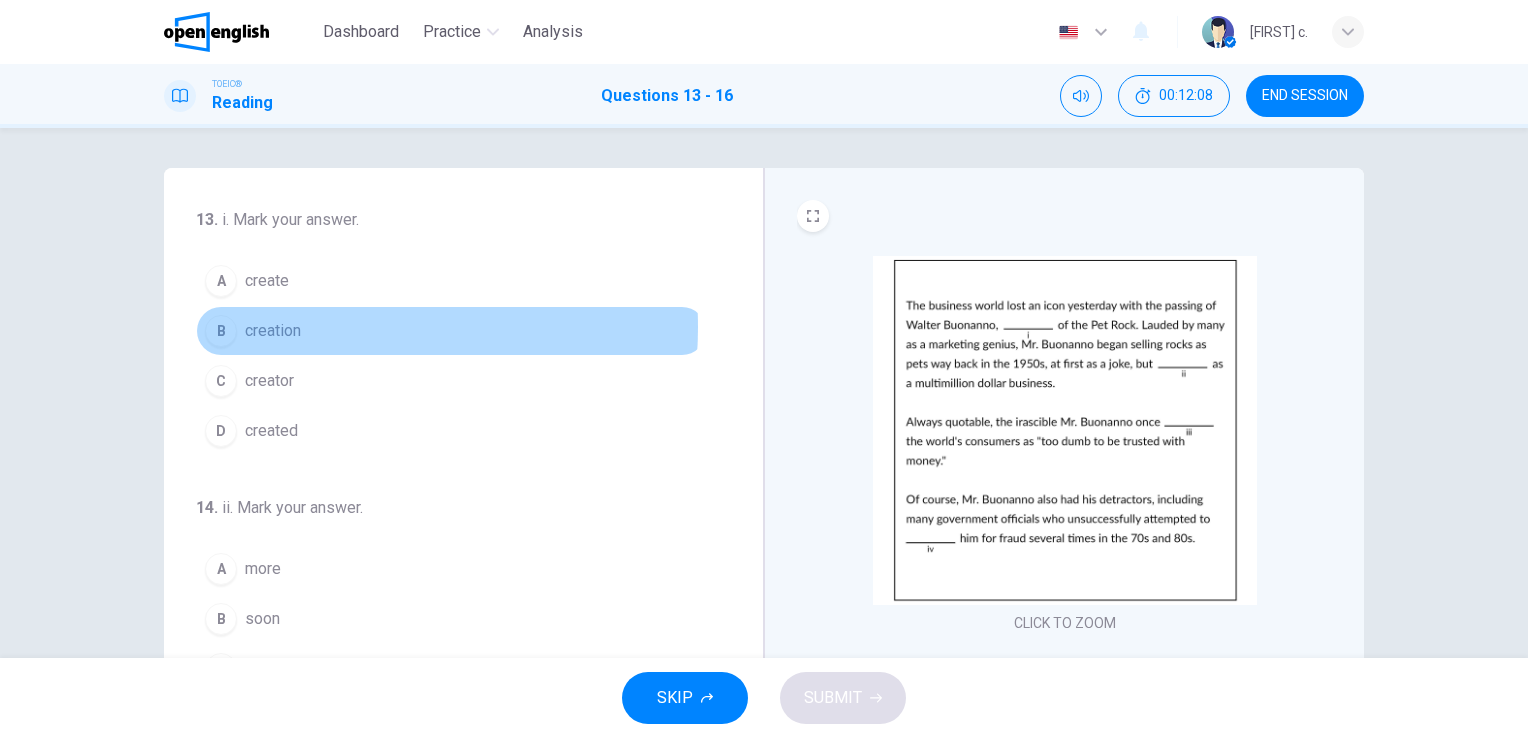 click on "creation" at bounding box center [273, 331] 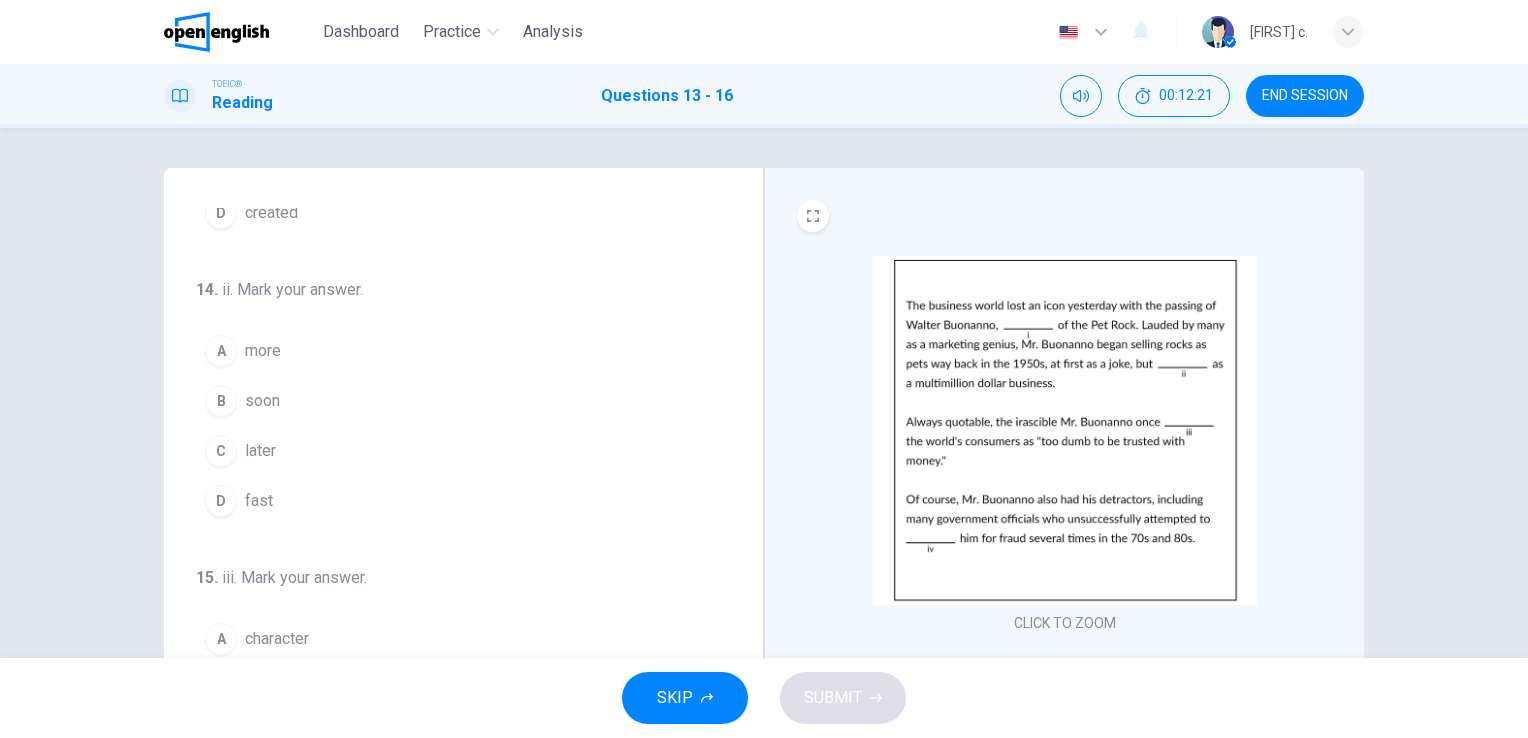 scroll, scrollTop: 223, scrollLeft: 0, axis: vertical 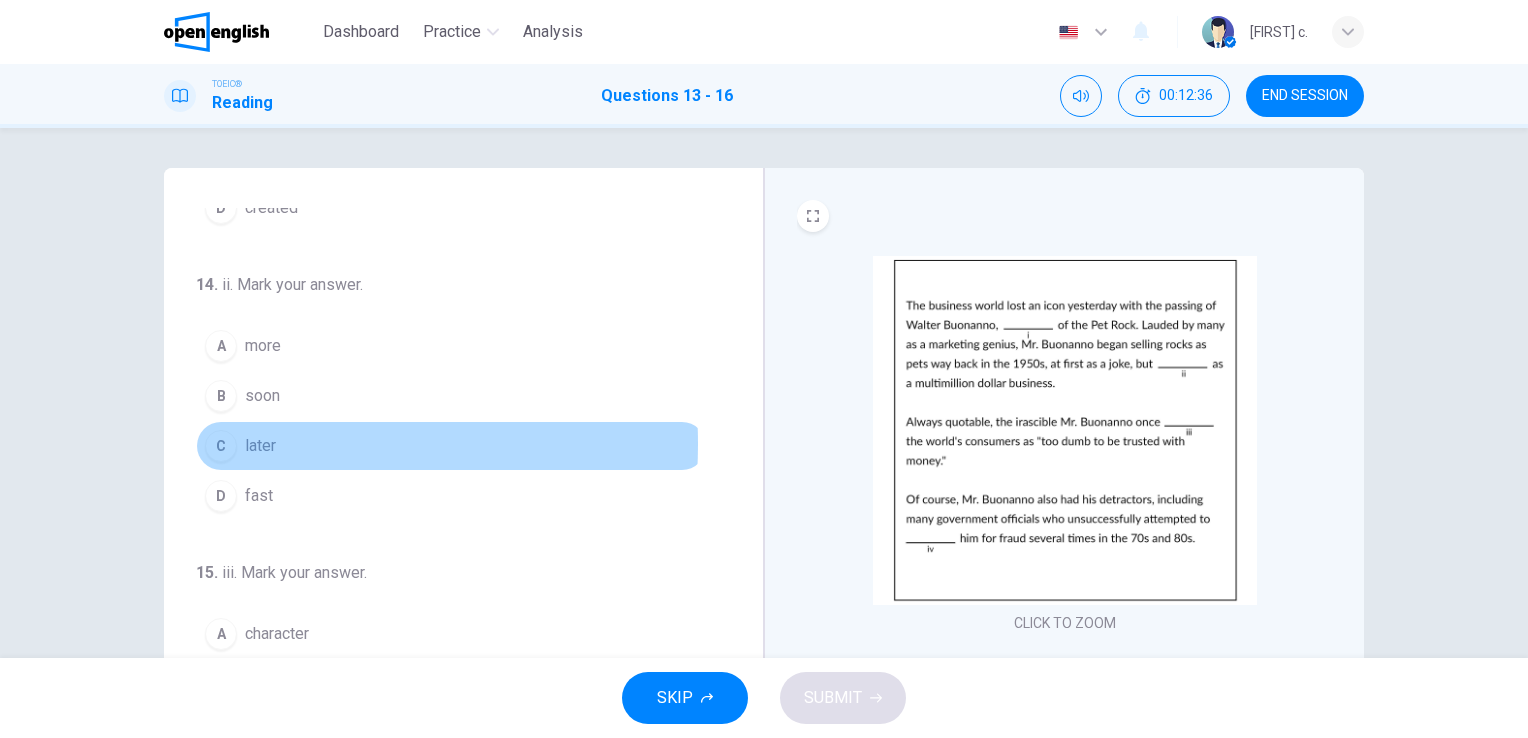 click on "C" at bounding box center [221, 446] 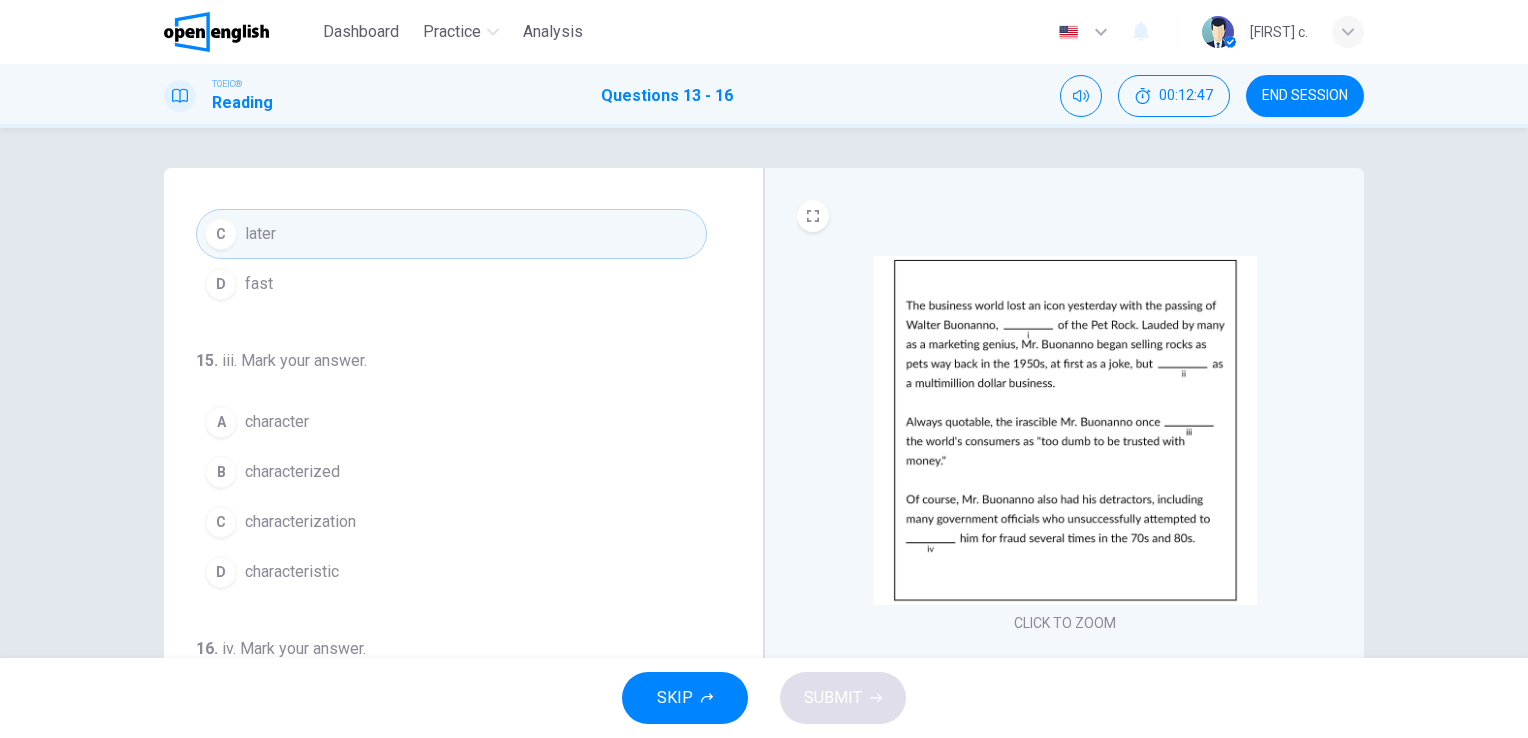 scroll, scrollTop: 456, scrollLeft: 0, axis: vertical 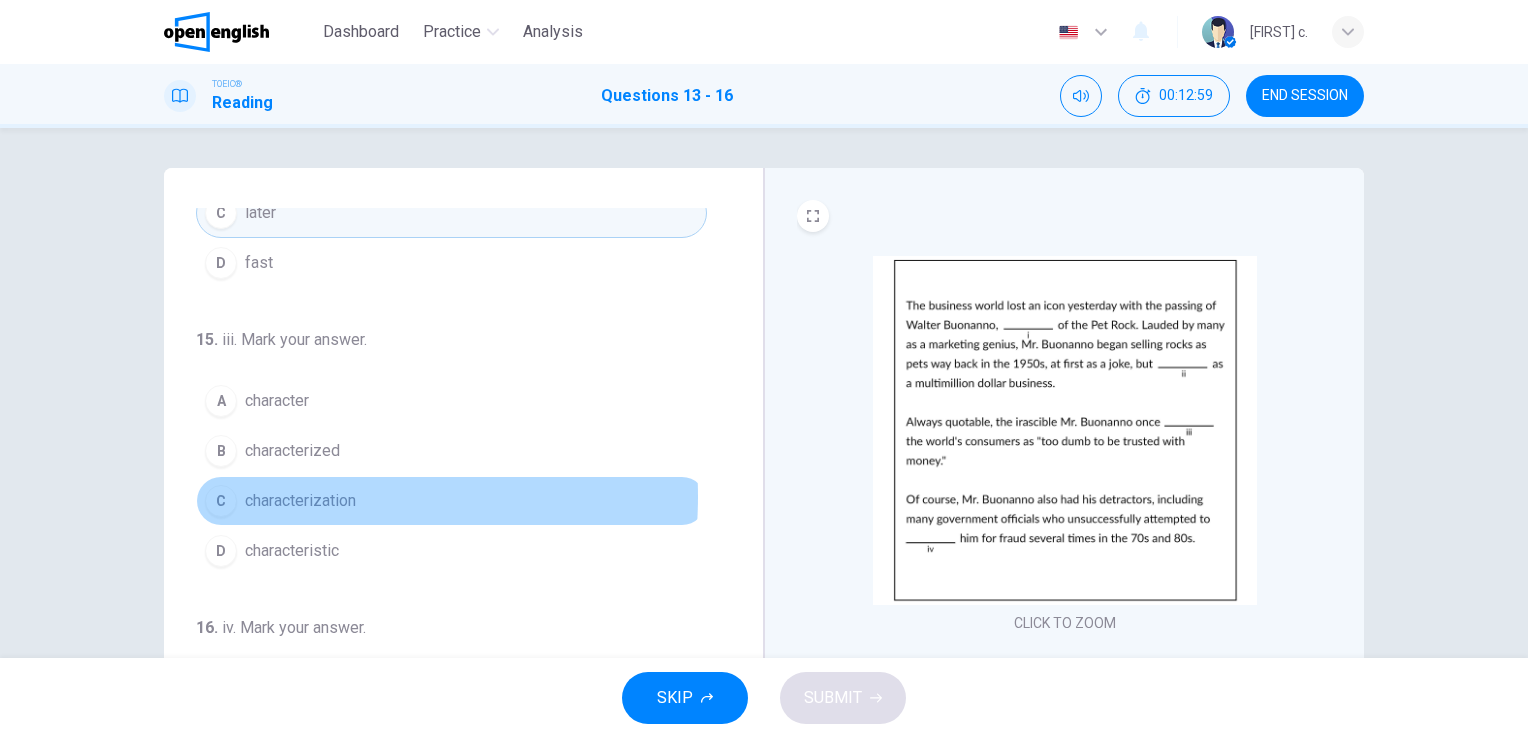 click on "characterization" at bounding box center [300, 501] 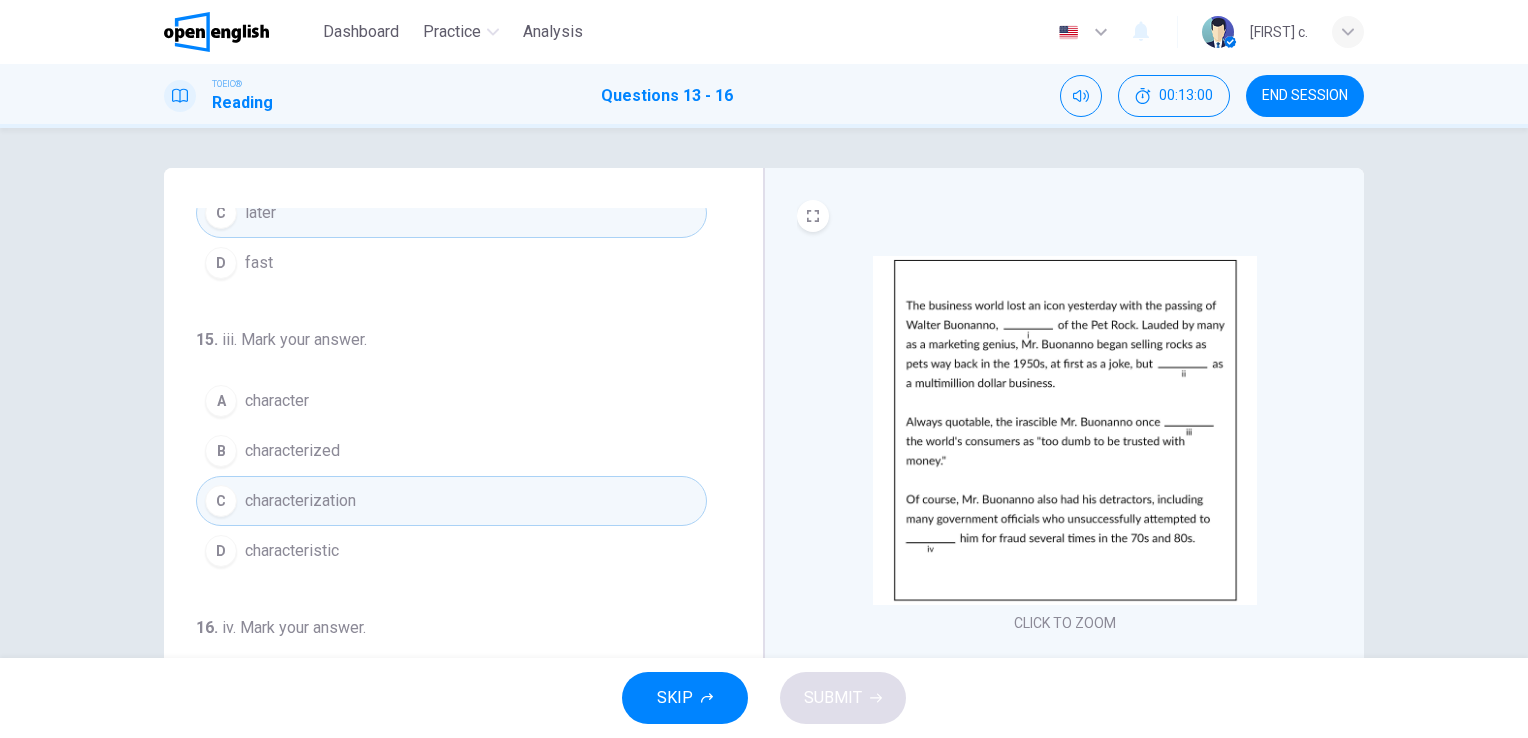scroll, scrollTop: 490, scrollLeft: 0, axis: vertical 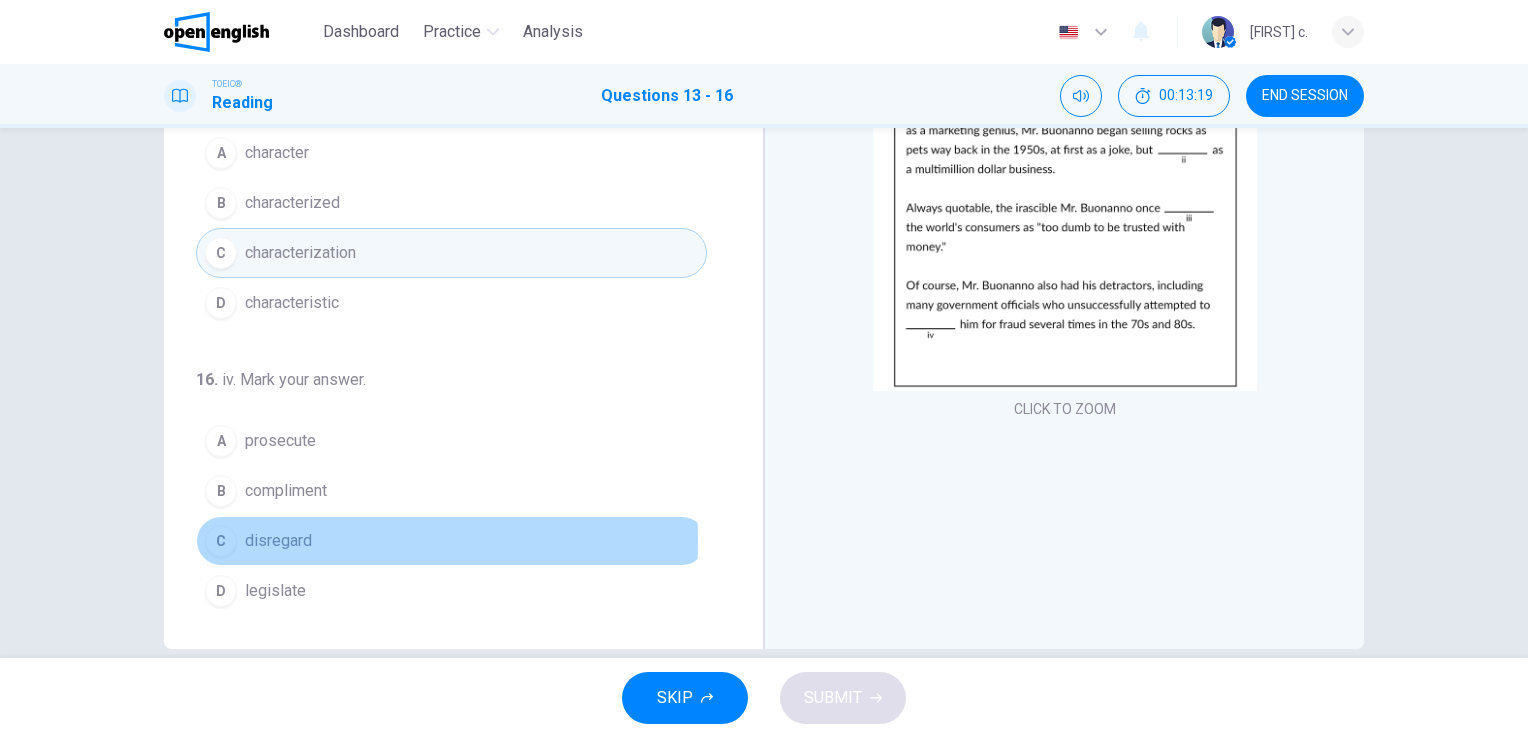 click on "disregard" at bounding box center [278, 541] 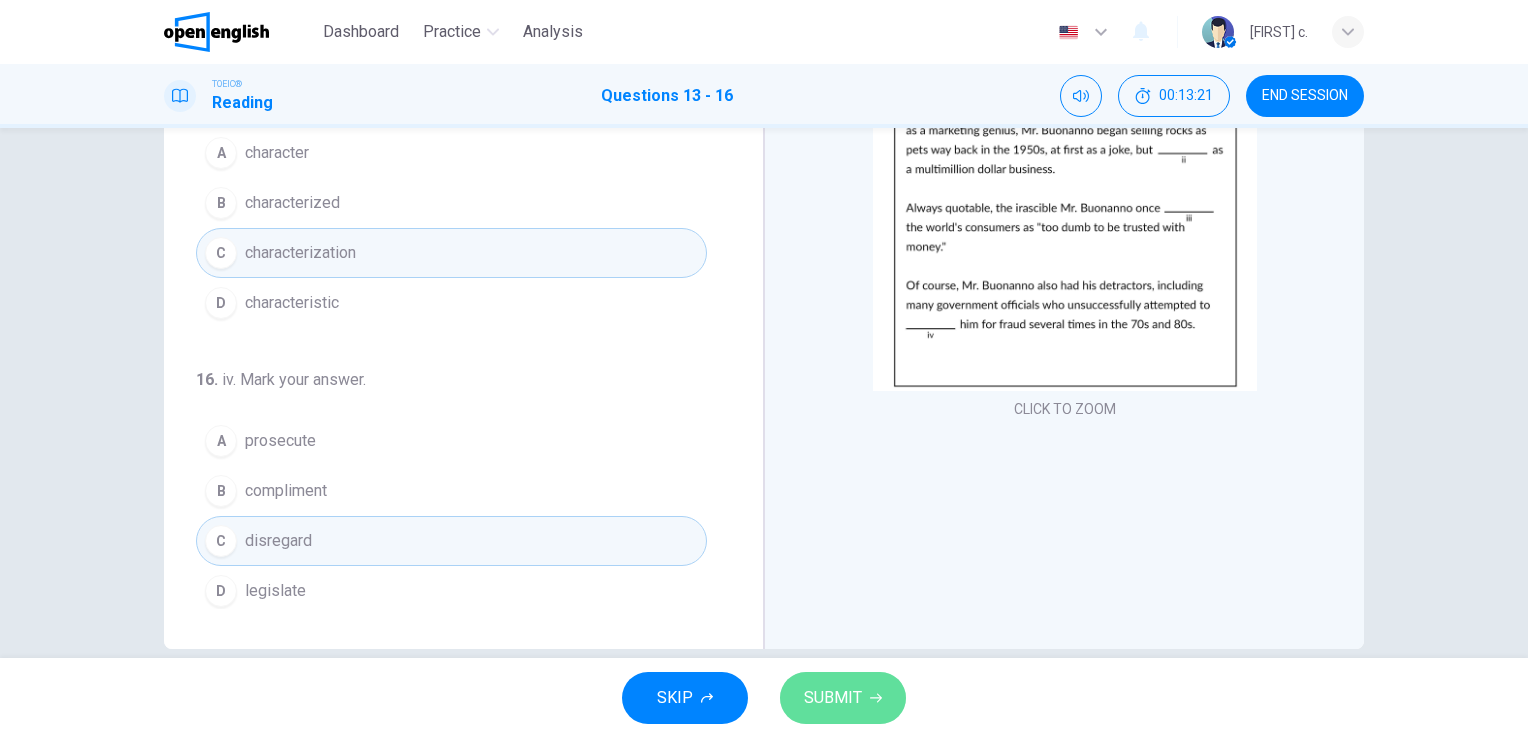 click on "SUBMIT" at bounding box center [833, 698] 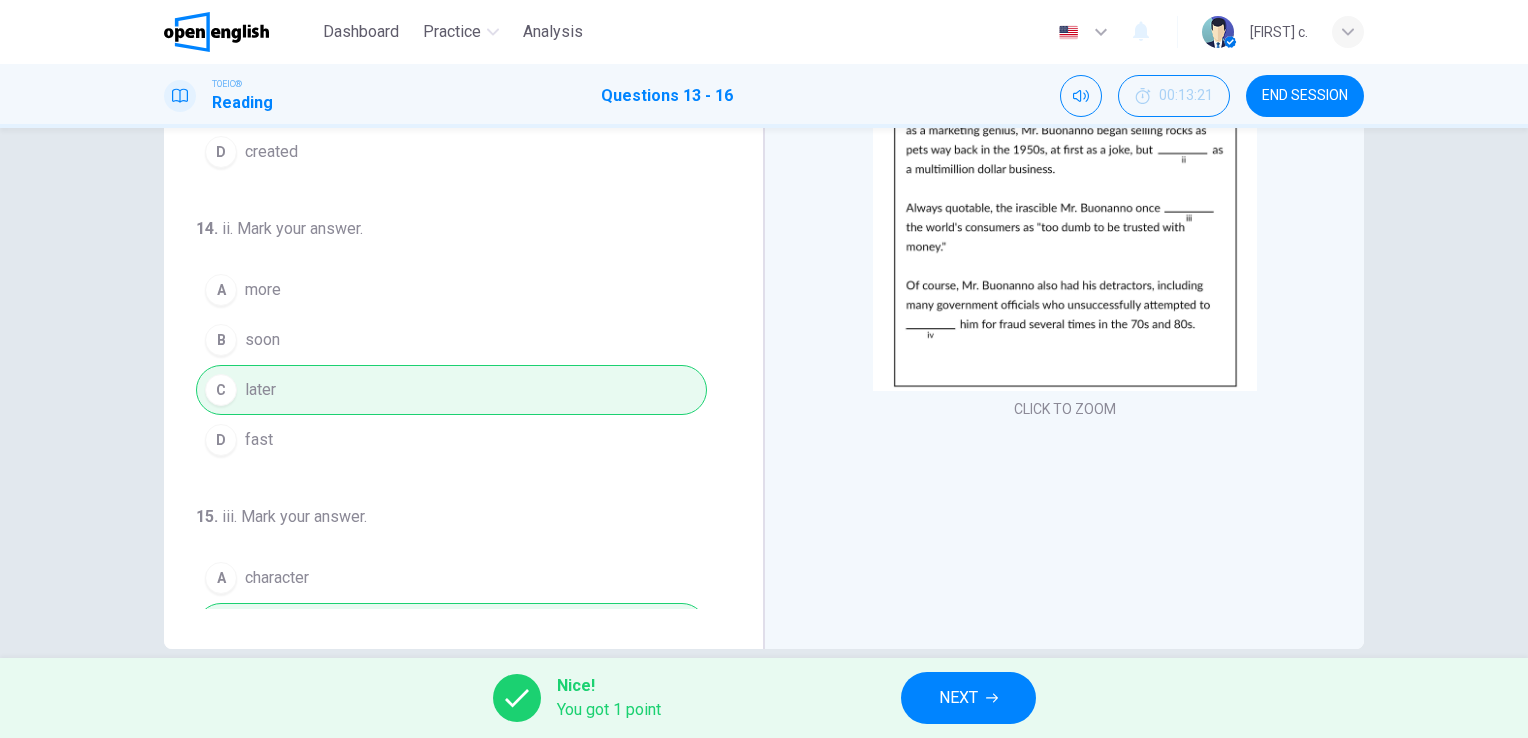 scroll, scrollTop: 0, scrollLeft: 0, axis: both 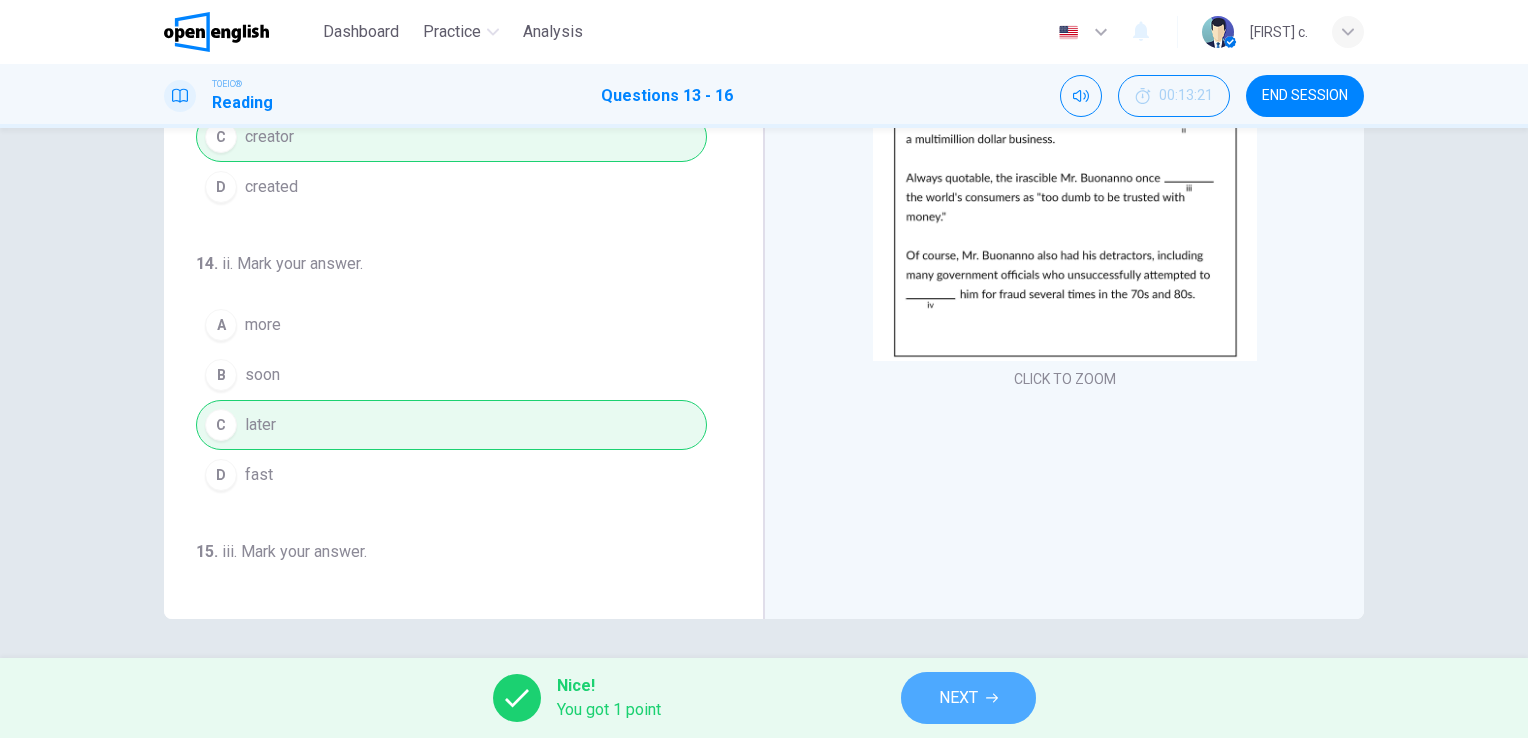 click on "NEXT" at bounding box center [968, 698] 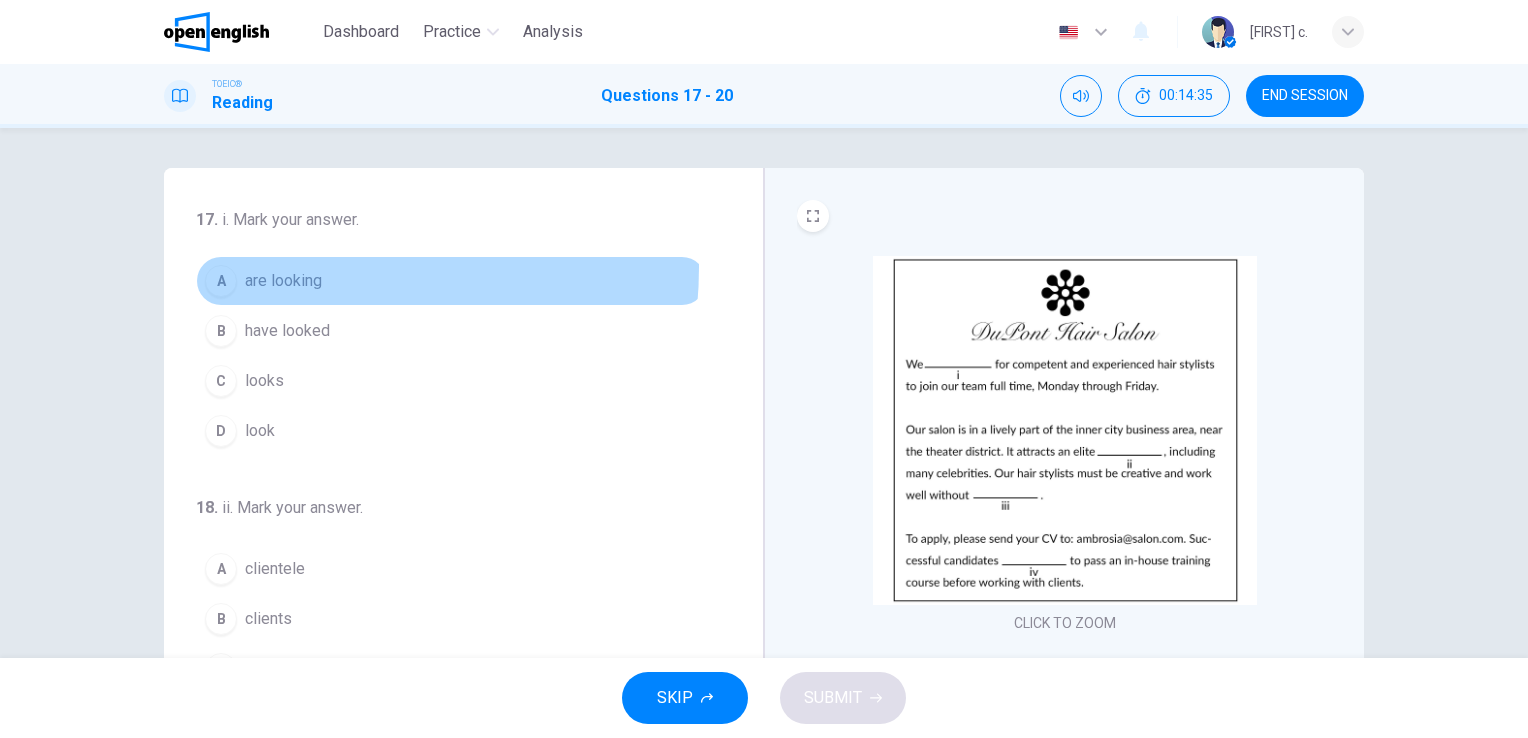 click on "A are looking" at bounding box center [451, 281] 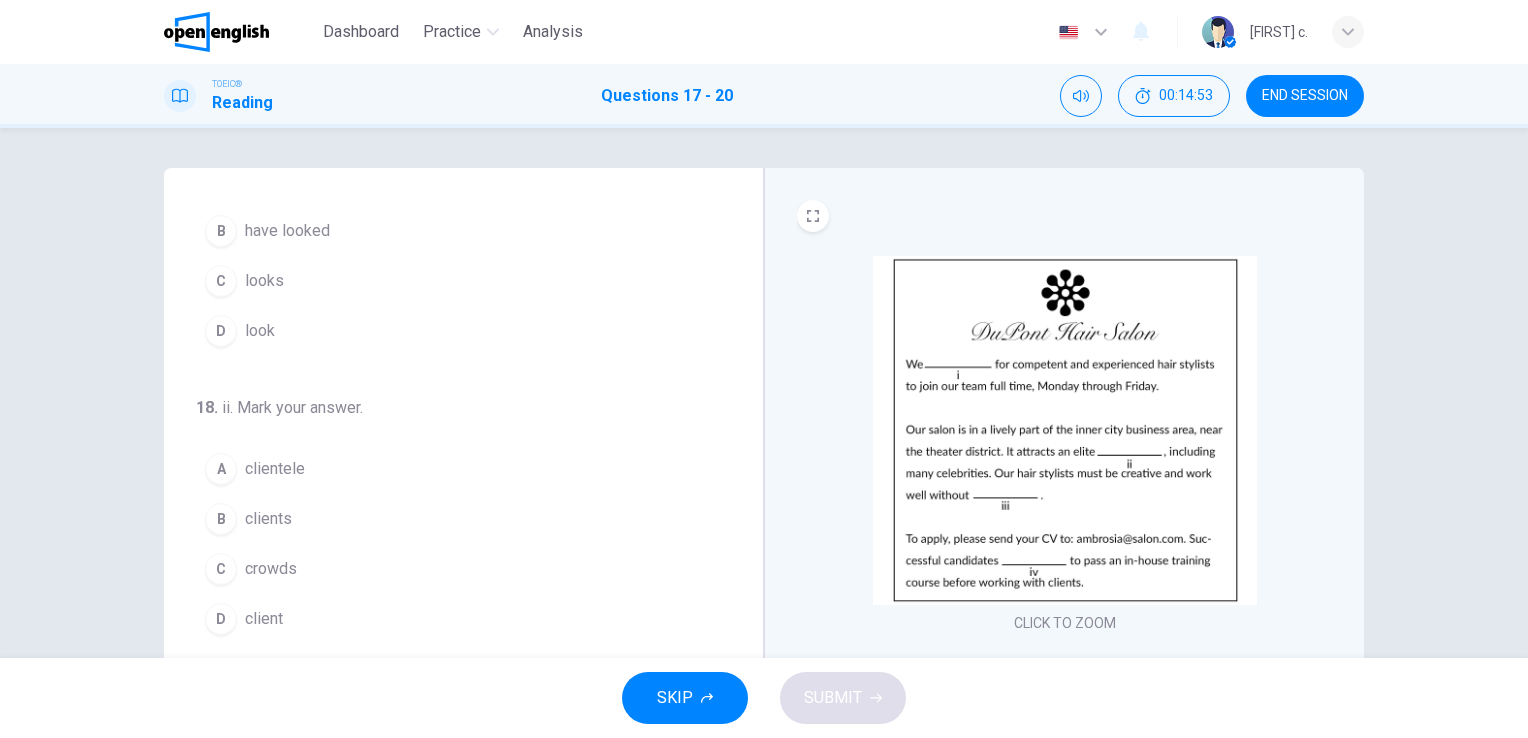 scroll, scrollTop: 102, scrollLeft: 0, axis: vertical 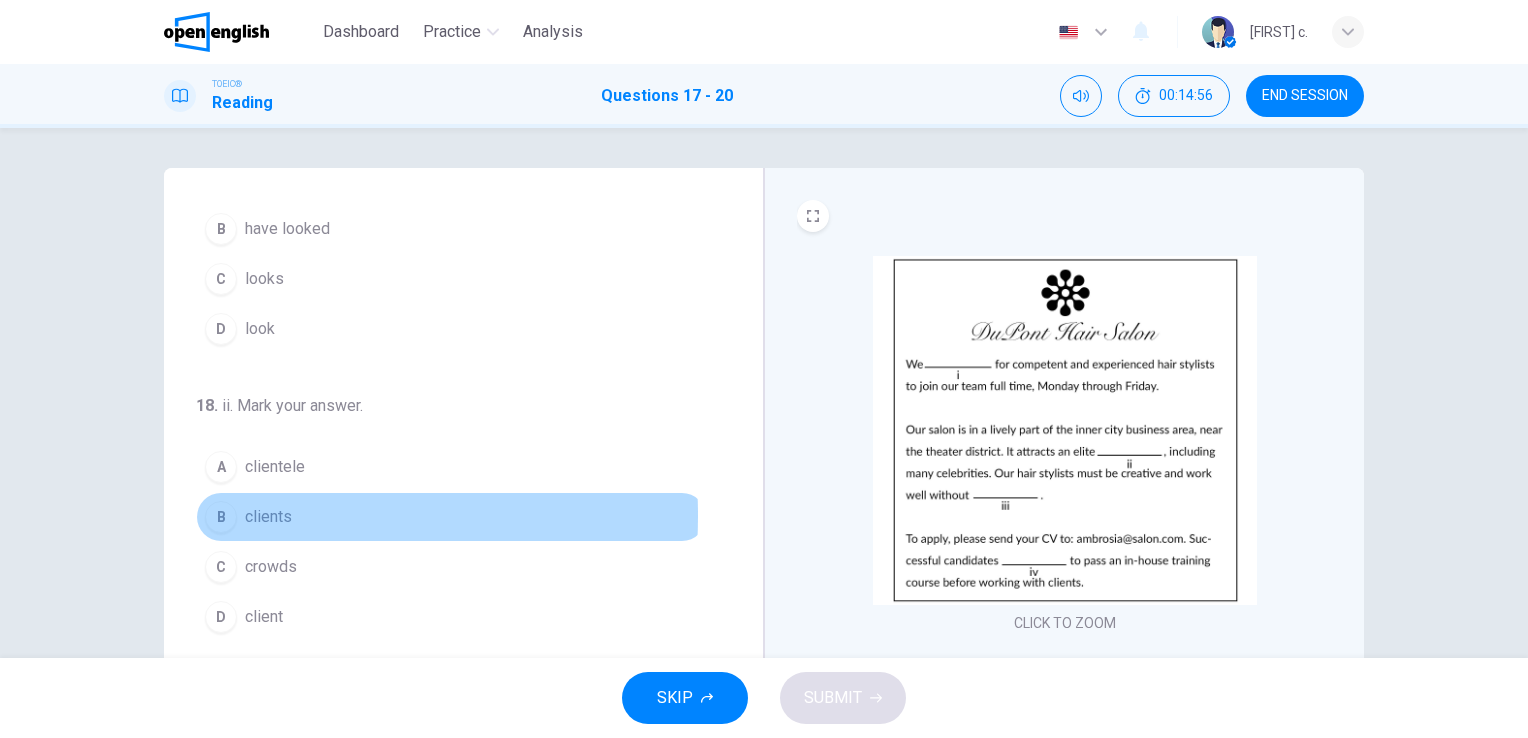 click on "B" at bounding box center (221, 517) 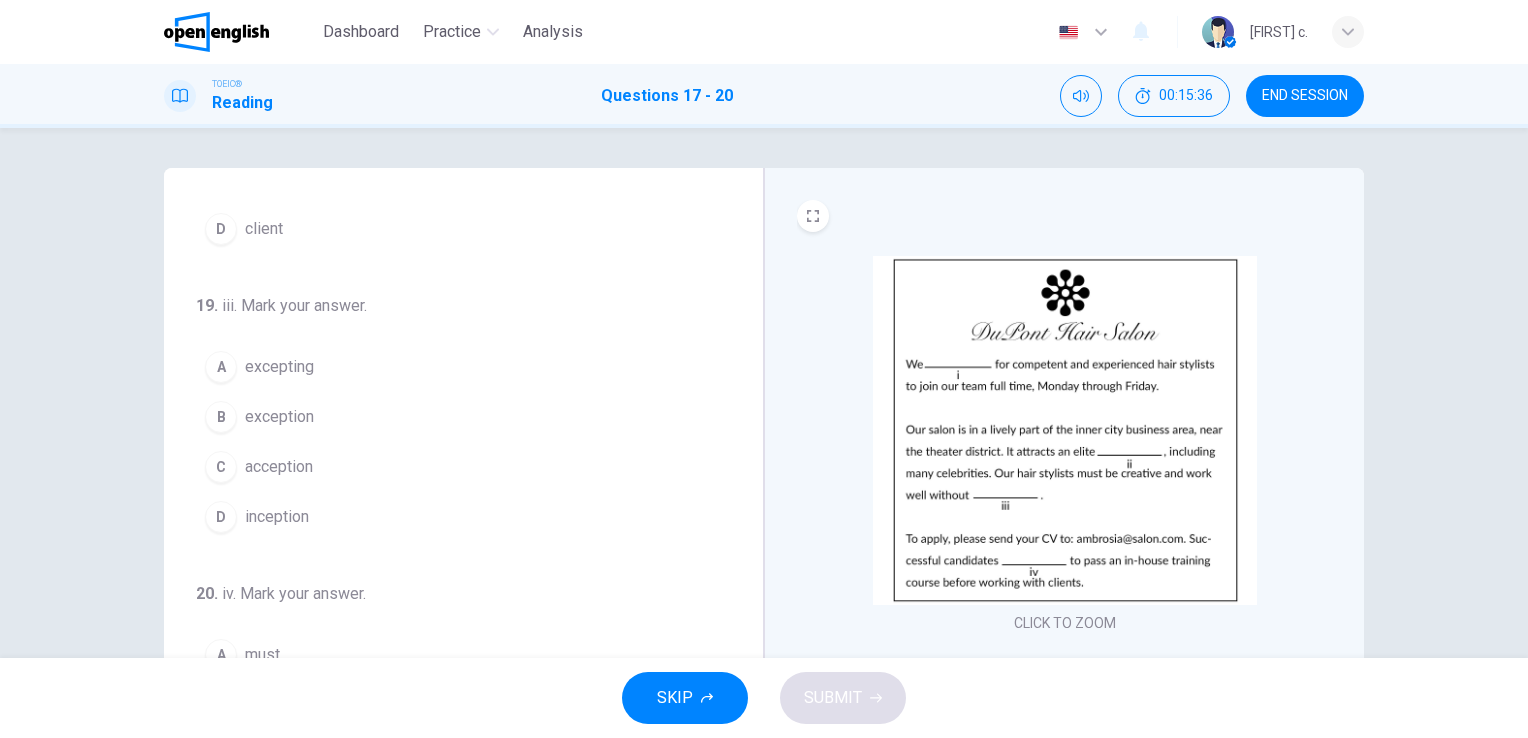 scroll, scrollTop: 490, scrollLeft: 0, axis: vertical 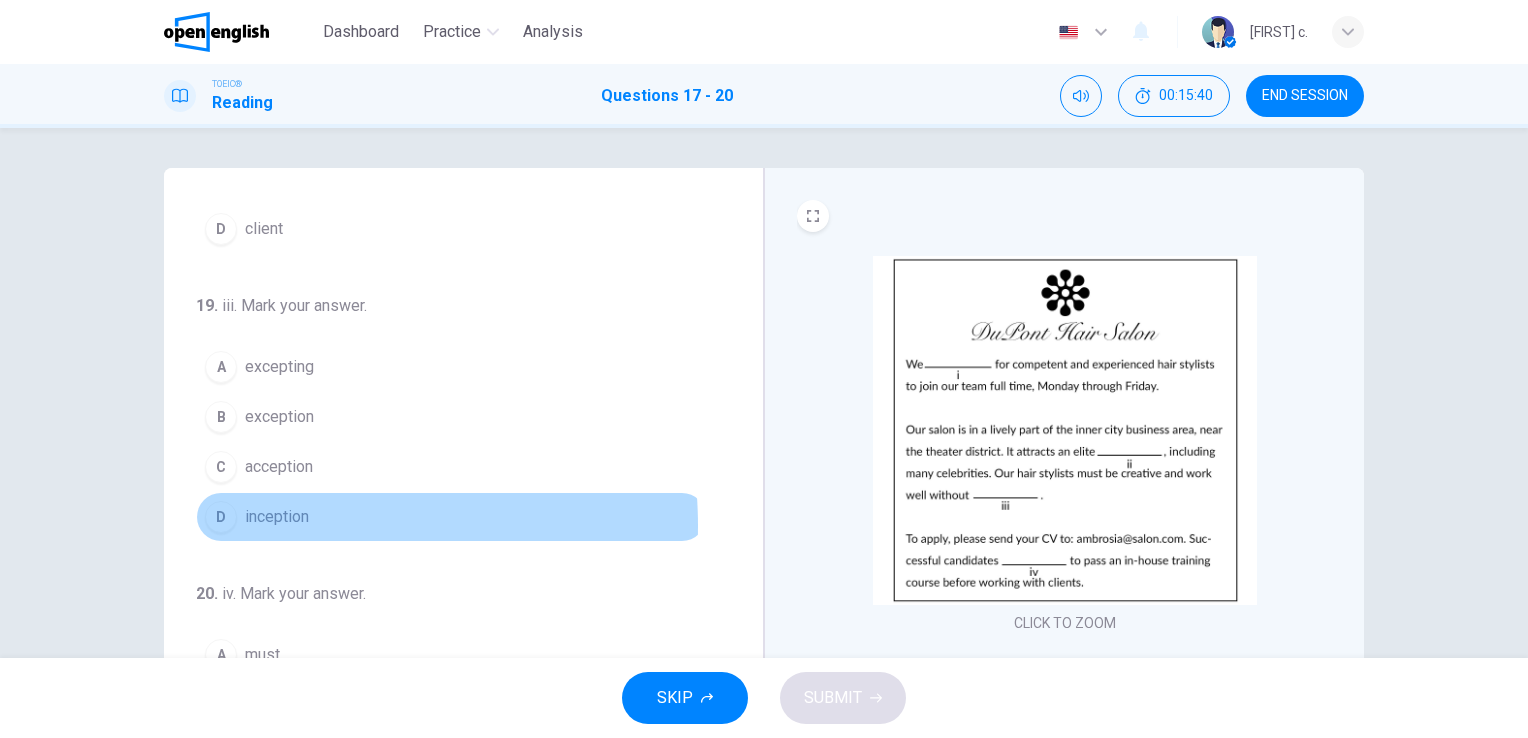 click on "inception" at bounding box center (277, 517) 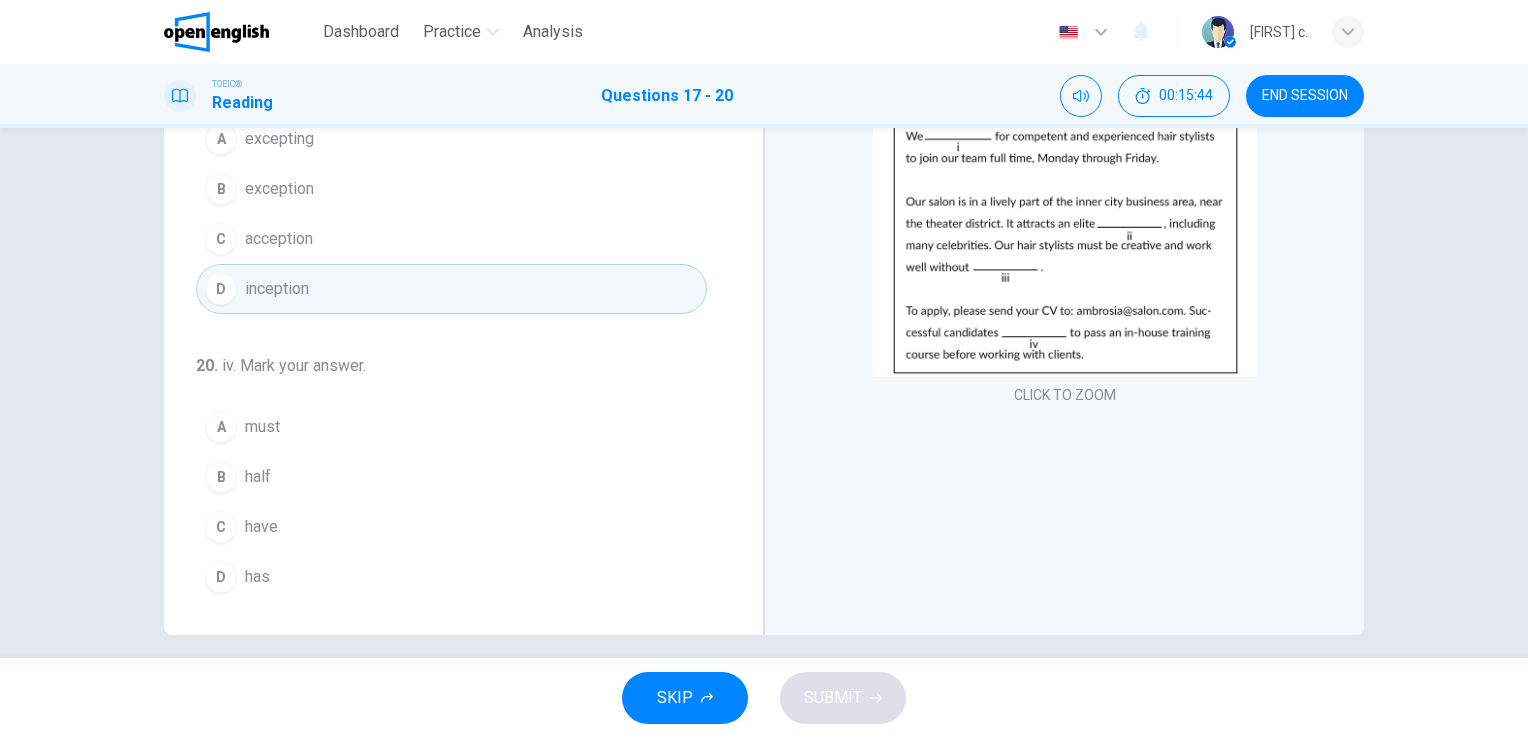 scroll, scrollTop: 228, scrollLeft: 0, axis: vertical 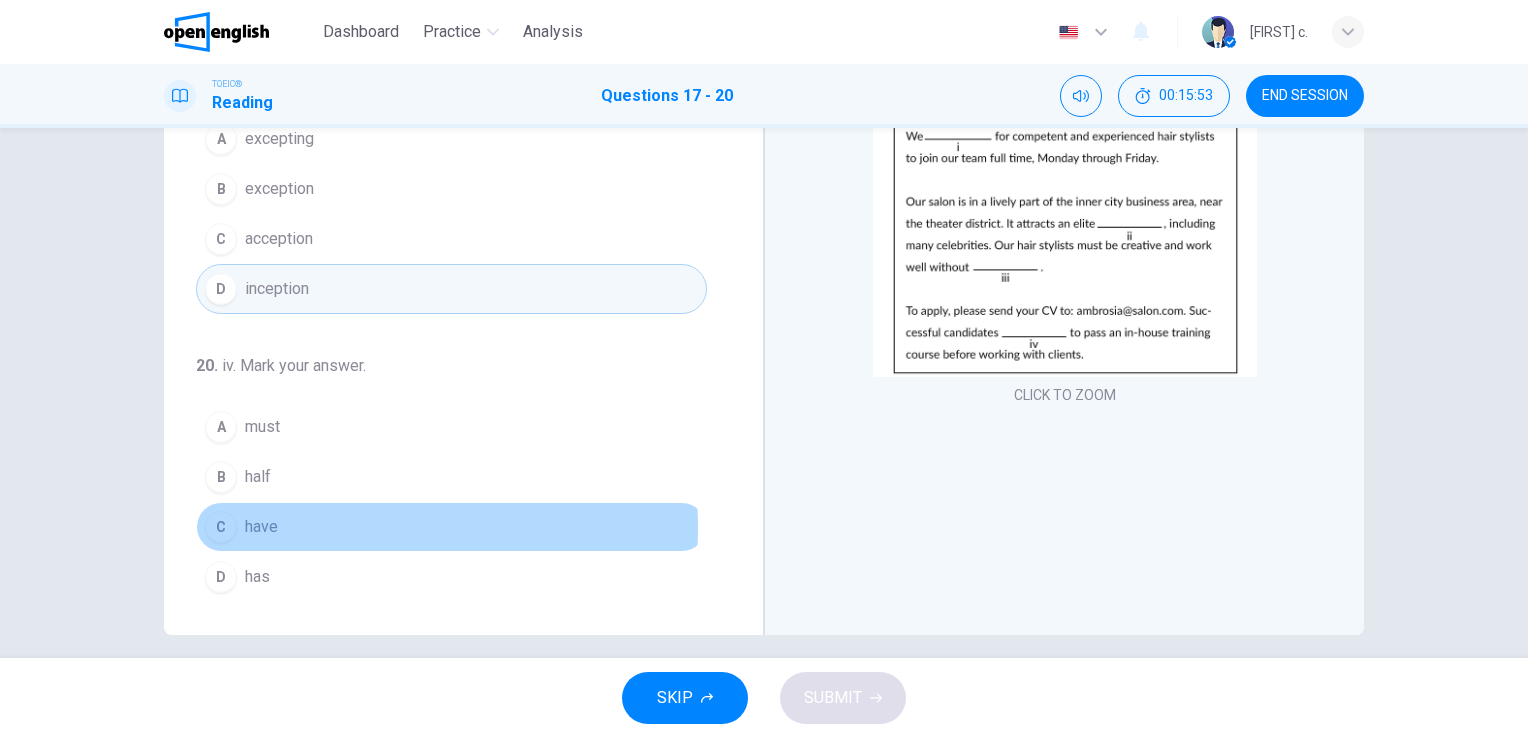 click on "C have" at bounding box center [451, 527] 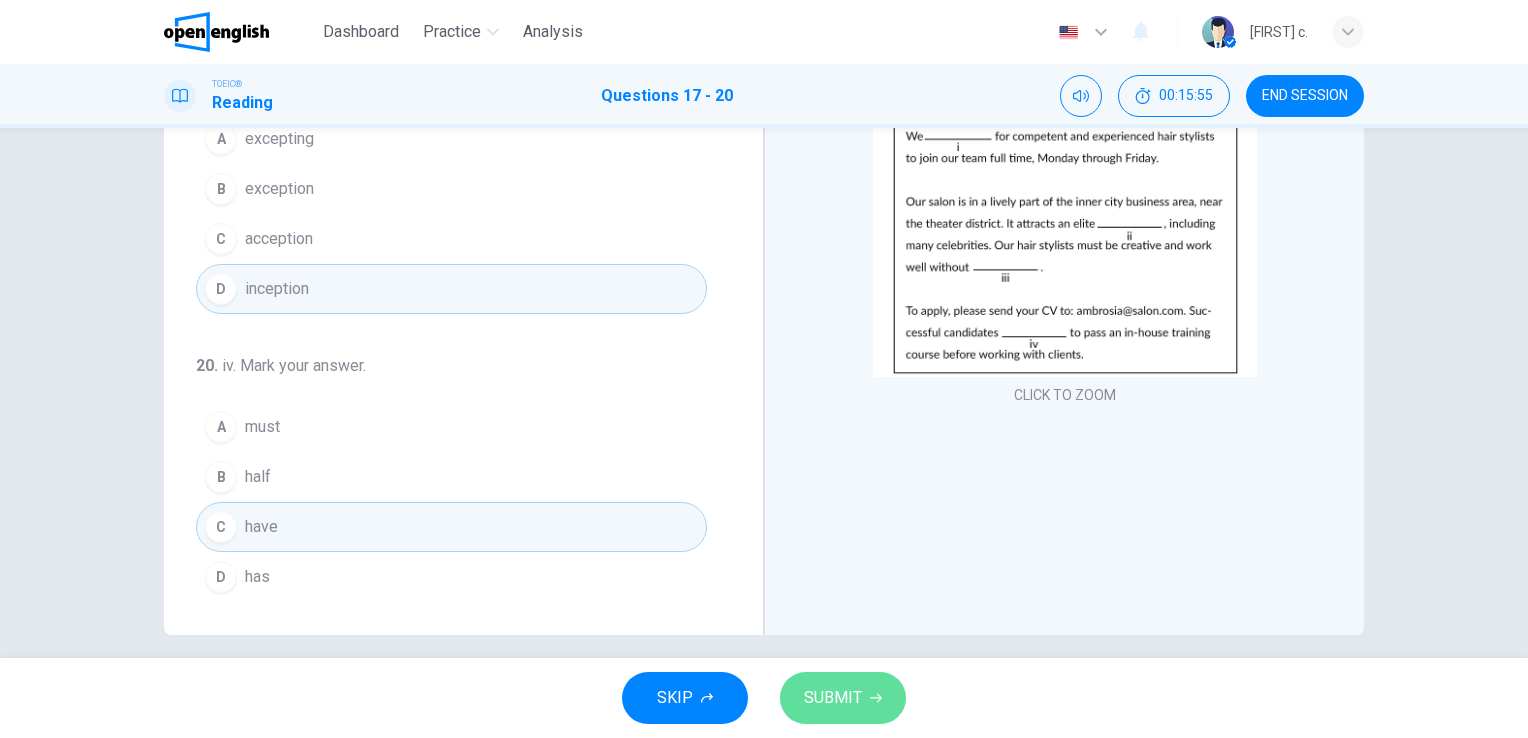 click on "SUBMIT" at bounding box center (833, 698) 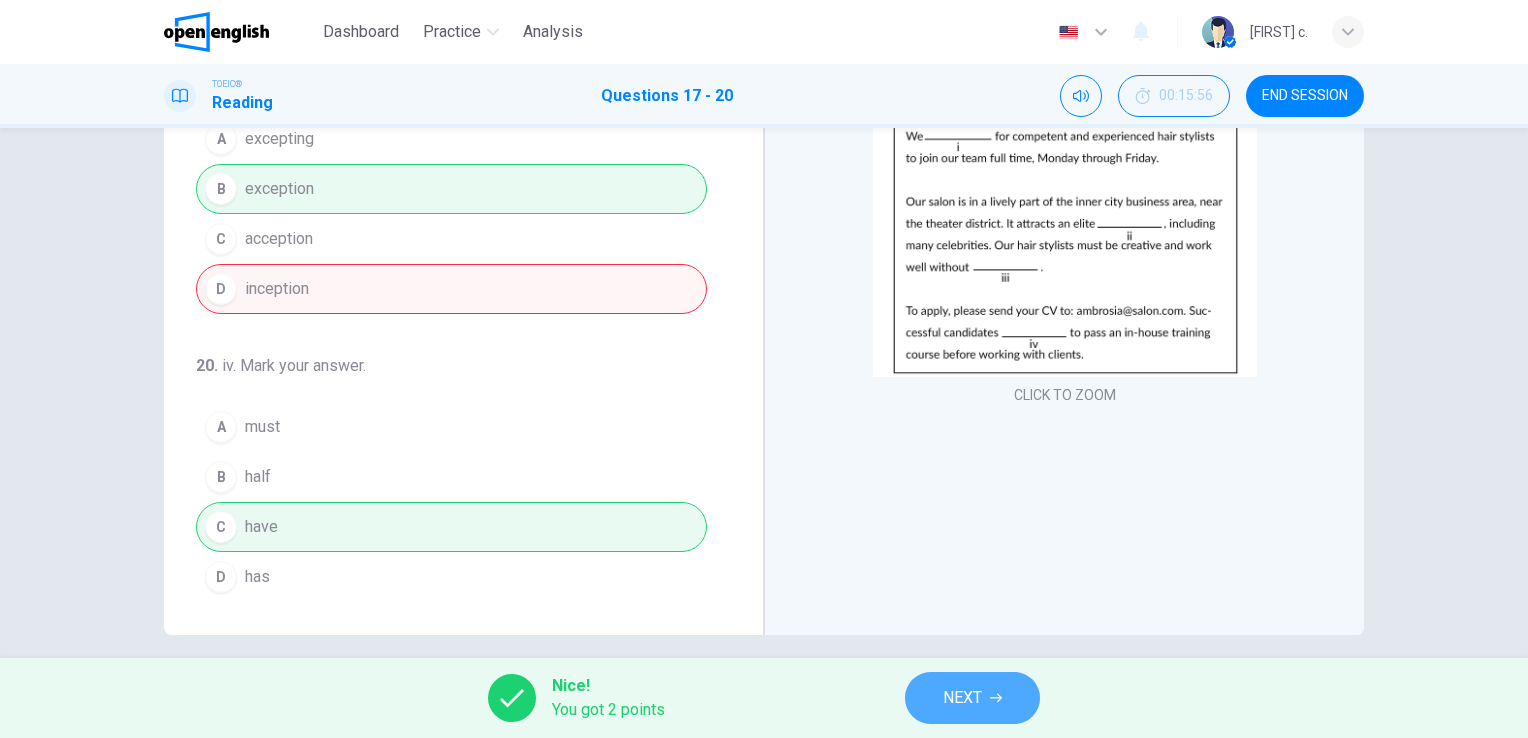 click on "NEXT" at bounding box center (972, 698) 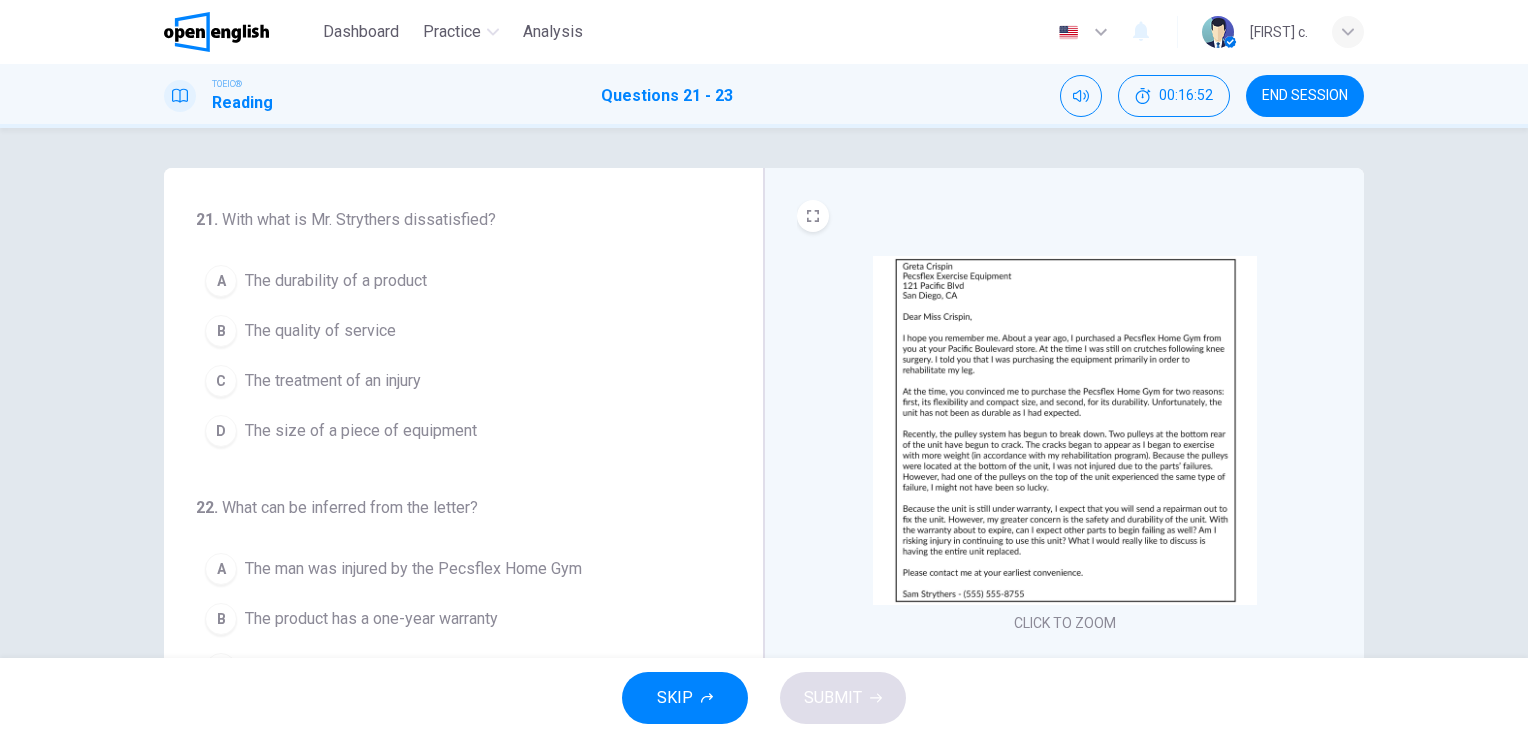 drag, startPoint x: 880, startPoint y: 667, endPoint x: 928, endPoint y: 339, distance: 331.4936 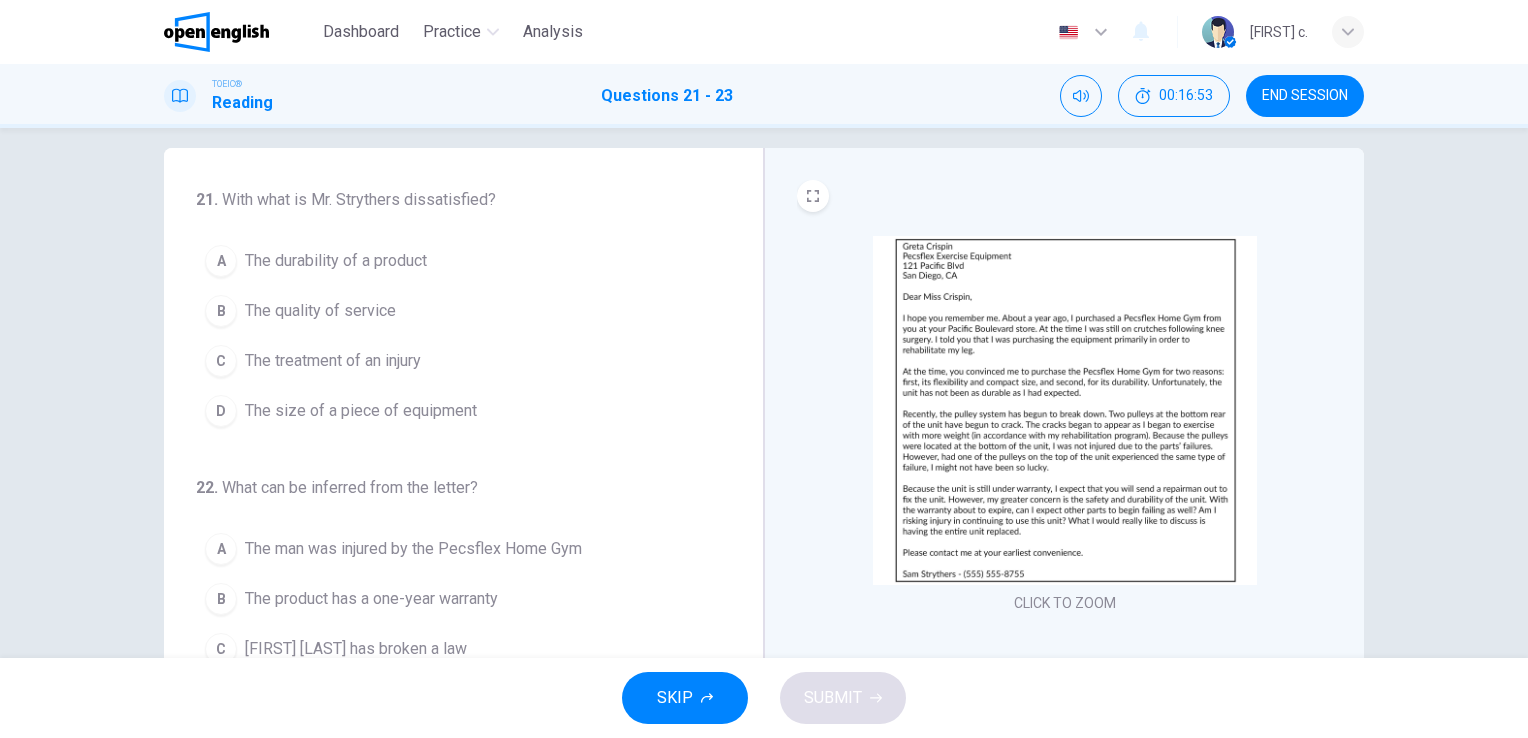 scroll, scrollTop: 28, scrollLeft: 0, axis: vertical 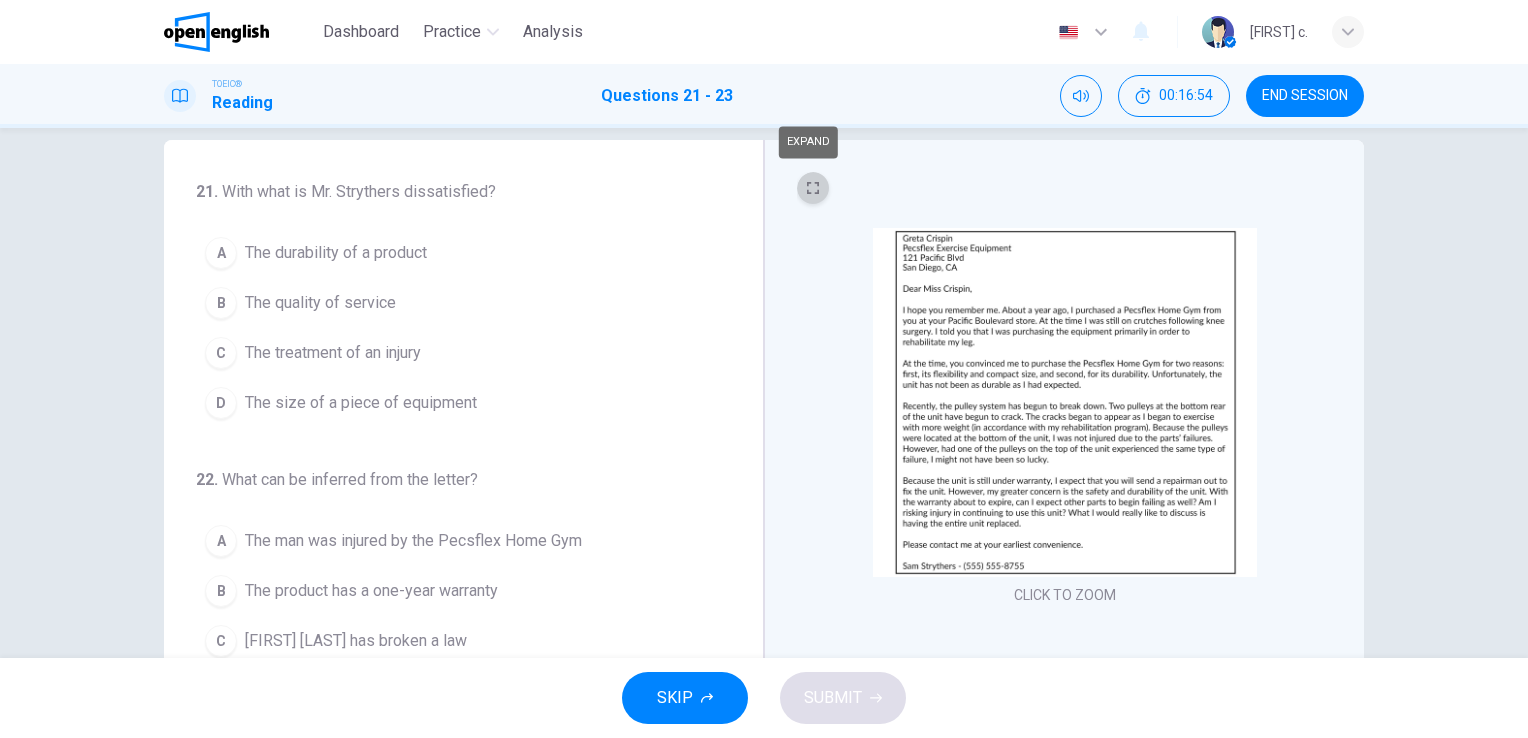 click 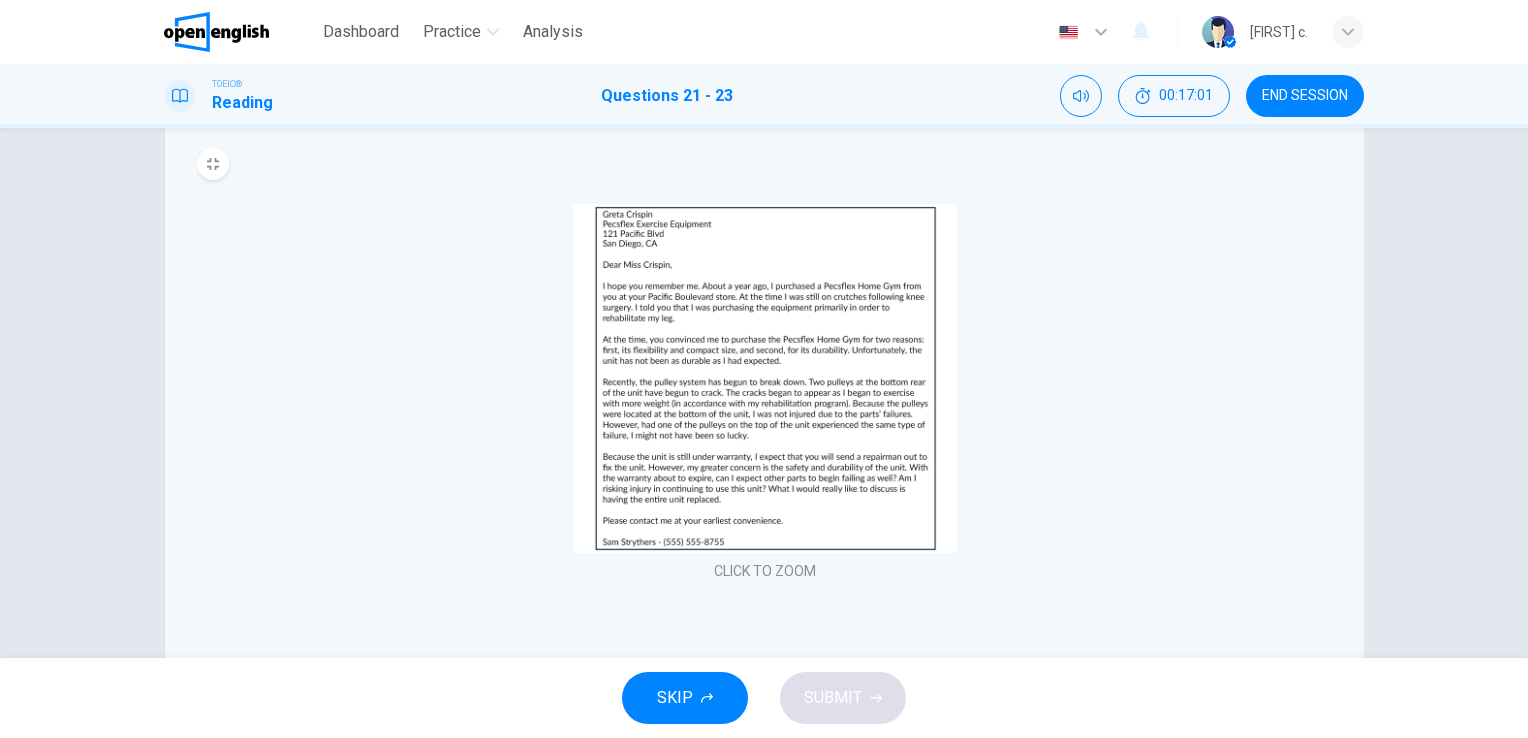 scroll, scrollTop: 52, scrollLeft: 0, axis: vertical 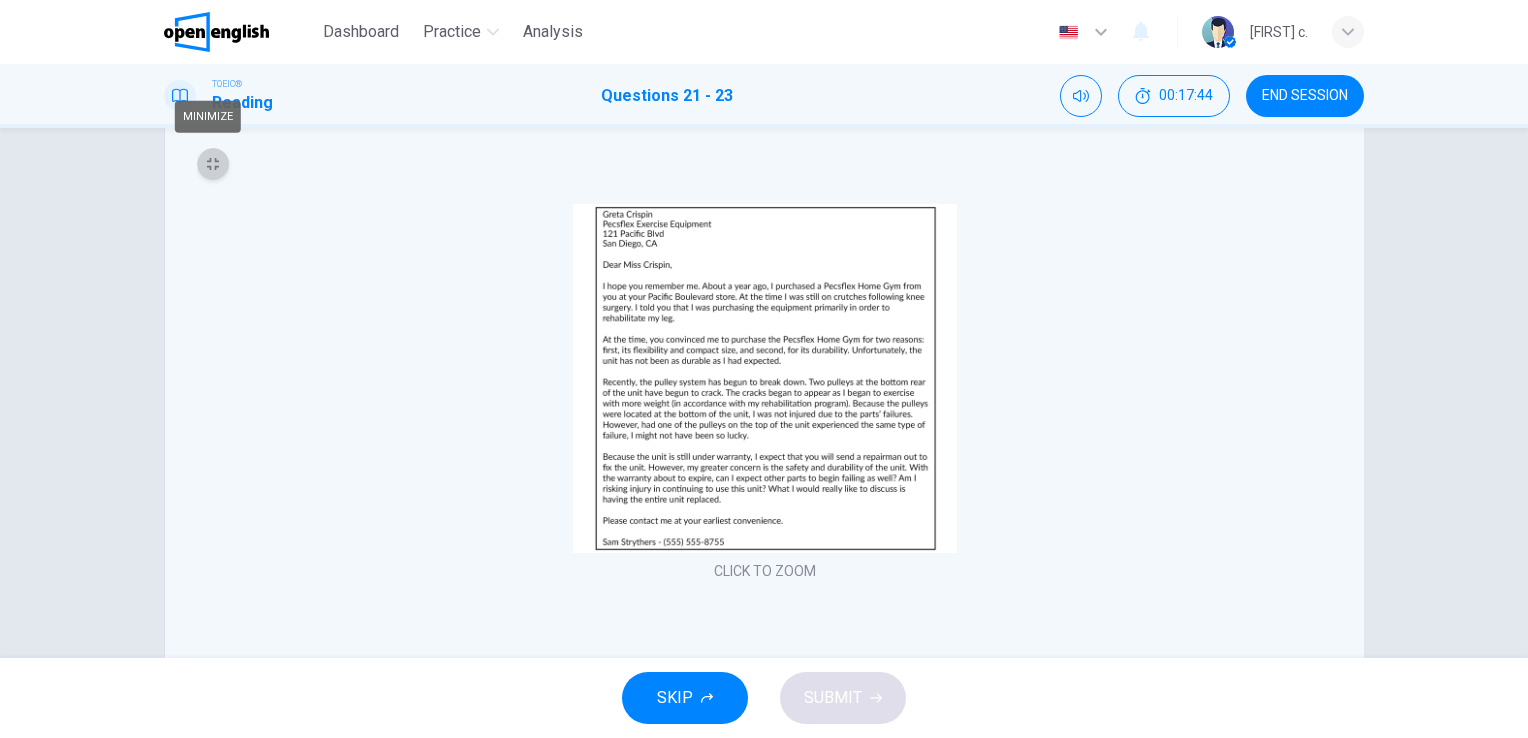 click 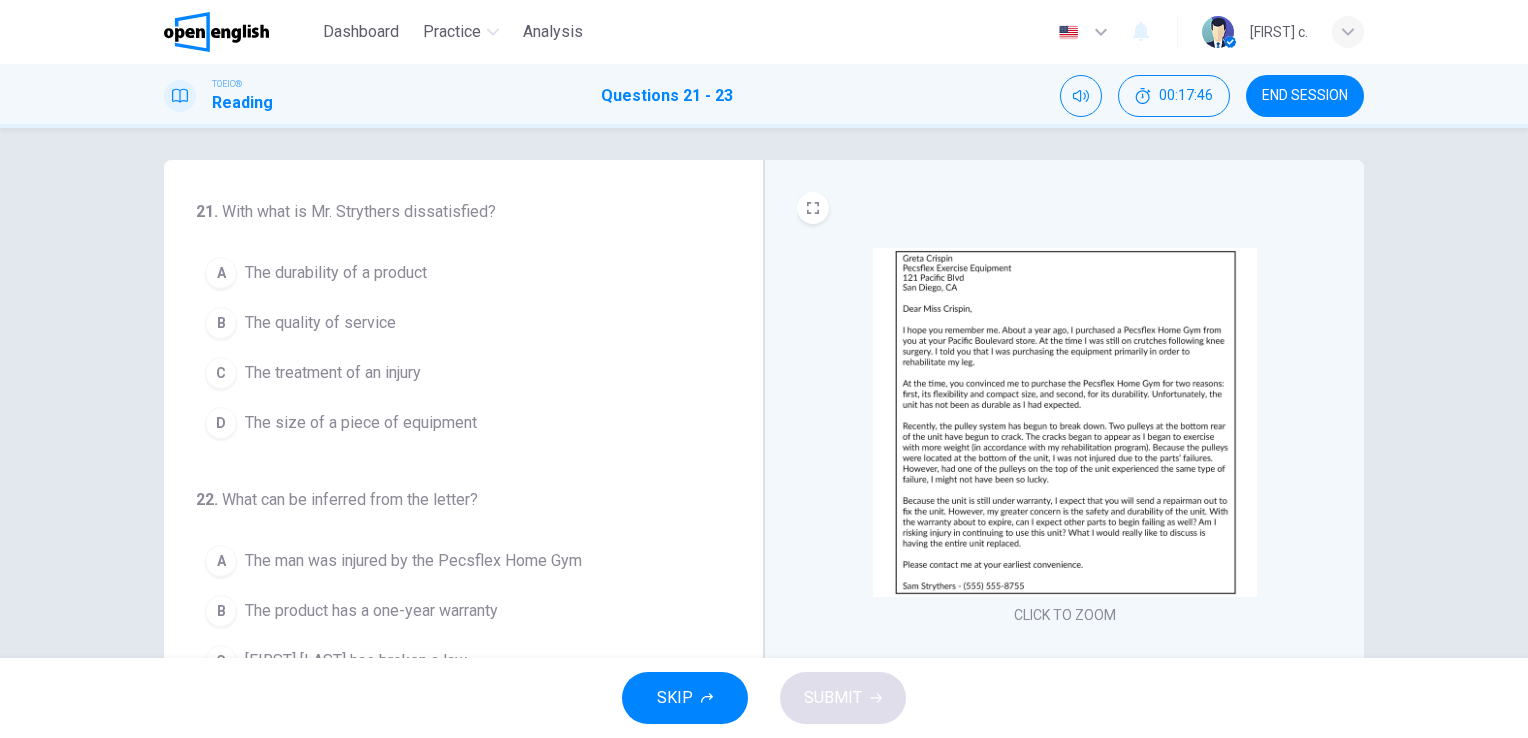 scroll, scrollTop: 8, scrollLeft: 0, axis: vertical 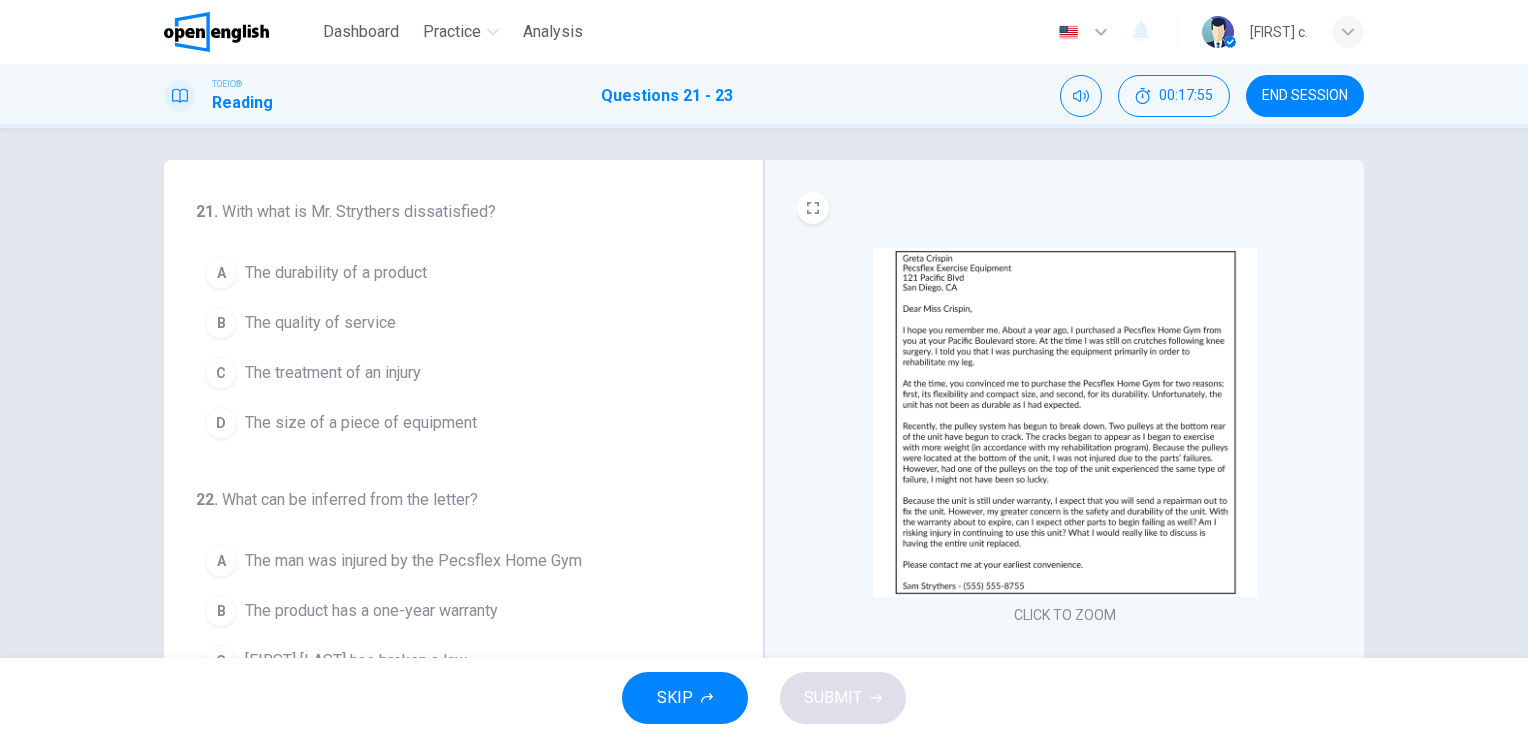 click on "The durability of a product" at bounding box center (336, 273) 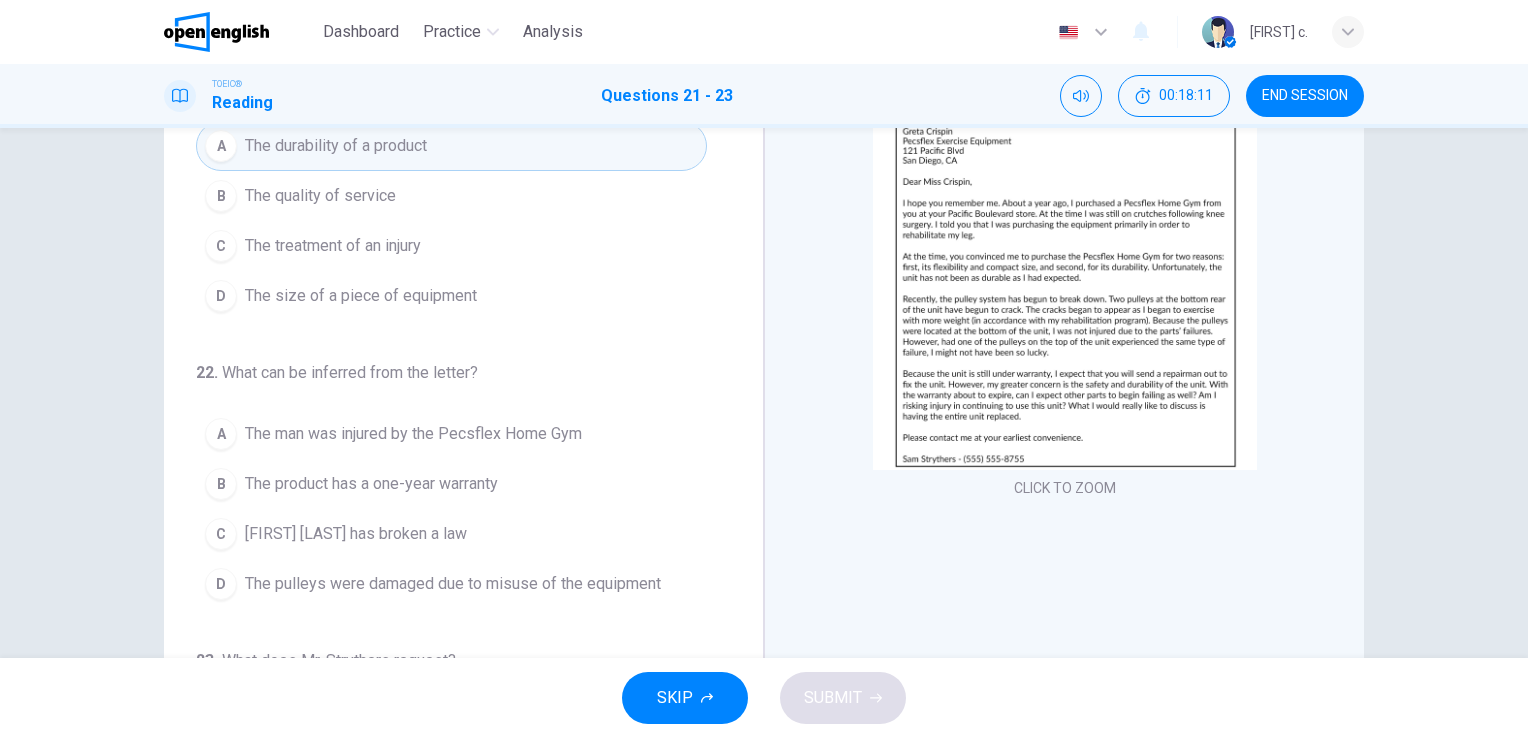 scroll, scrollTop: 136, scrollLeft: 0, axis: vertical 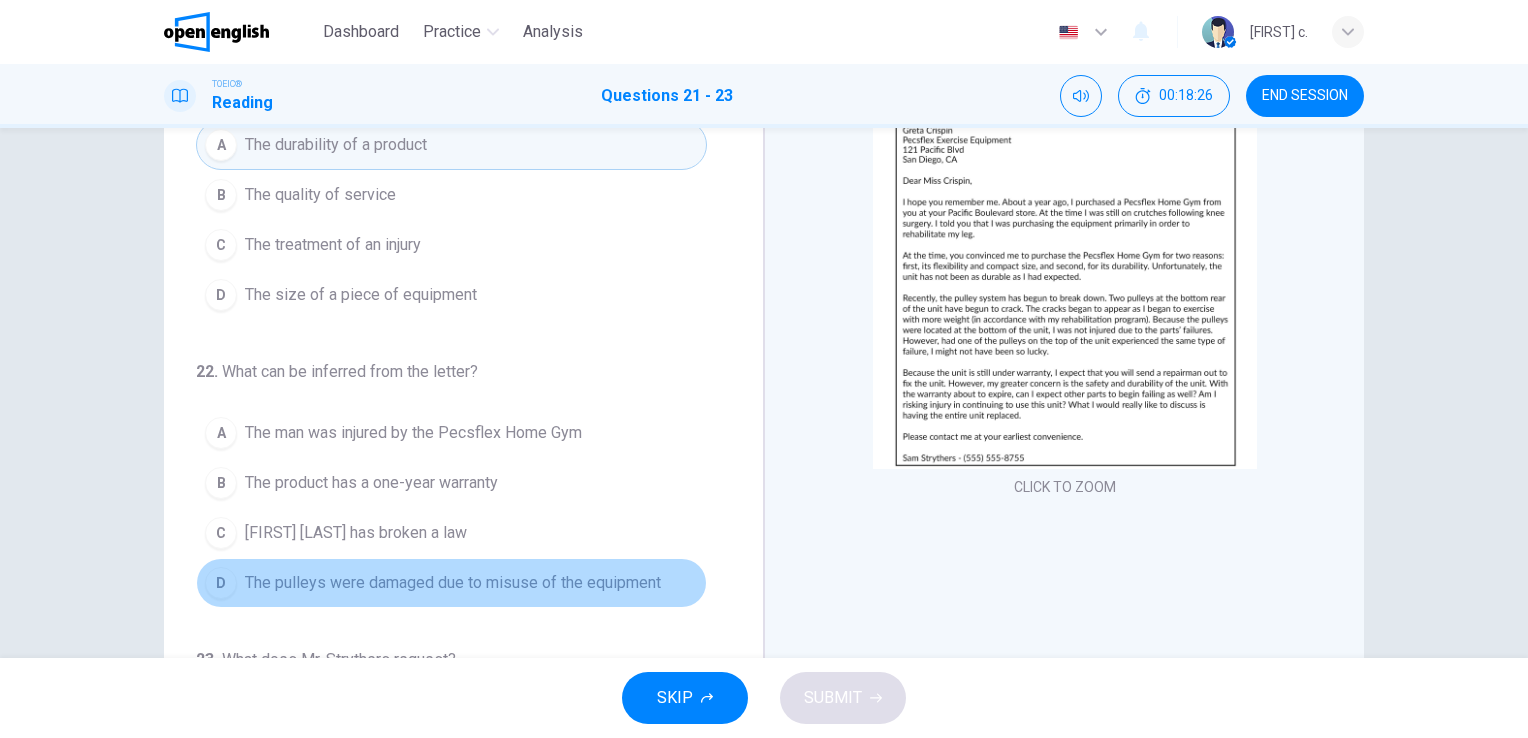 click on "The pulleys were damaged due to misuse of the equipment" at bounding box center [453, 583] 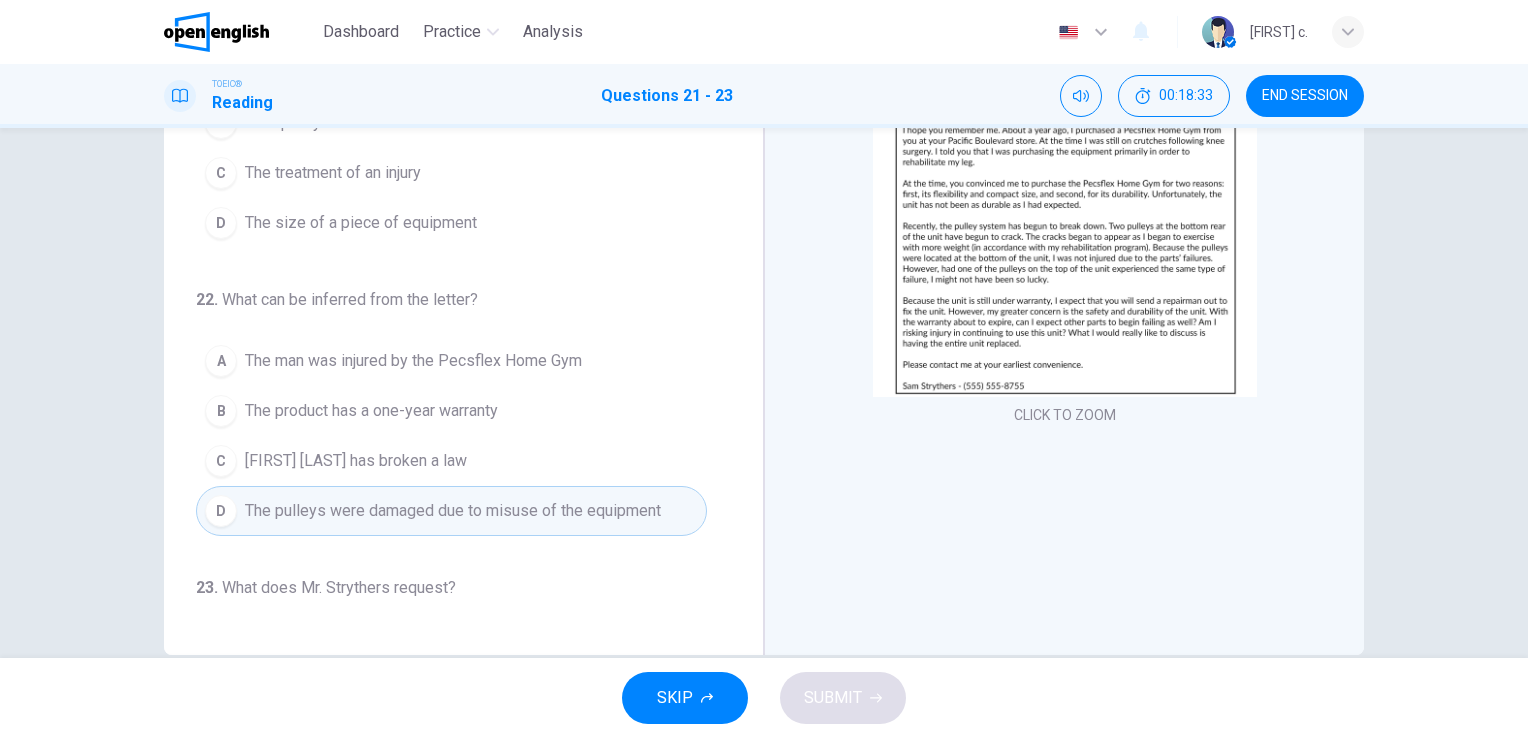 scroll, scrollTop: 244, scrollLeft: 0, axis: vertical 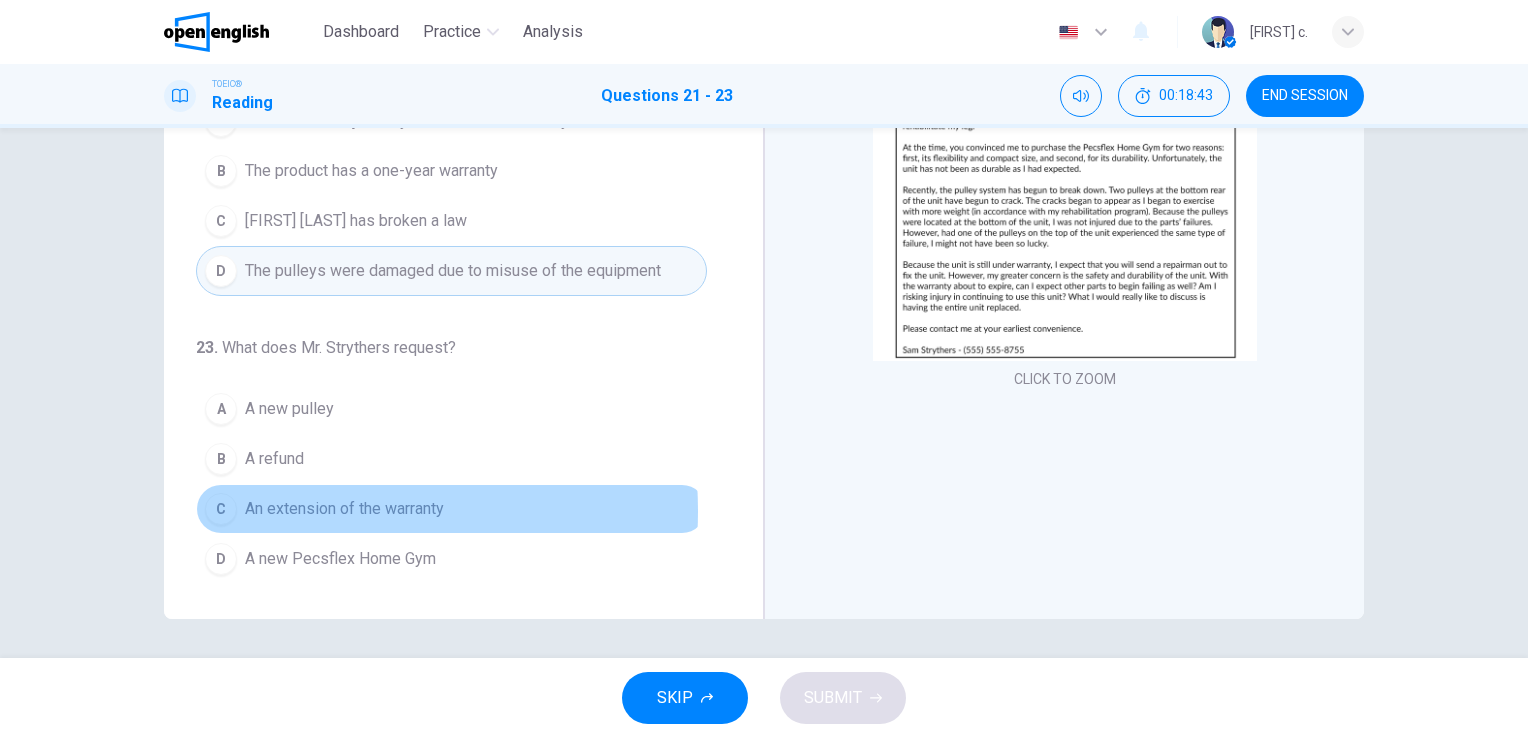 click on "An extension of the warranty" at bounding box center (344, 509) 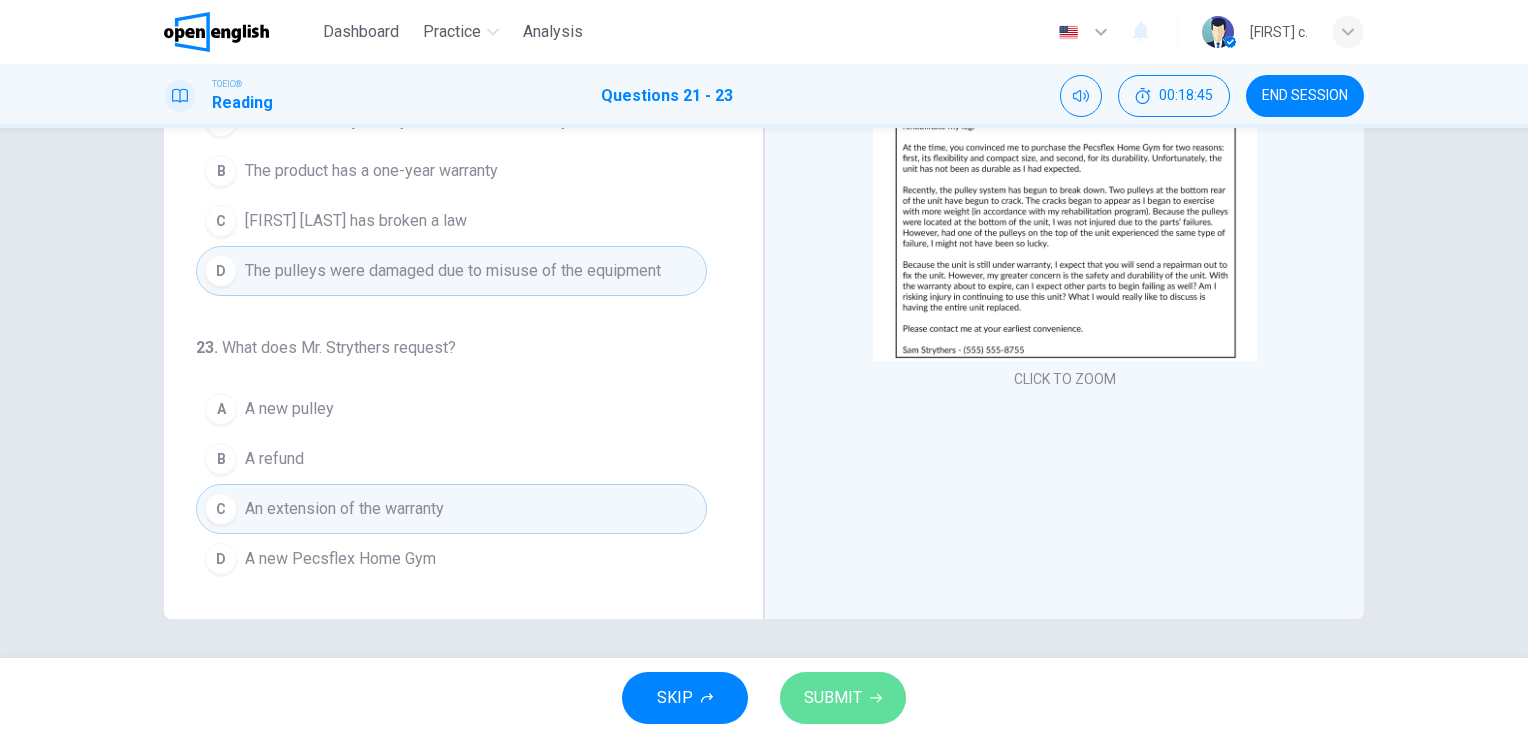 click on "SUBMIT" at bounding box center (843, 698) 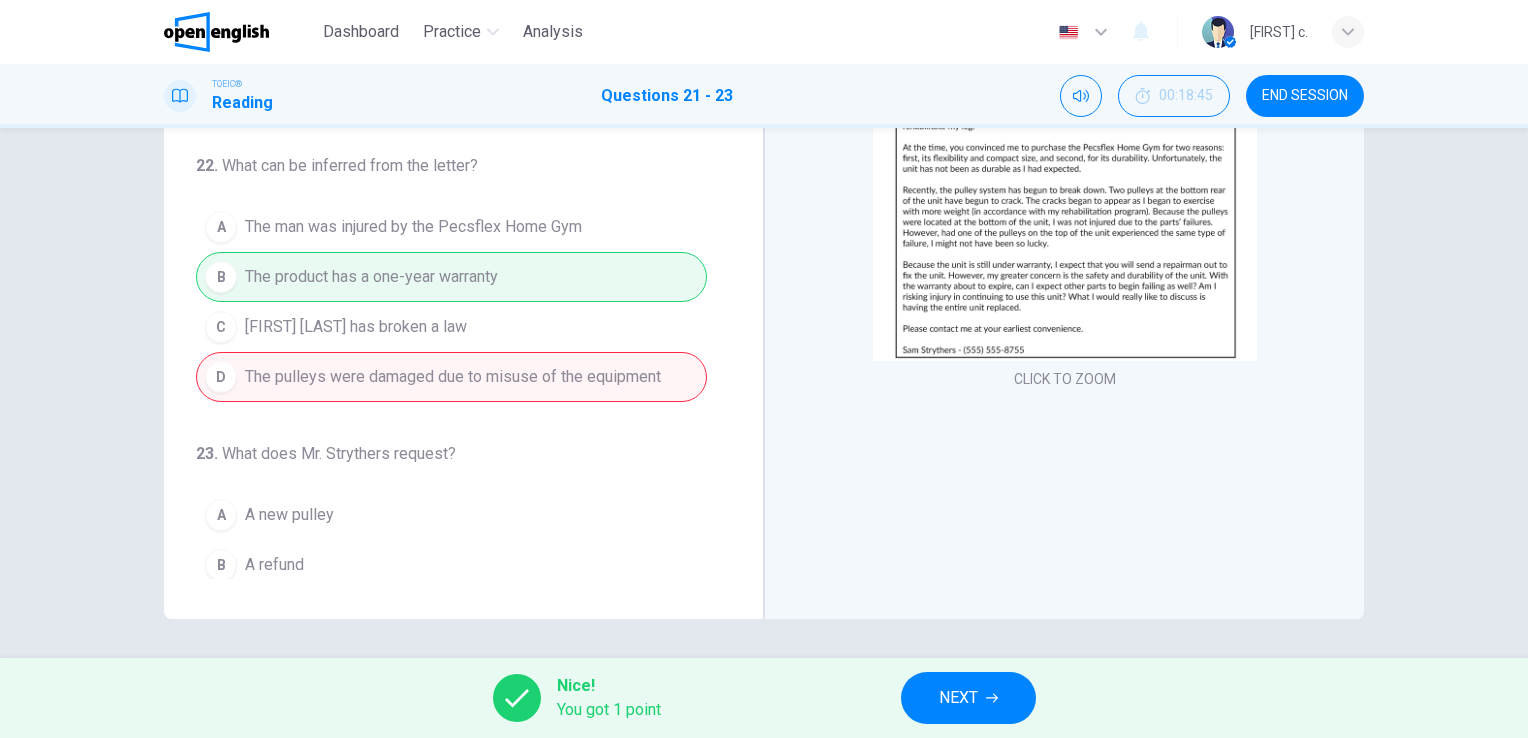 scroll, scrollTop: 0, scrollLeft: 0, axis: both 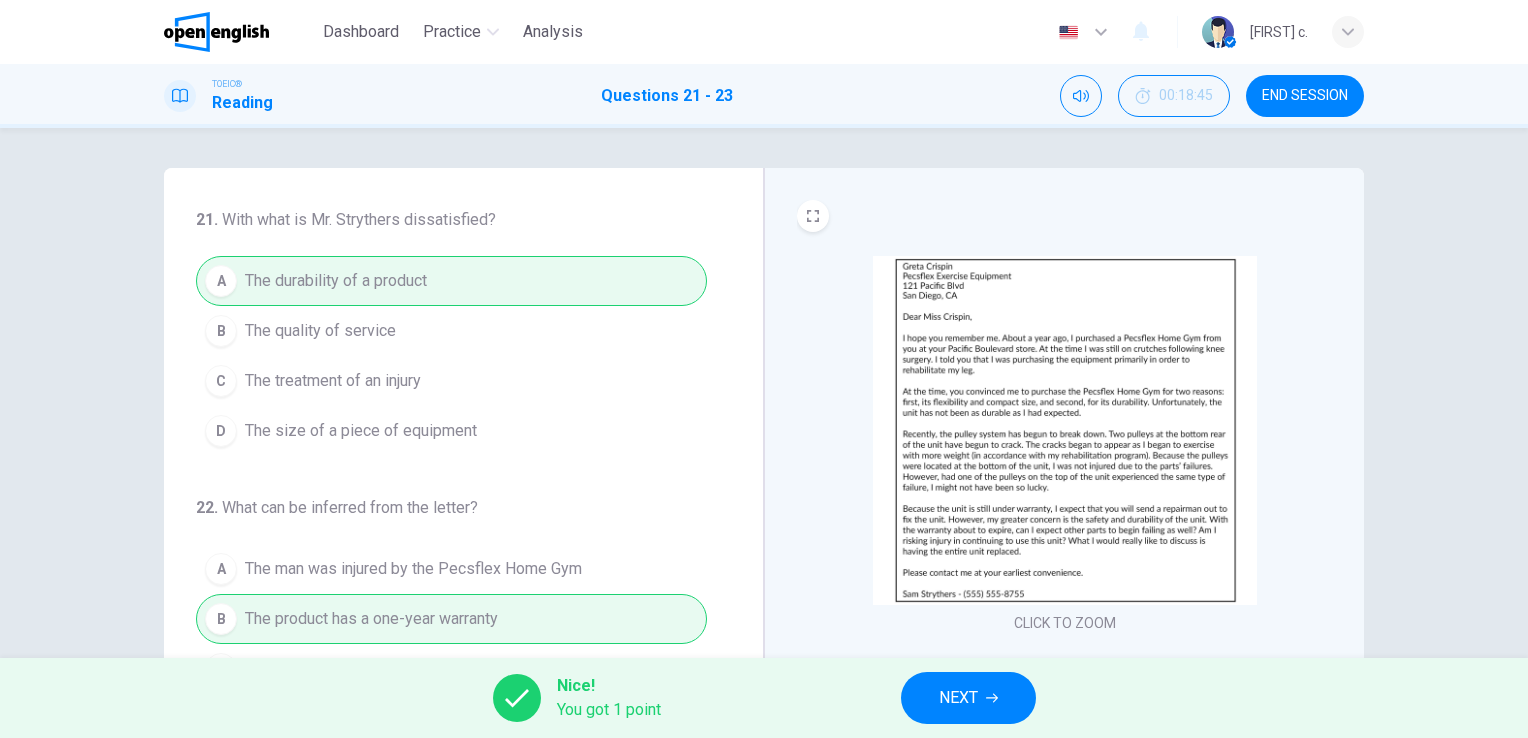 click on "Nice! You got 1
point NEXT" at bounding box center [764, 698] 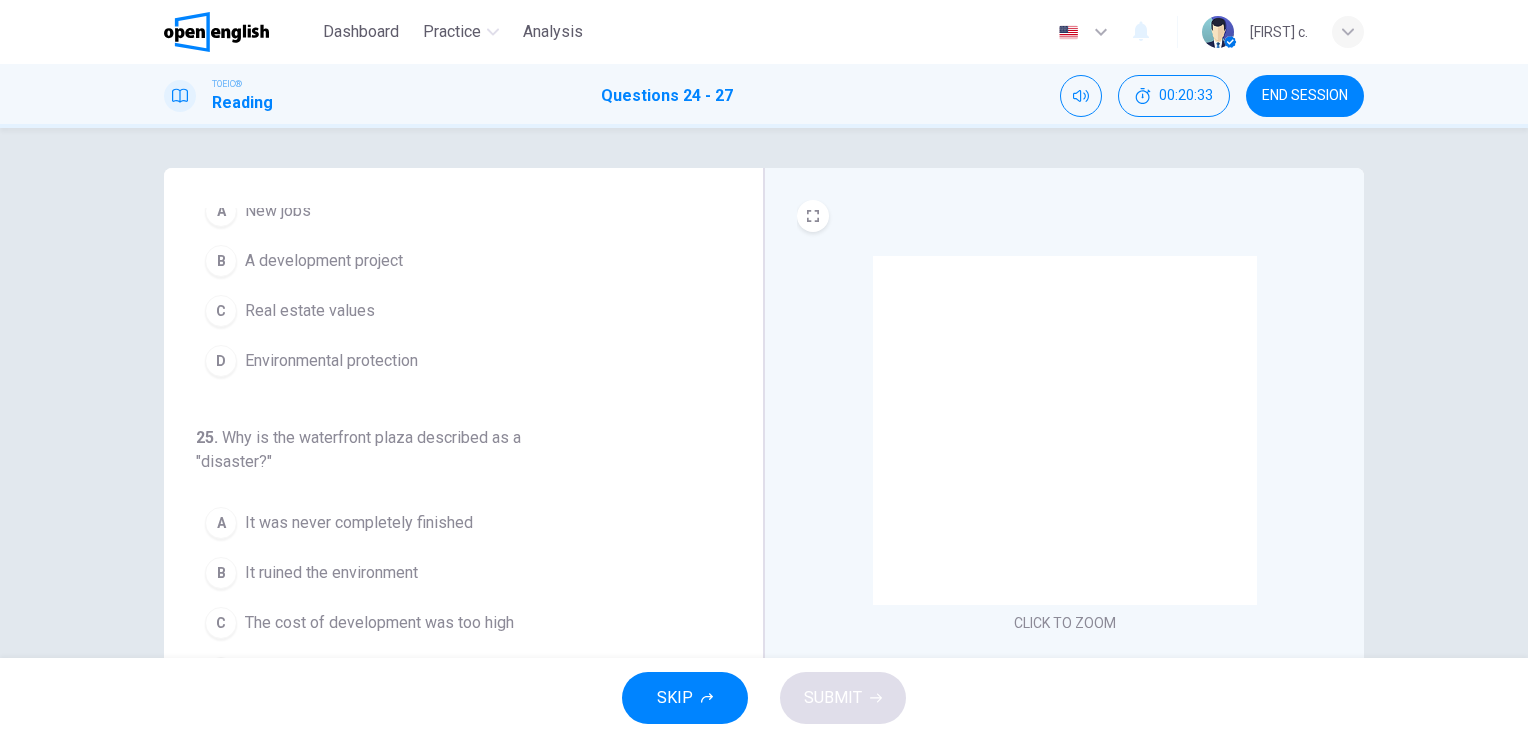 scroll, scrollTop: 0, scrollLeft: 0, axis: both 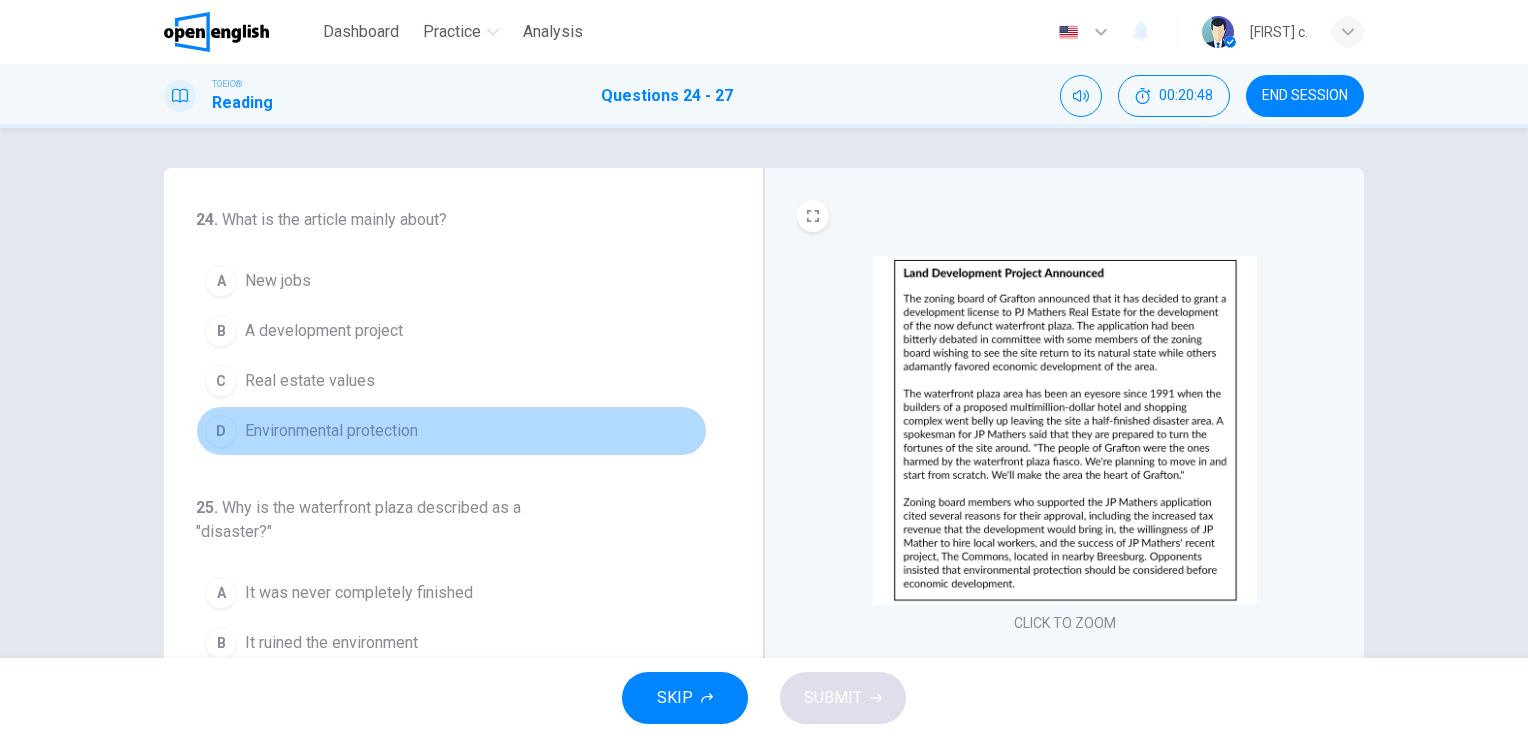 click on "D Environmental protection" at bounding box center [451, 431] 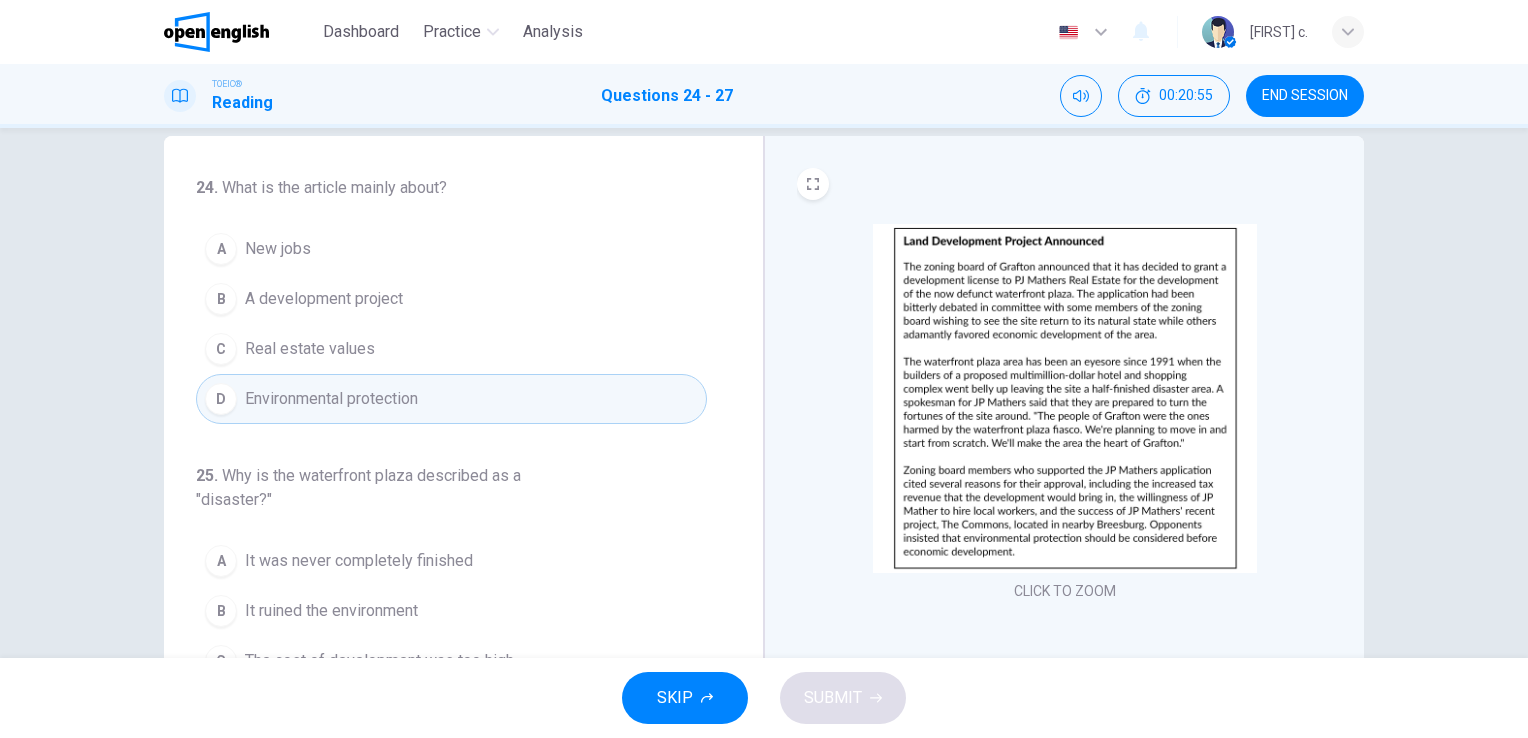 scroll, scrollTop: 35, scrollLeft: 0, axis: vertical 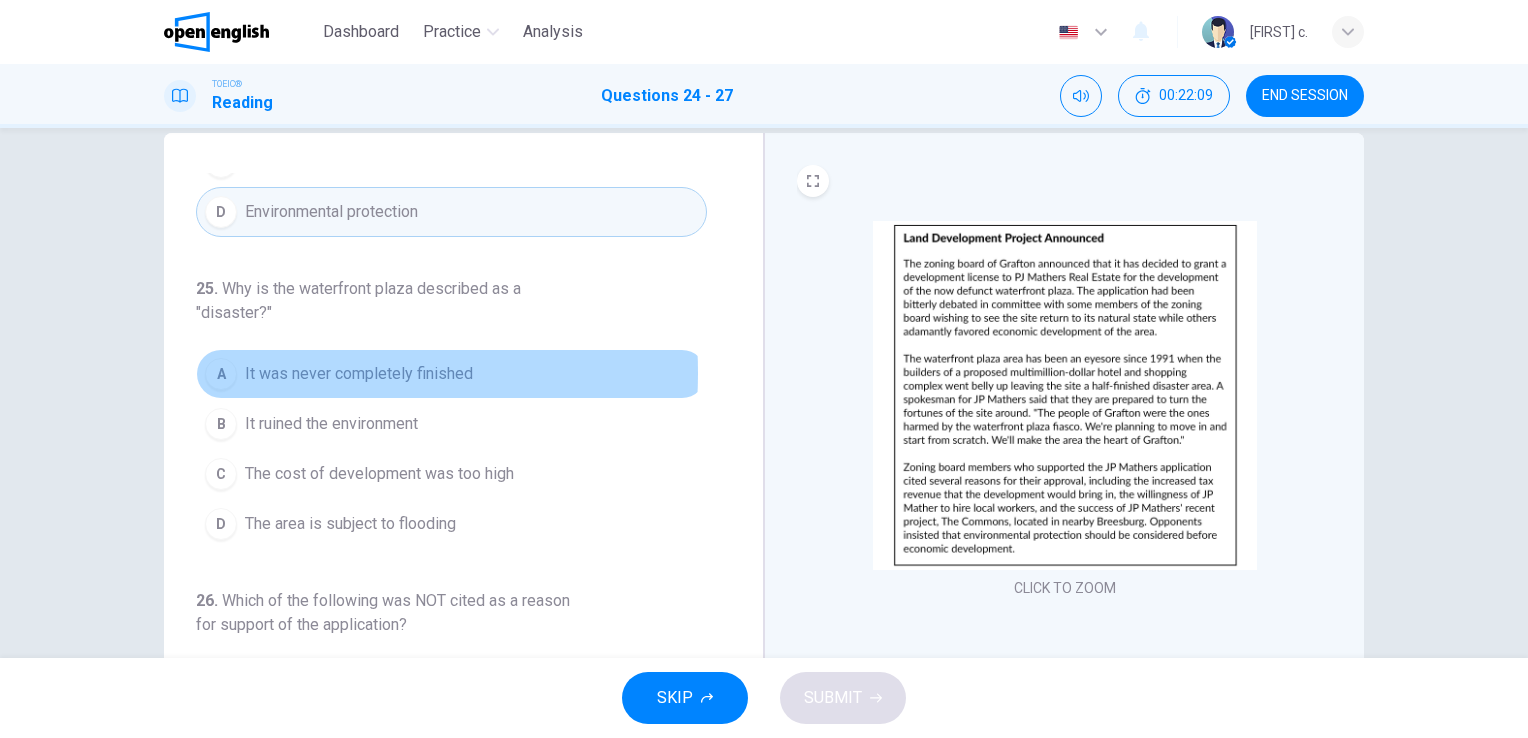 click on "It was never completely finished" at bounding box center (359, 374) 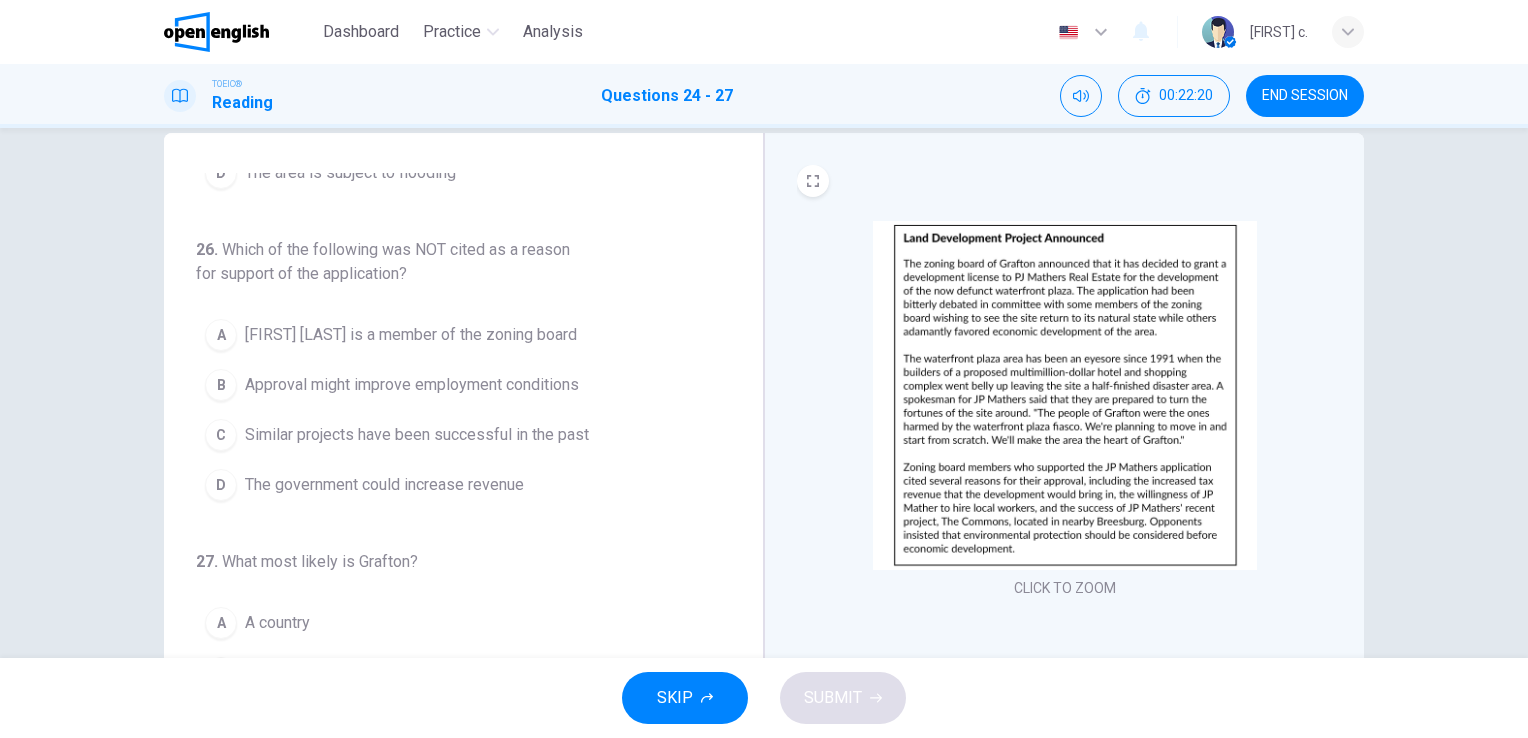 scroll, scrollTop: 538, scrollLeft: 0, axis: vertical 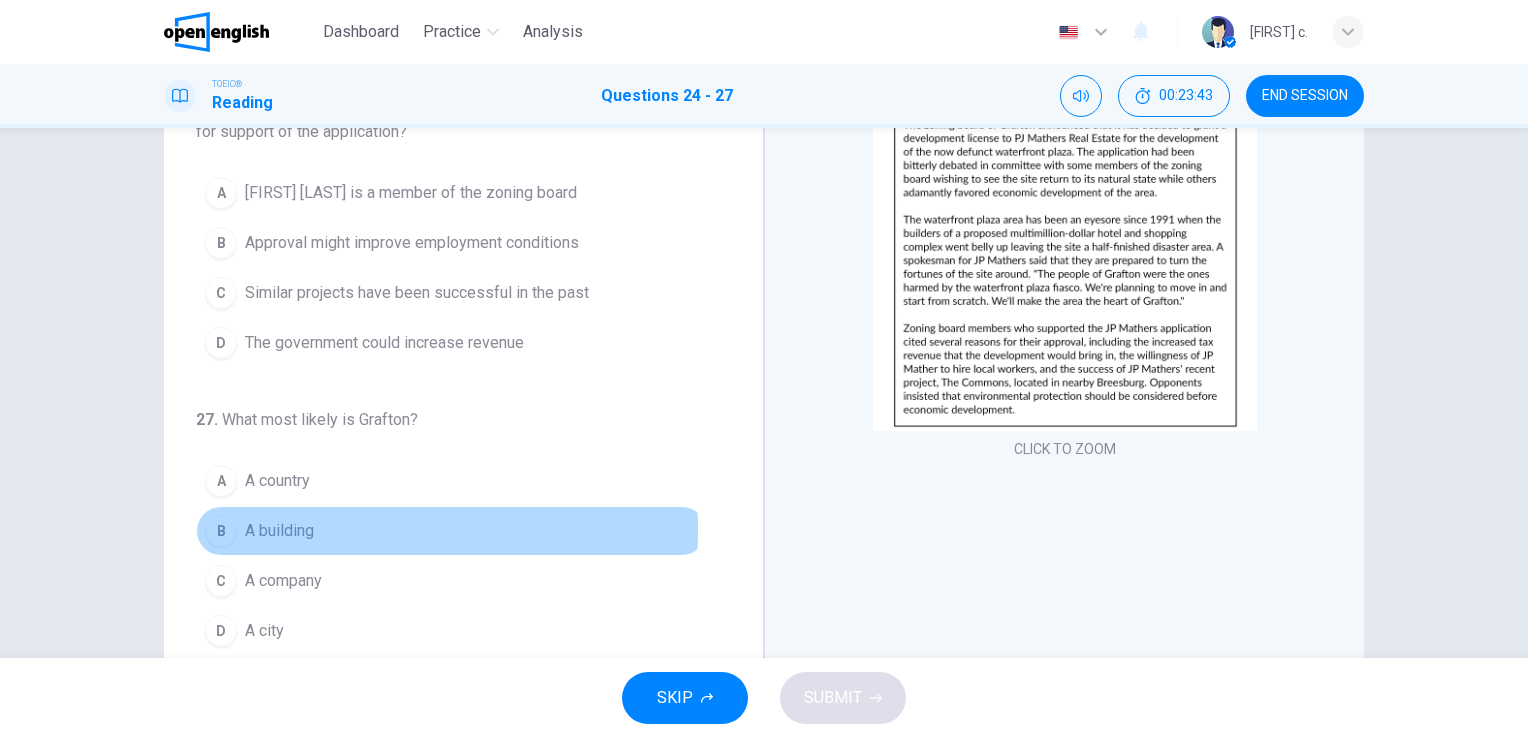click on "B" at bounding box center (221, 531) 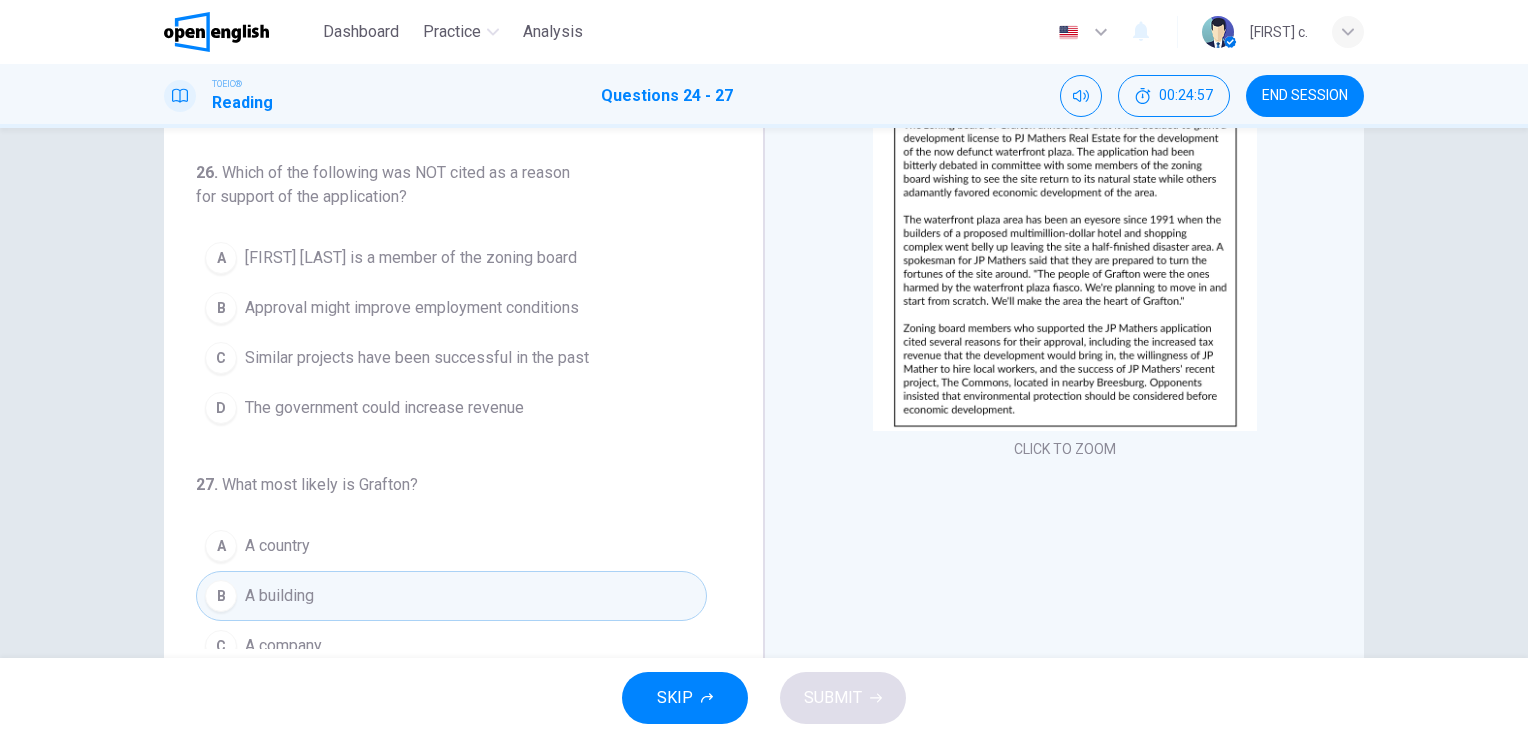 scroll, scrollTop: 474, scrollLeft: 0, axis: vertical 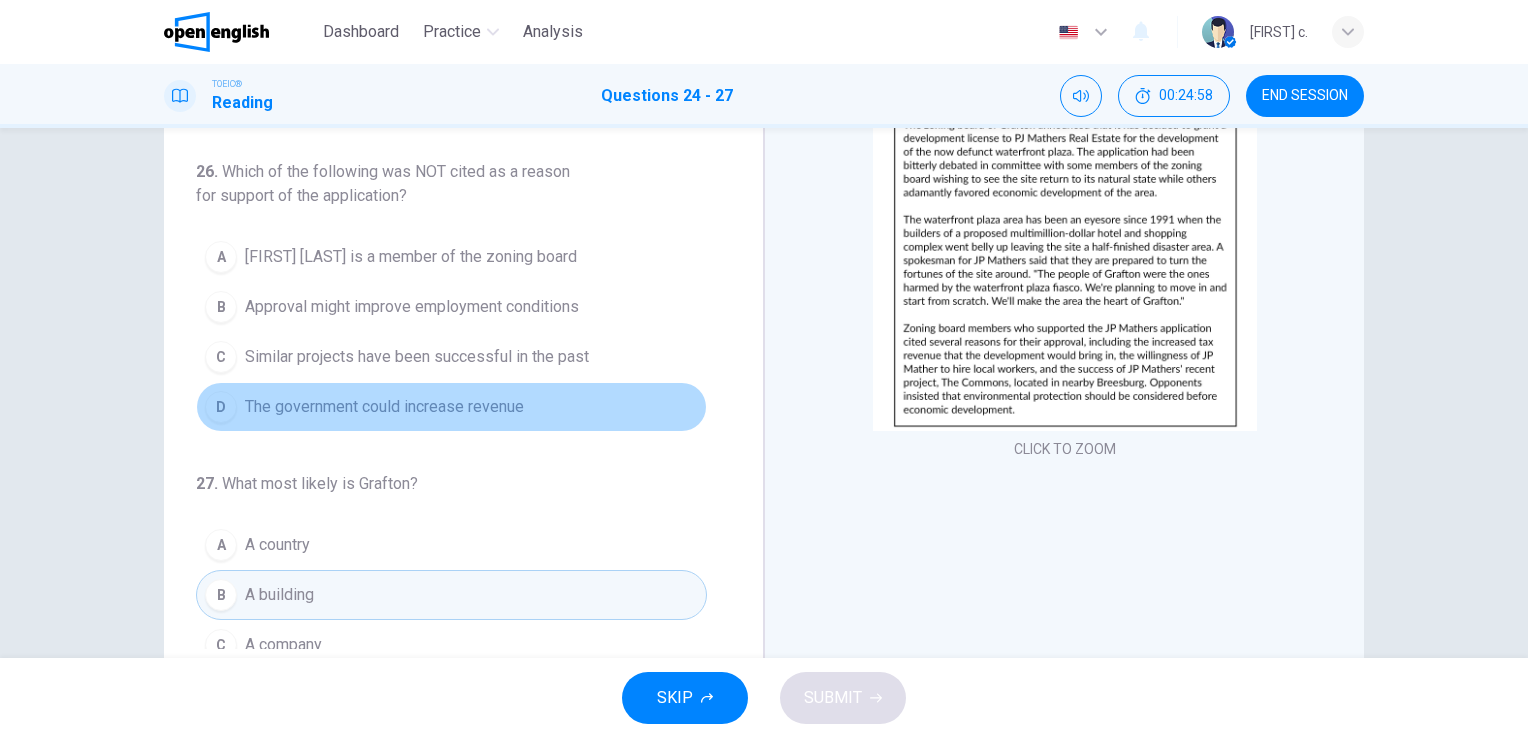 click on "D The government could increase revenue" at bounding box center (451, 407) 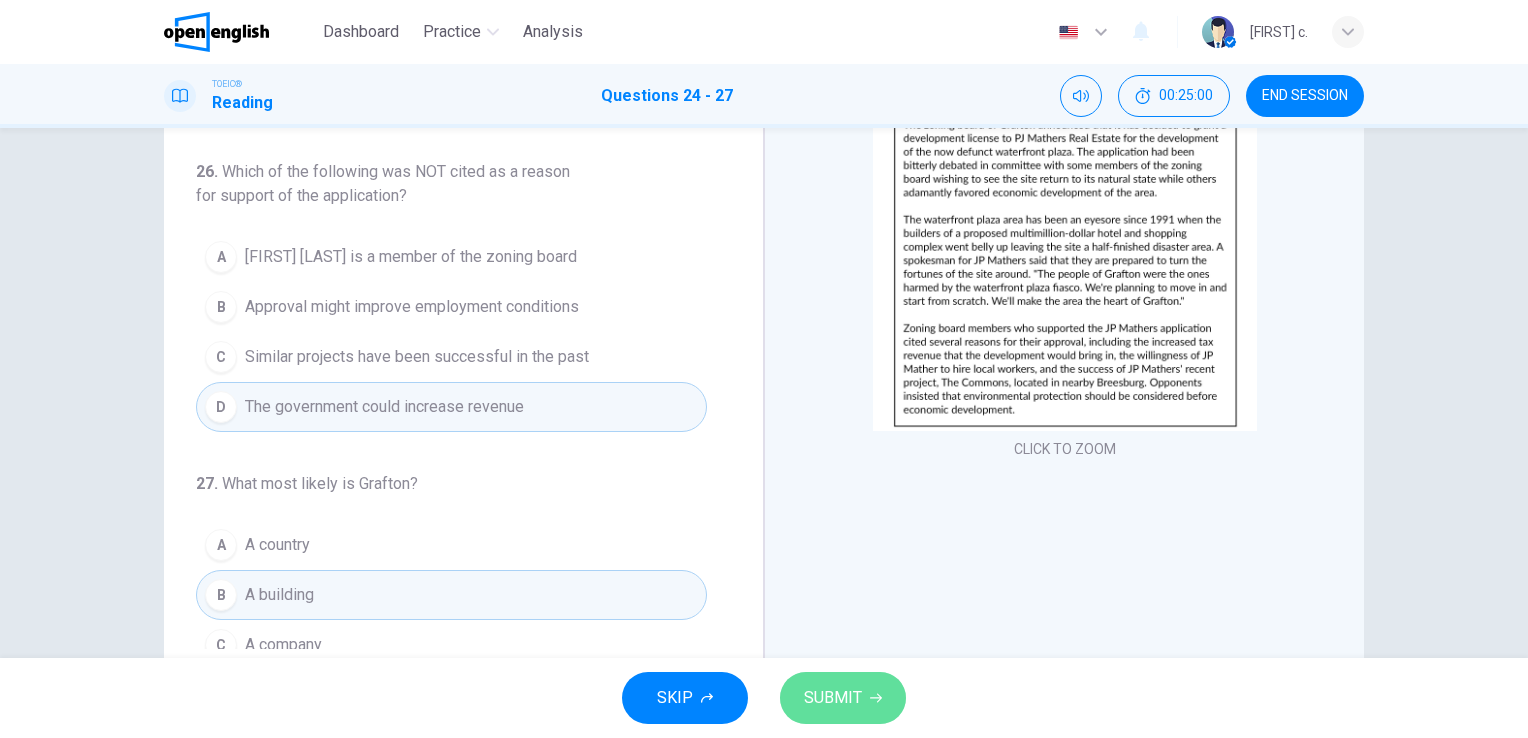 click on "SUBMIT" at bounding box center (833, 698) 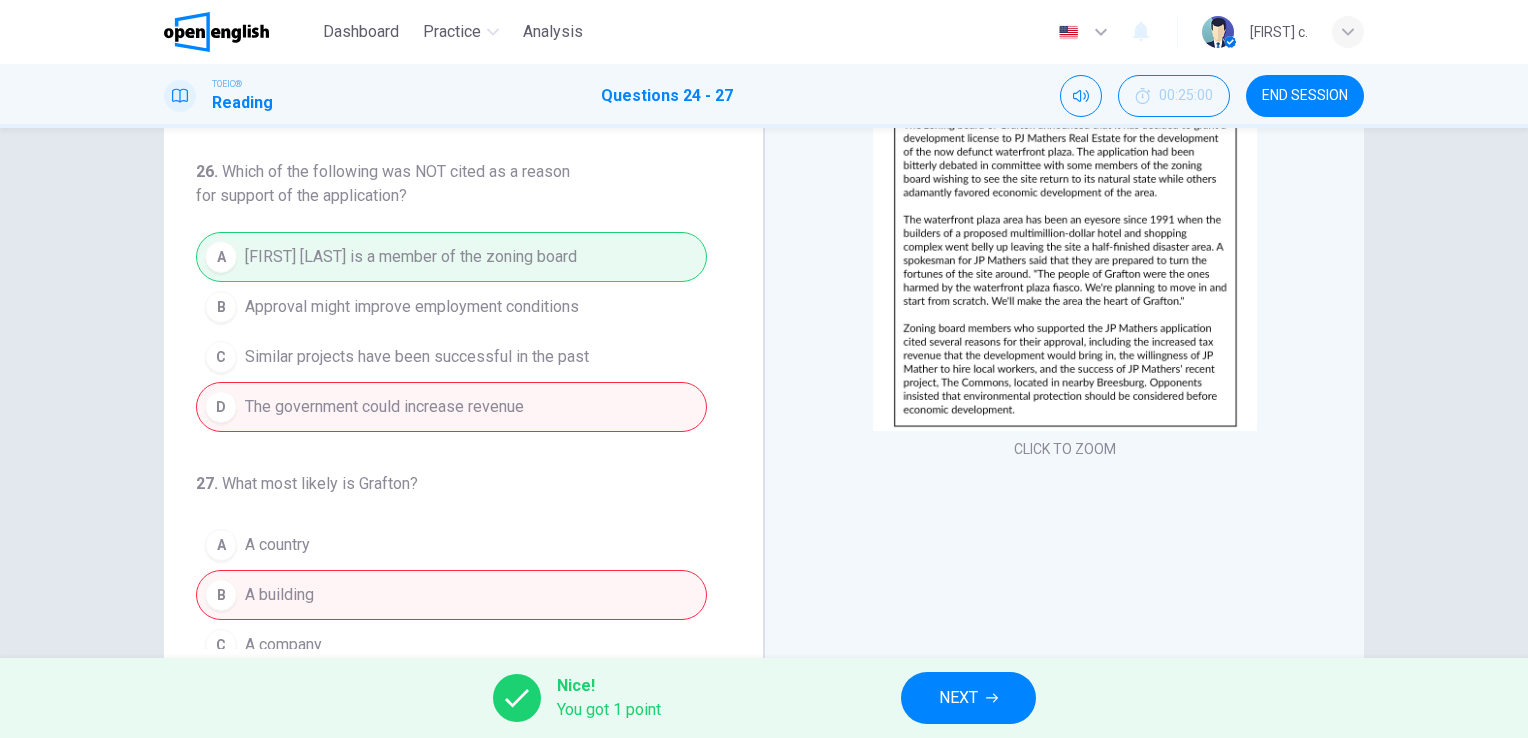 scroll, scrollTop: 538, scrollLeft: 0, axis: vertical 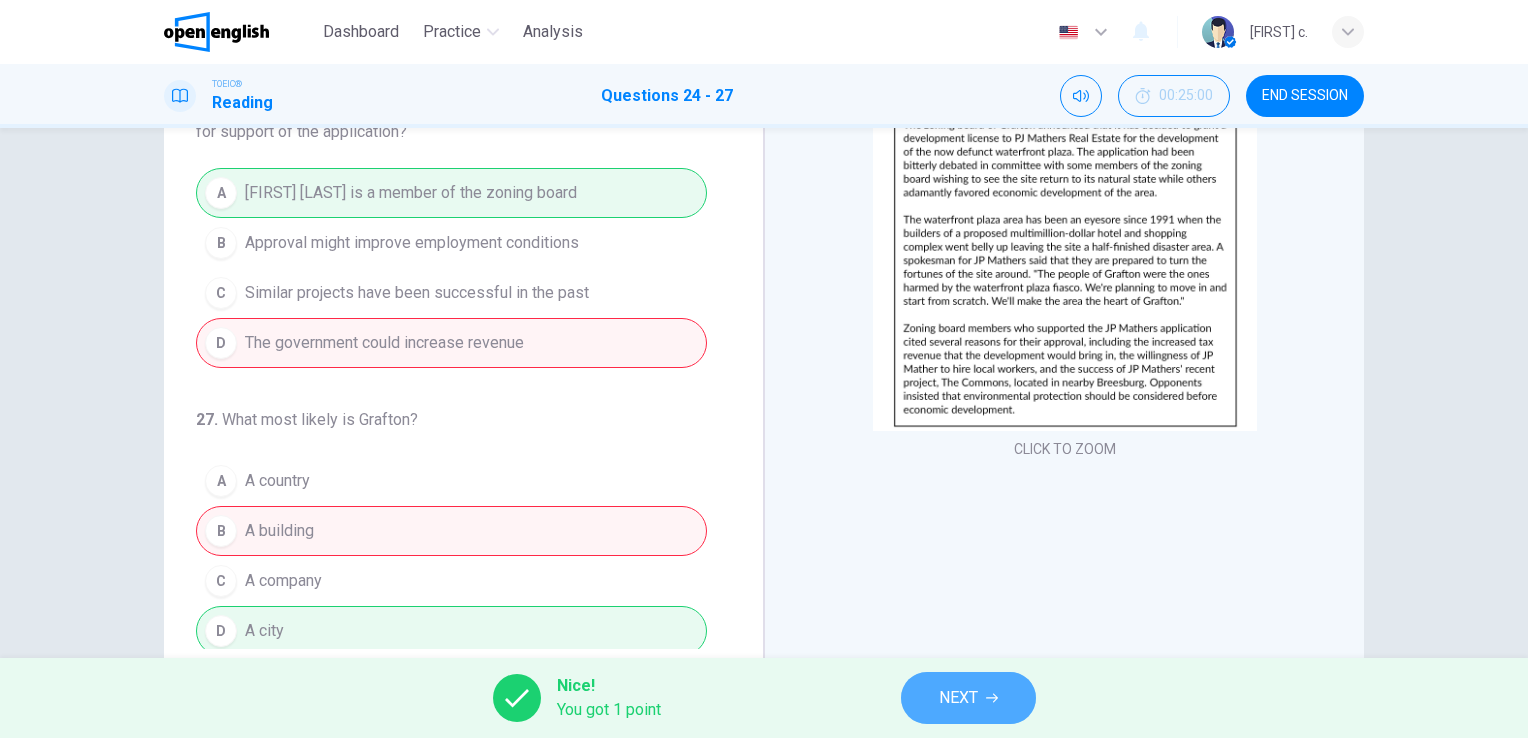 click on "NEXT" at bounding box center [968, 698] 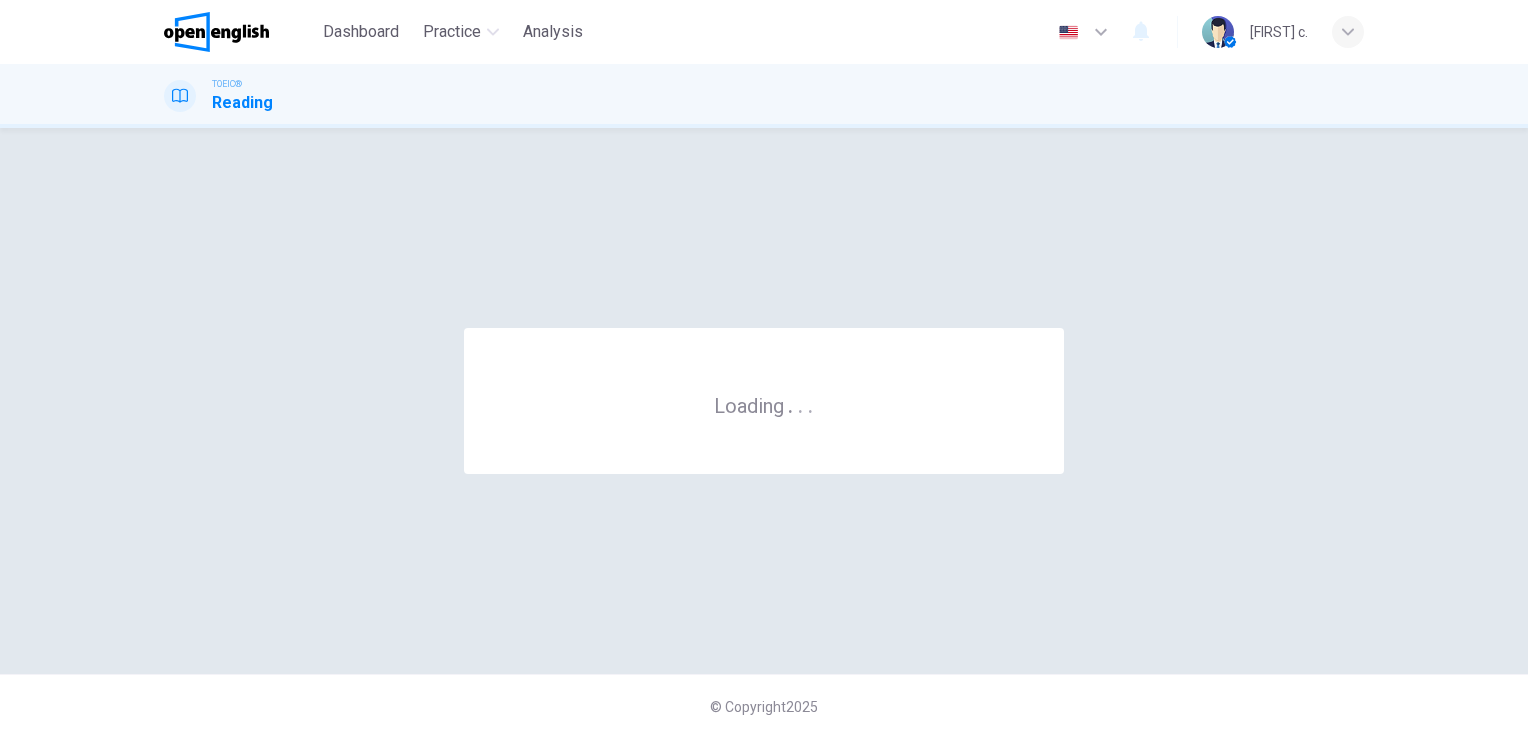 scroll, scrollTop: 0, scrollLeft: 0, axis: both 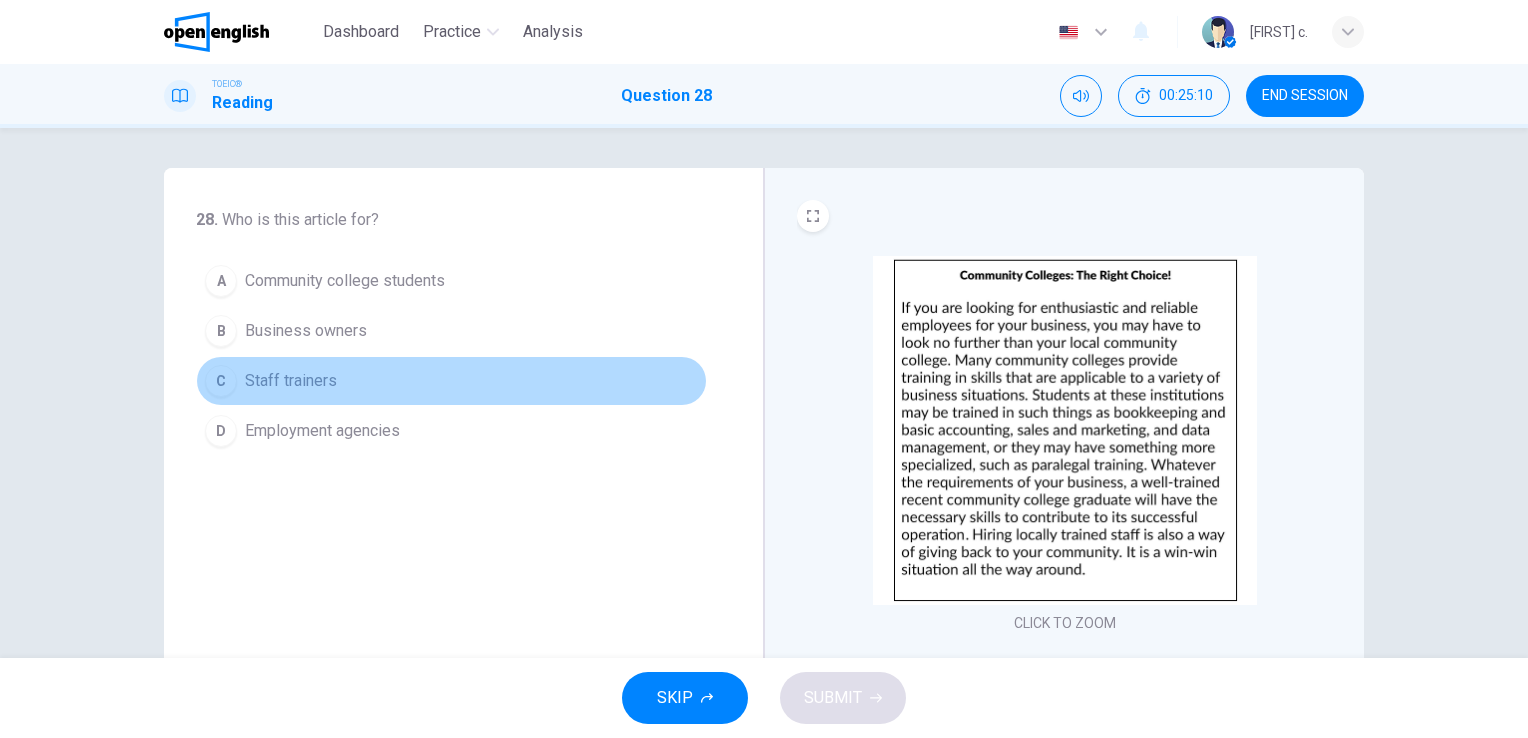 click on "C Staff trainers" at bounding box center [451, 381] 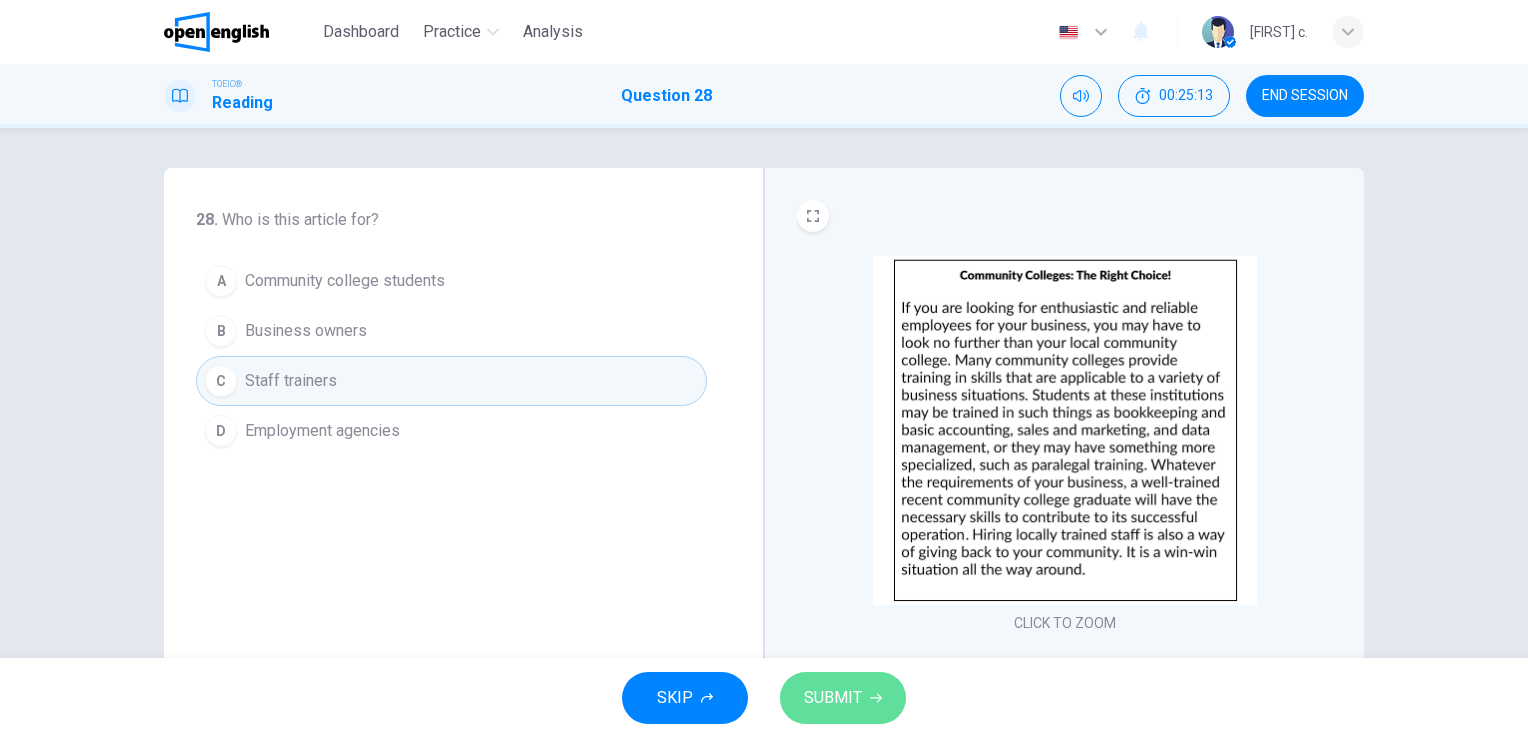 click on "SUBMIT" at bounding box center [833, 698] 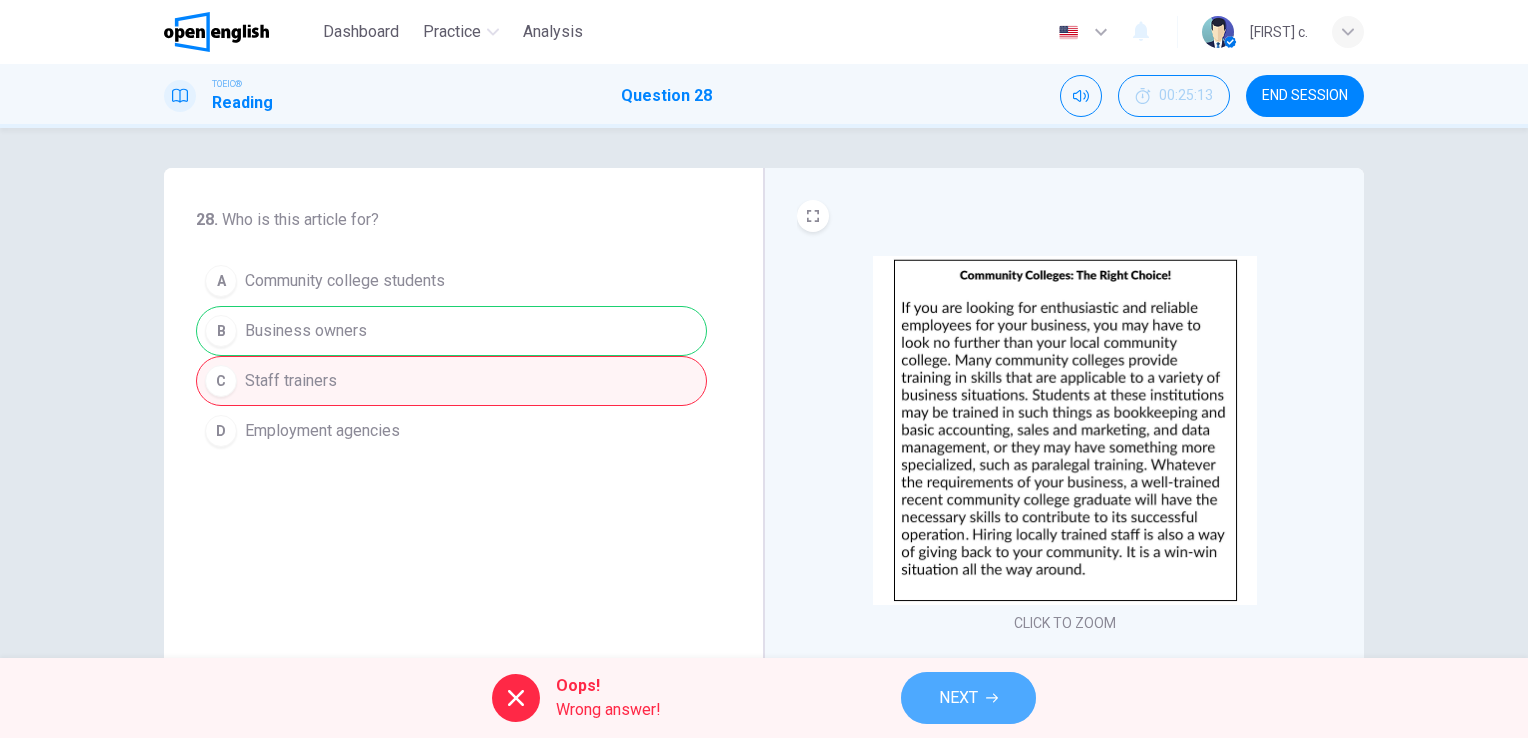 click on "NEXT" at bounding box center (958, 698) 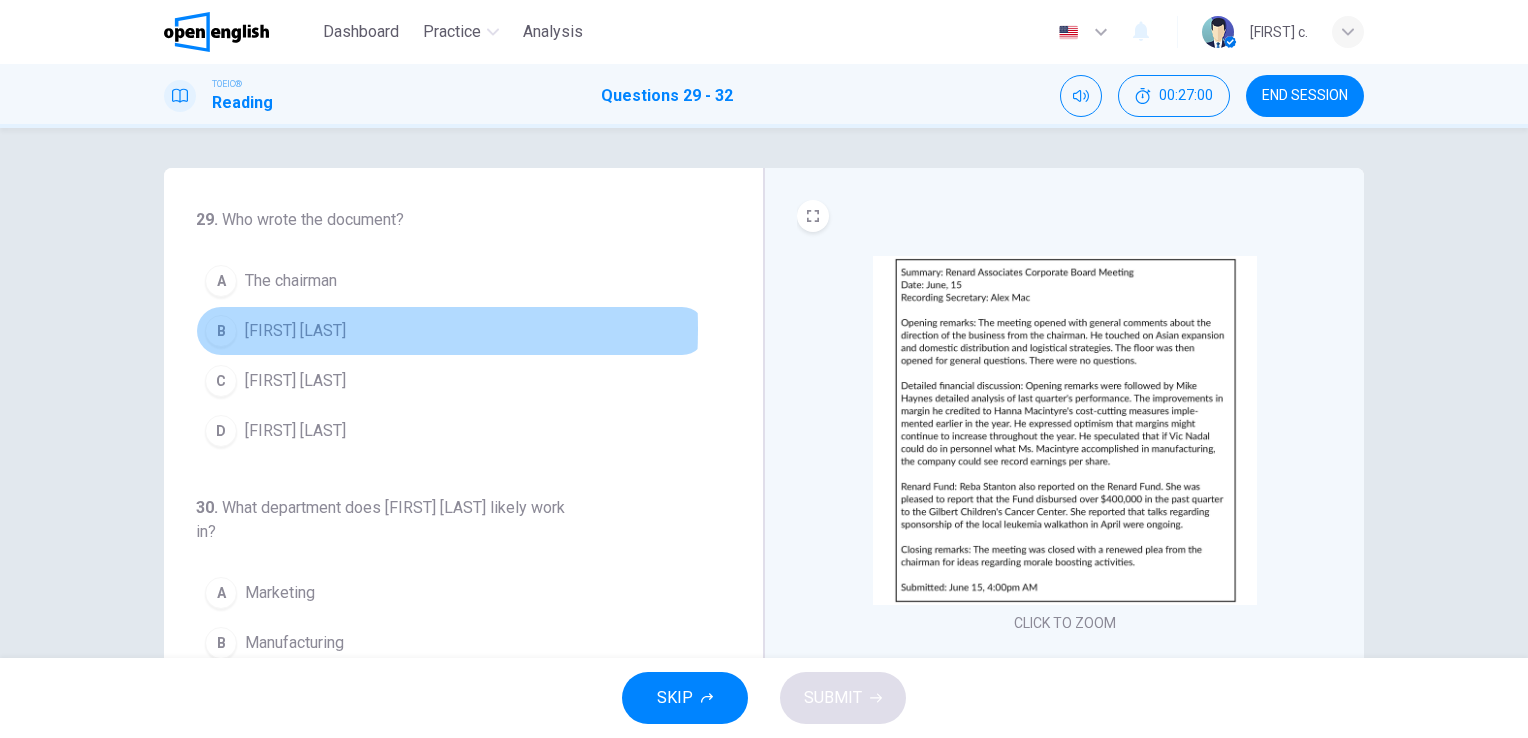 click on "B" at bounding box center [221, 331] 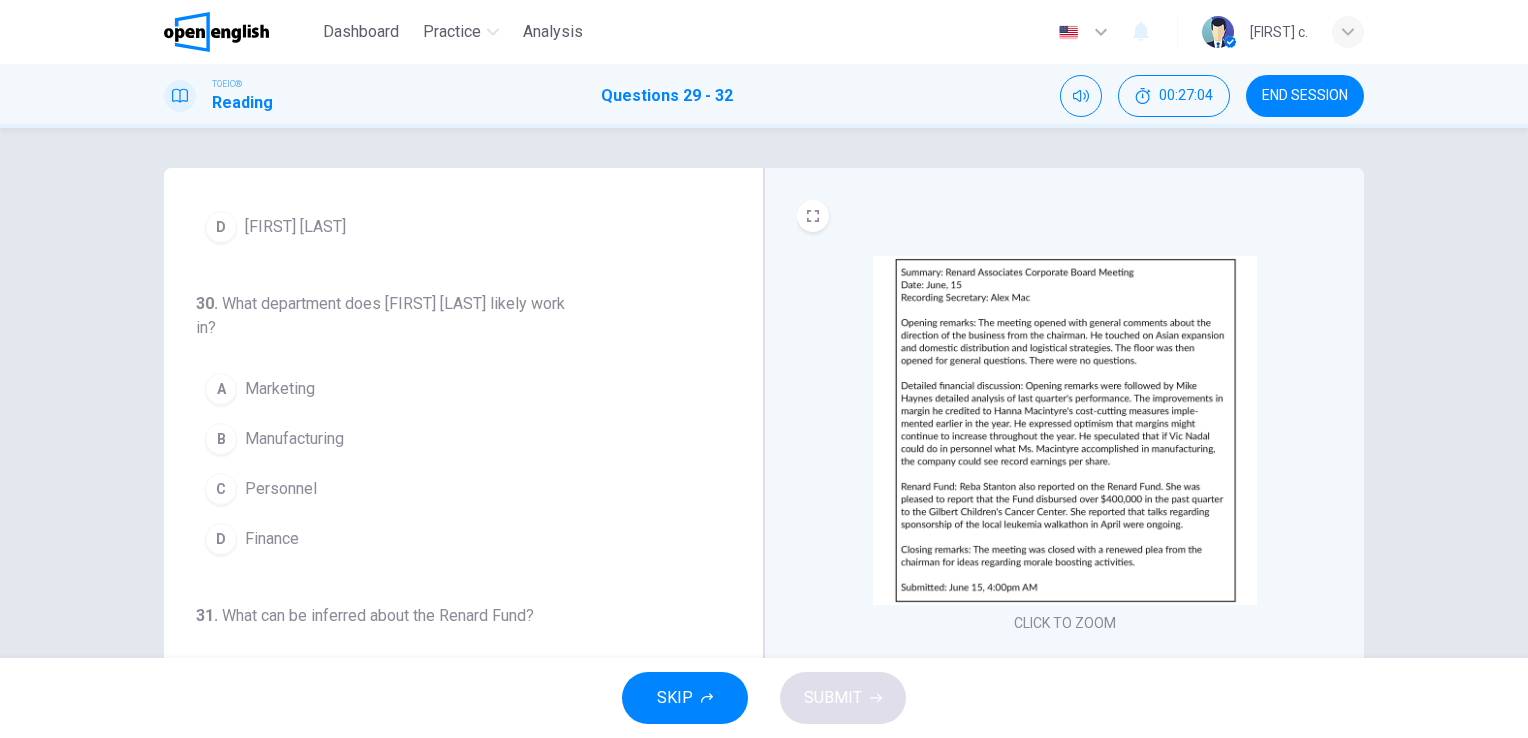 scroll, scrollTop: 207, scrollLeft: 0, axis: vertical 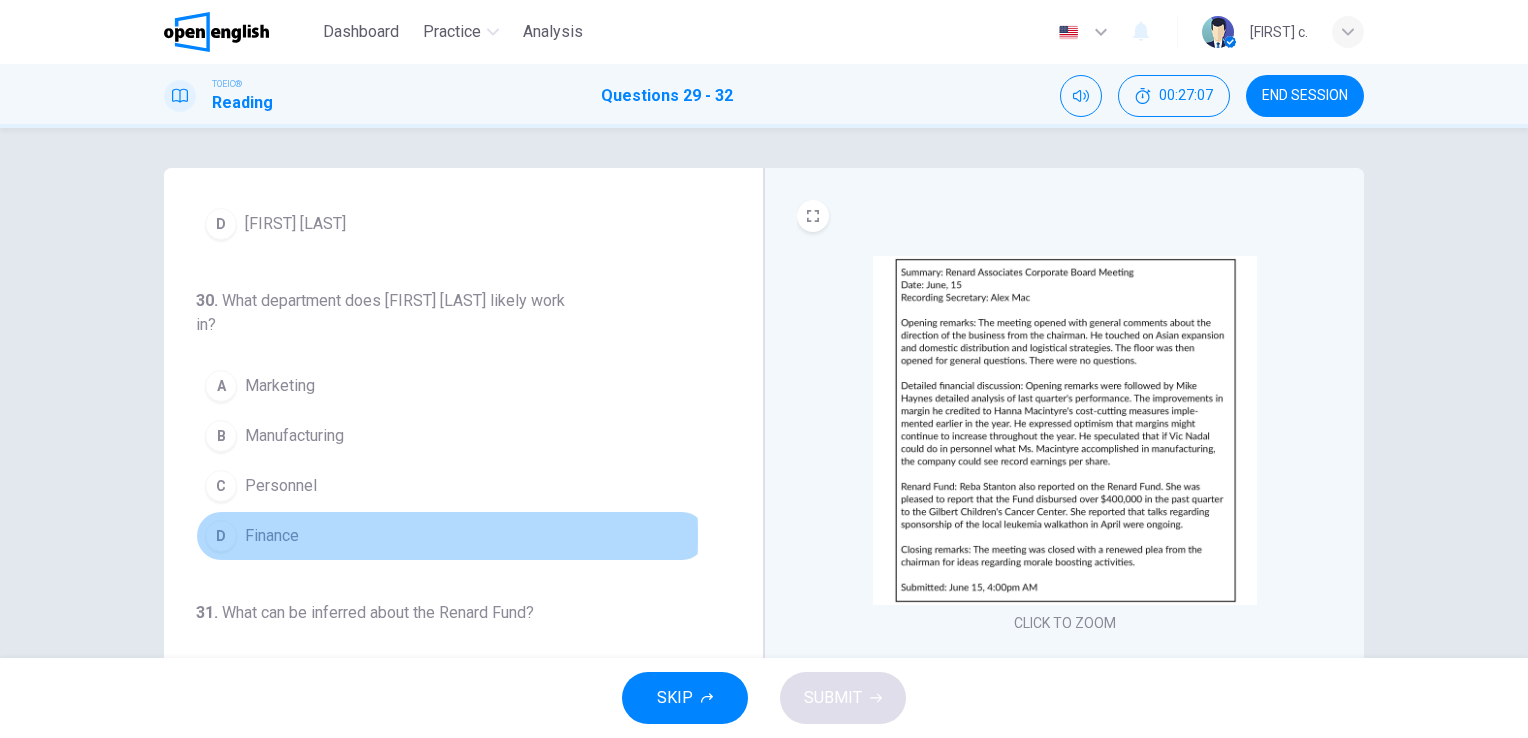 click on "D" at bounding box center [221, 536] 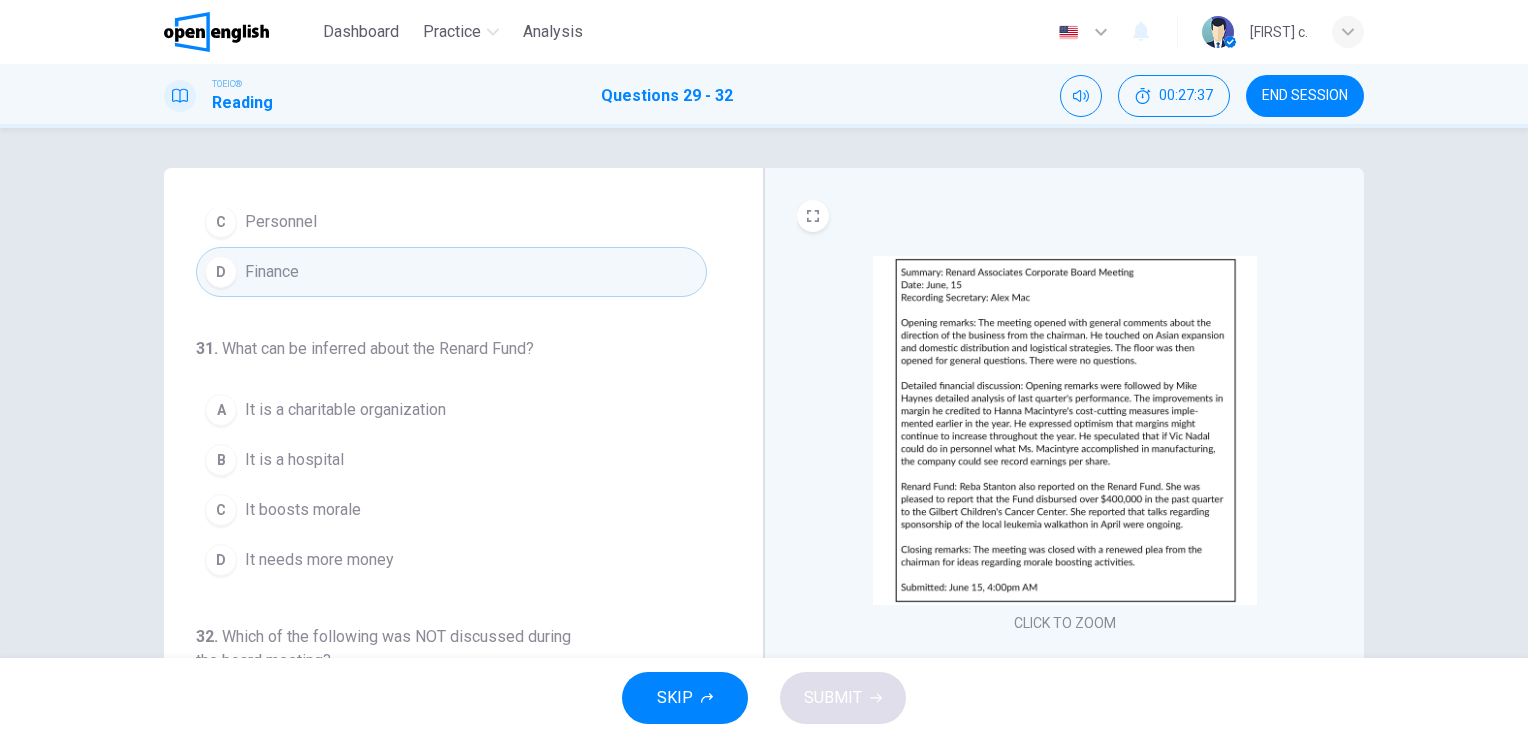 scroll, scrollTop: 538, scrollLeft: 0, axis: vertical 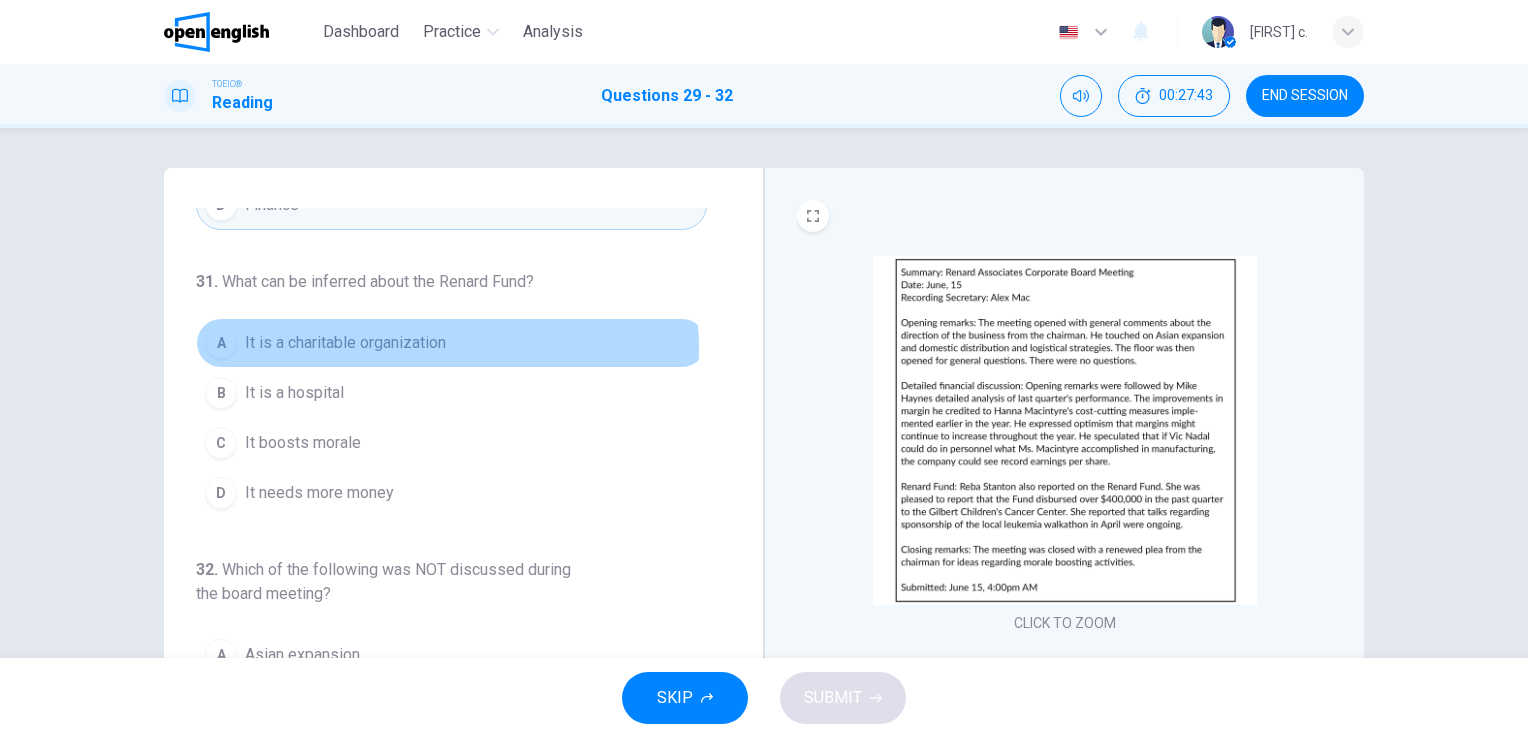 click on "It is a charitable organization" at bounding box center [345, 343] 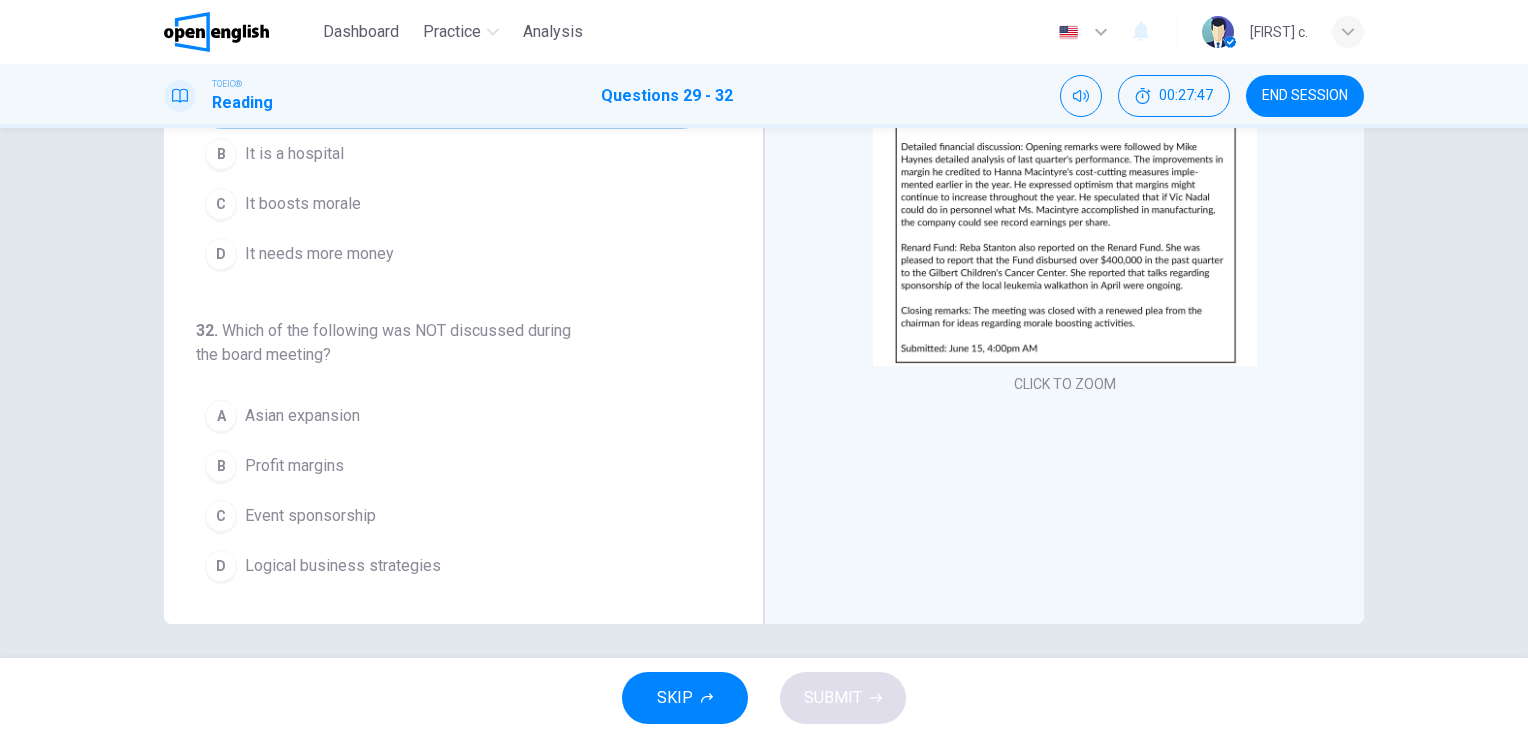 scroll, scrollTop: 244, scrollLeft: 0, axis: vertical 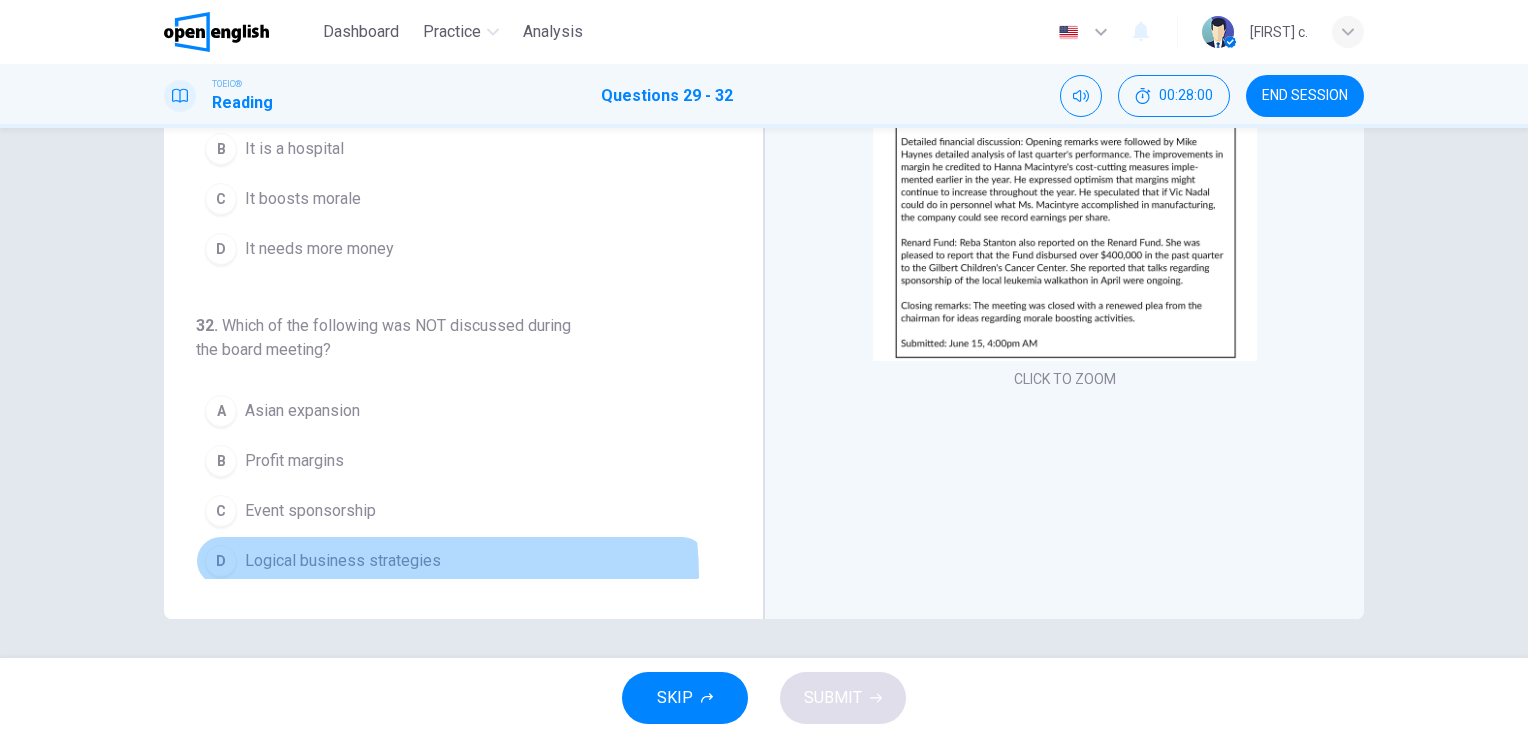 click on "D Logical business strategies" at bounding box center [451, 561] 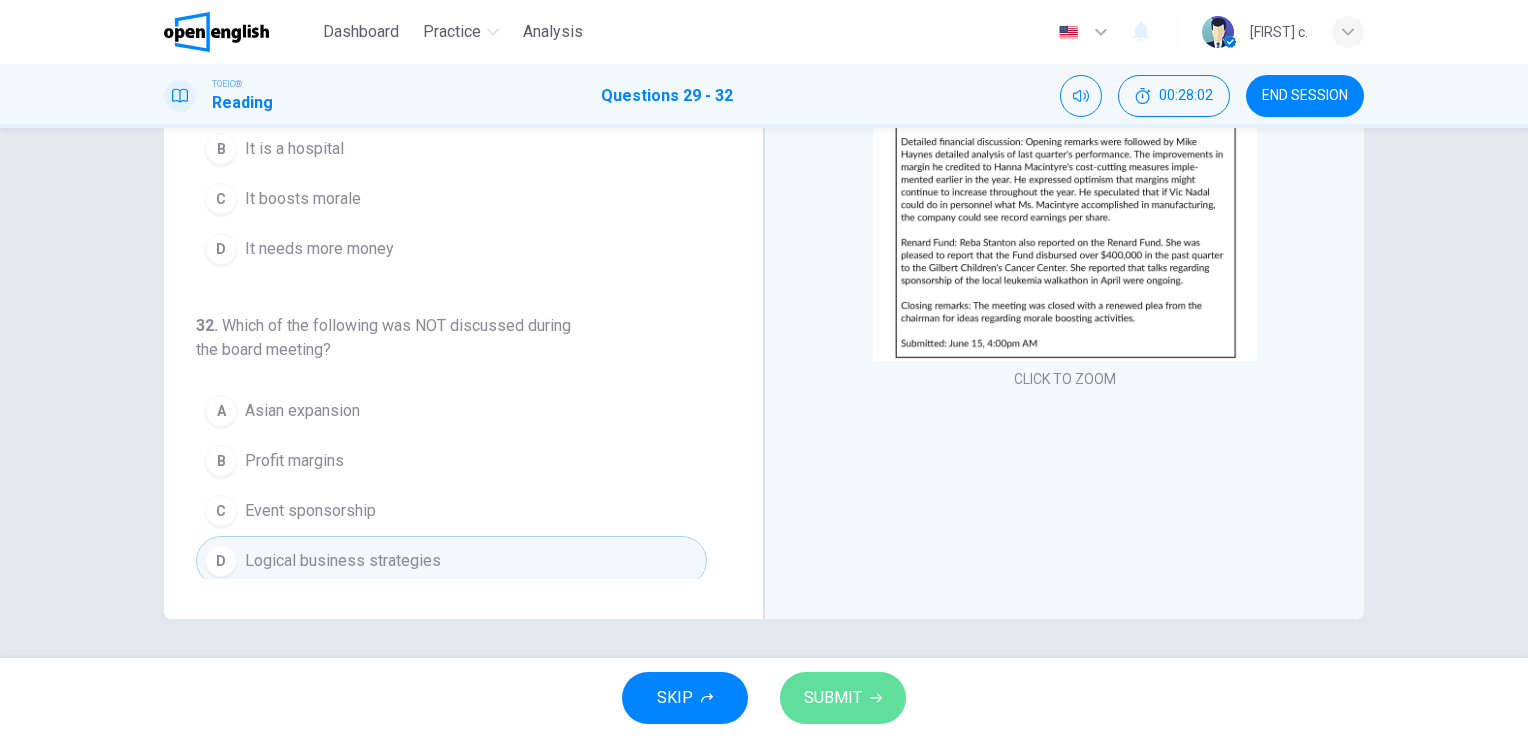 click on "SUBMIT" at bounding box center (833, 698) 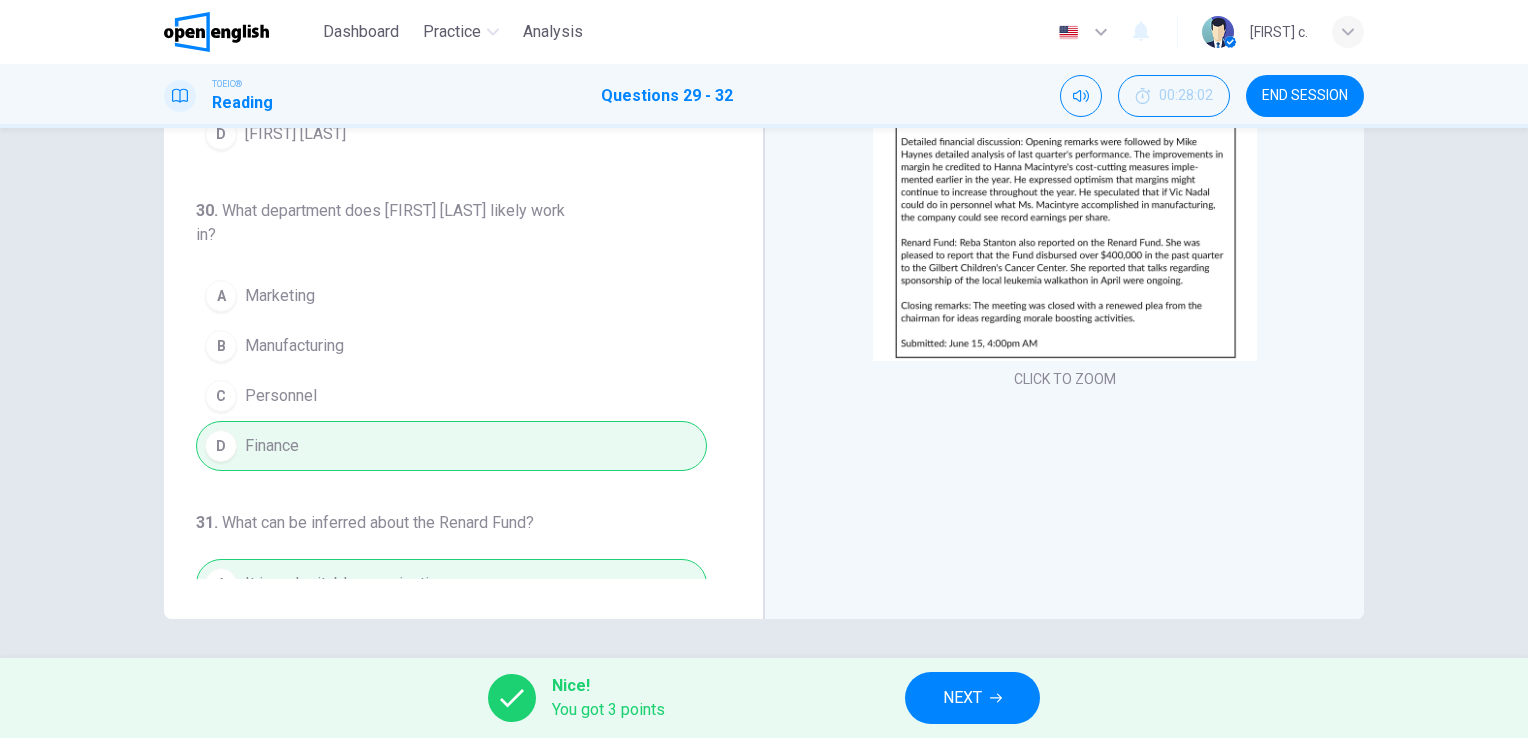 scroll, scrollTop: 0, scrollLeft: 0, axis: both 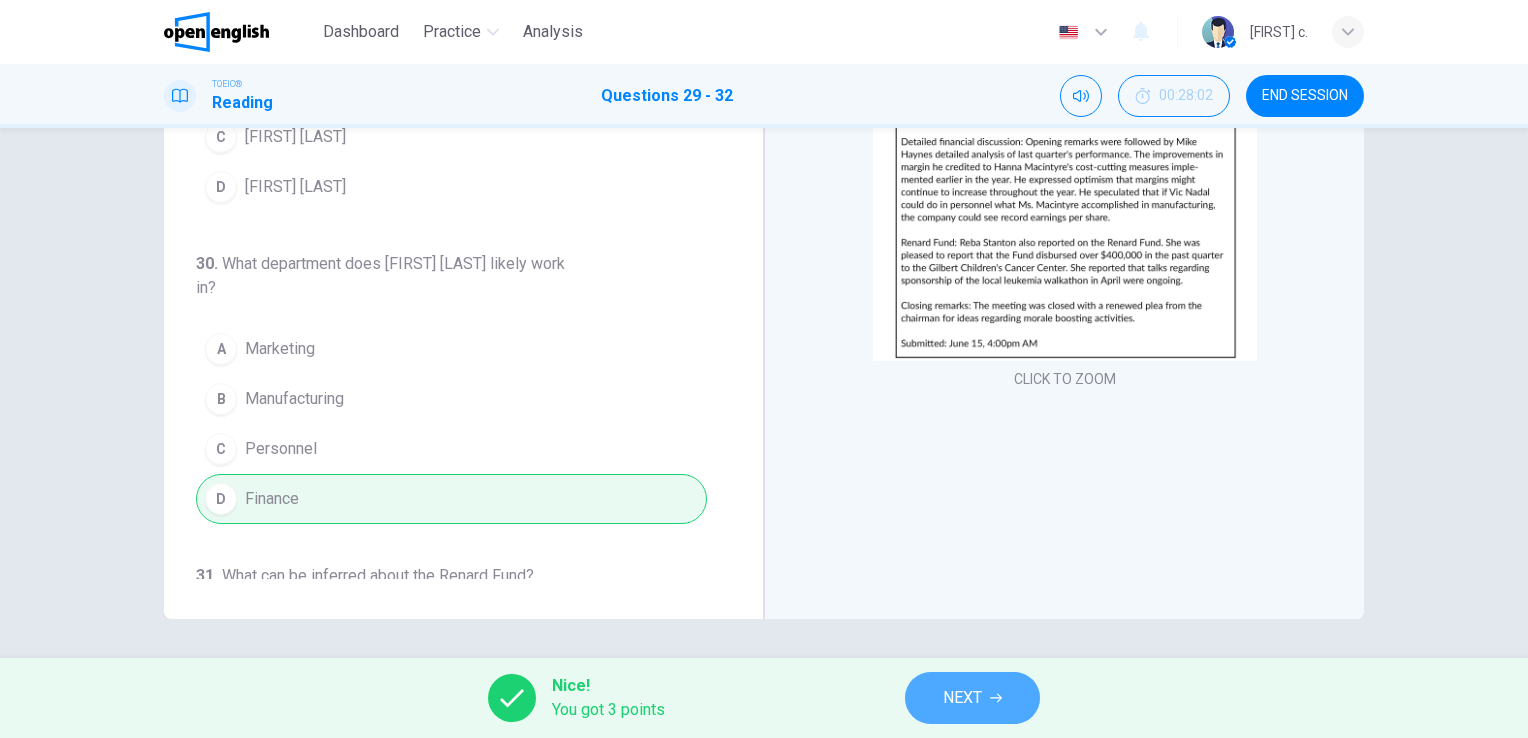 click on "NEXT" at bounding box center (972, 698) 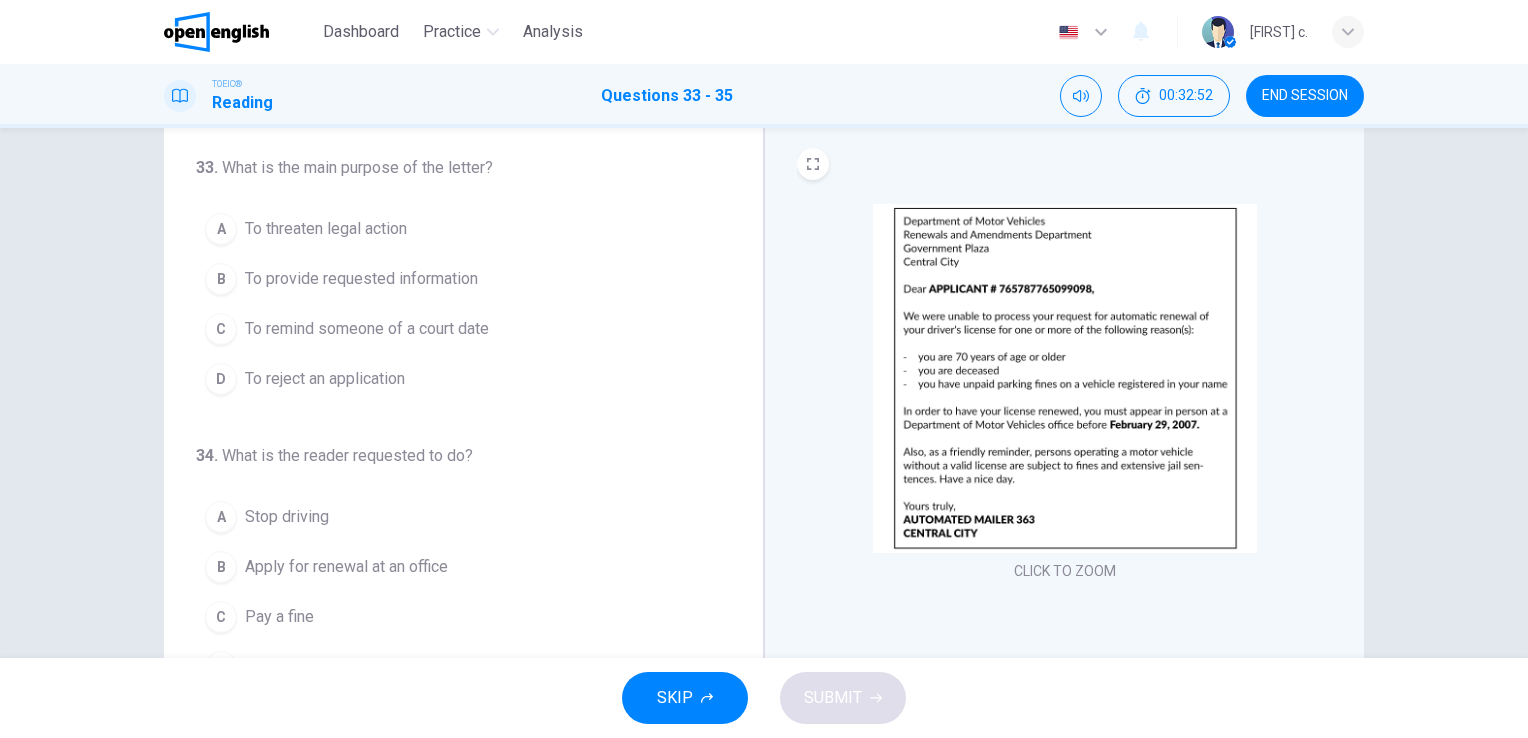 scroll, scrollTop: 52, scrollLeft: 0, axis: vertical 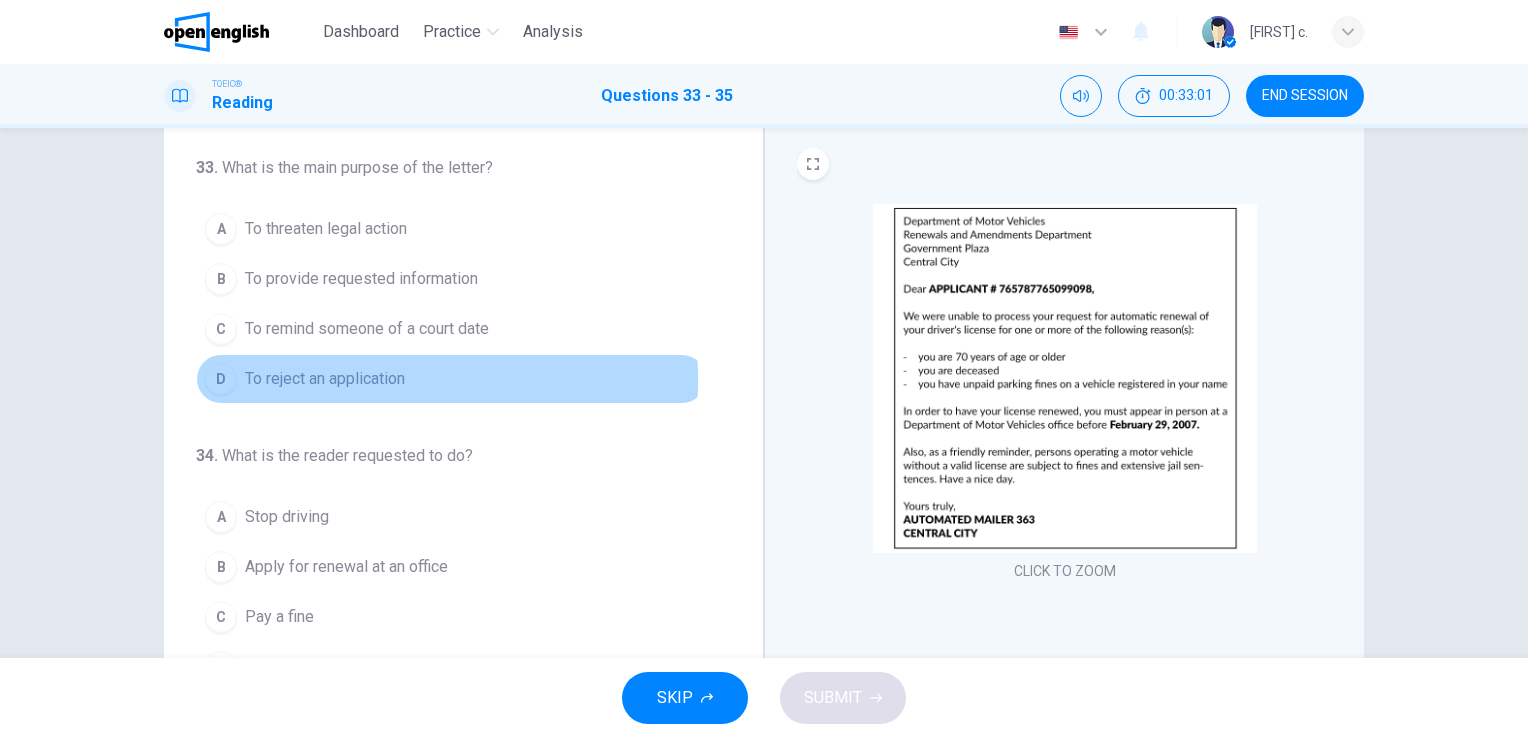 click on "D" at bounding box center (221, 379) 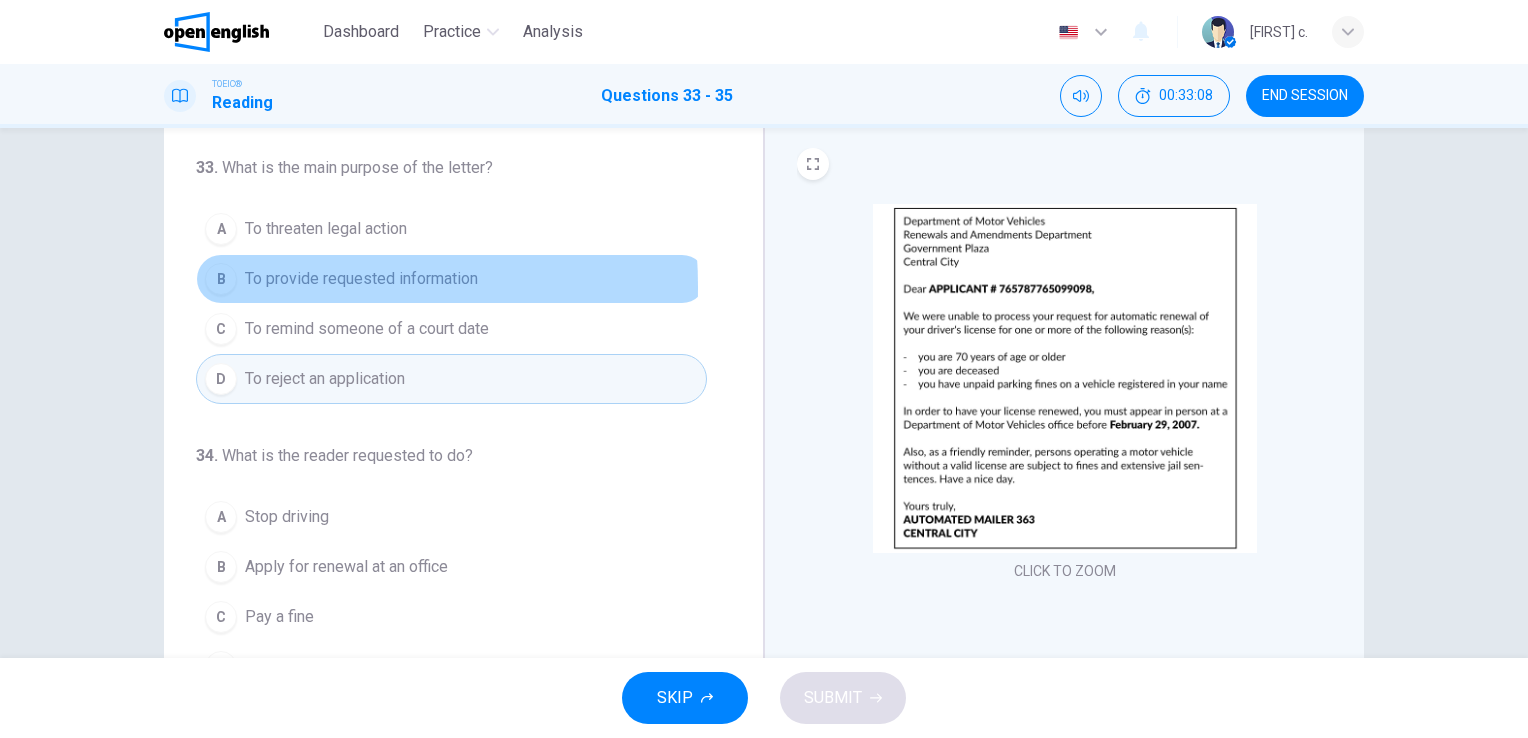 click on "B" at bounding box center (221, 279) 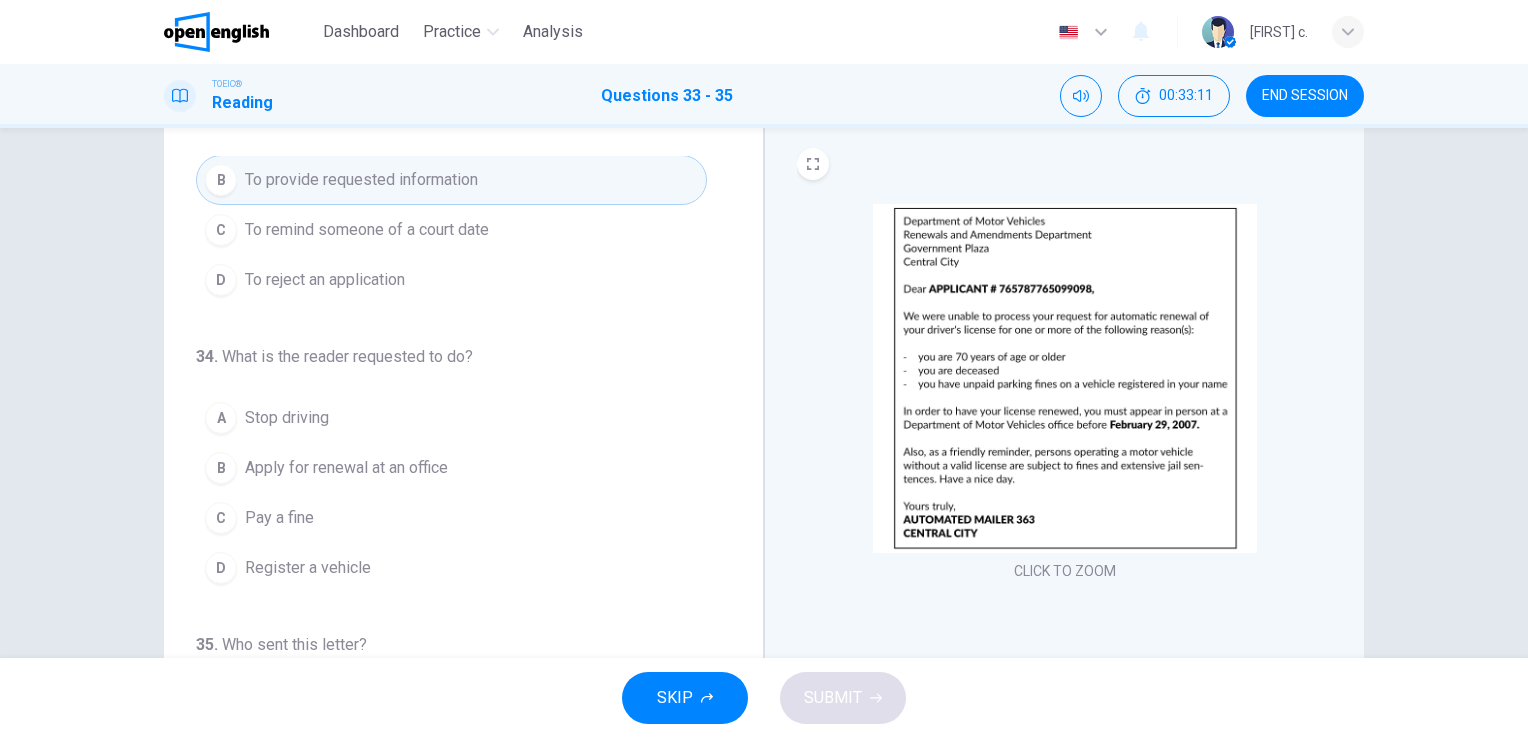 scroll, scrollTop: 100, scrollLeft: 0, axis: vertical 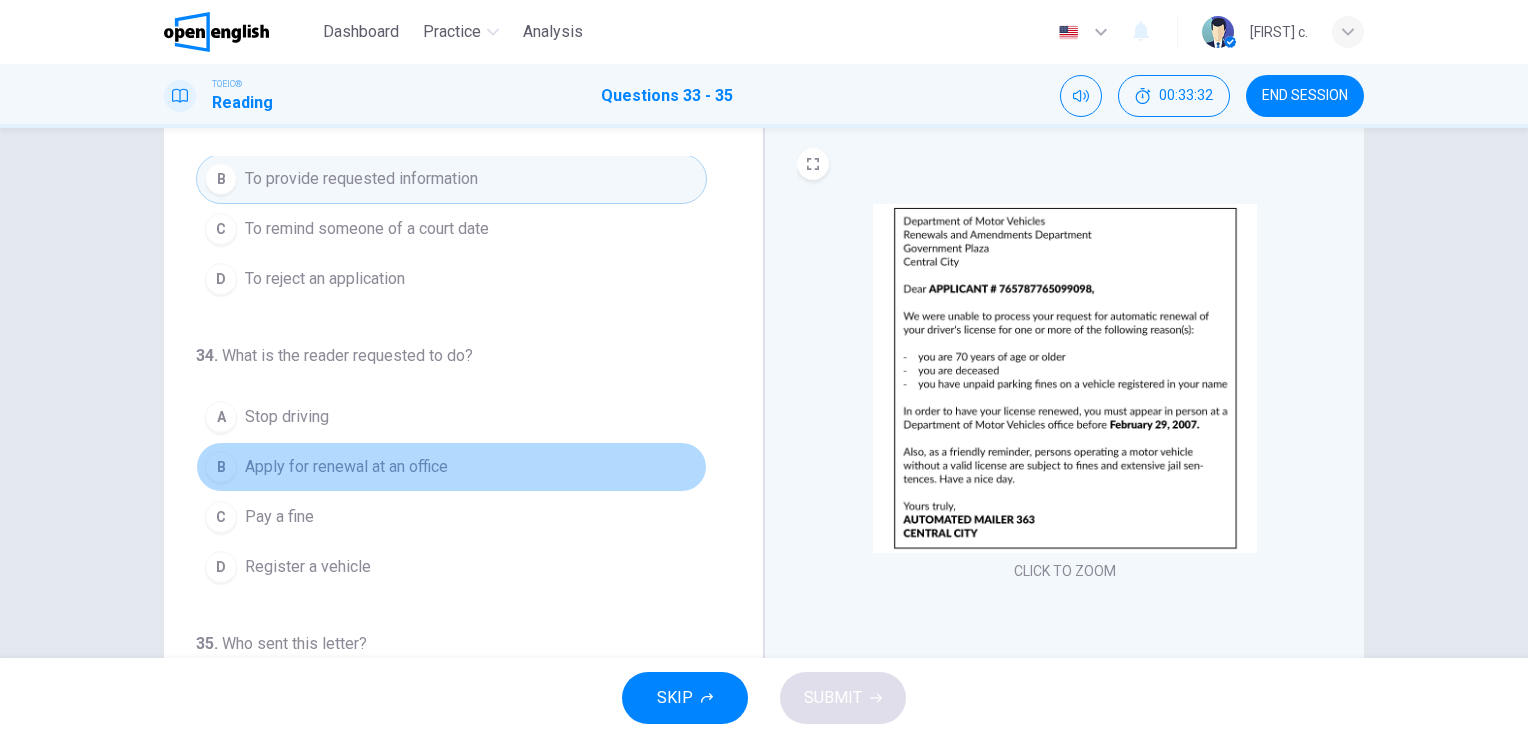 click on "B Apply for renewal at an office" at bounding box center (451, 467) 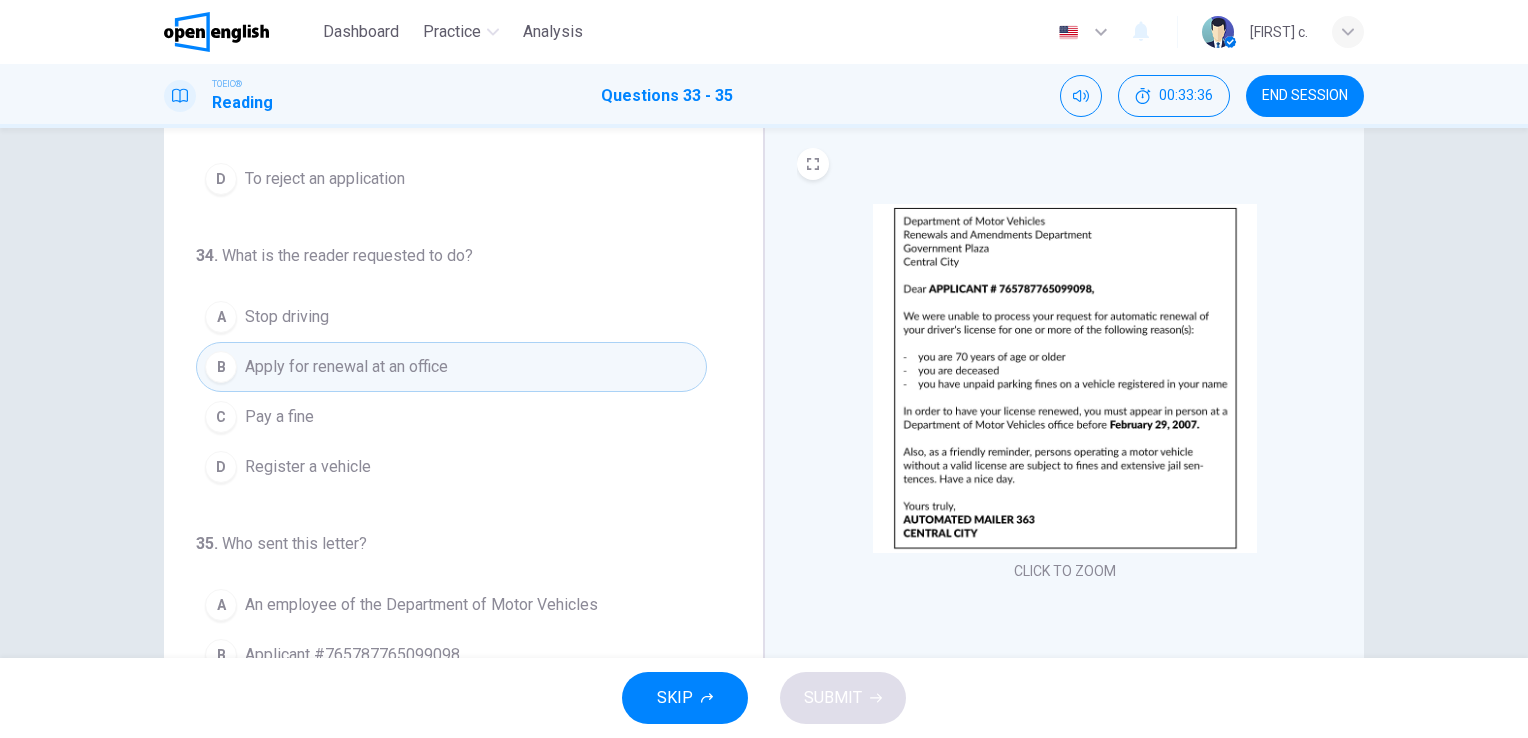 scroll, scrollTop: 204, scrollLeft: 0, axis: vertical 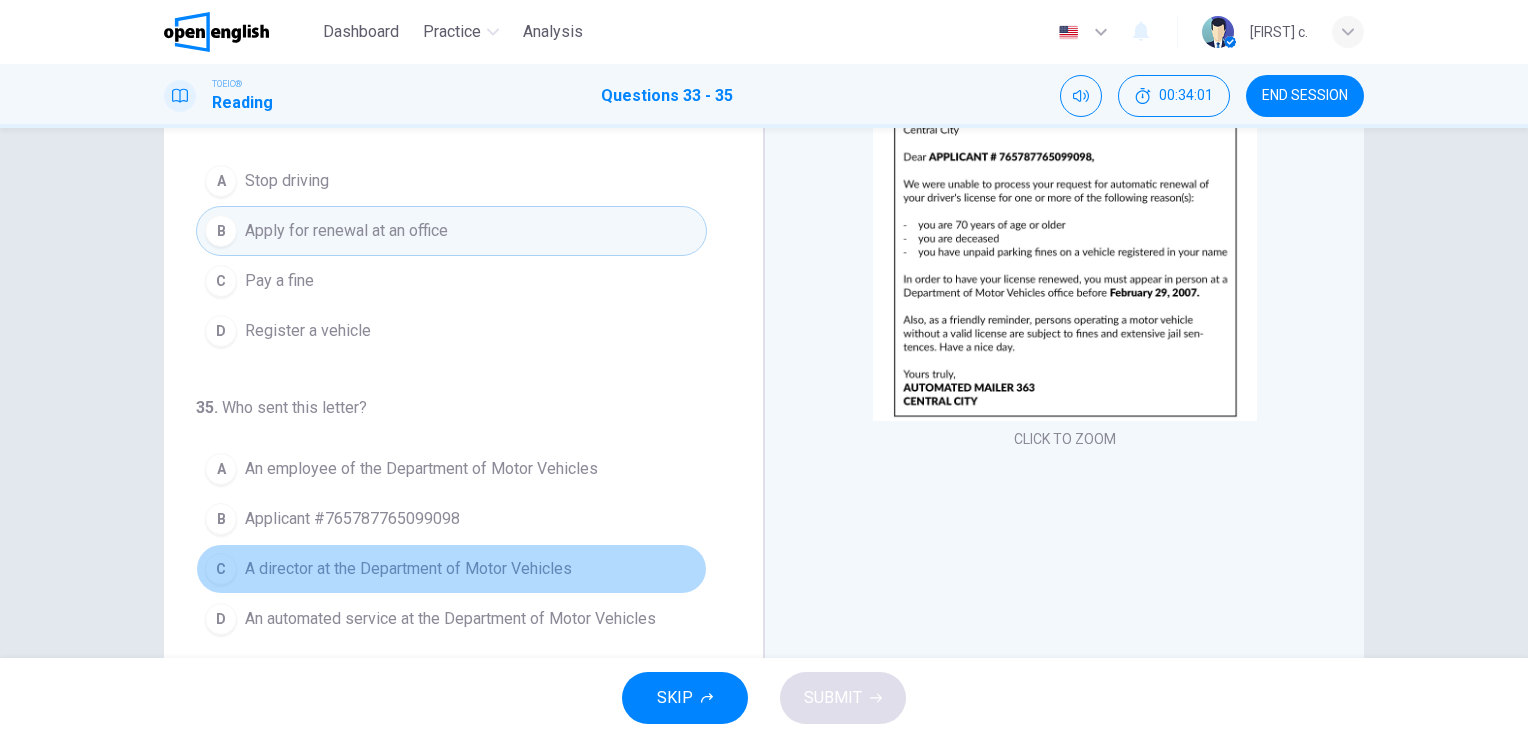 click on "A director at the Department of Motor Vehicles" at bounding box center (408, 569) 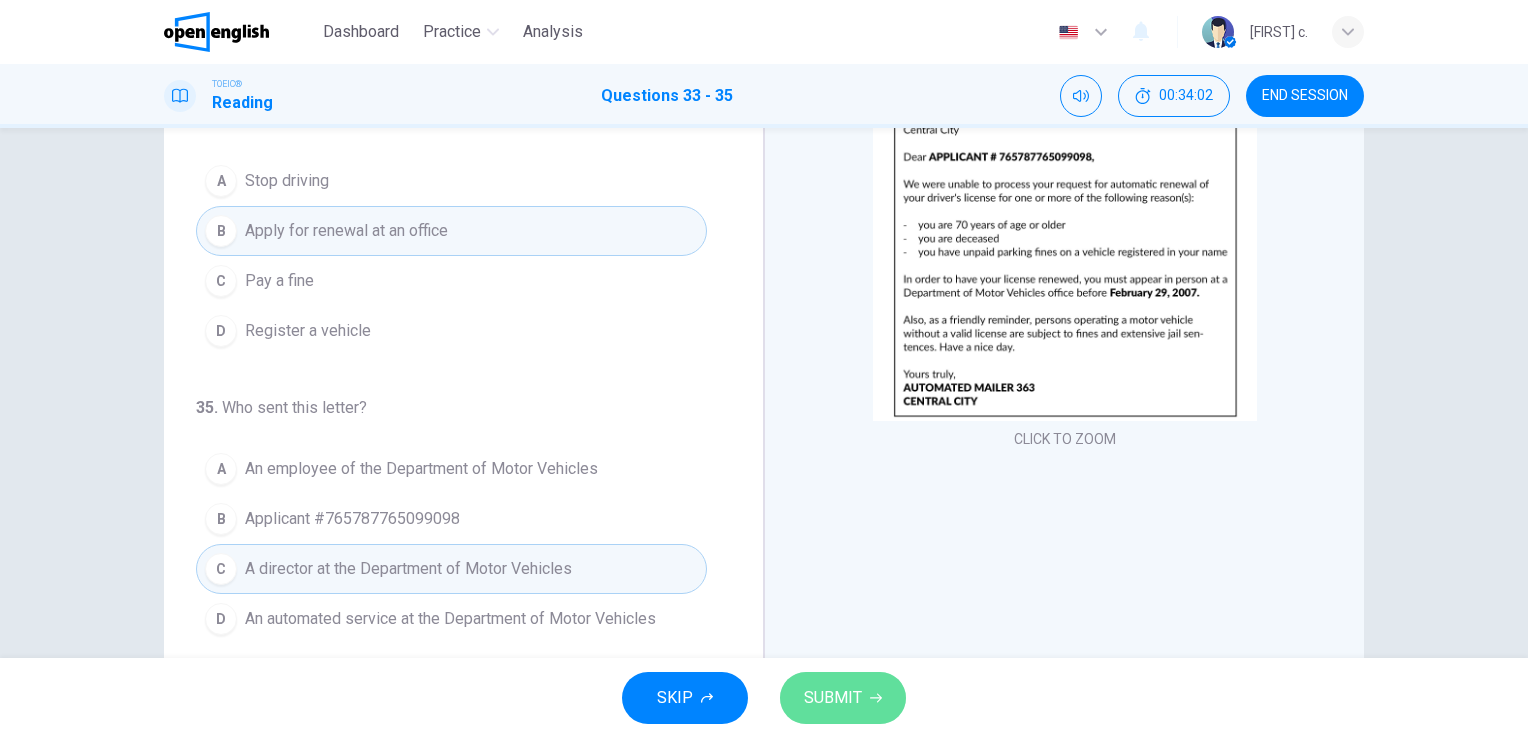 click on "SUBMIT" at bounding box center (833, 698) 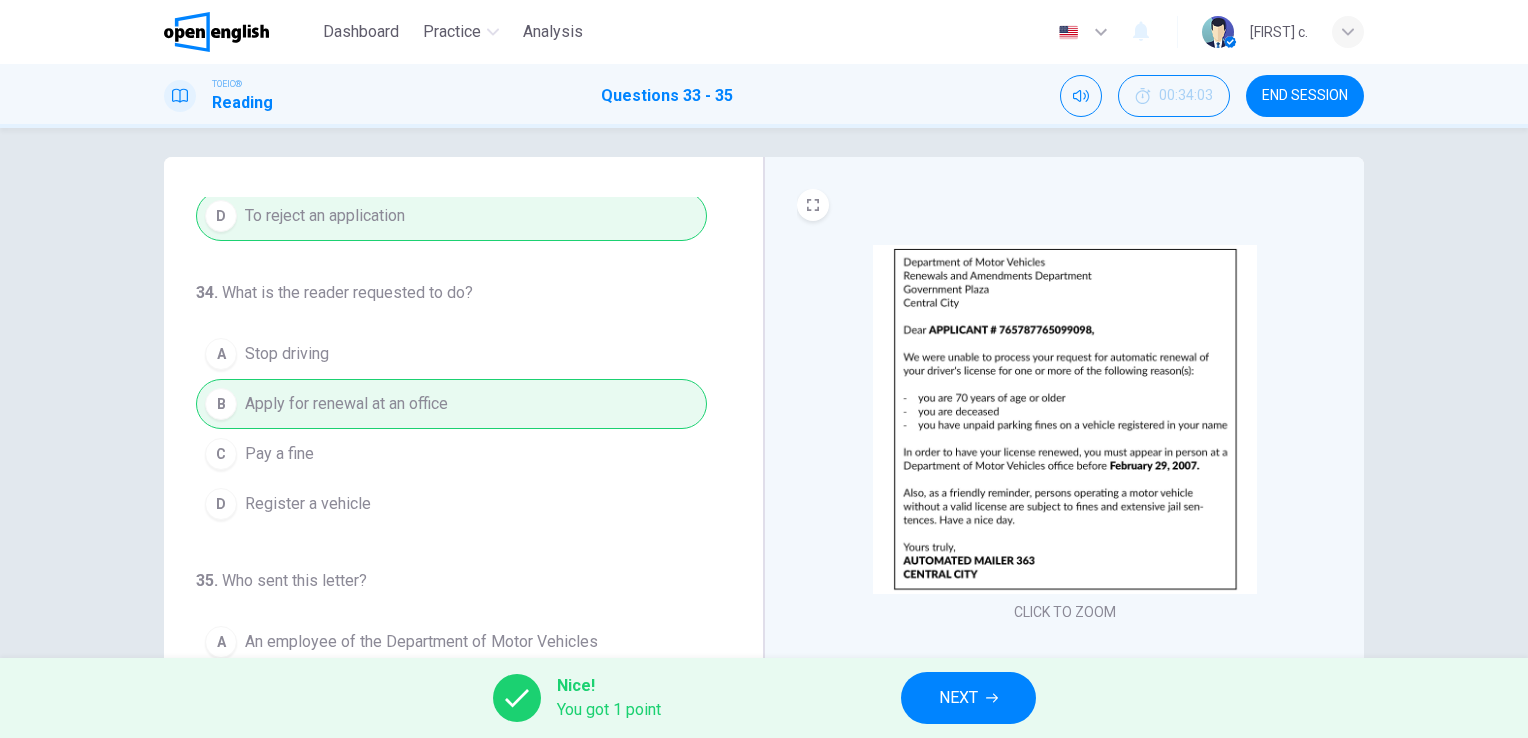 scroll, scrollTop: 0, scrollLeft: 0, axis: both 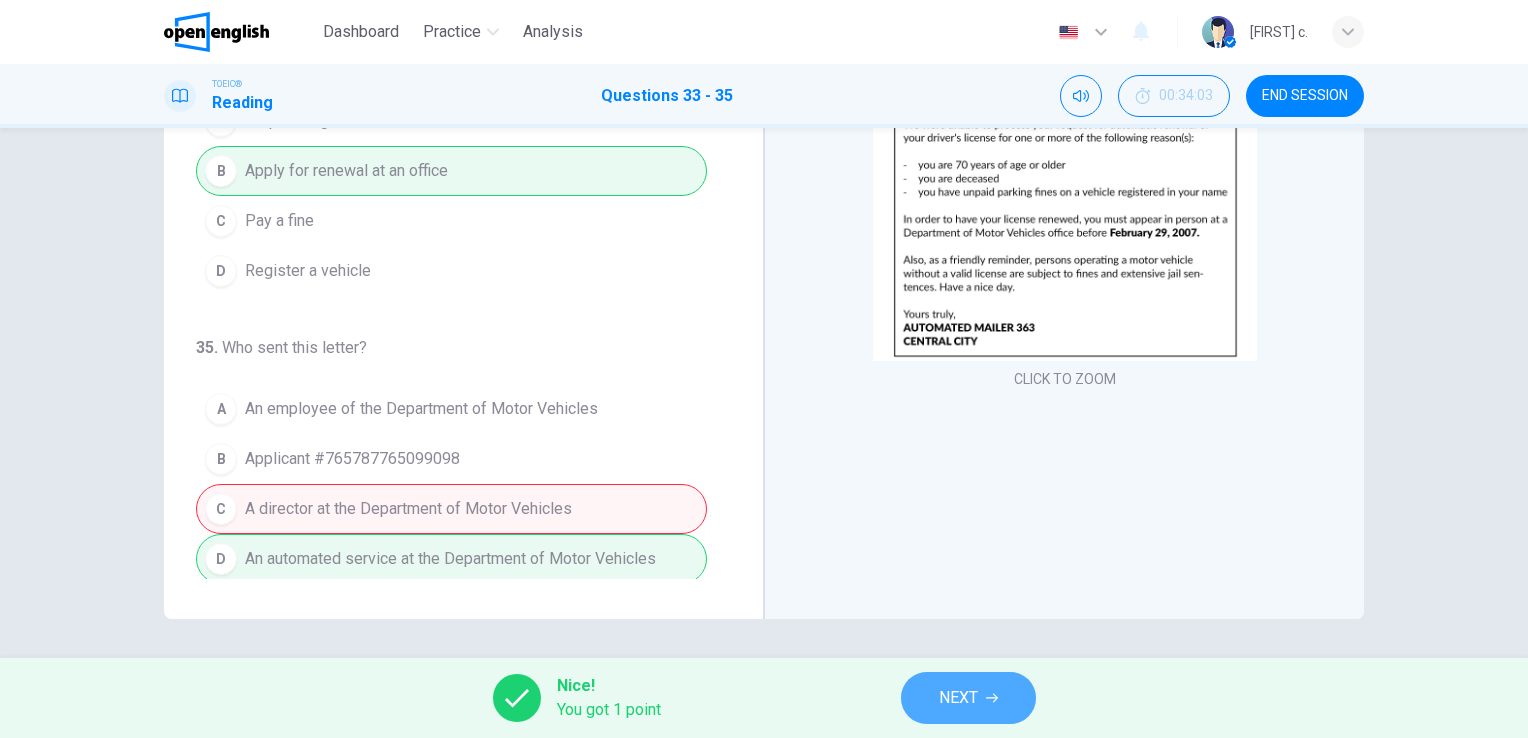 click on "NEXT" at bounding box center [958, 698] 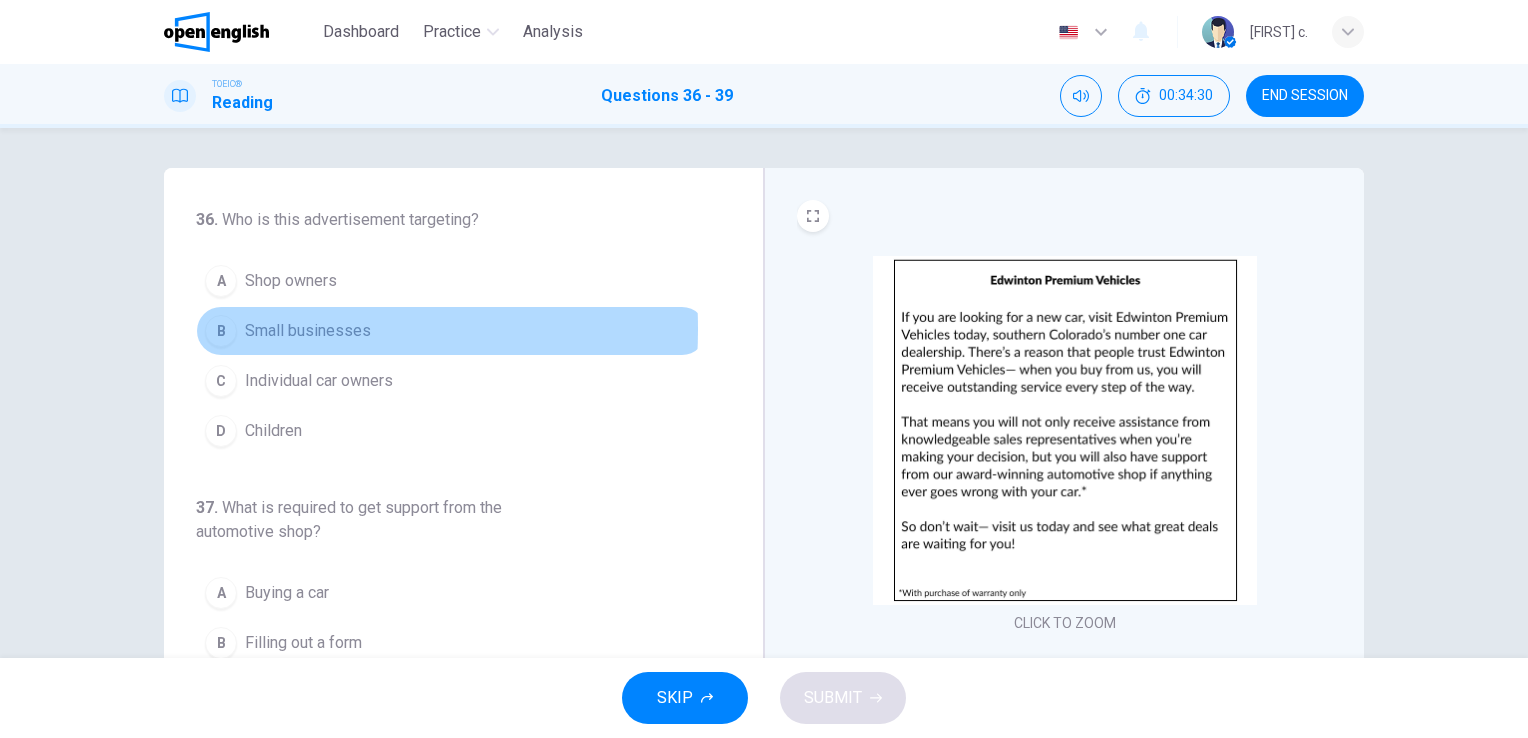 click on "B" at bounding box center (221, 331) 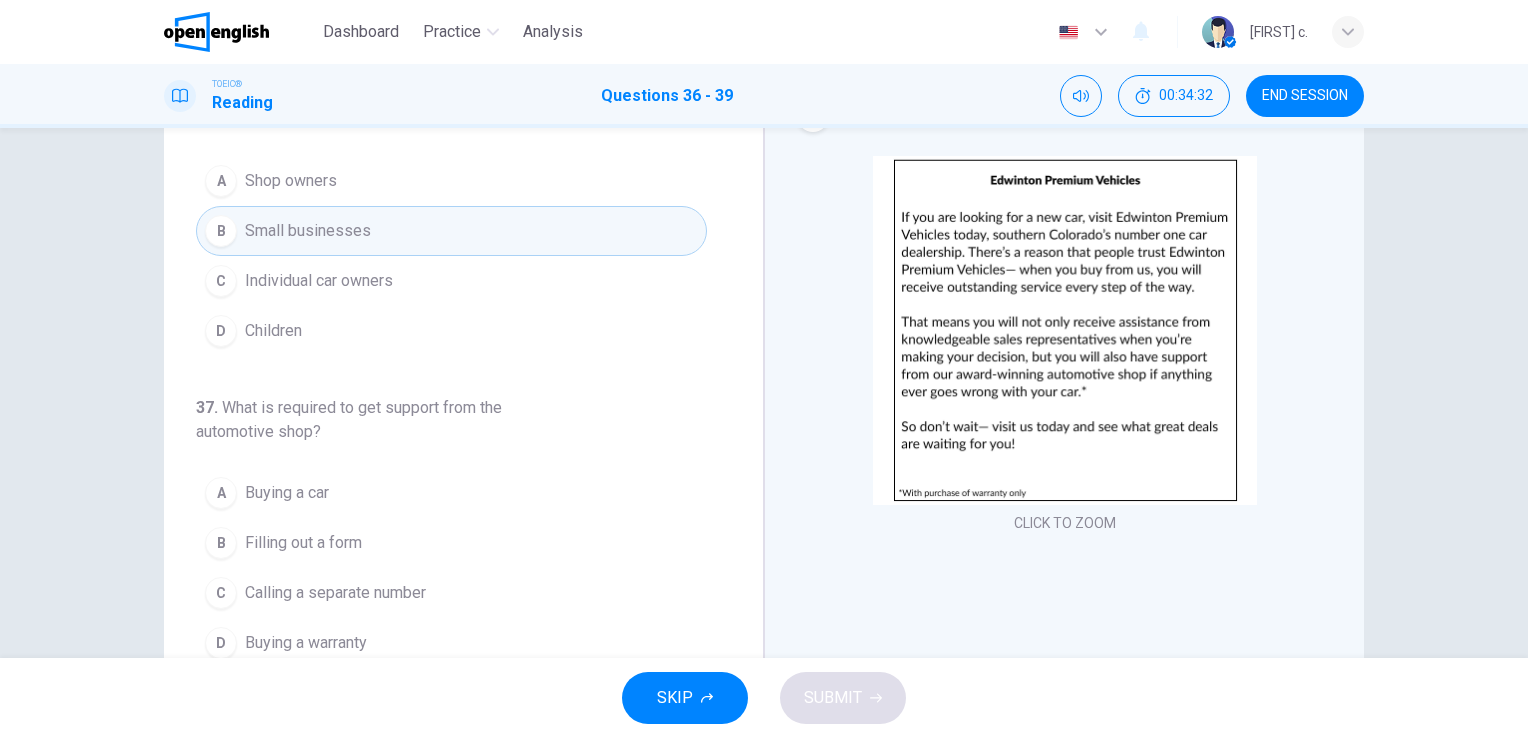 scroll, scrollTop: 104, scrollLeft: 0, axis: vertical 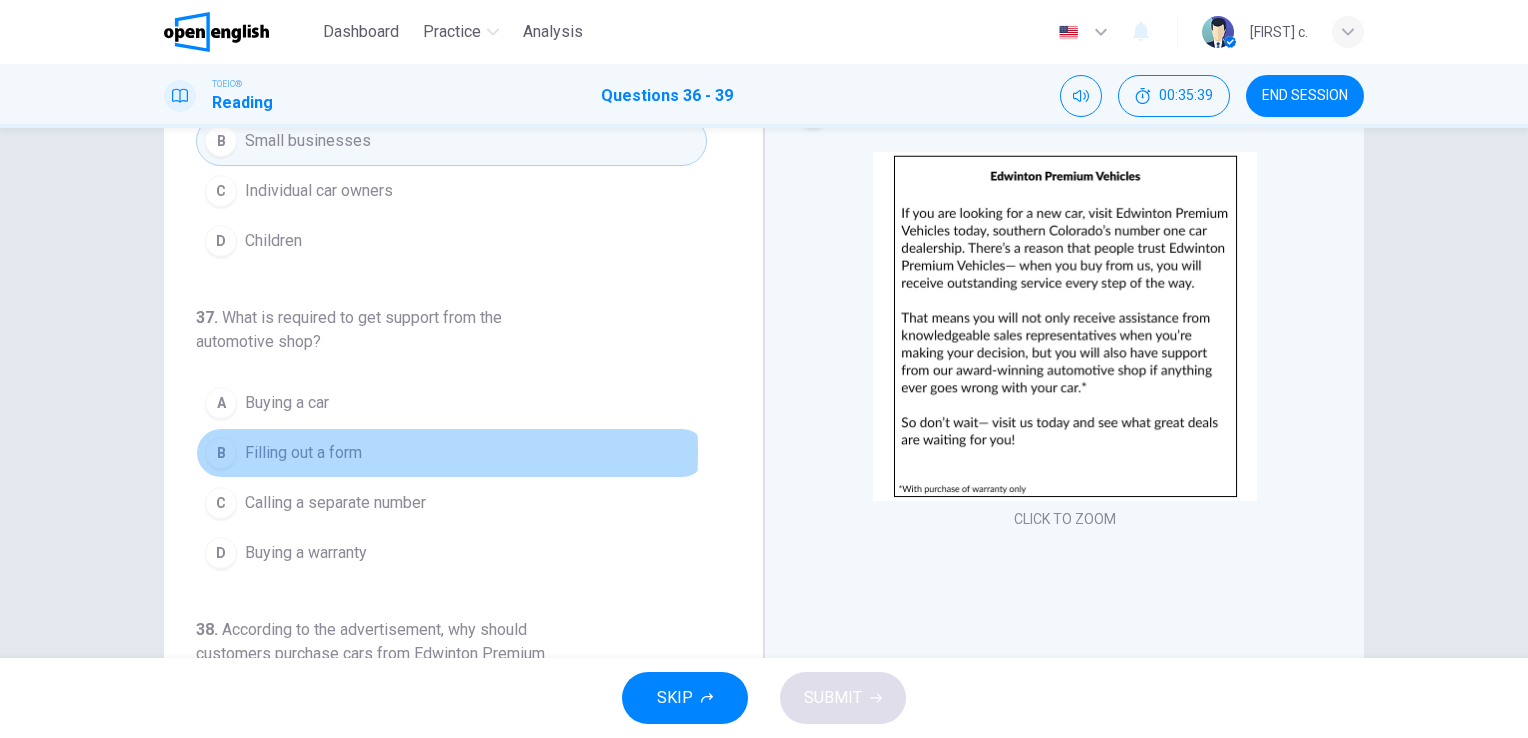 click on "B" at bounding box center [221, 453] 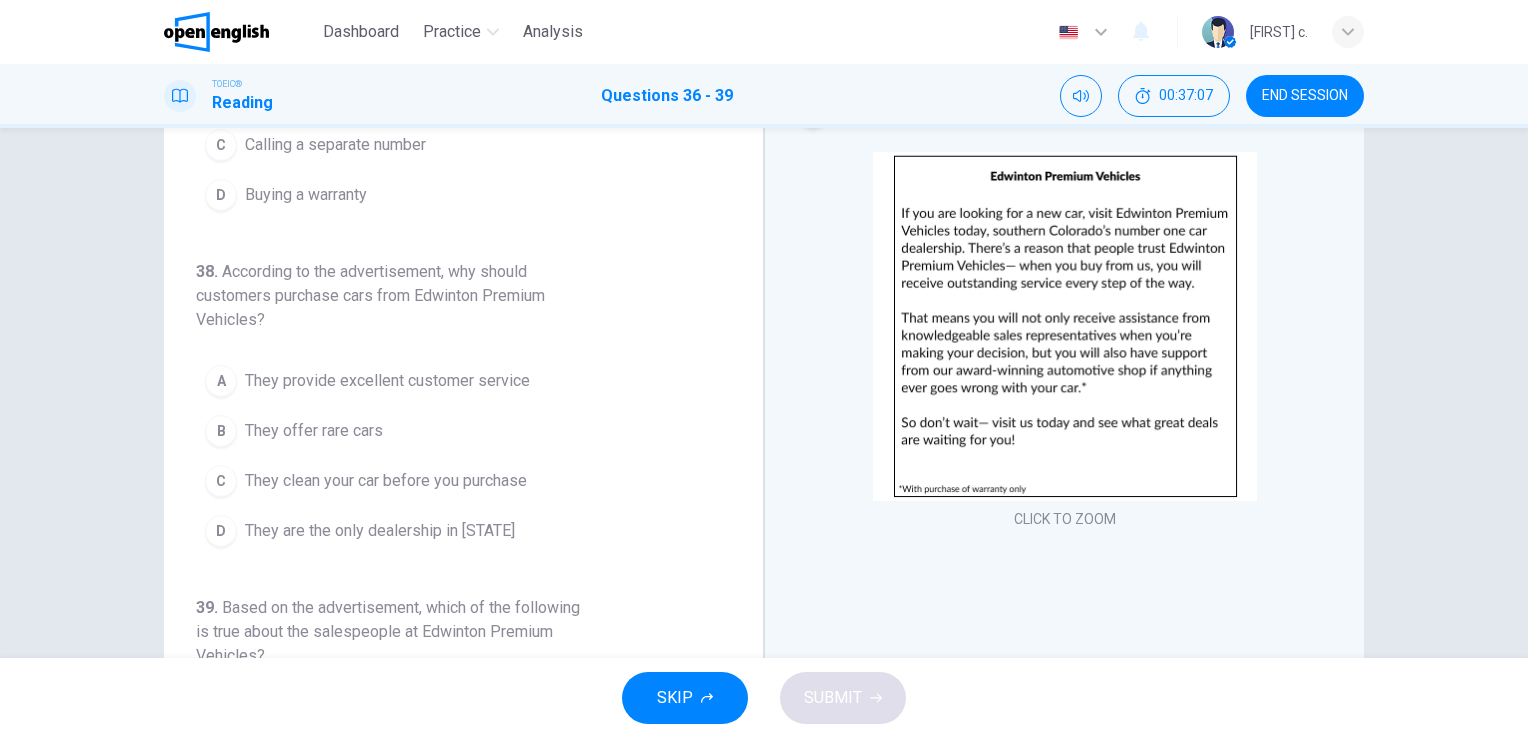 scroll, scrollTop: 446, scrollLeft: 0, axis: vertical 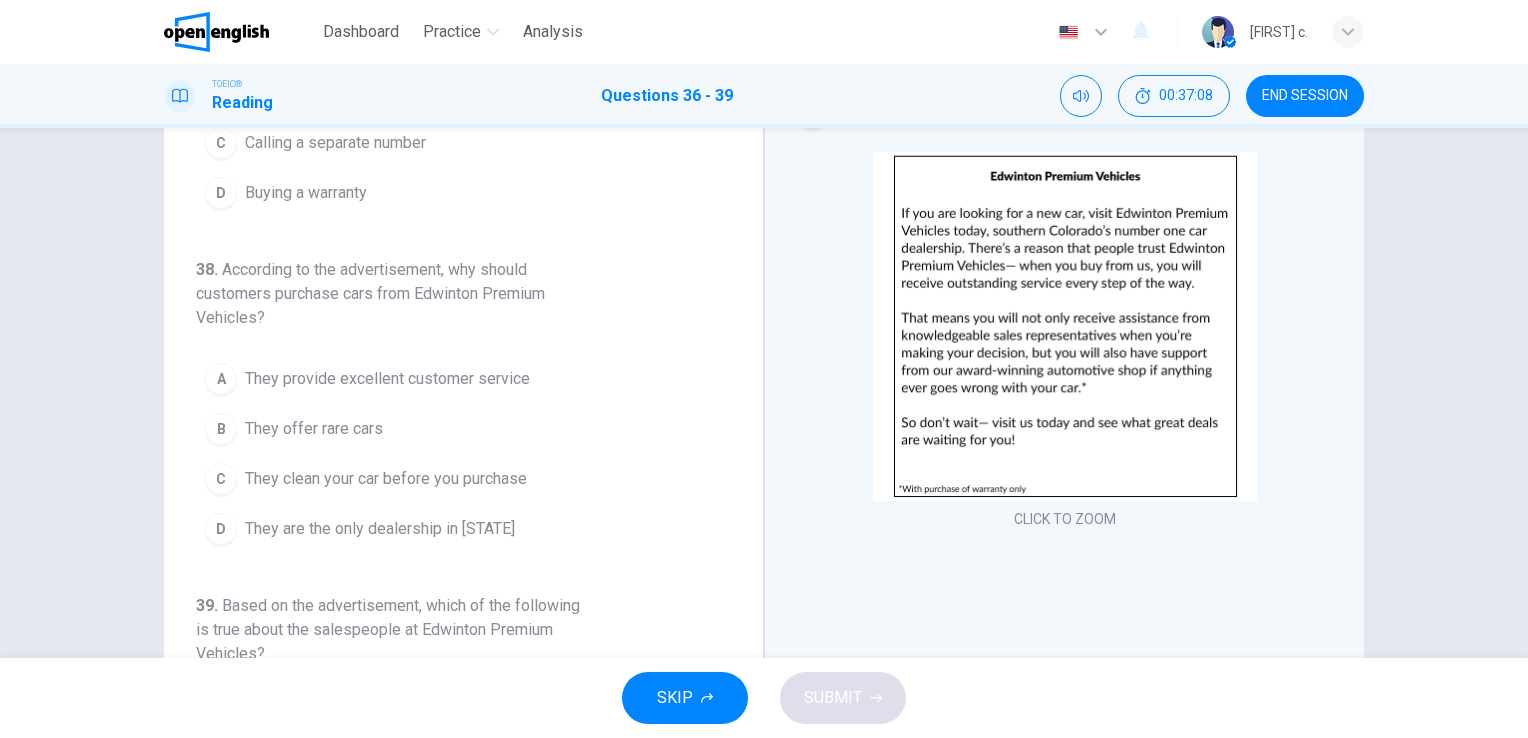 click on "They provide excellent customer service" at bounding box center [387, 379] 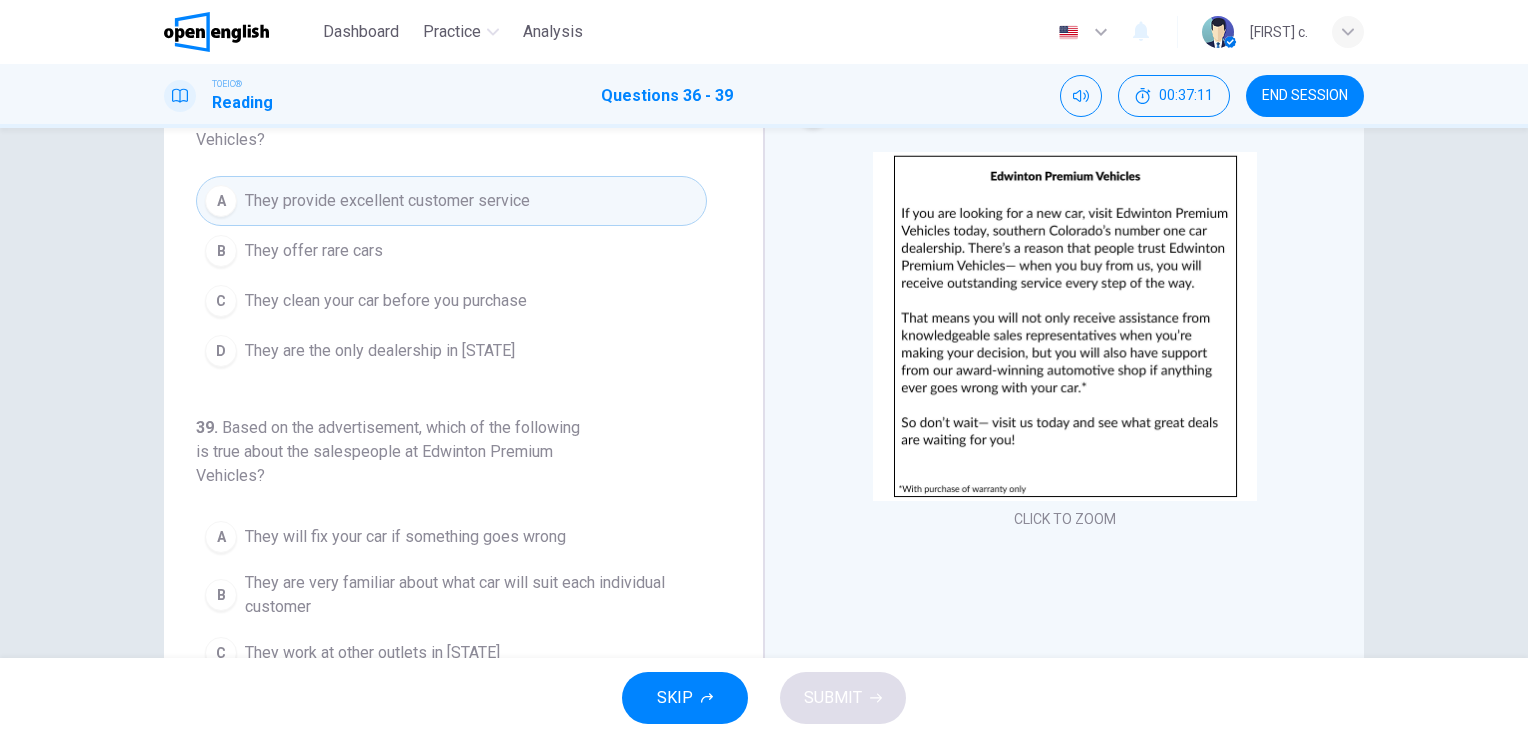 scroll, scrollTop: 626, scrollLeft: 0, axis: vertical 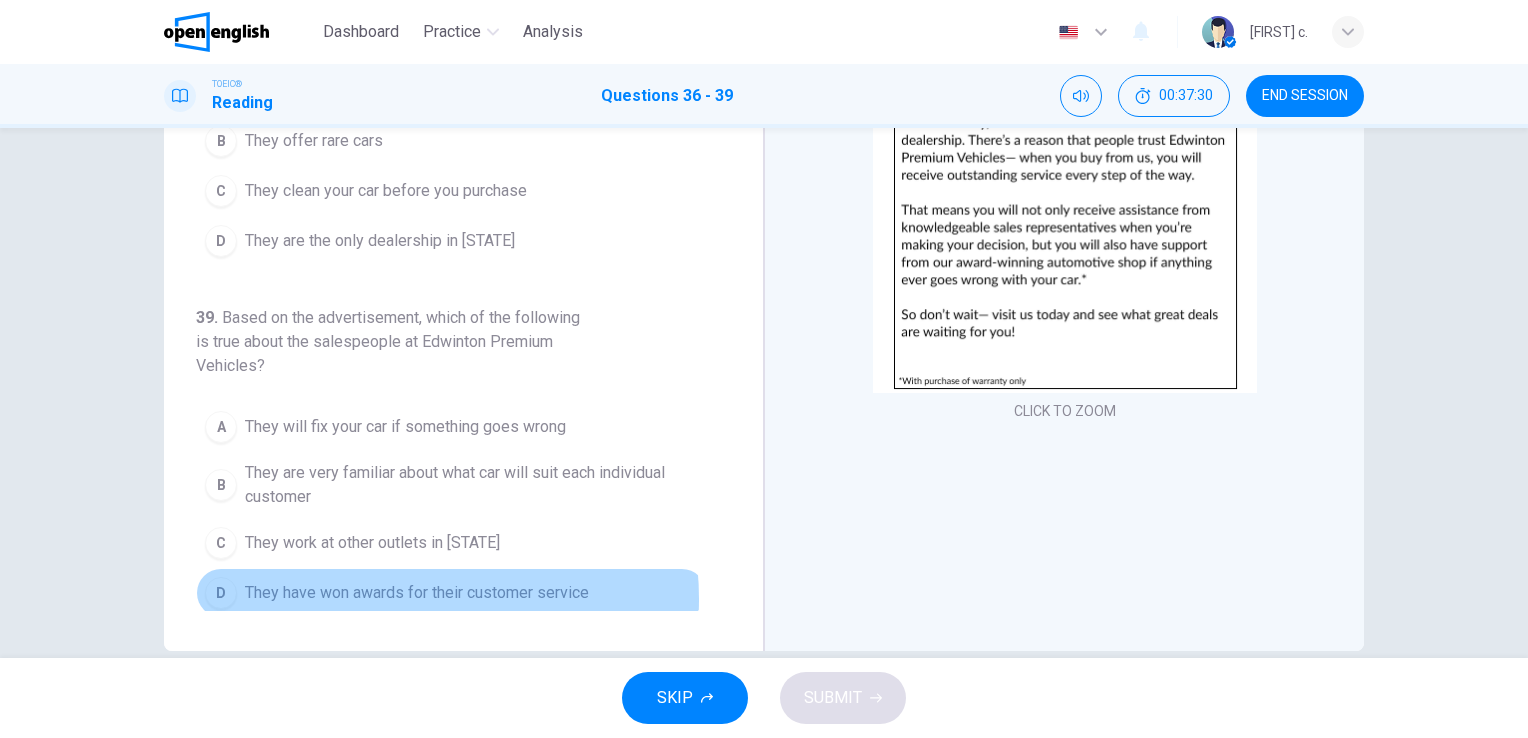 click on "They have won awards for their customer service" at bounding box center (417, 593) 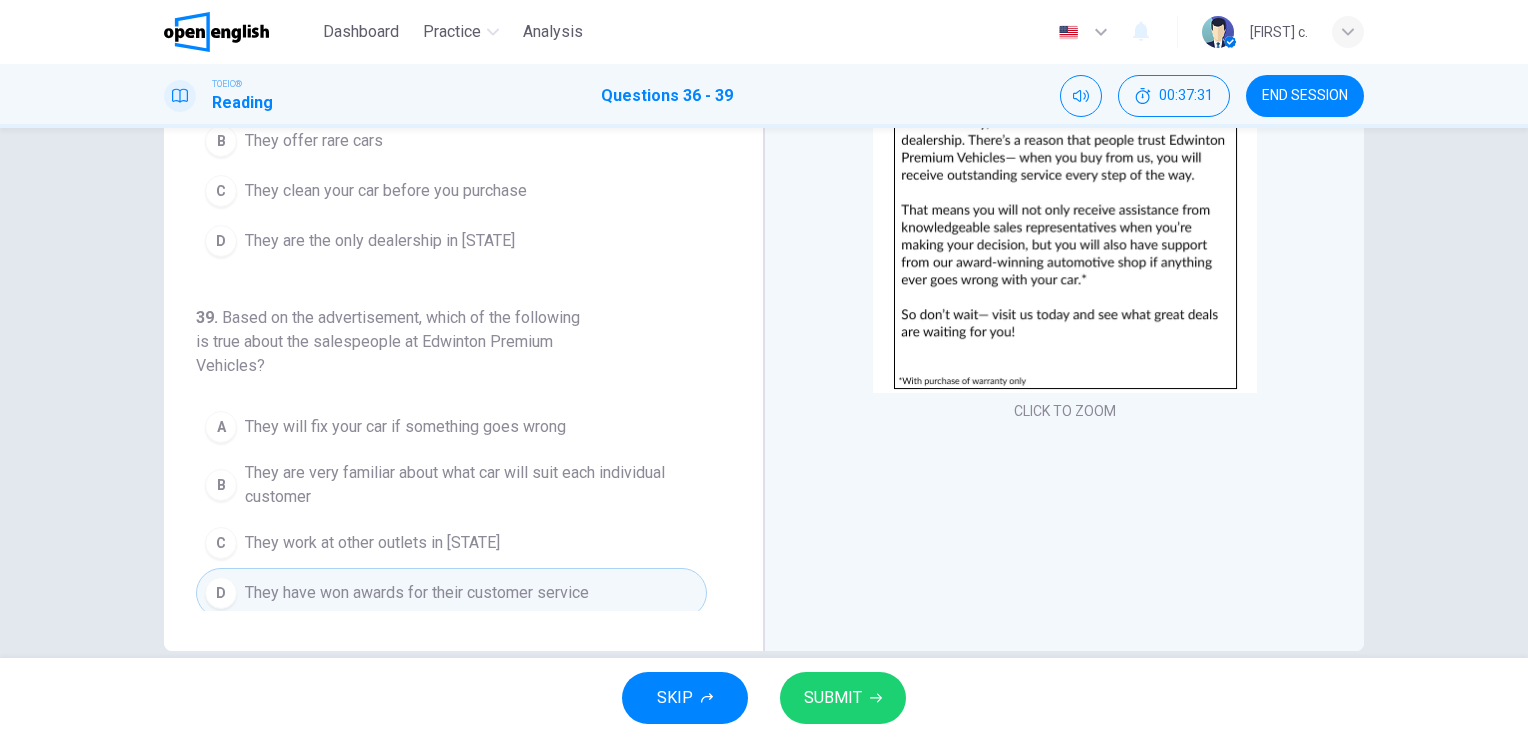 click on "SUBMIT" at bounding box center [833, 698] 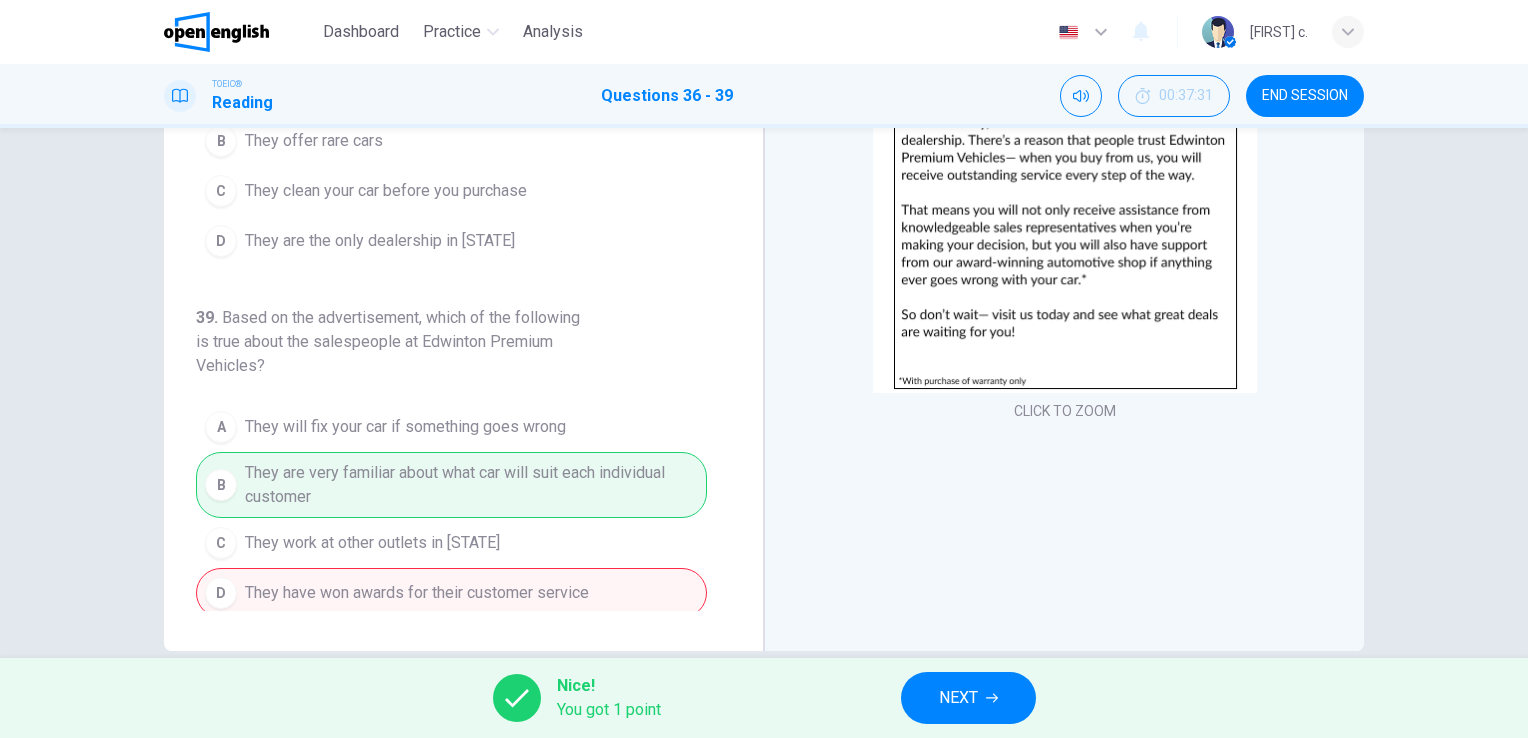 scroll, scrollTop: 244, scrollLeft: 0, axis: vertical 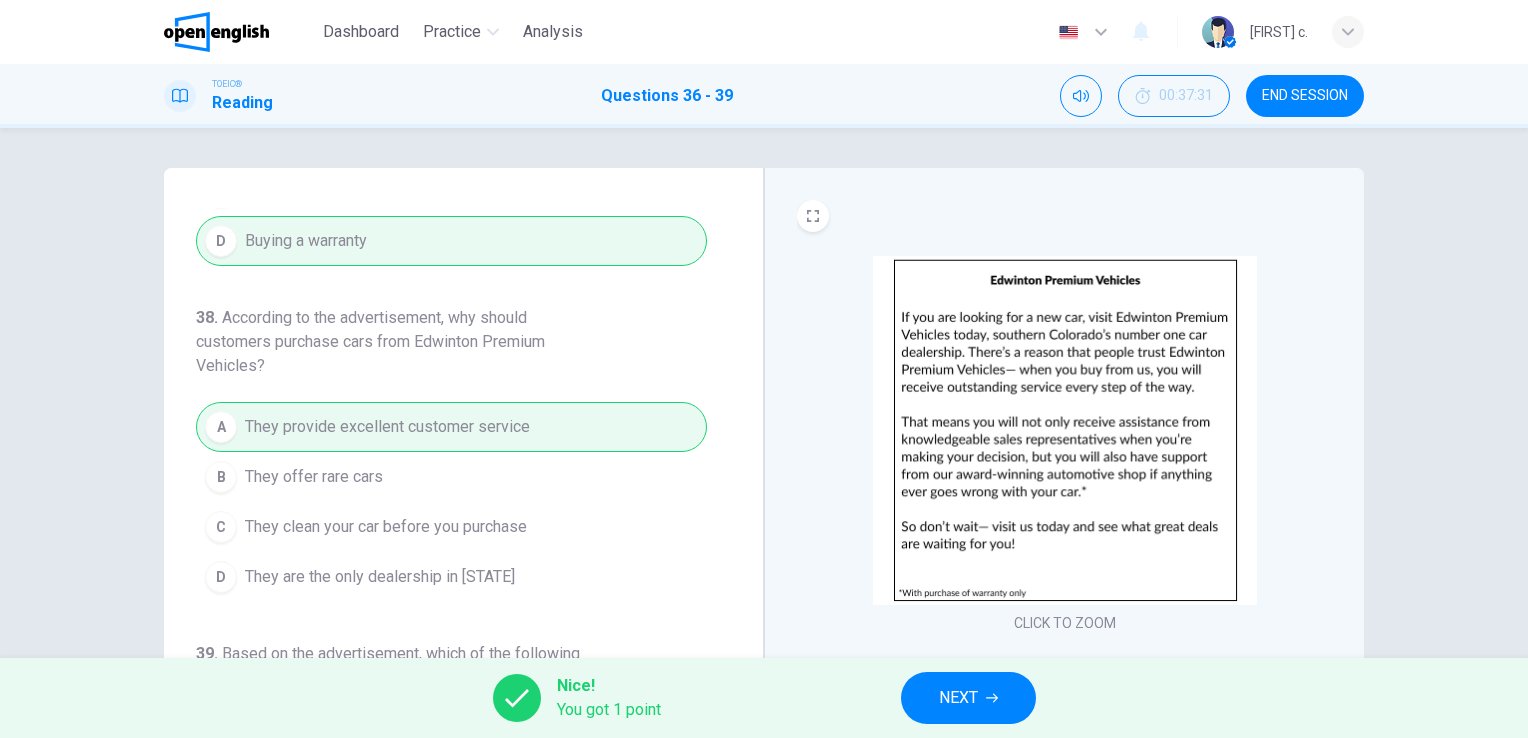 click on "NEXT" at bounding box center [958, 698] 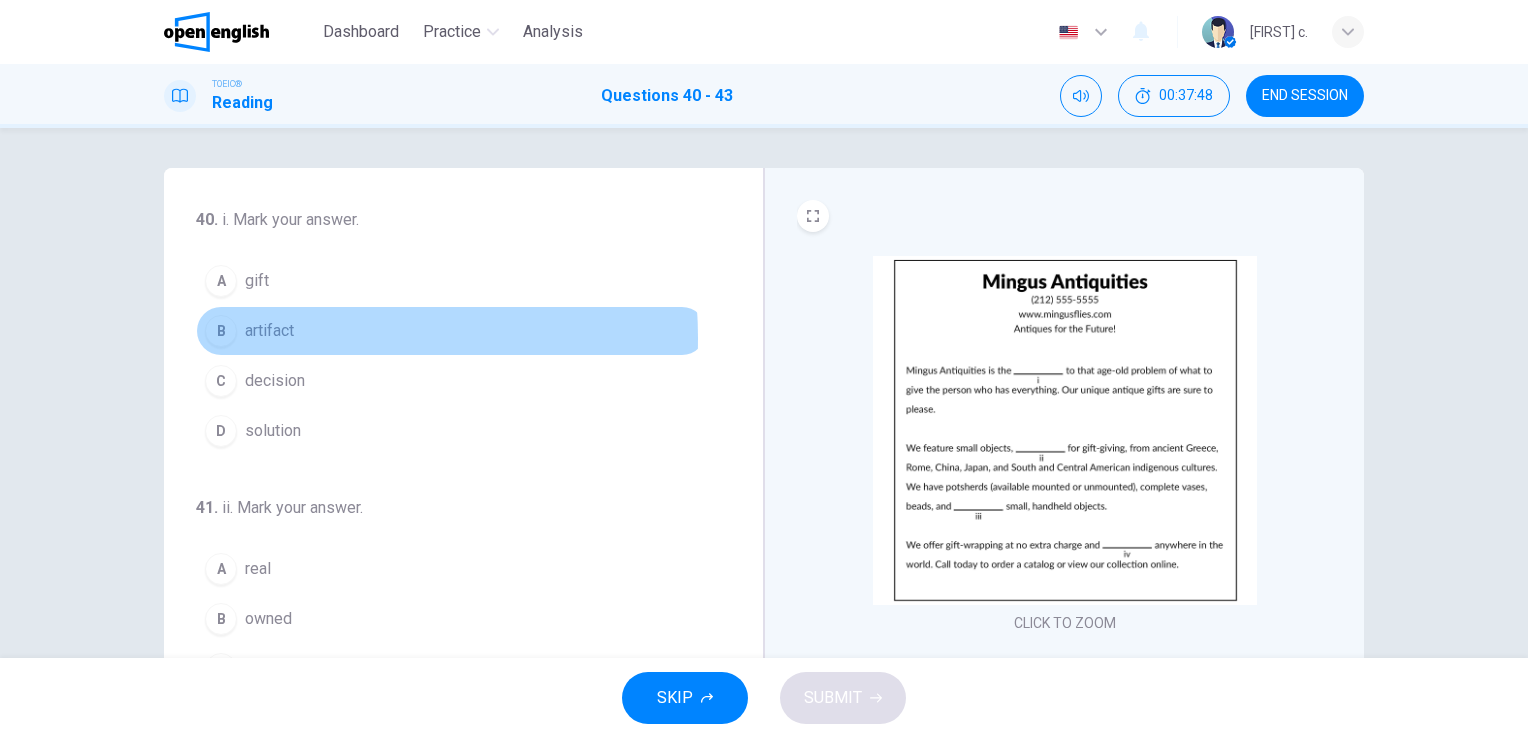 click on "artifact" at bounding box center [269, 331] 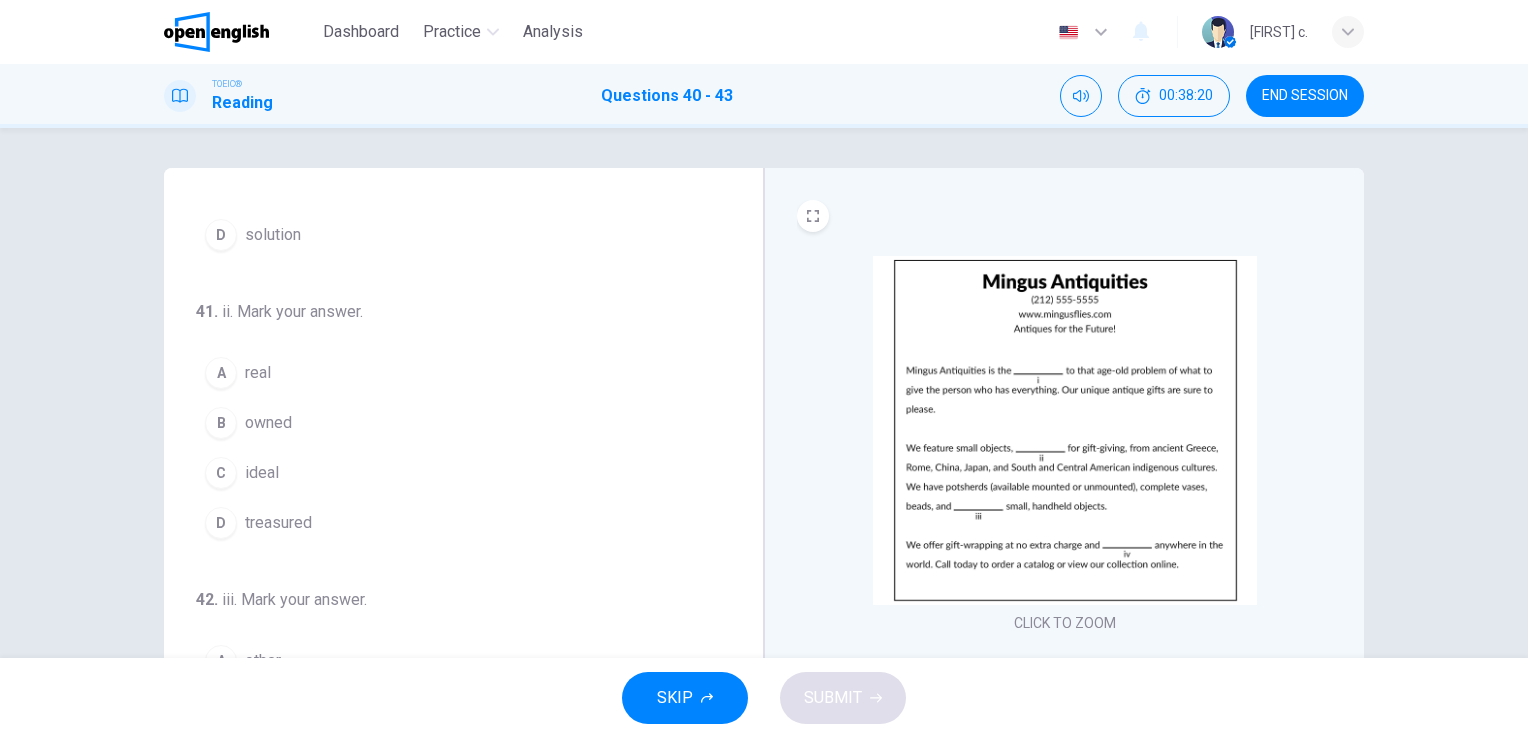 scroll, scrollTop: 198, scrollLeft: 0, axis: vertical 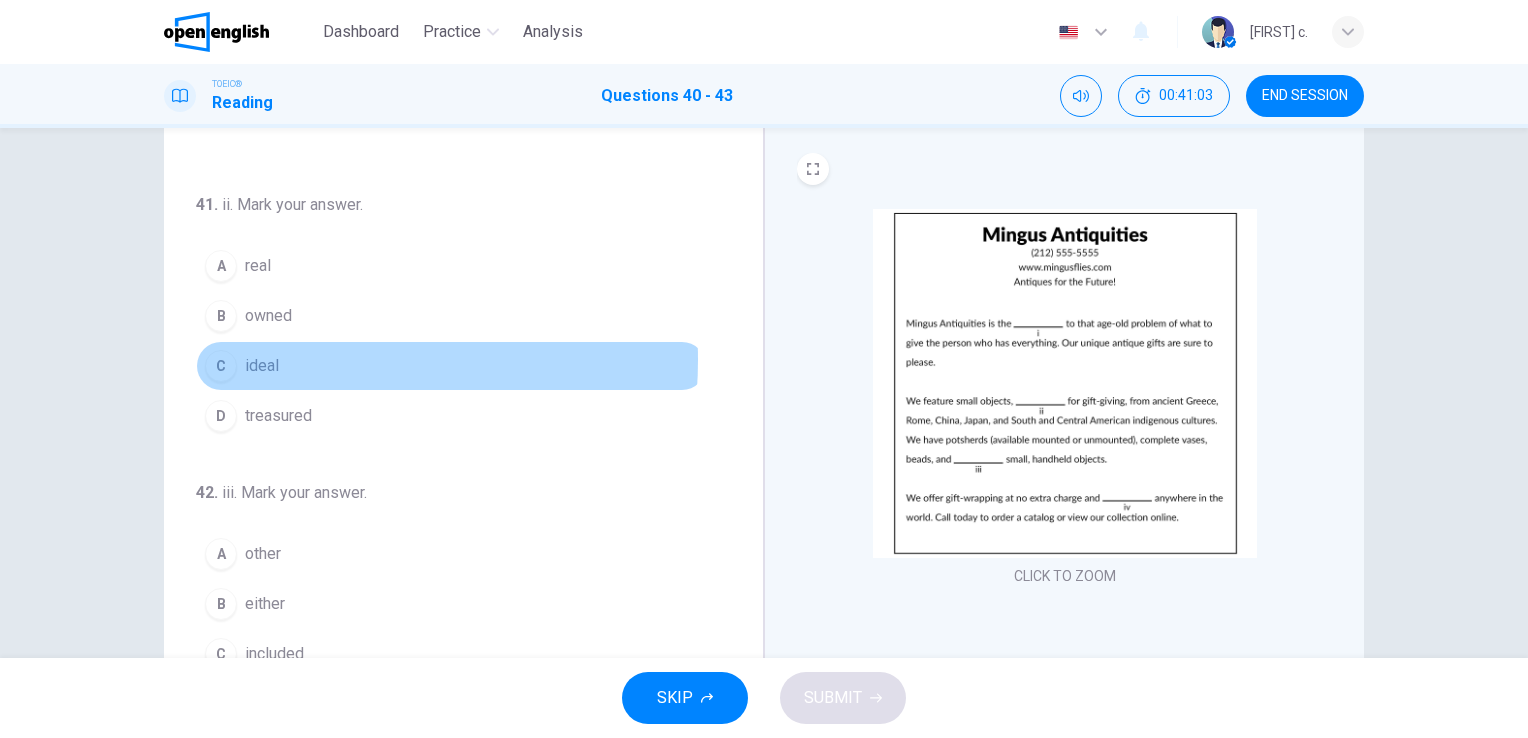 click on "C ideal" at bounding box center [451, 366] 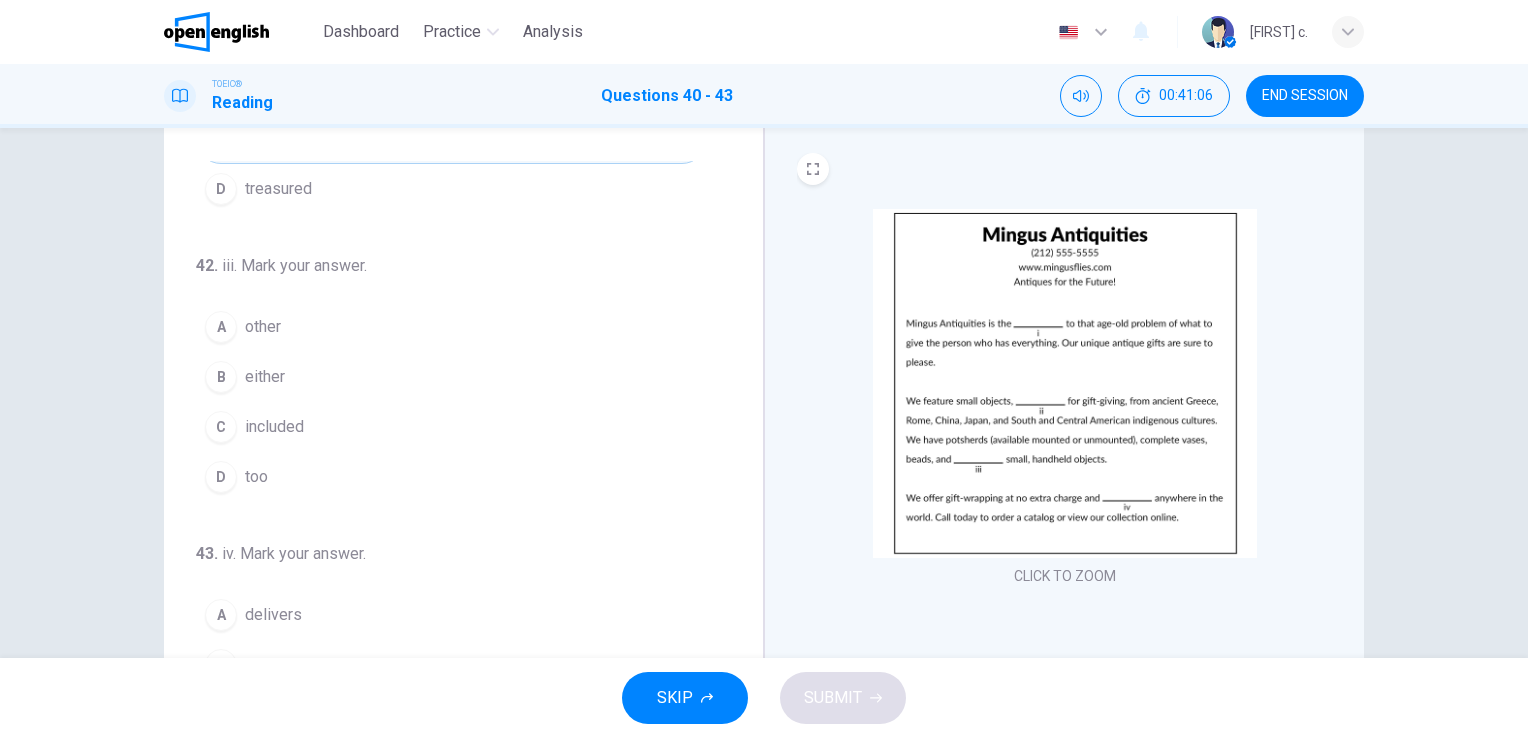 scroll, scrollTop: 490, scrollLeft: 0, axis: vertical 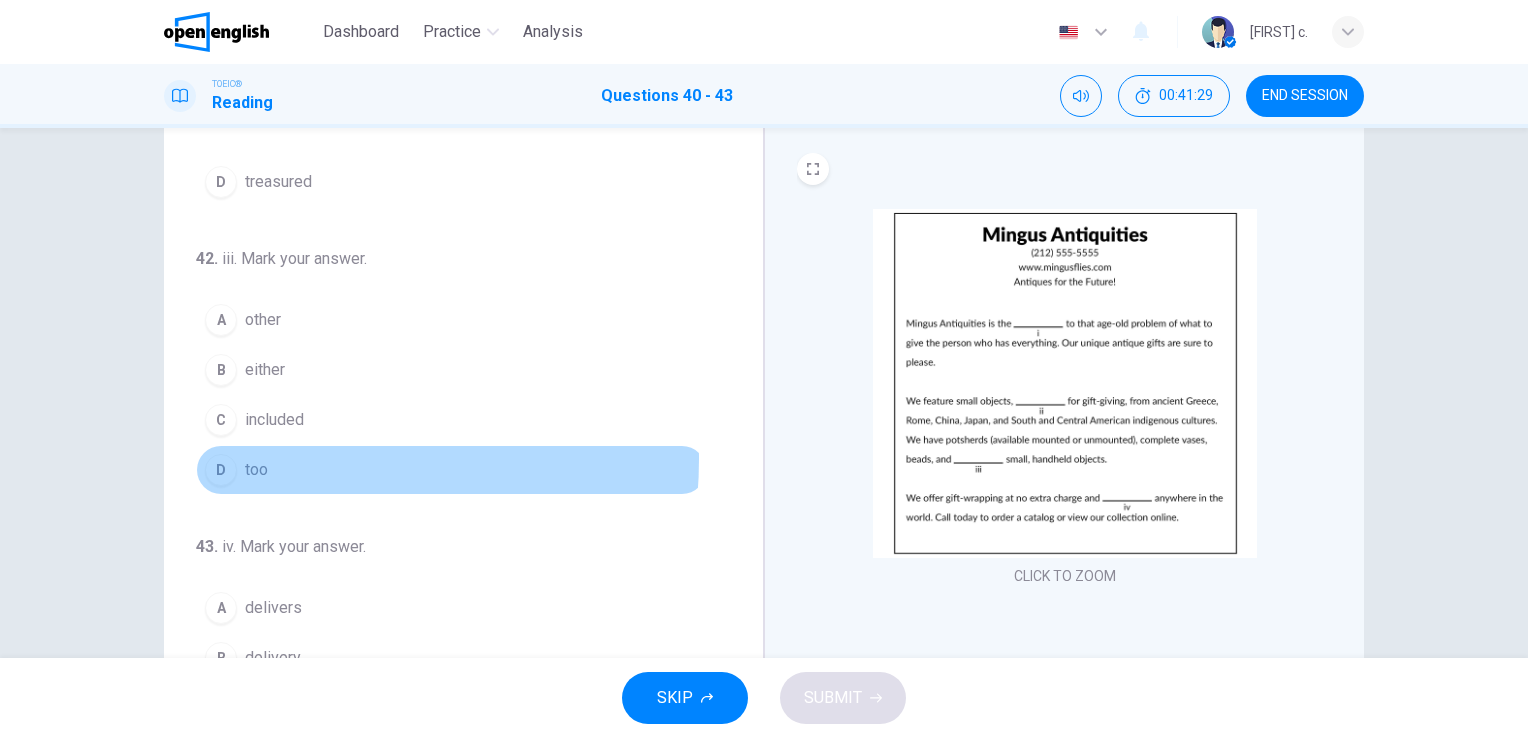 click on "too" at bounding box center (256, 470) 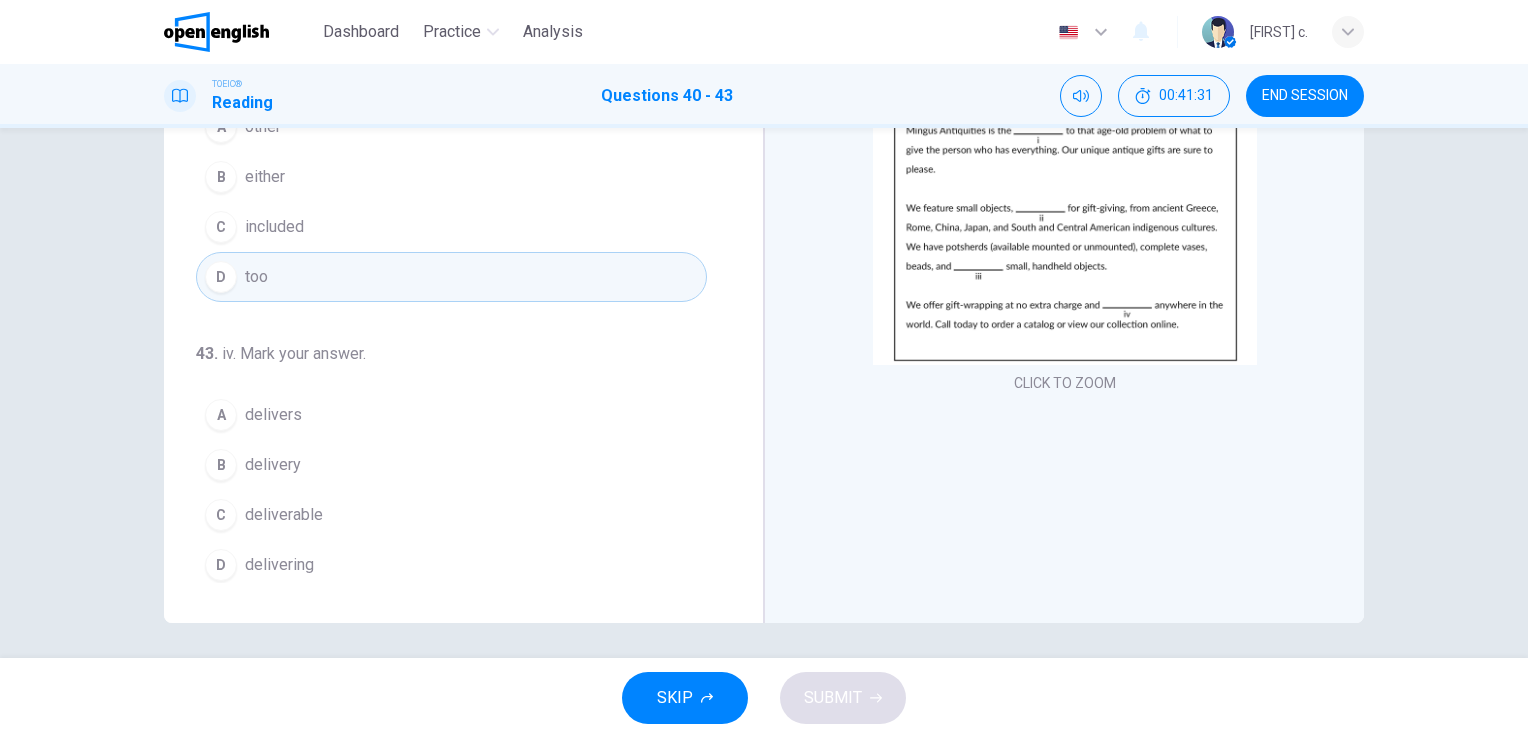 scroll, scrollTop: 244, scrollLeft: 0, axis: vertical 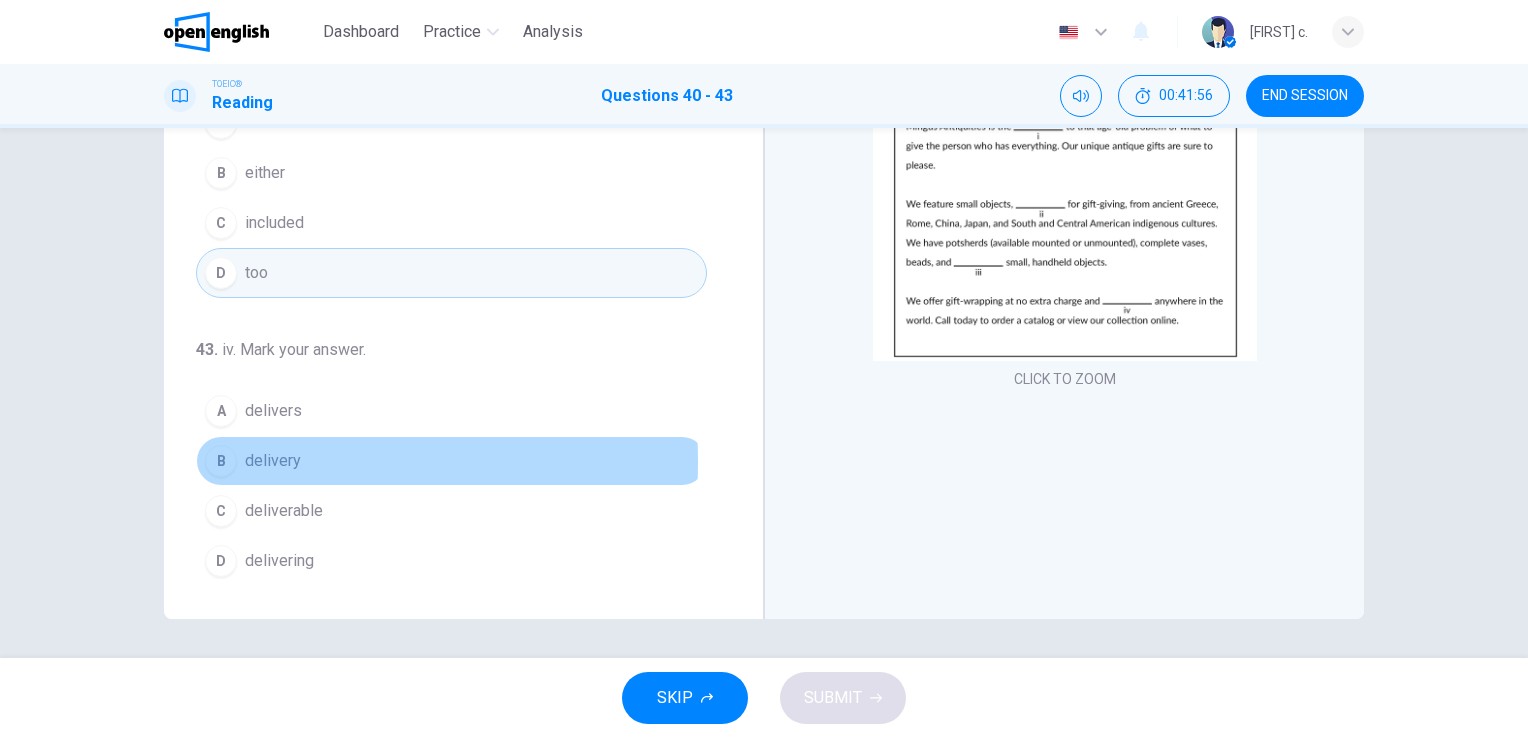 click on "B" at bounding box center (221, 461) 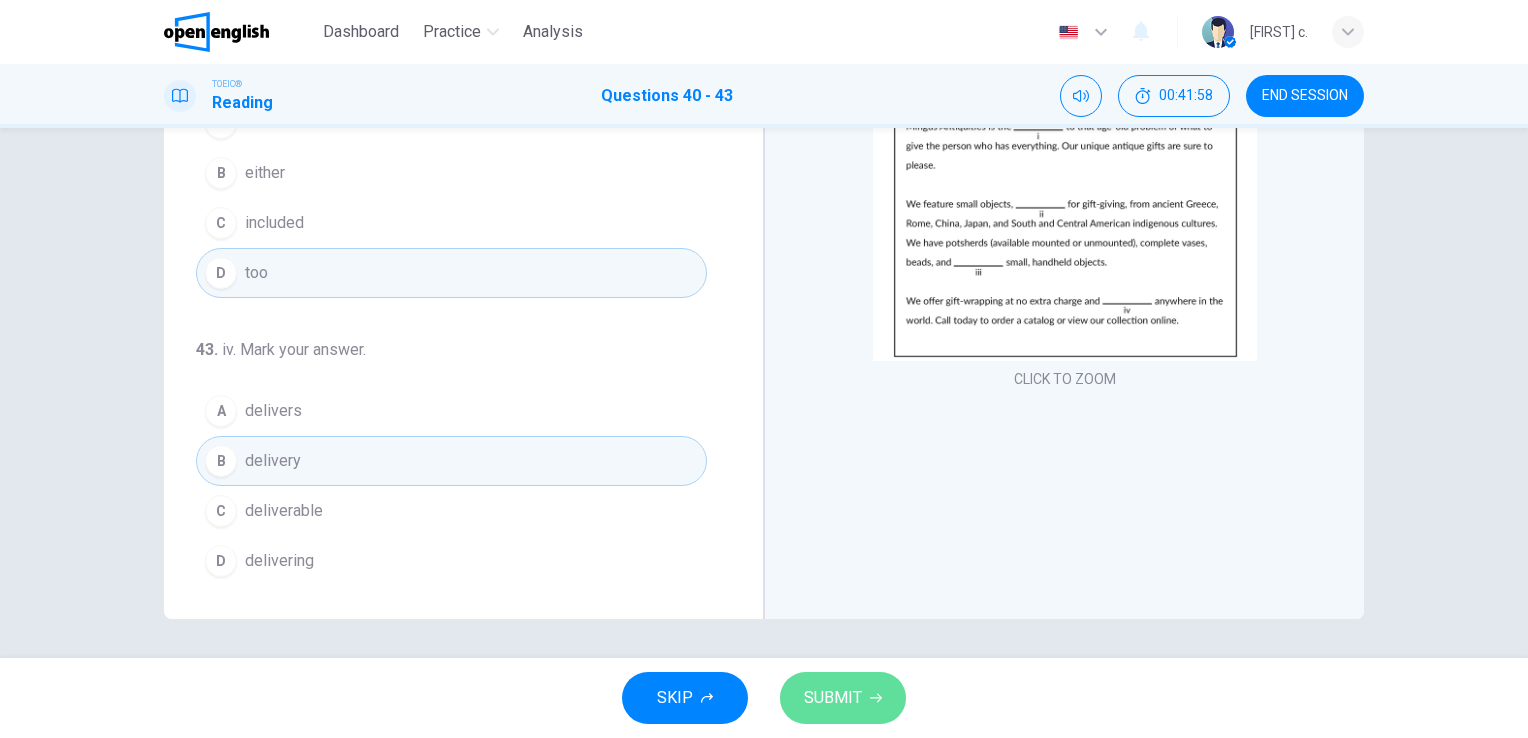 click on "SUBMIT" at bounding box center [833, 698] 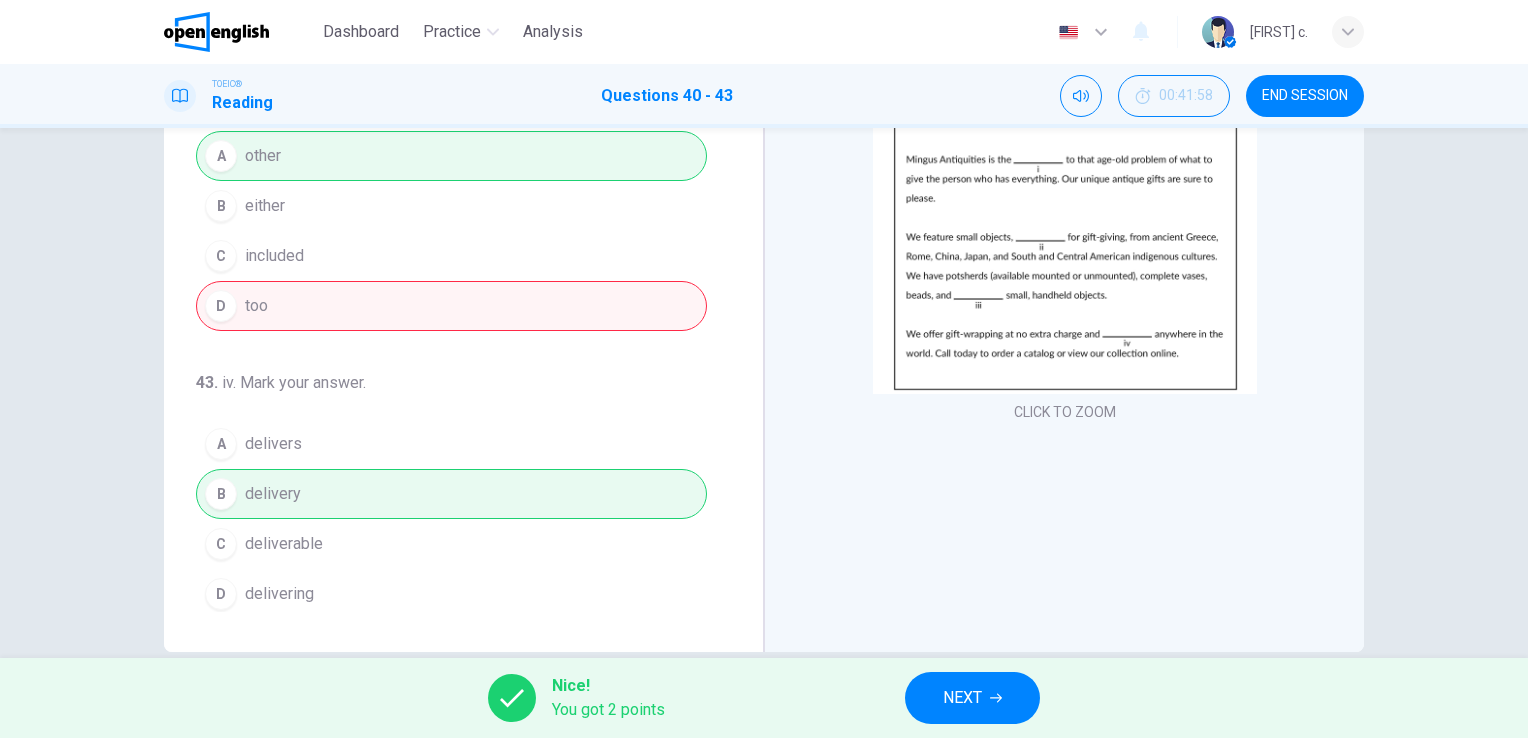 scroll, scrollTop: 244, scrollLeft: 0, axis: vertical 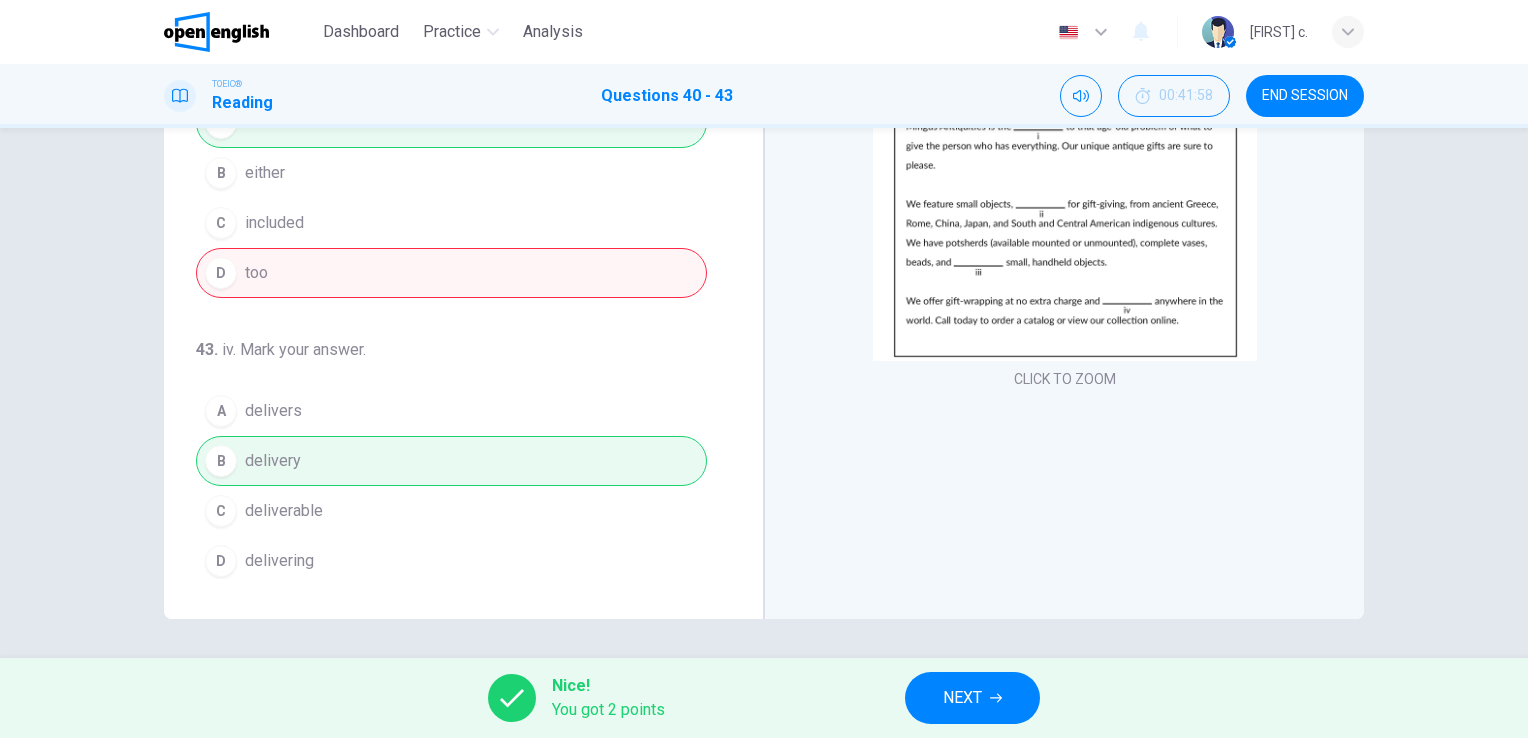 click on "NEXT" at bounding box center [962, 698] 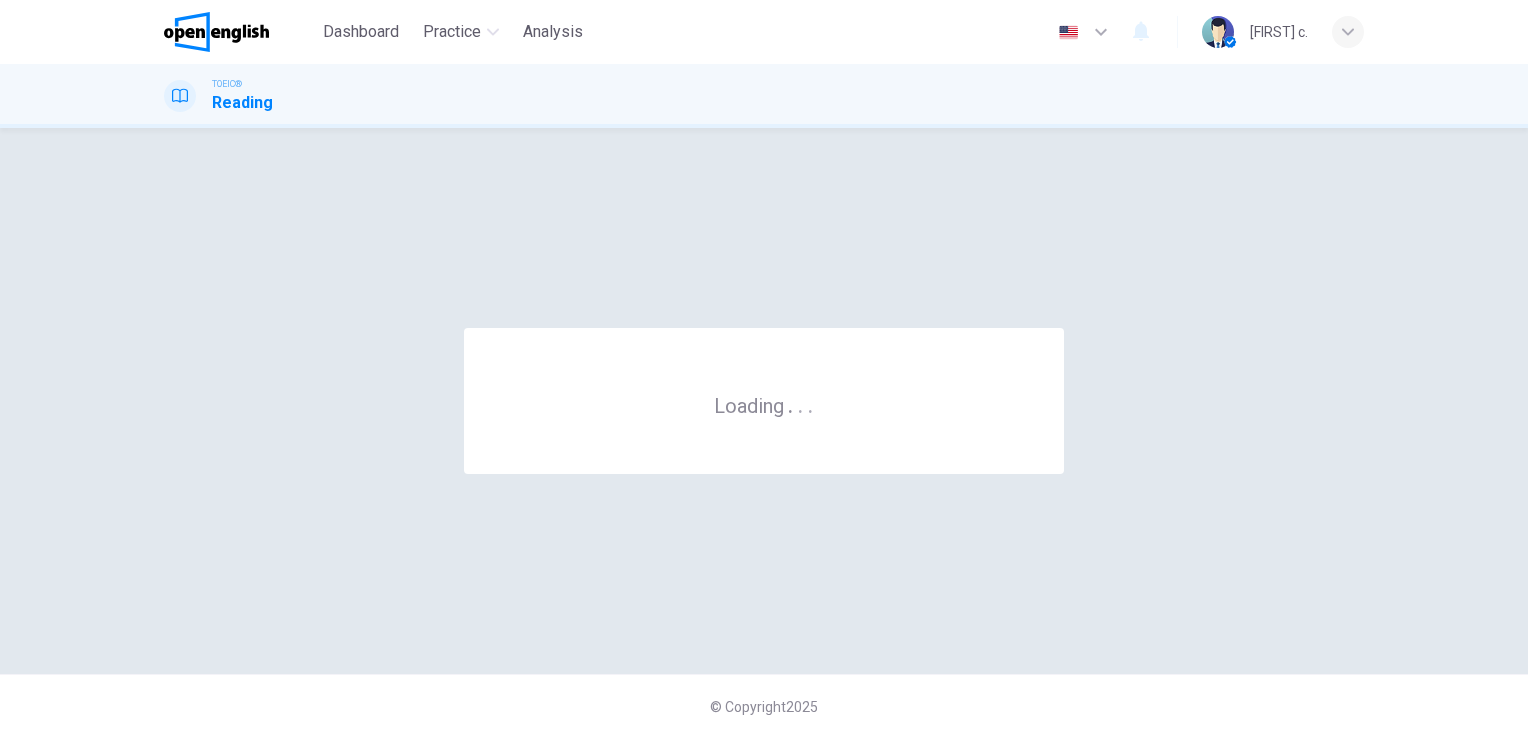 scroll, scrollTop: 0, scrollLeft: 0, axis: both 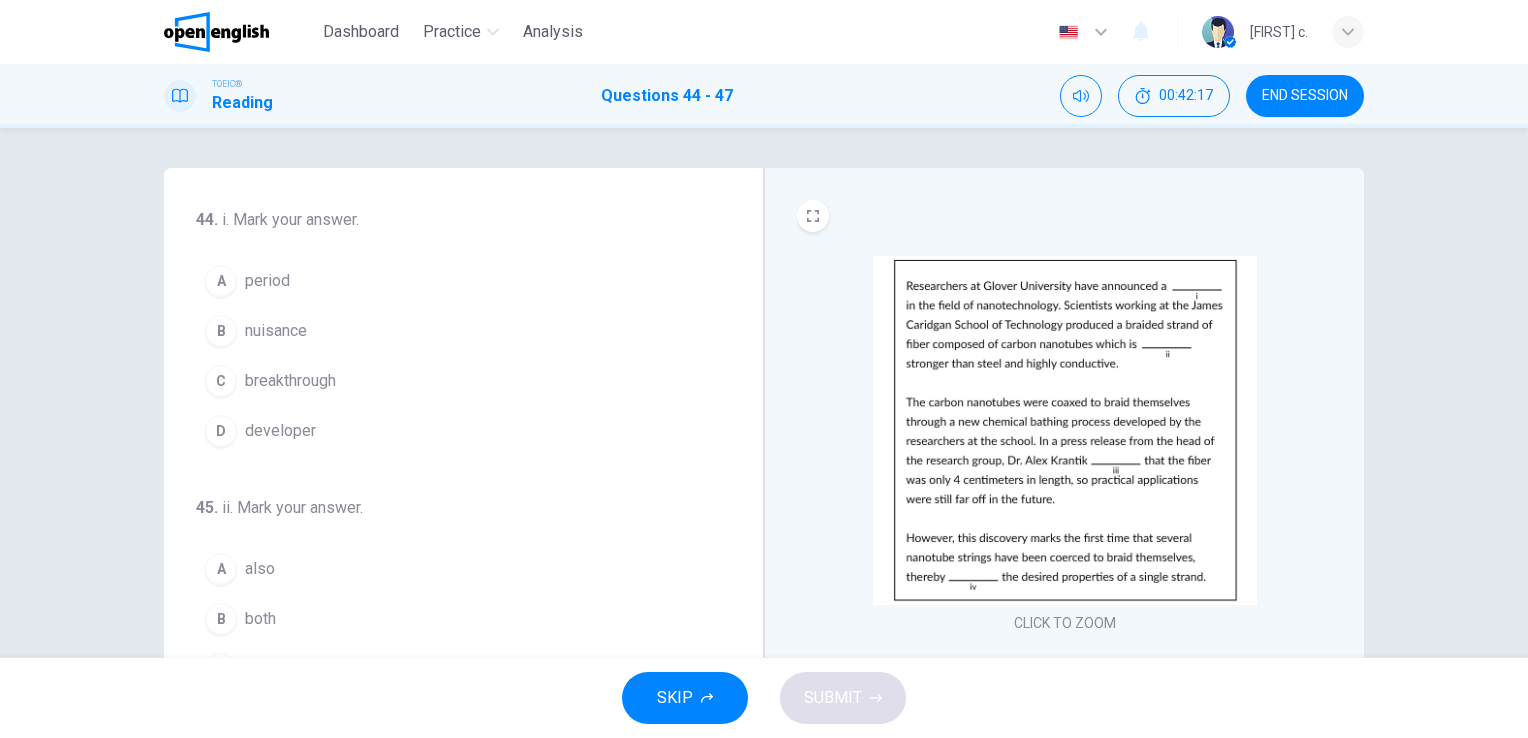 click on "44 .   i. Mark your answer. A period B nuisance C breakthrough D developer 45 .   ii. Mark your answer. A also B both C further D too 46 .   iii. Mark your answer. A stress B stressfully C stressed D has been stressing 47 .   iv. Mark your answer. A multiple B multiply C multiplied D multiplying" at bounding box center (451, 555) 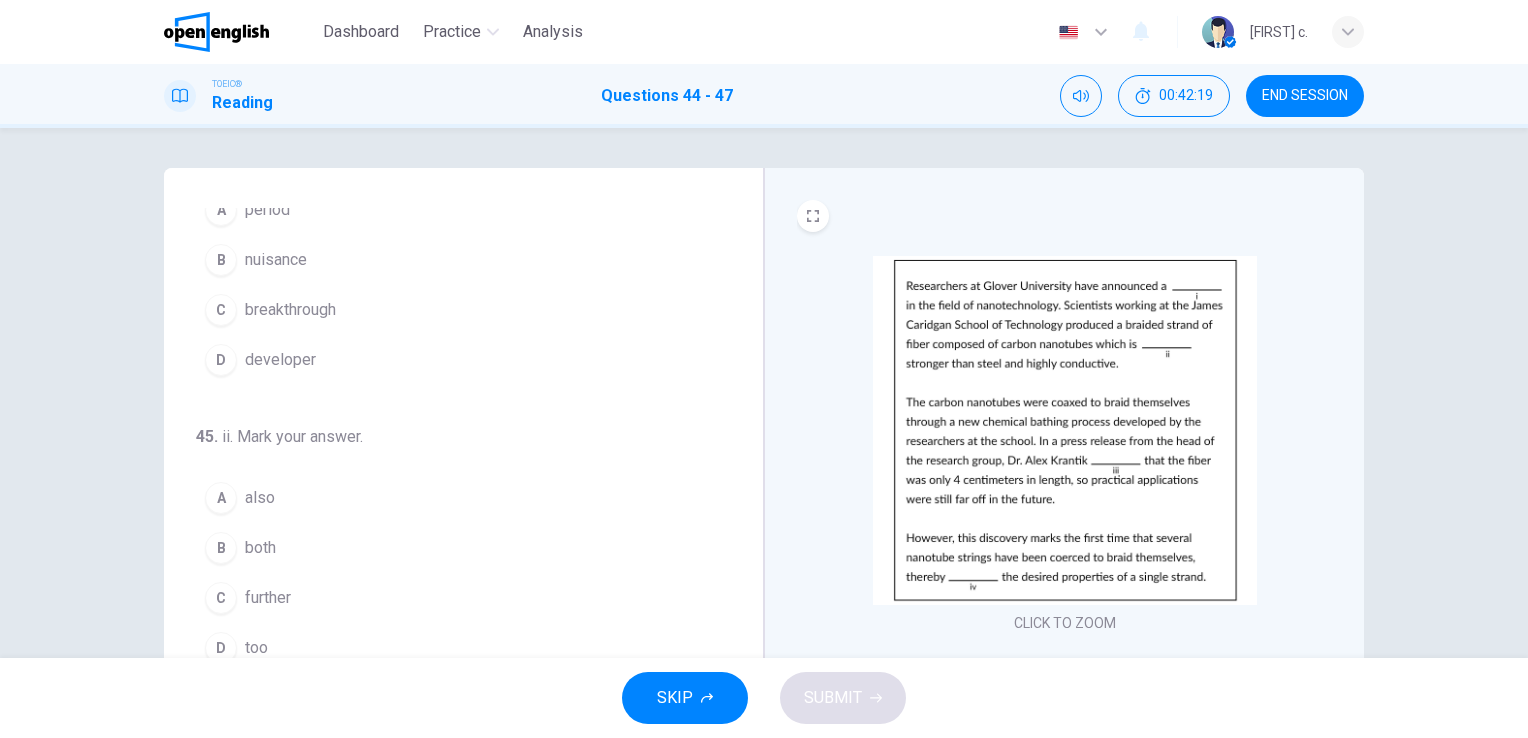 scroll, scrollTop: 0, scrollLeft: 0, axis: both 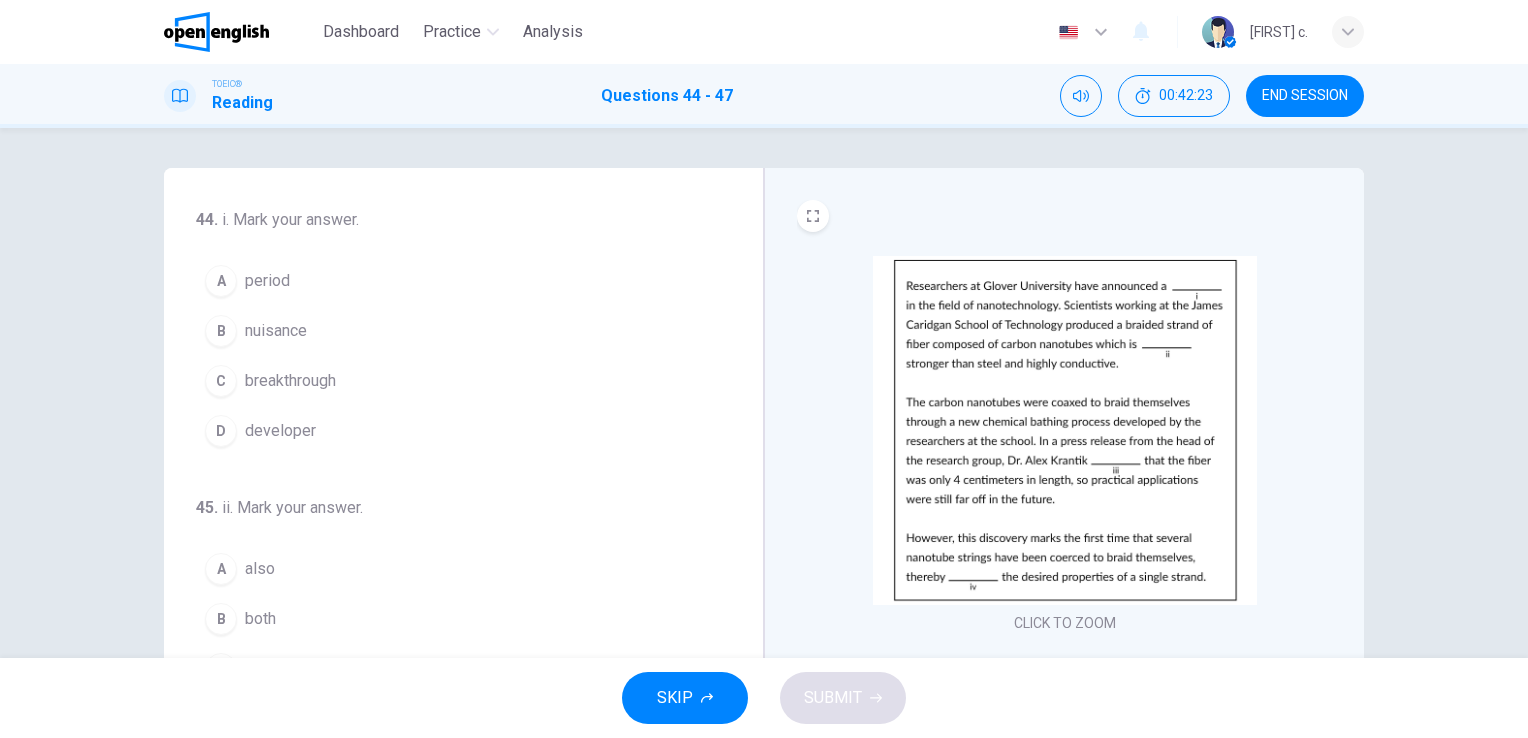 click on "C breakthrough" at bounding box center [451, 381] 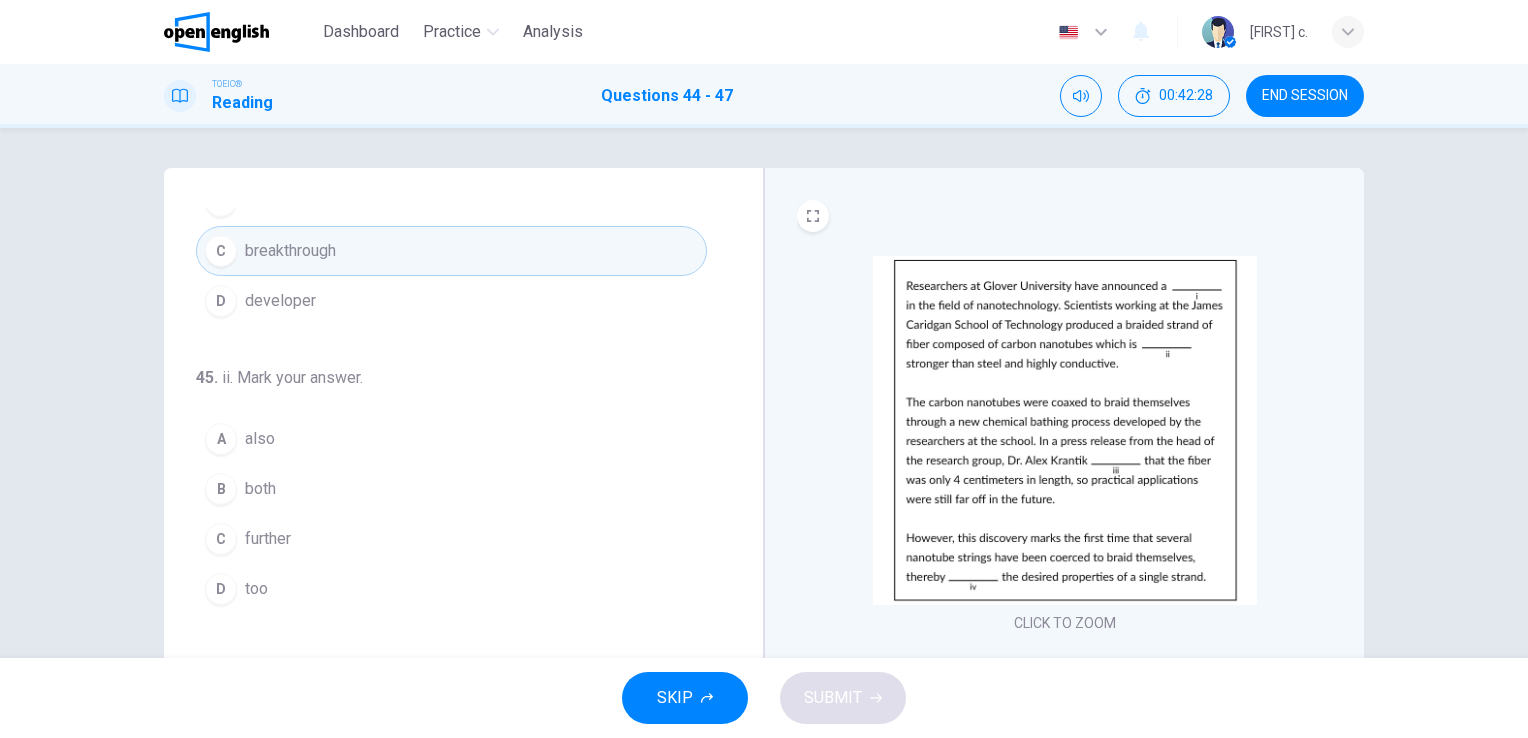scroll, scrollTop: 144, scrollLeft: 0, axis: vertical 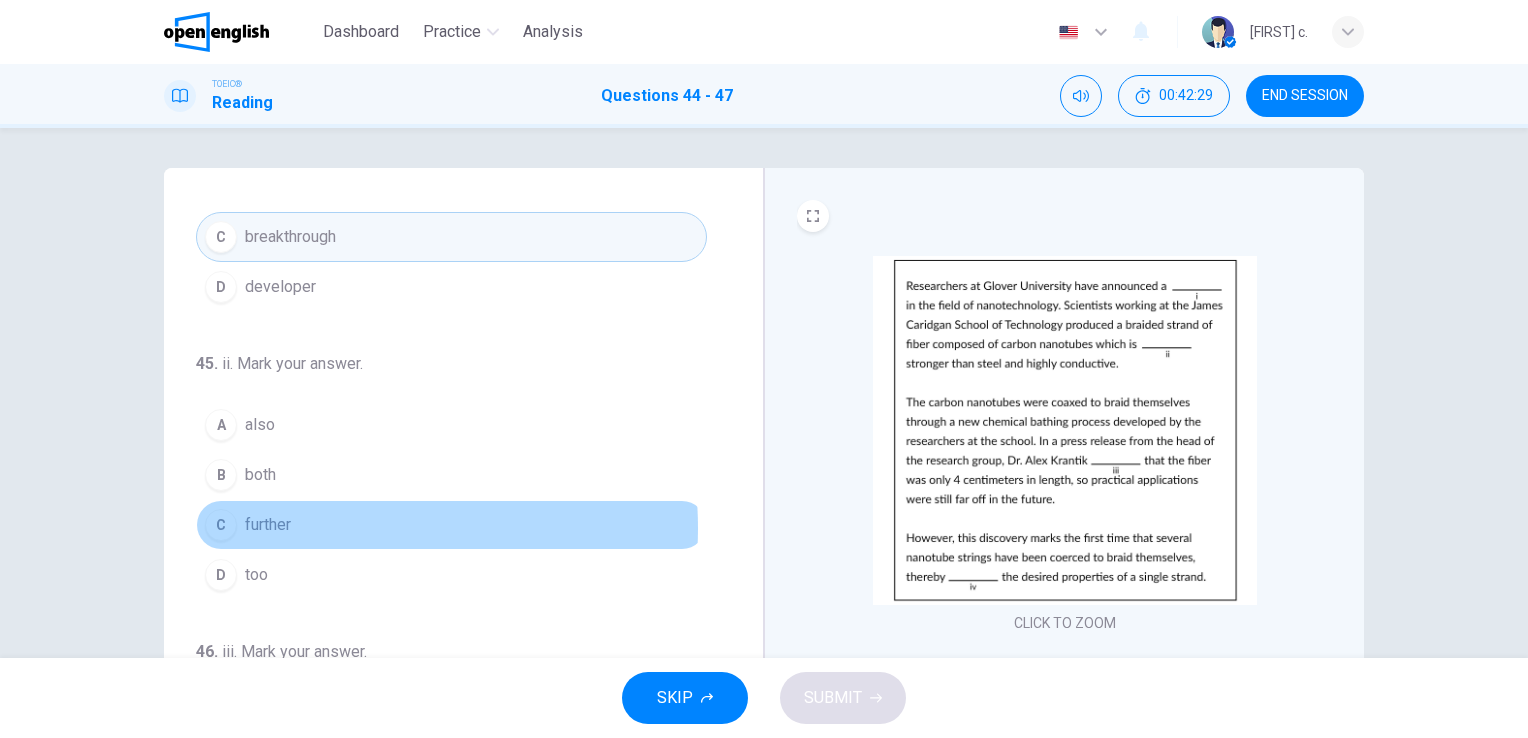 click on "C further" at bounding box center (451, 525) 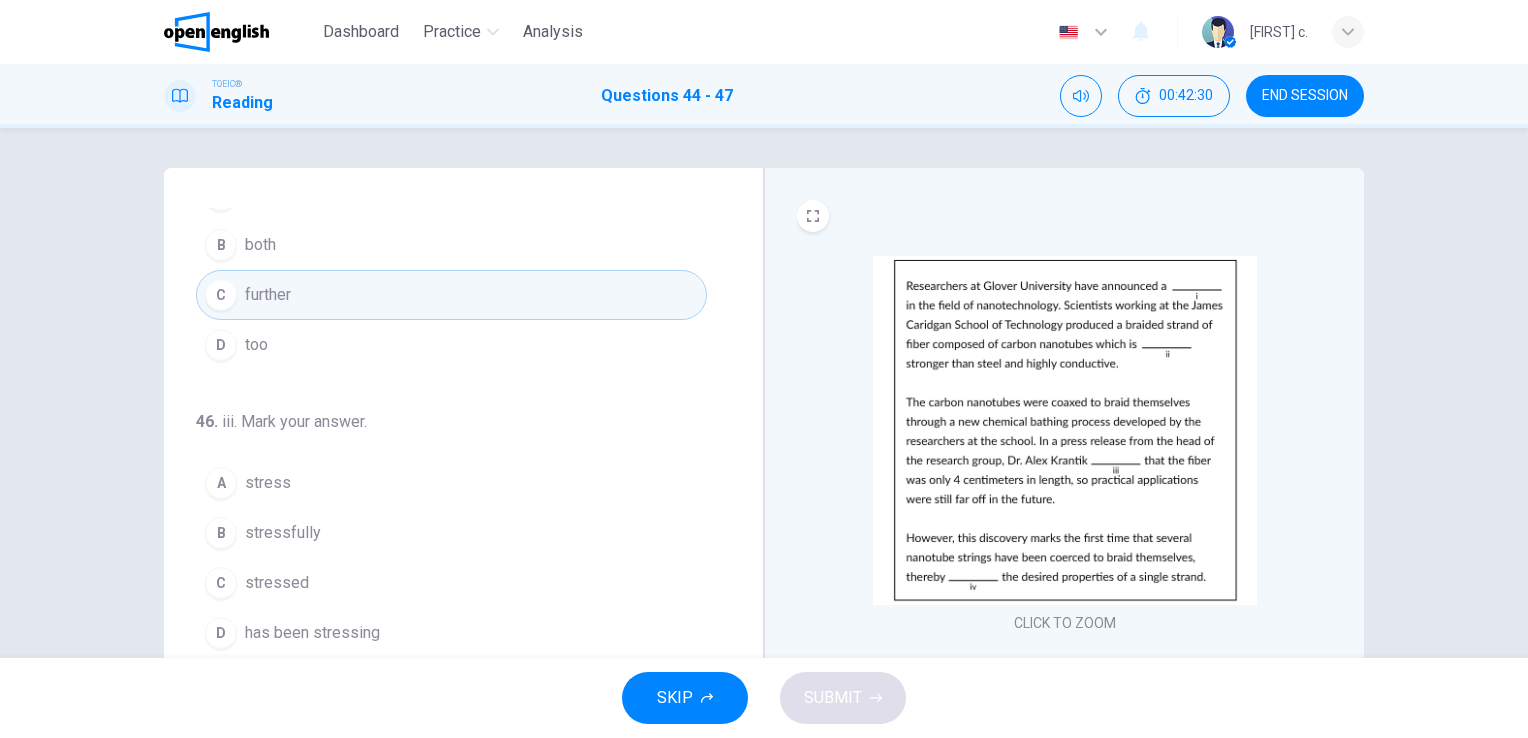 scroll, scrollTop: 490, scrollLeft: 0, axis: vertical 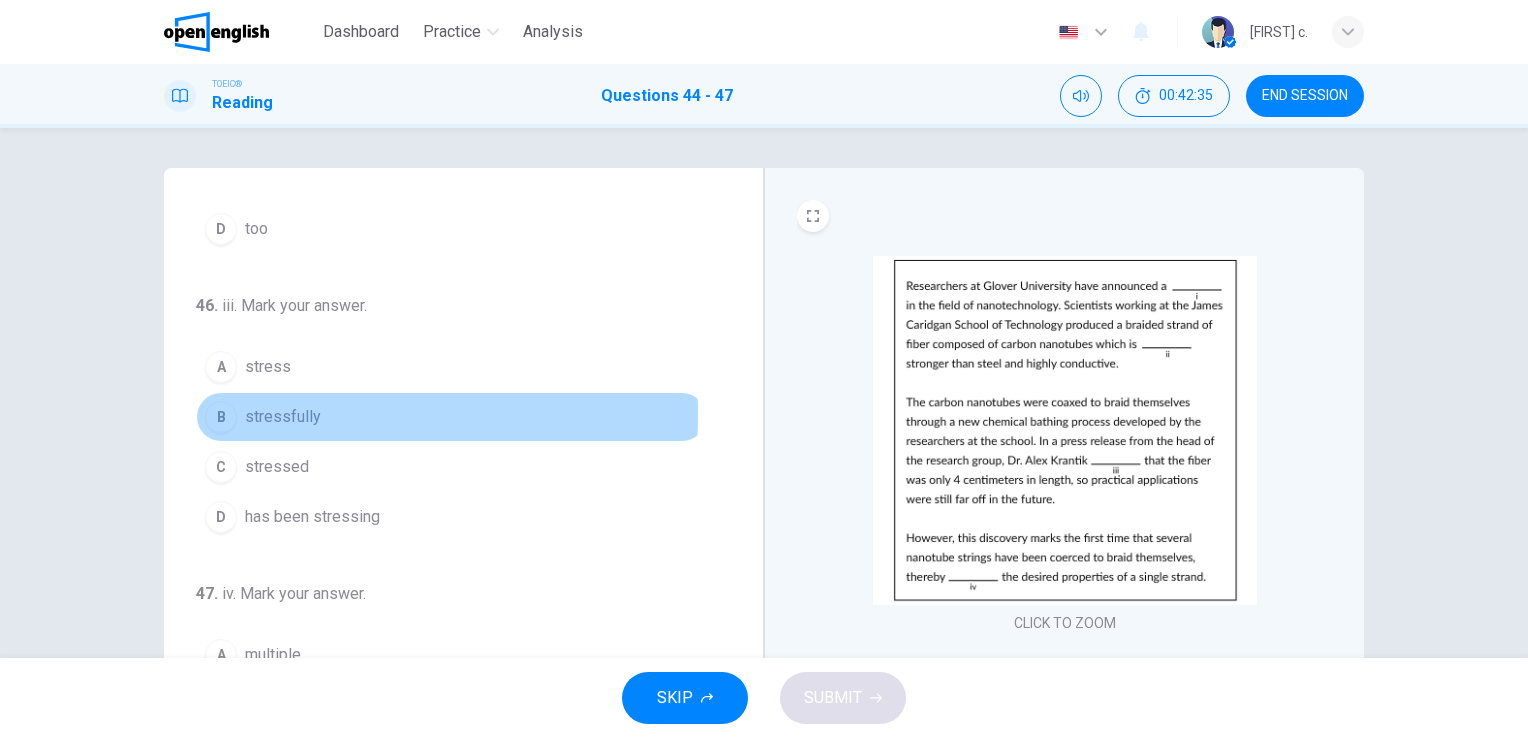 click on "B" at bounding box center [221, 417] 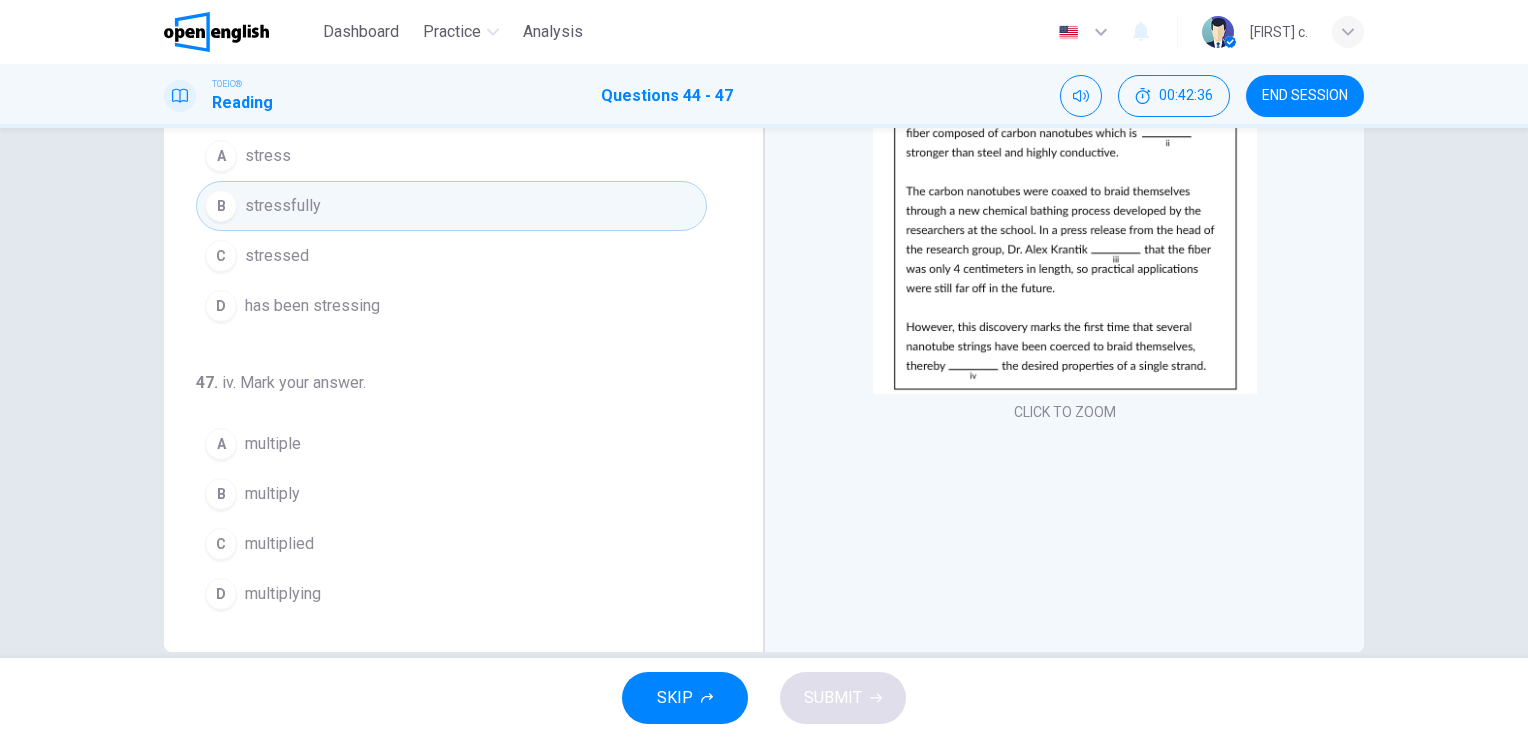 scroll, scrollTop: 244, scrollLeft: 0, axis: vertical 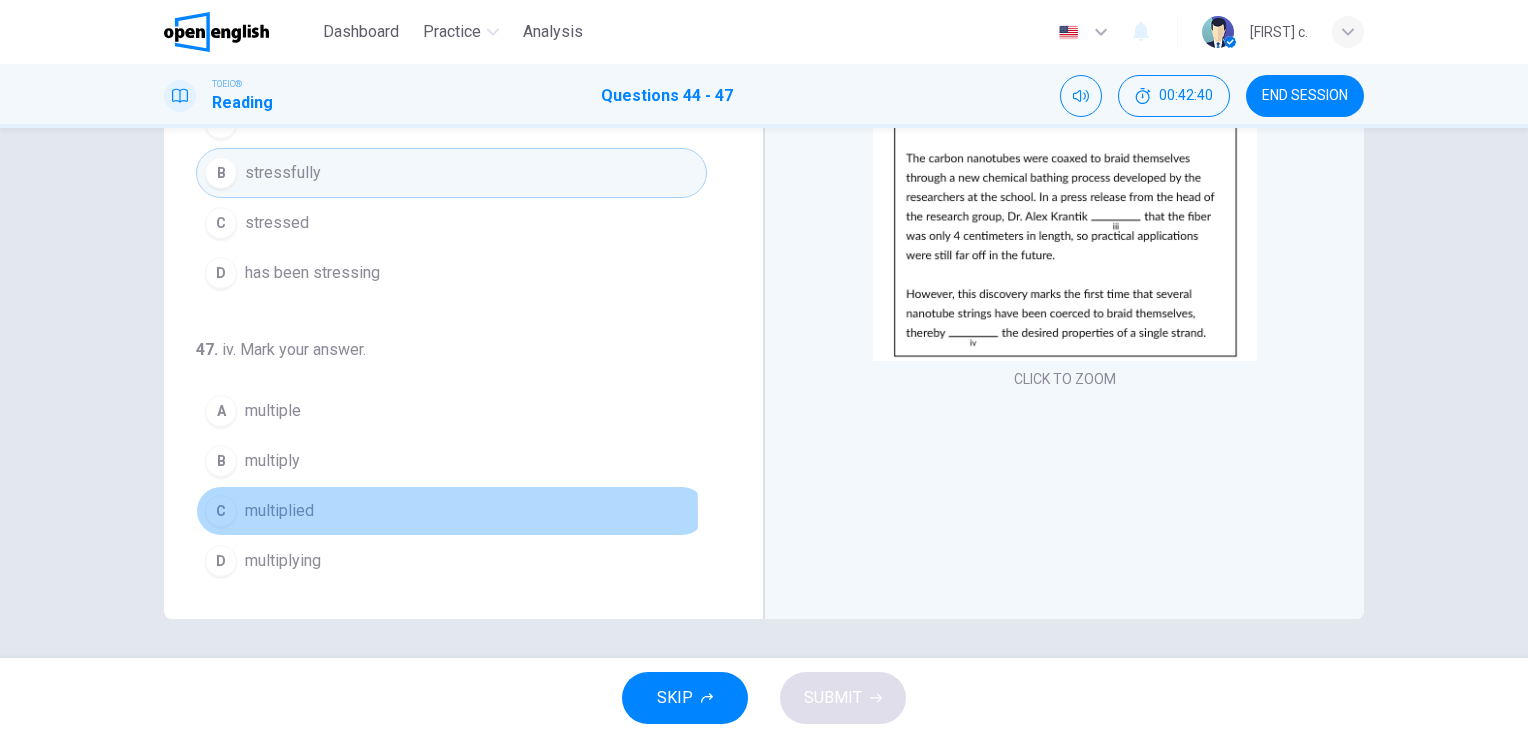 click on "C" at bounding box center [221, 511] 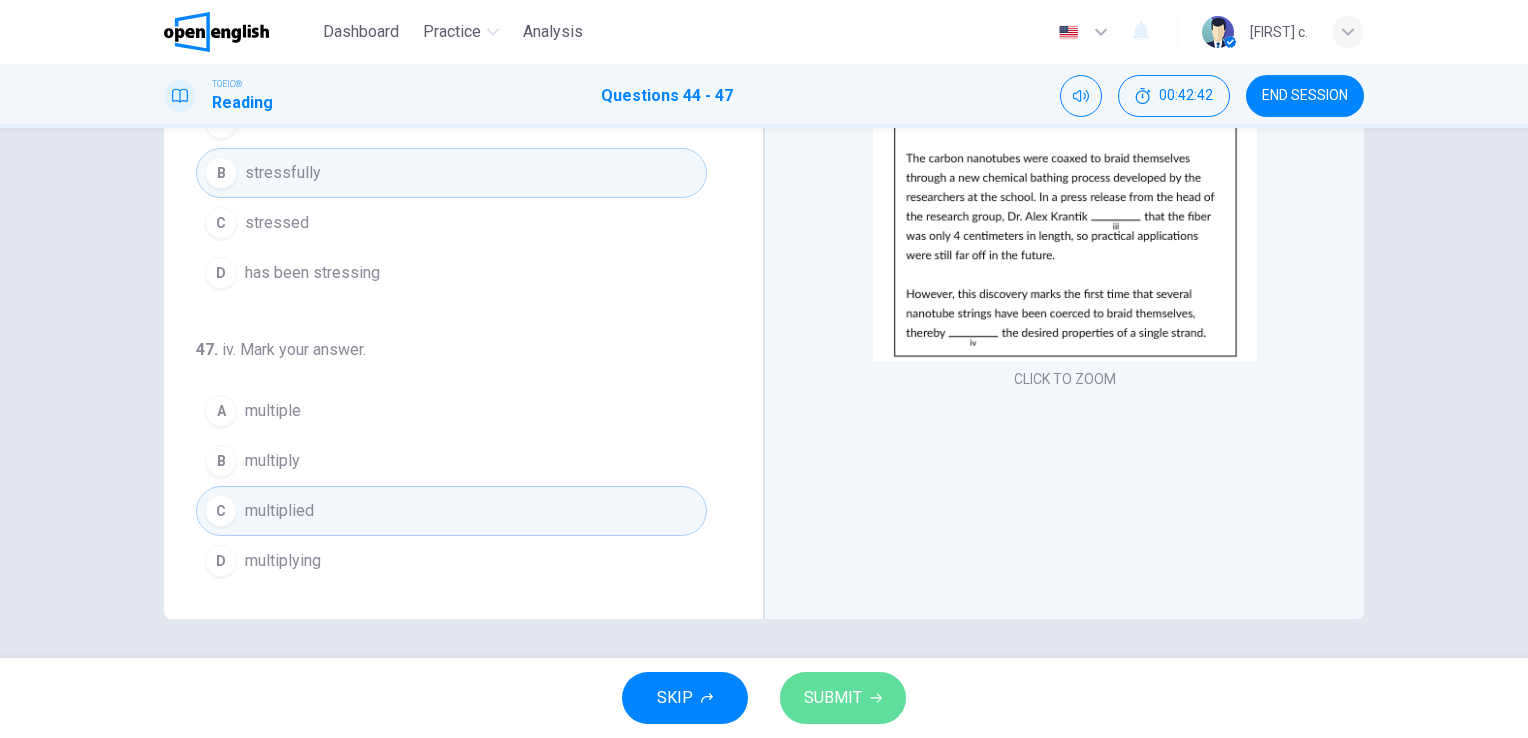 click on "SUBMIT" at bounding box center [833, 698] 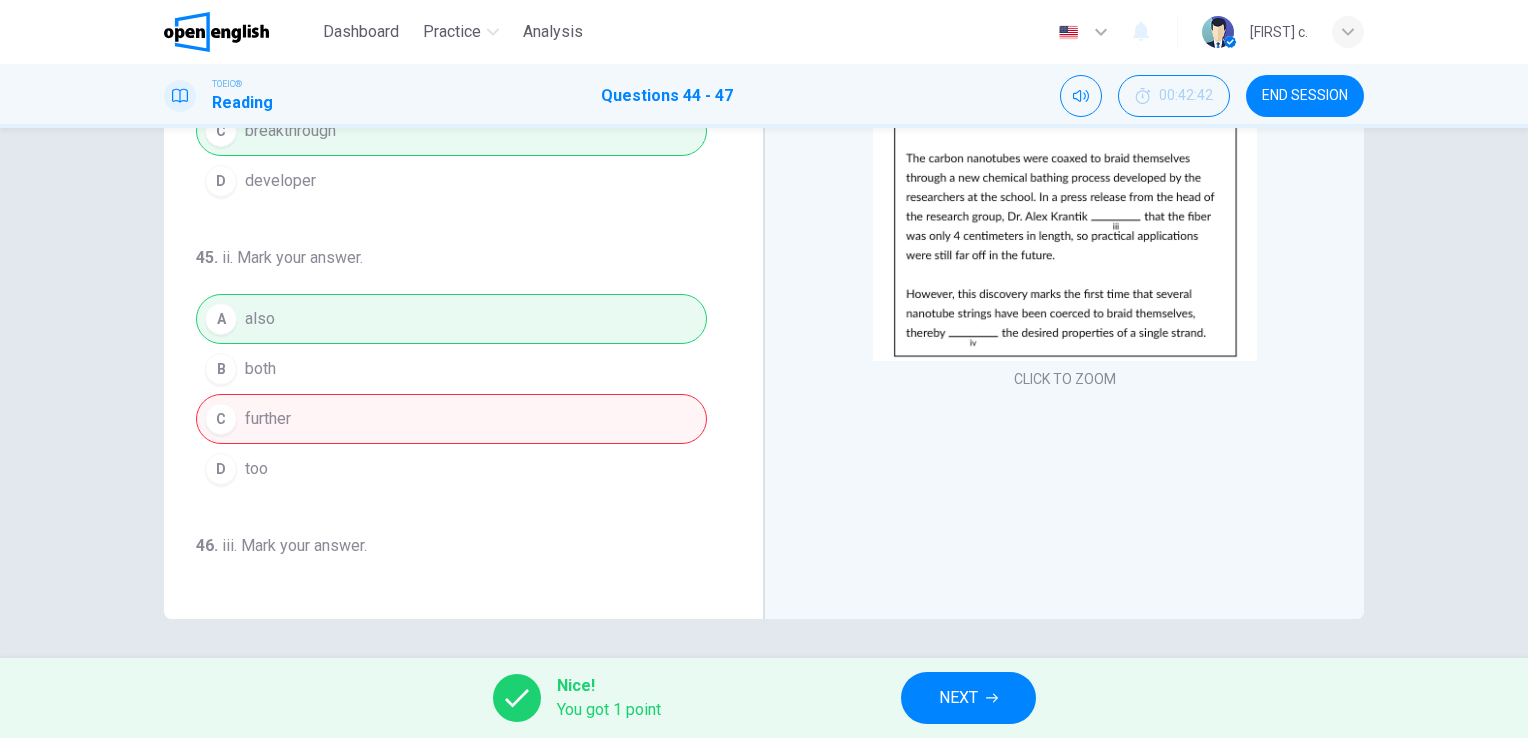 scroll, scrollTop: 0, scrollLeft: 0, axis: both 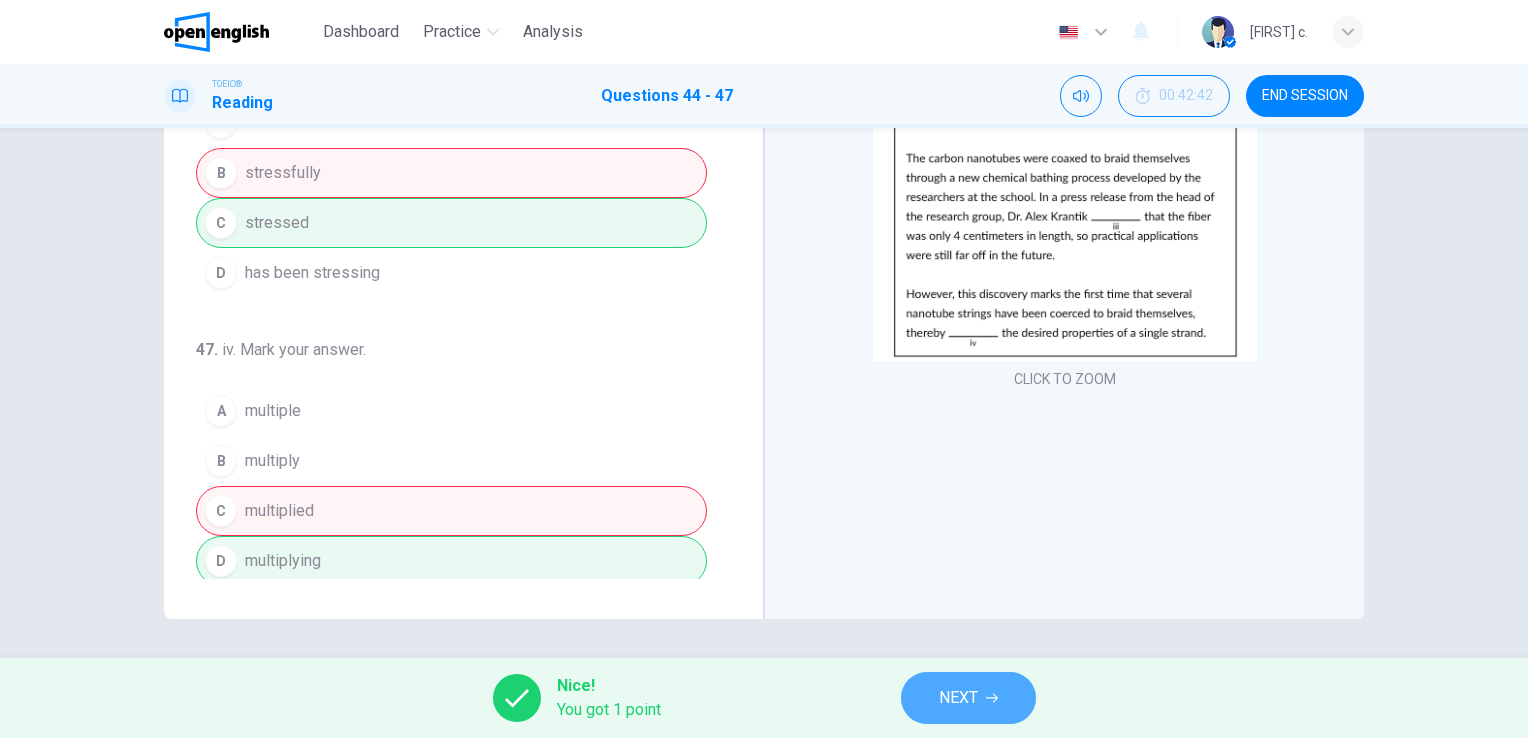 click on "NEXT" at bounding box center [958, 698] 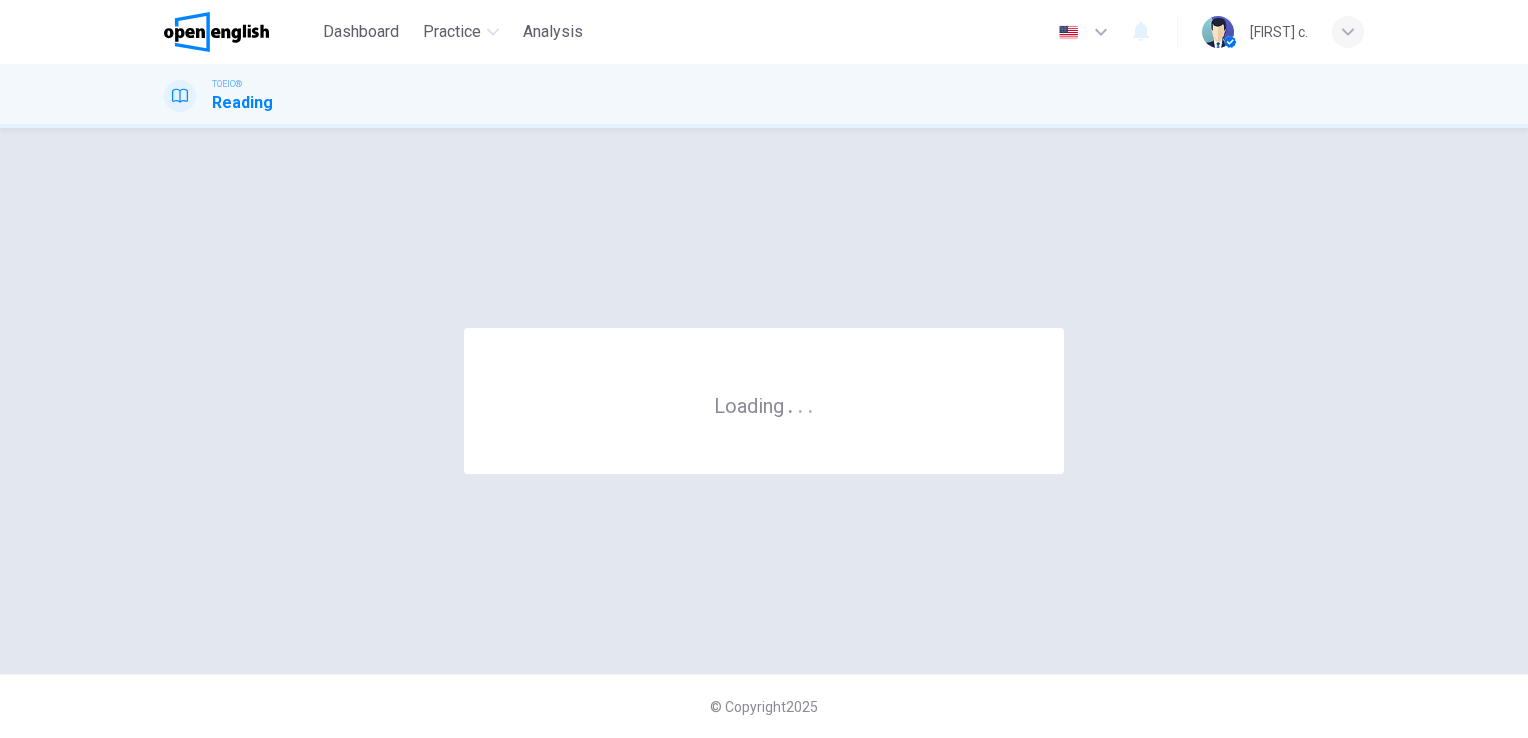 scroll, scrollTop: 0, scrollLeft: 0, axis: both 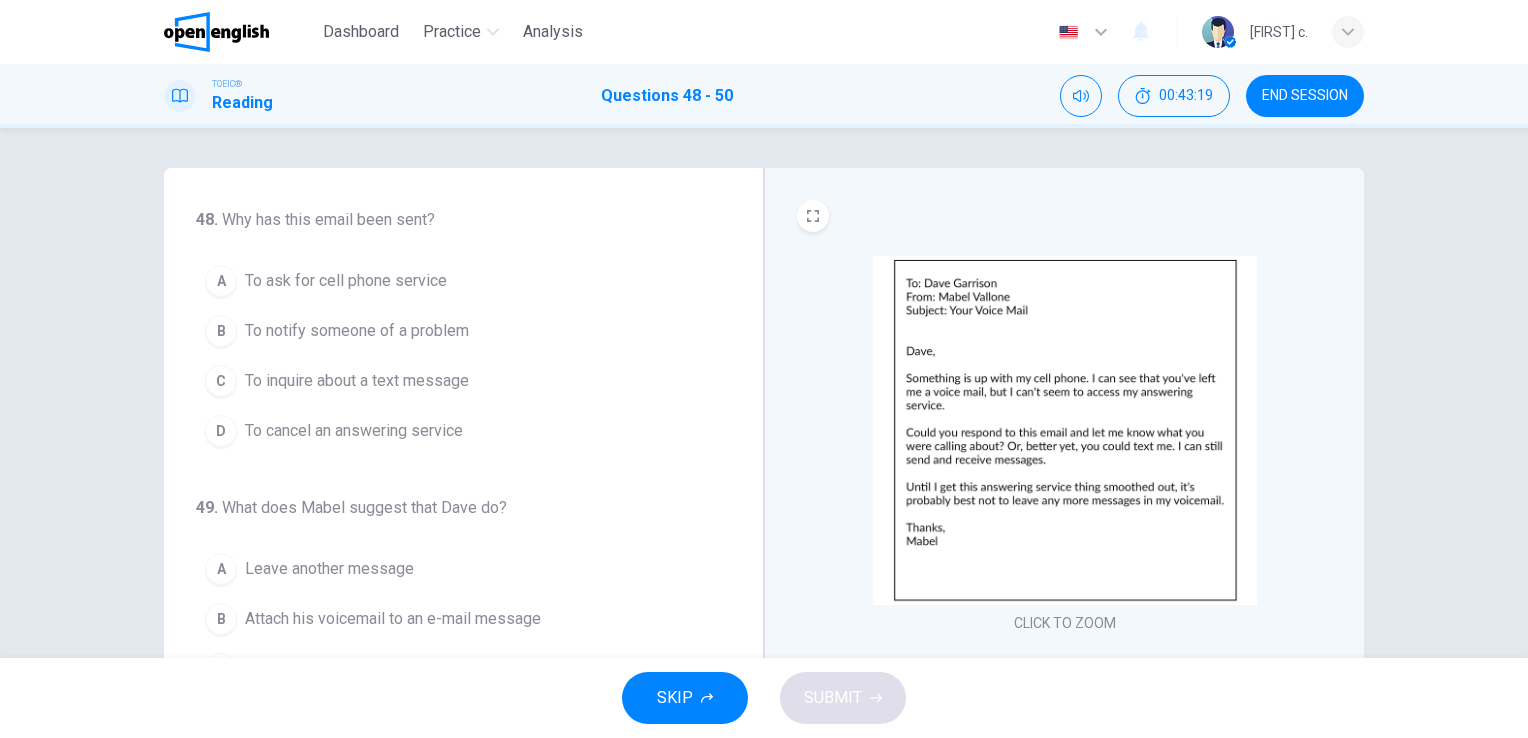 click at bounding box center (1065, 430) 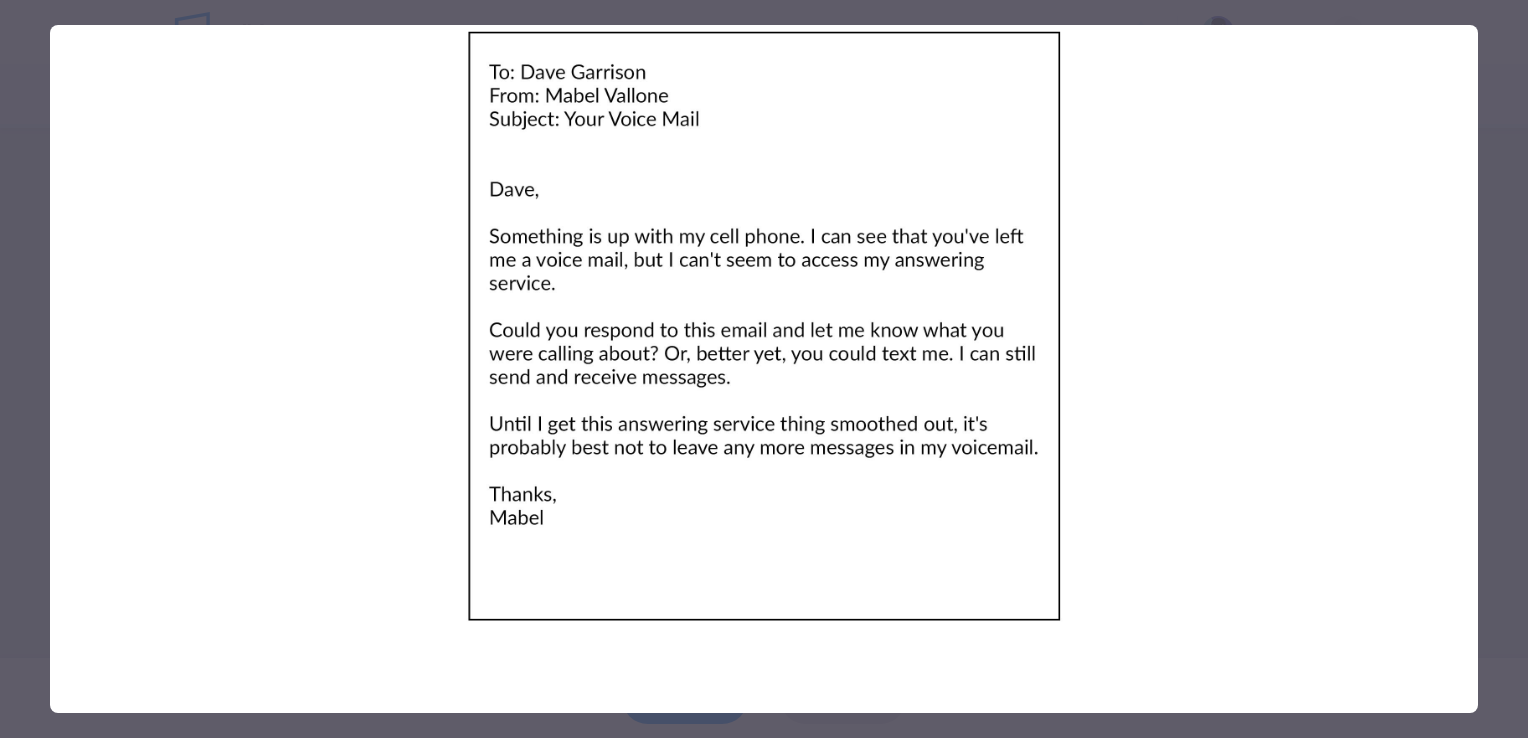 click at bounding box center (764, 326) 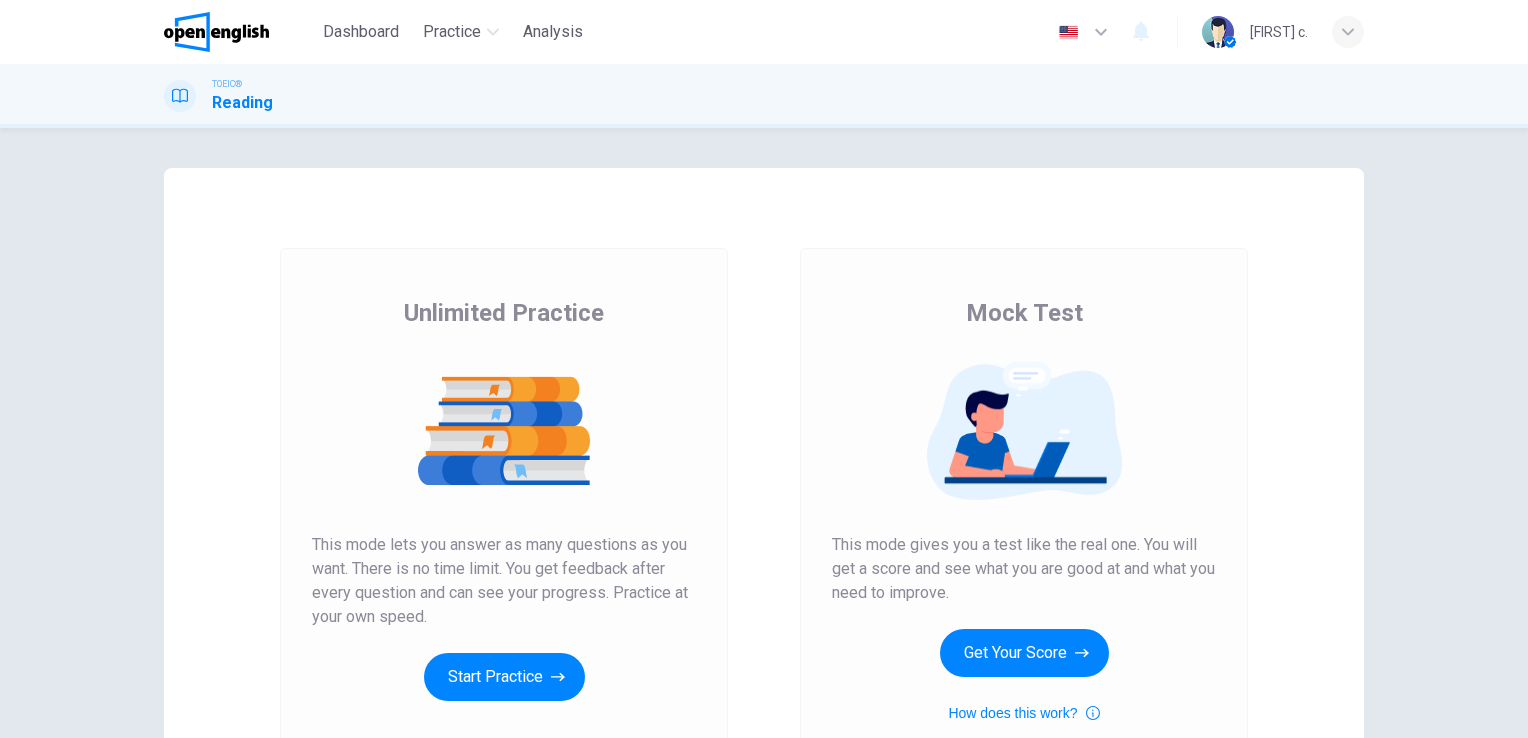 scroll, scrollTop: 0, scrollLeft: 0, axis: both 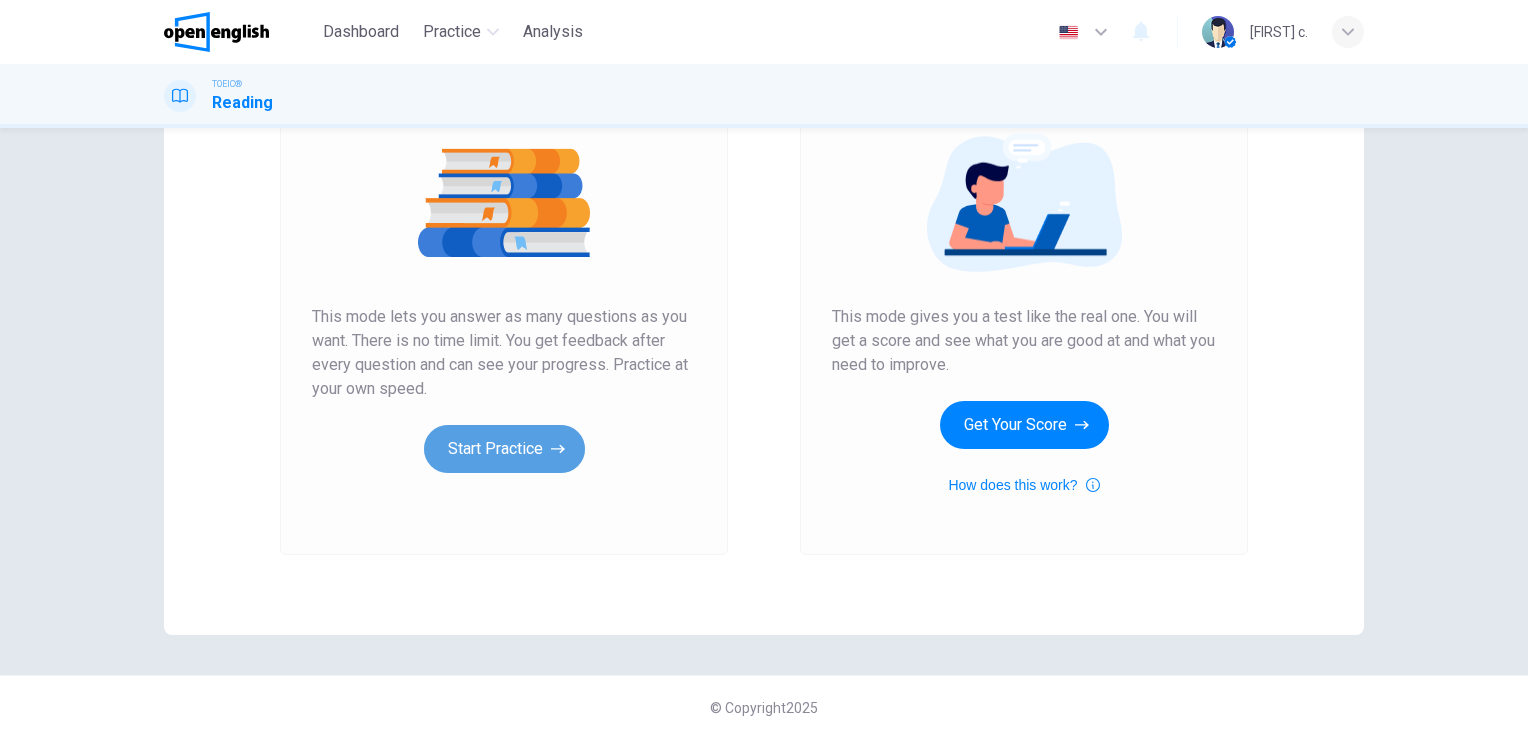 click on "Start Practice" at bounding box center (504, 449) 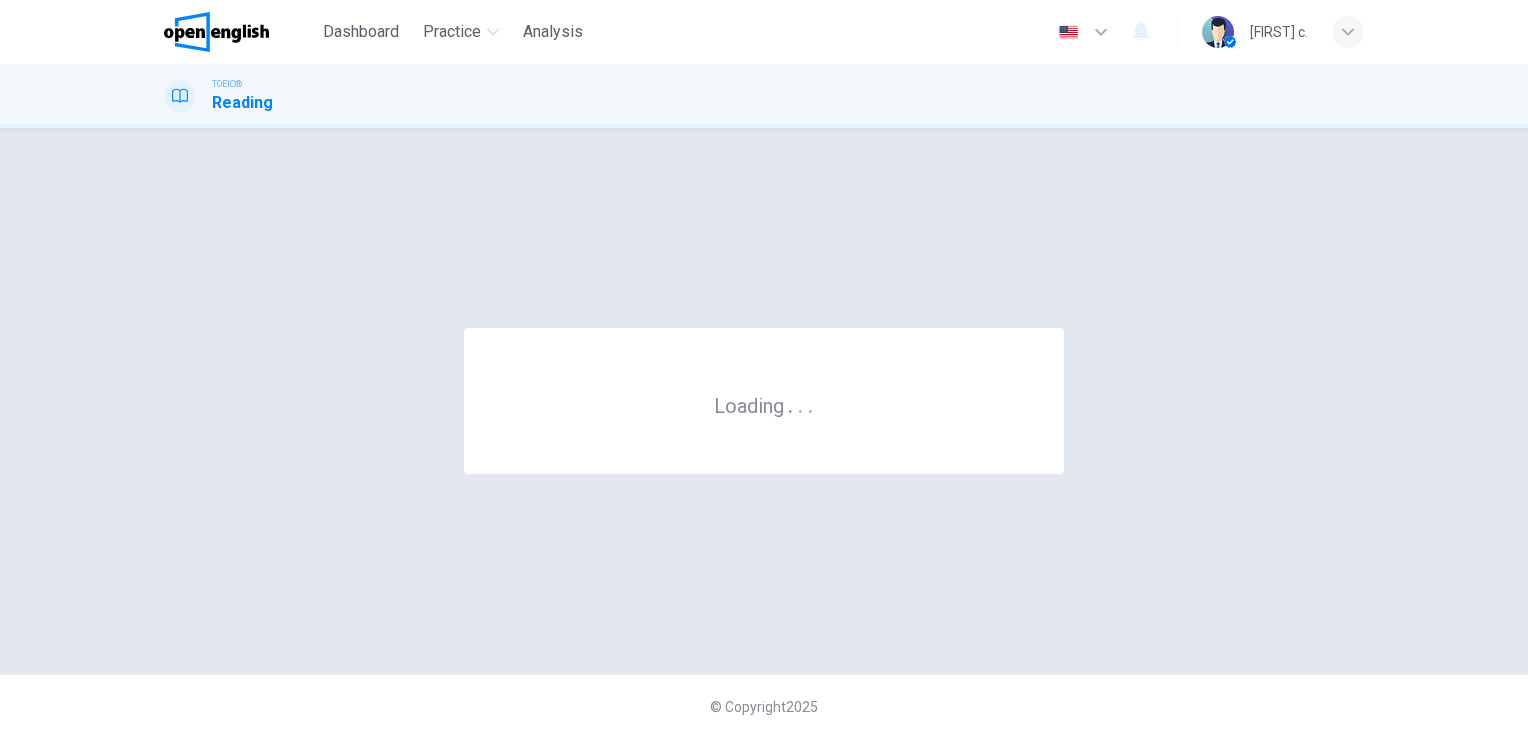 scroll, scrollTop: 0, scrollLeft: 0, axis: both 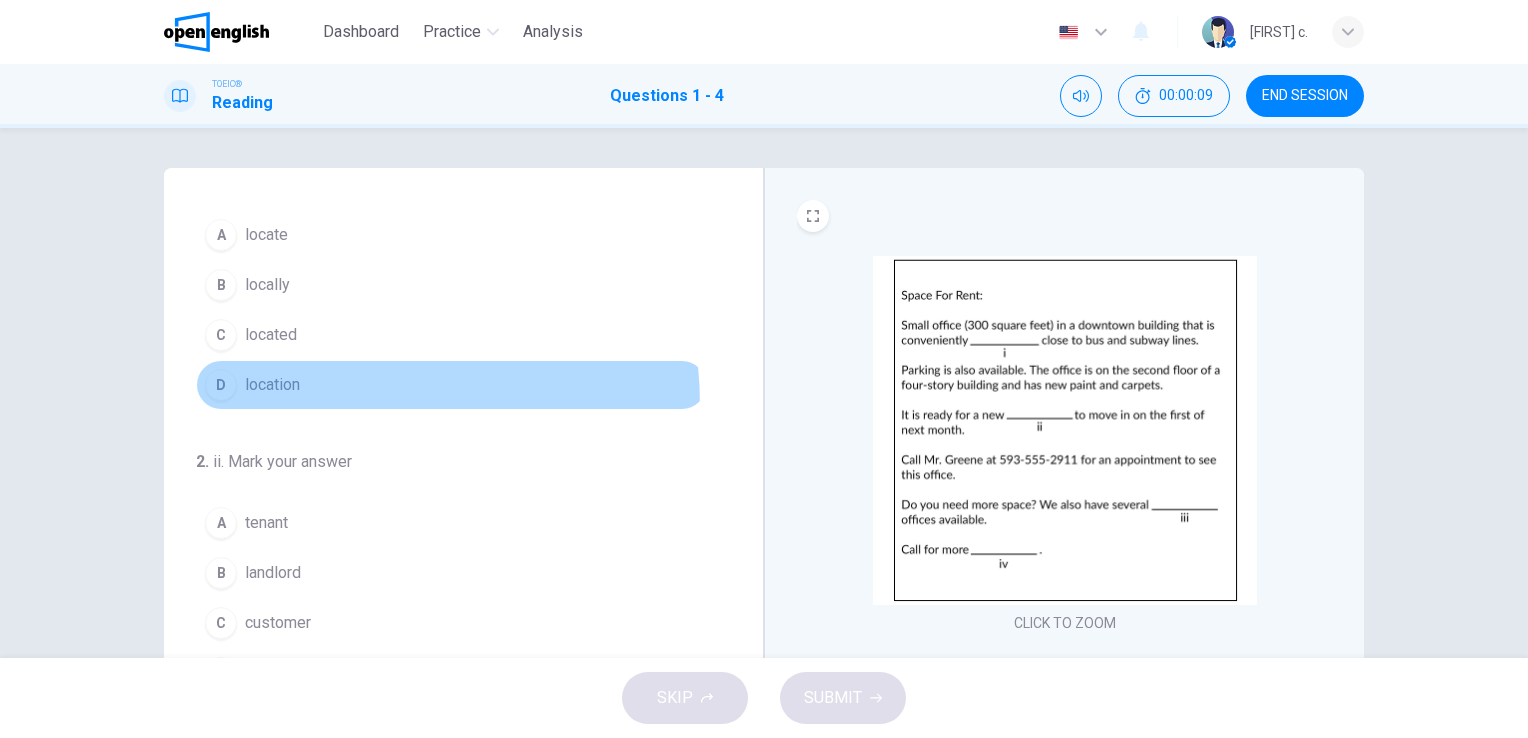 click on "D location" at bounding box center [451, 385] 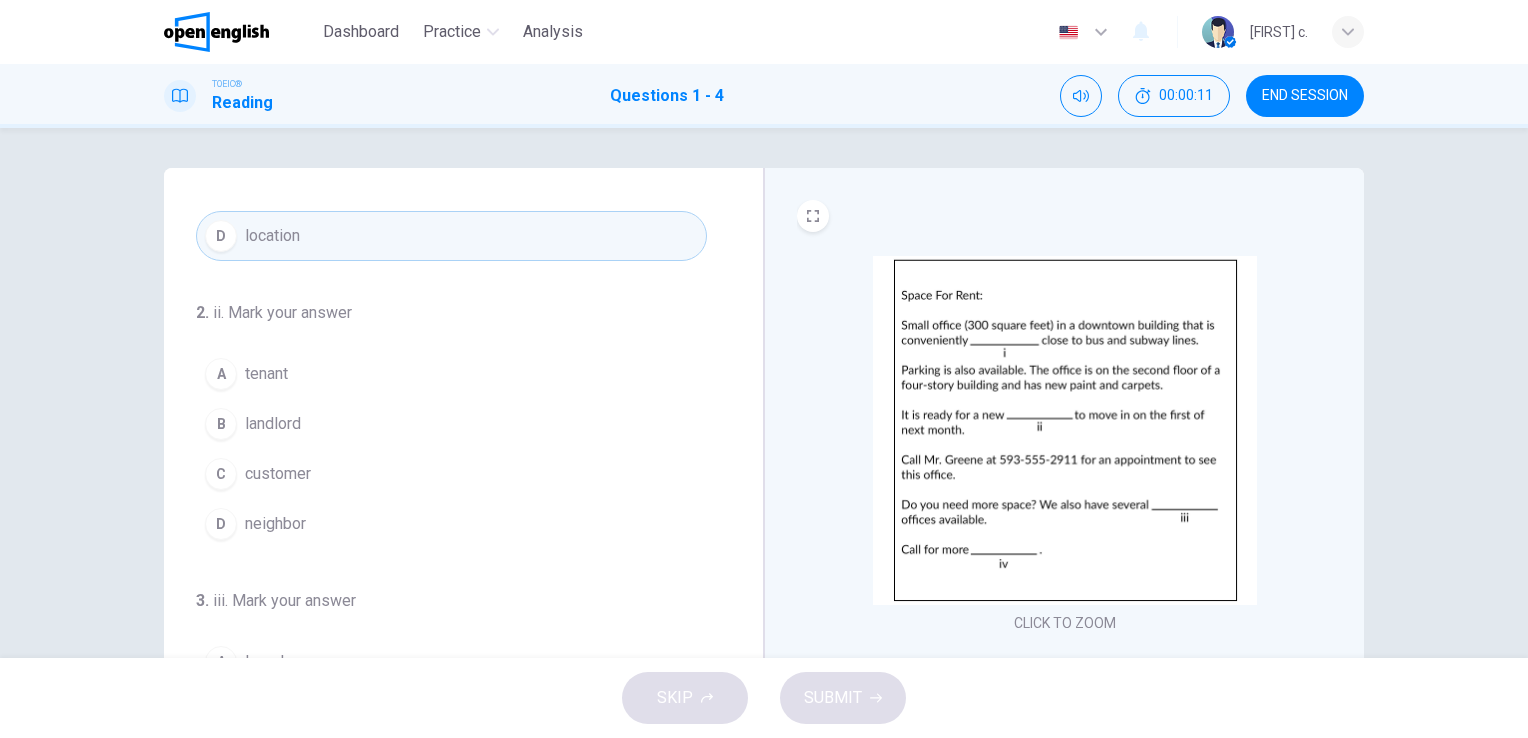 scroll, scrollTop: 199, scrollLeft: 0, axis: vertical 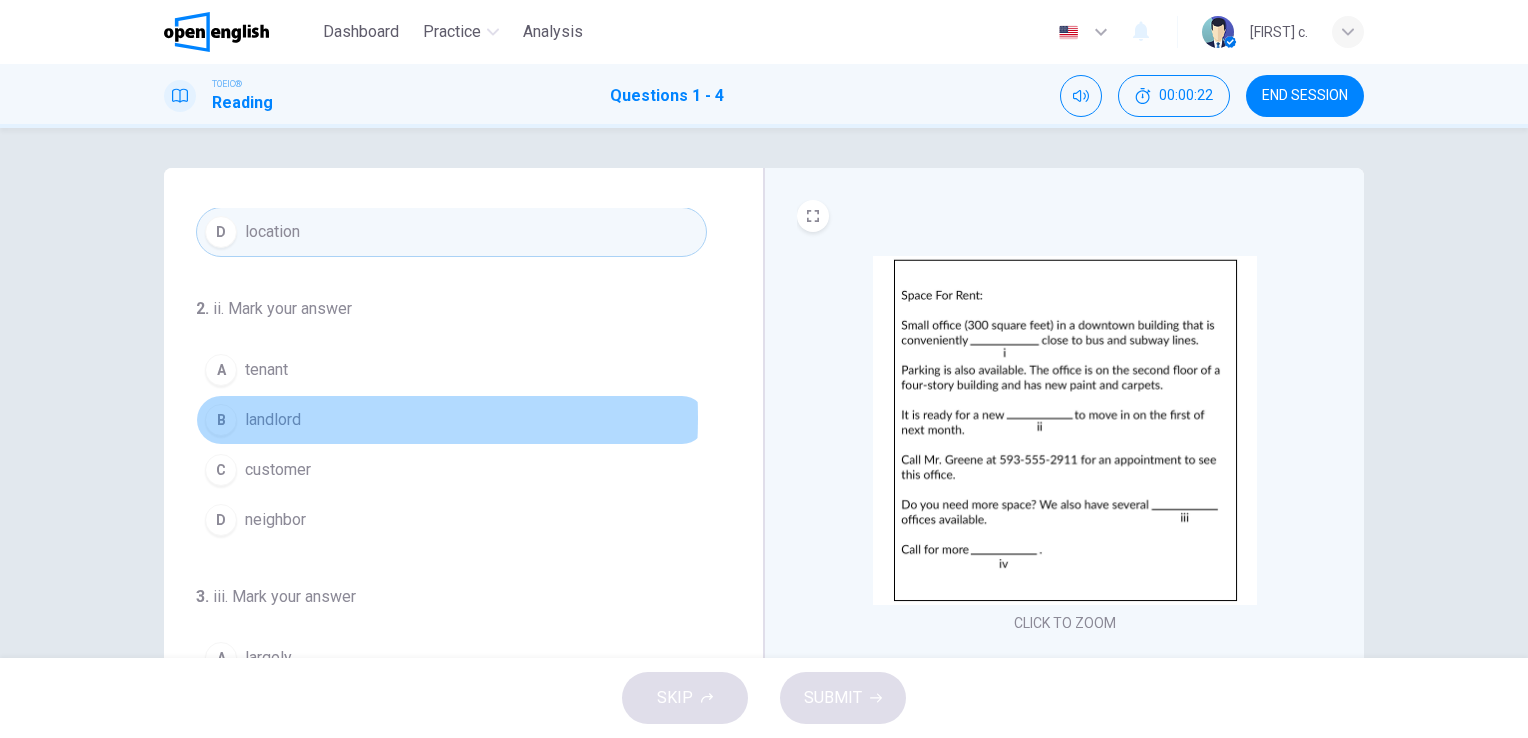 click on "landlord" at bounding box center (273, 420) 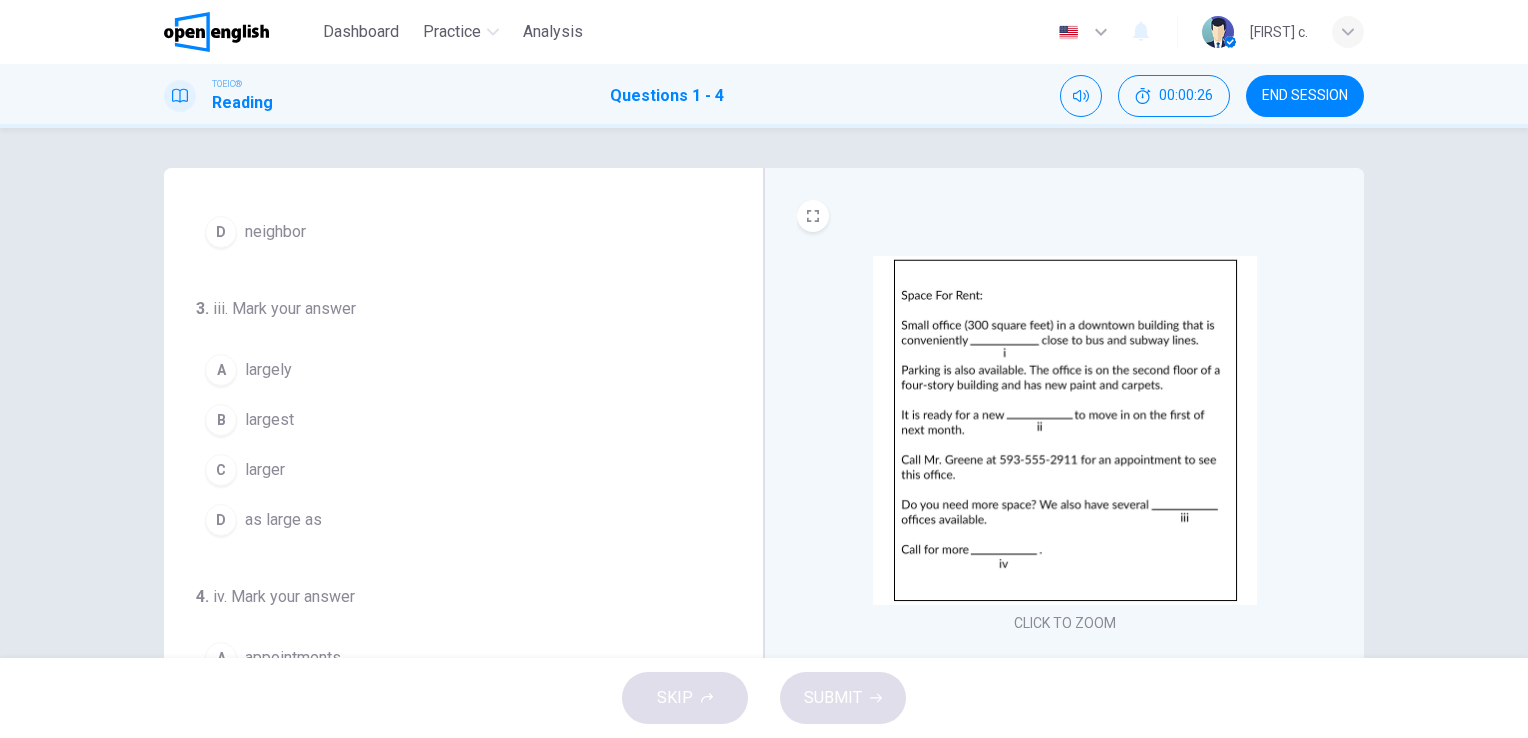 scroll, scrollTop: 490, scrollLeft: 0, axis: vertical 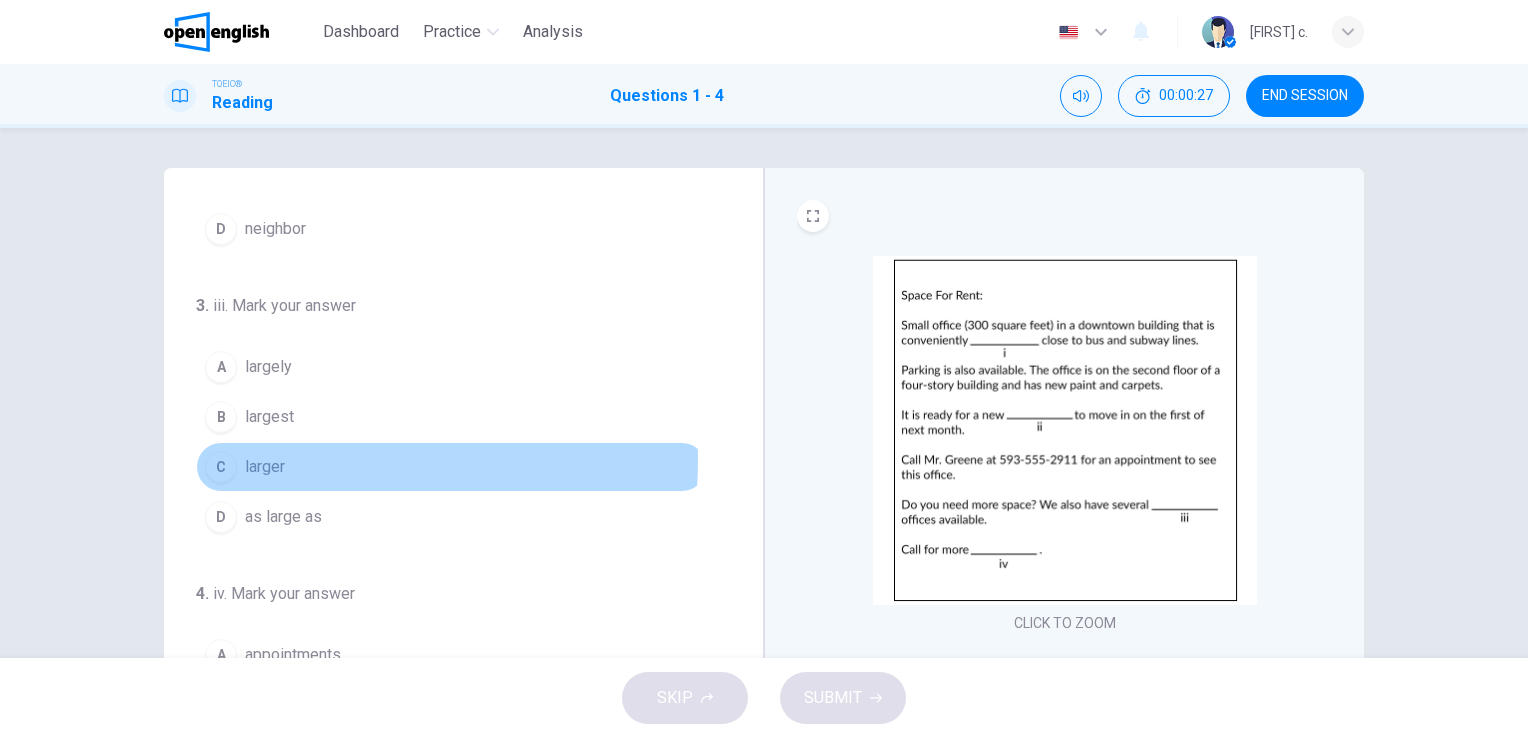 click on "larger" at bounding box center (265, 467) 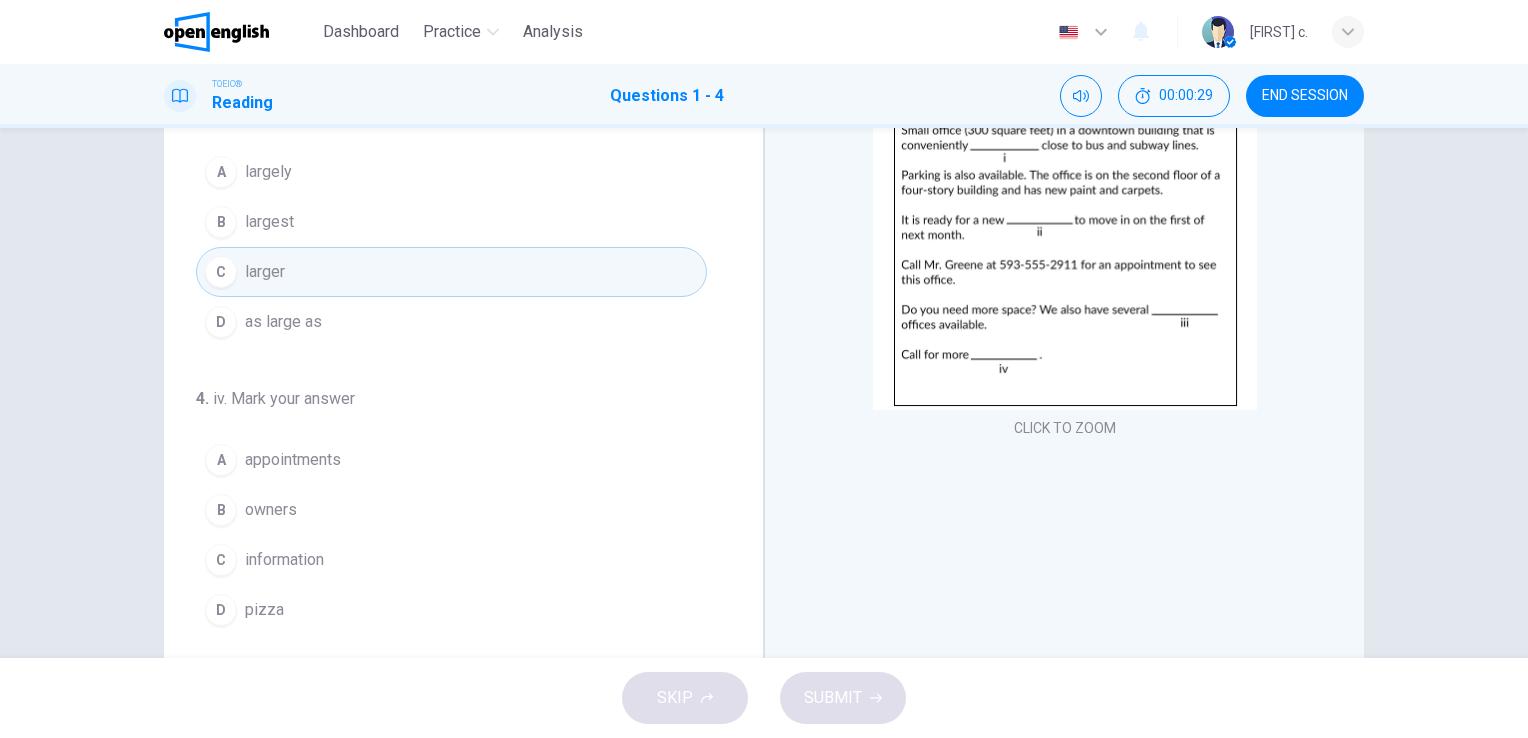 scroll, scrollTop: 244, scrollLeft: 0, axis: vertical 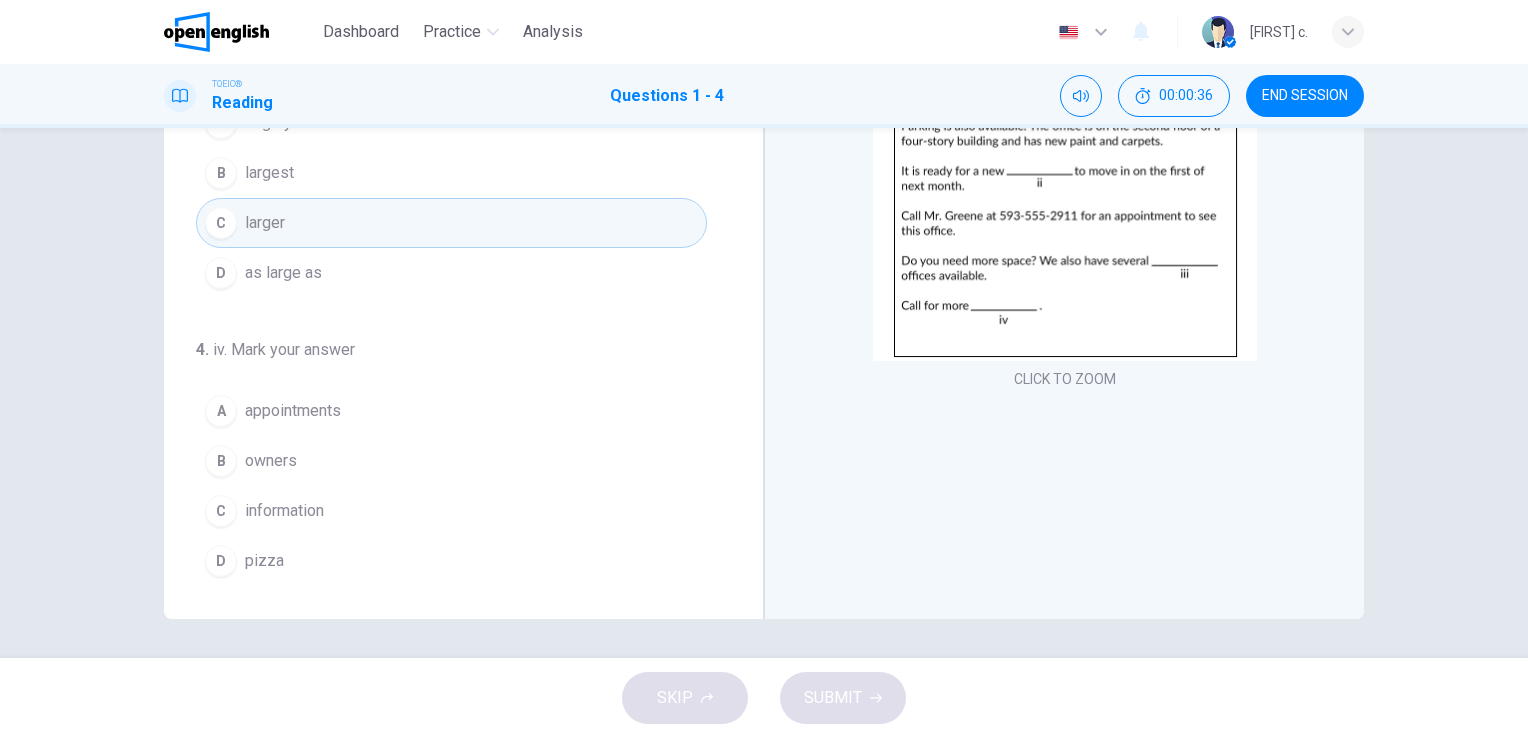 click on "C" at bounding box center (221, 511) 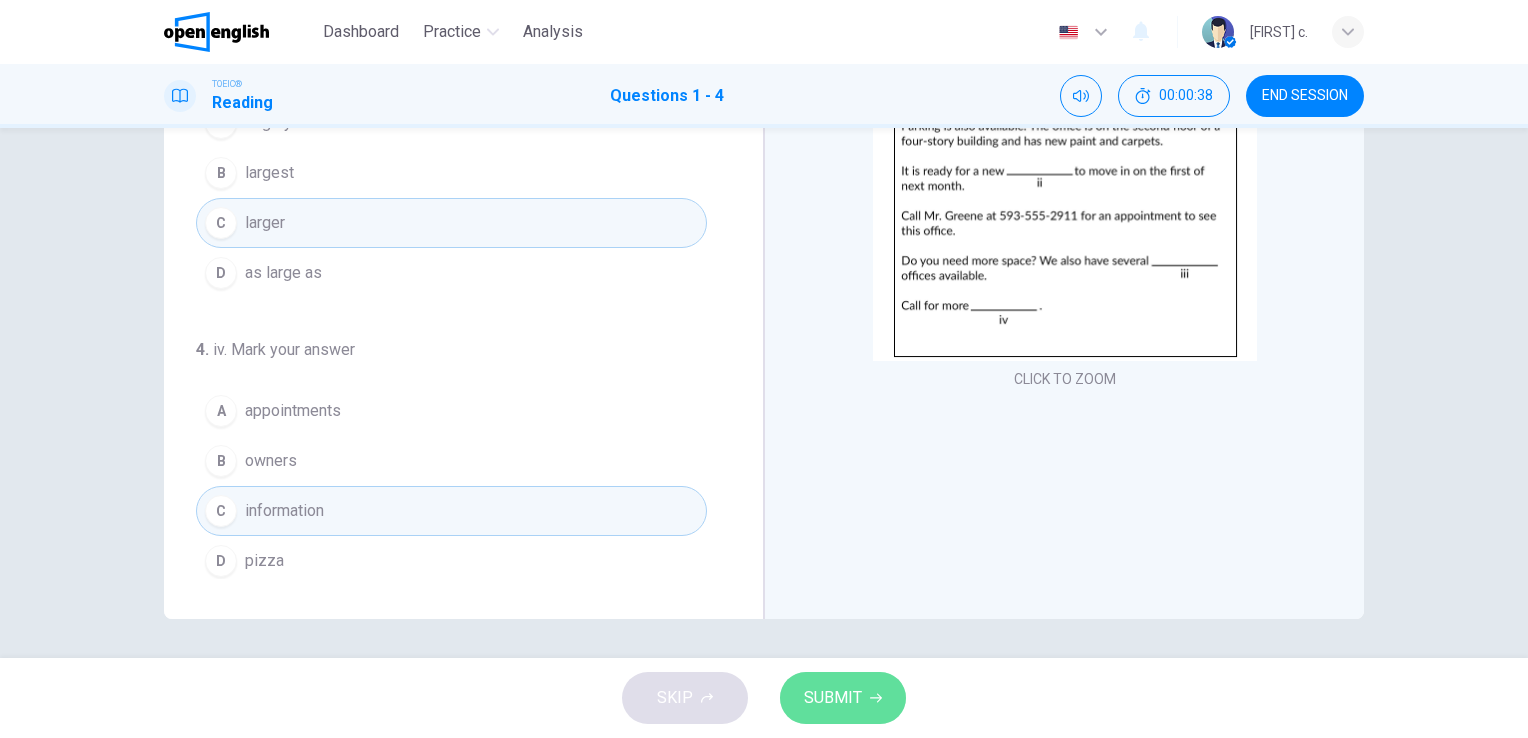 click on "SUBMIT" at bounding box center (833, 698) 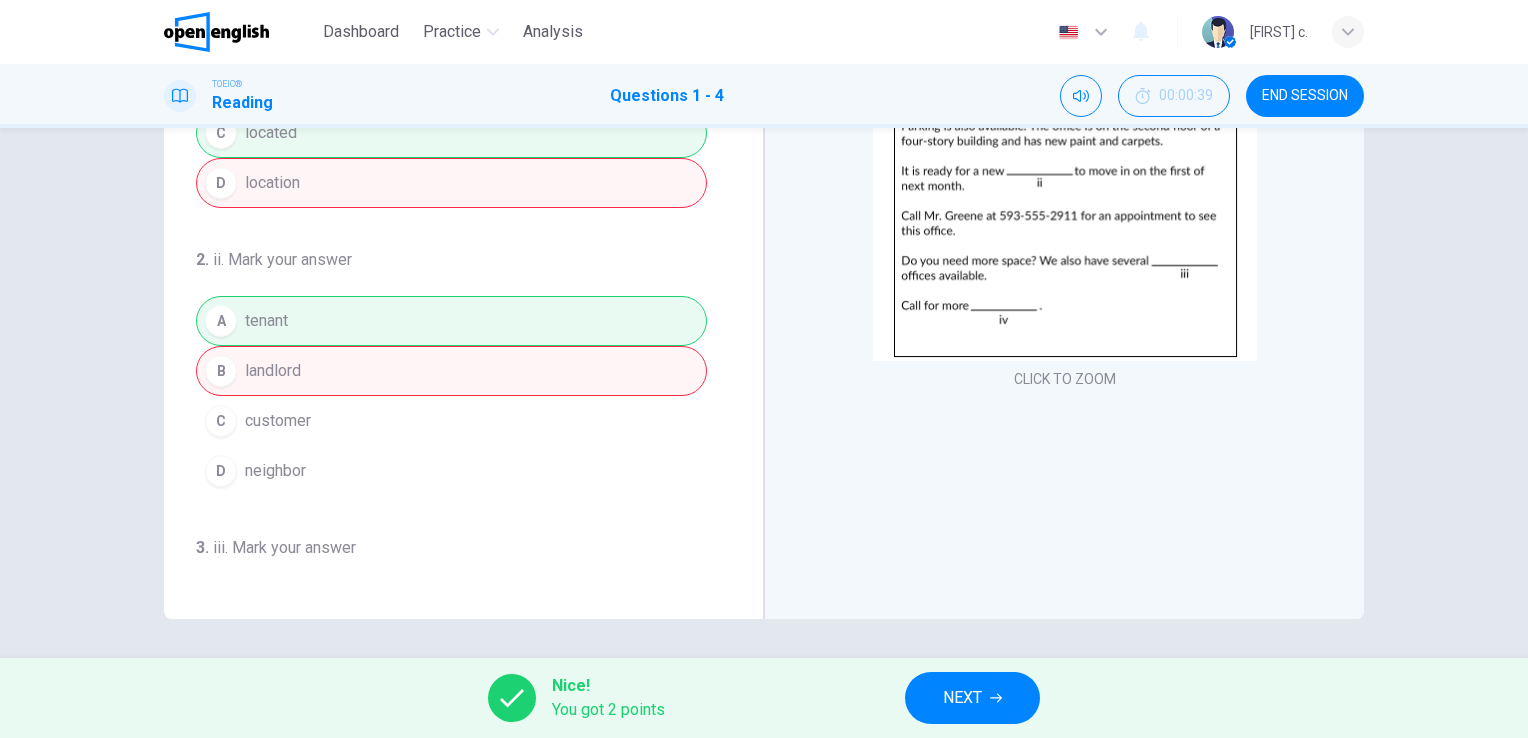 scroll, scrollTop: 0, scrollLeft: 0, axis: both 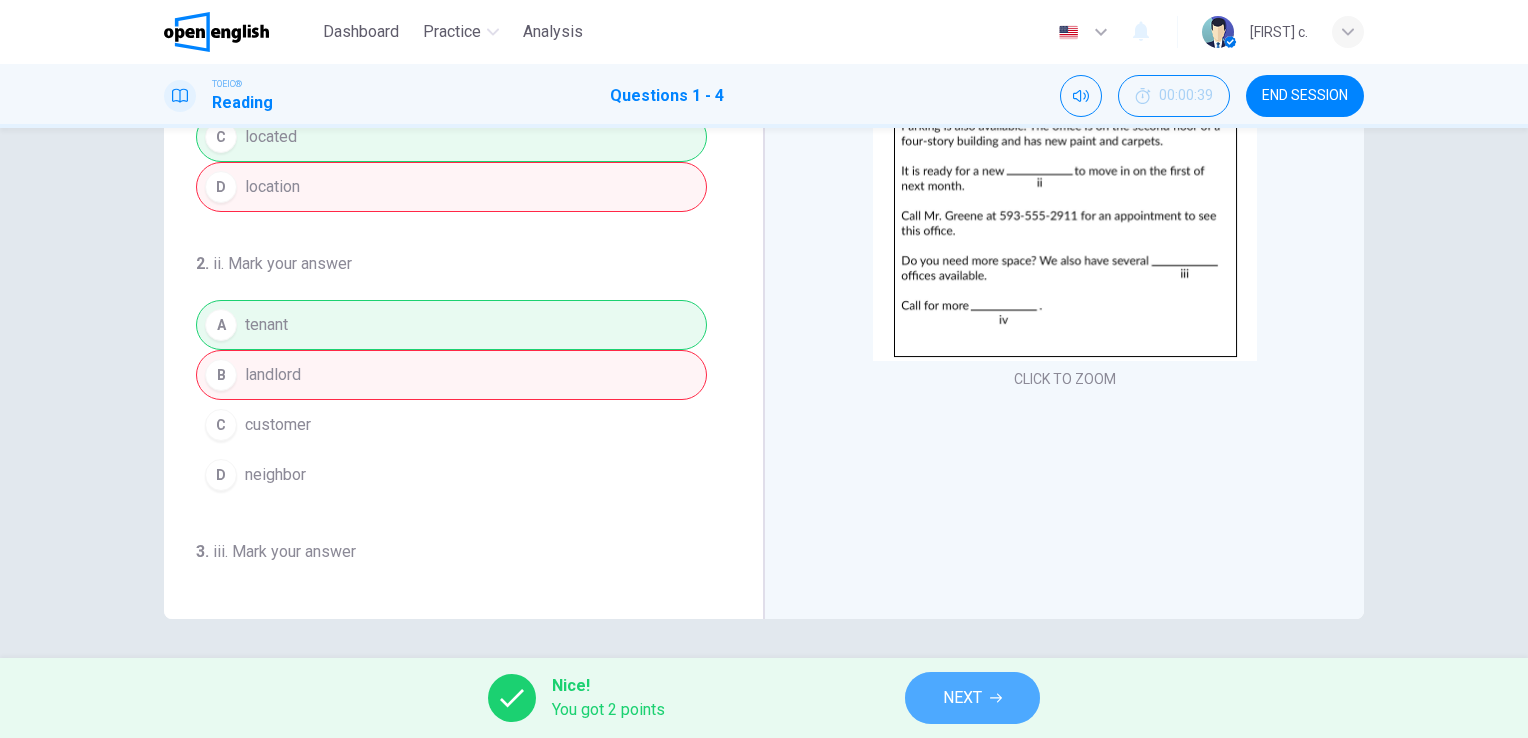 click on "NEXT" at bounding box center [962, 698] 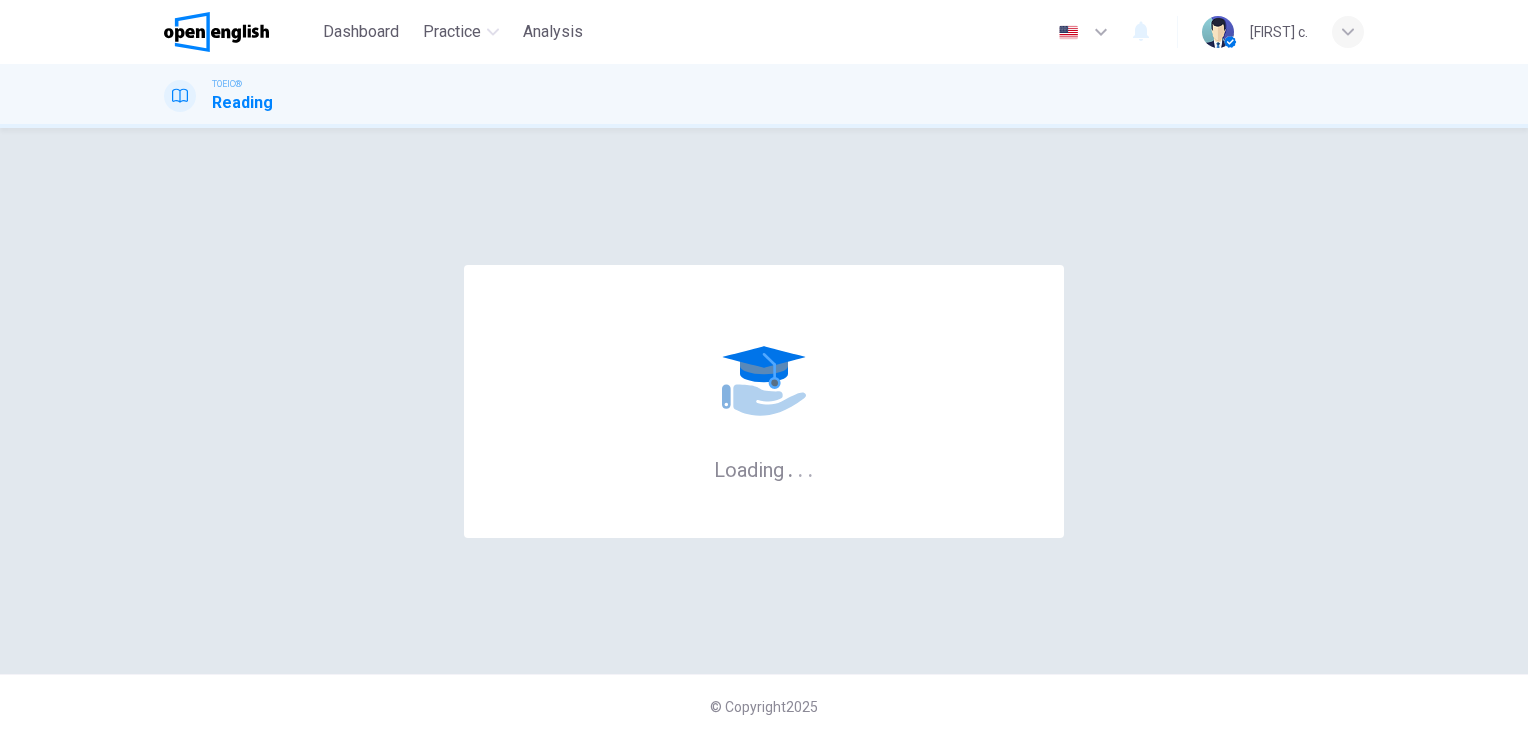 scroll, scrollTop: 0, scrollLeft: 0, axis: both 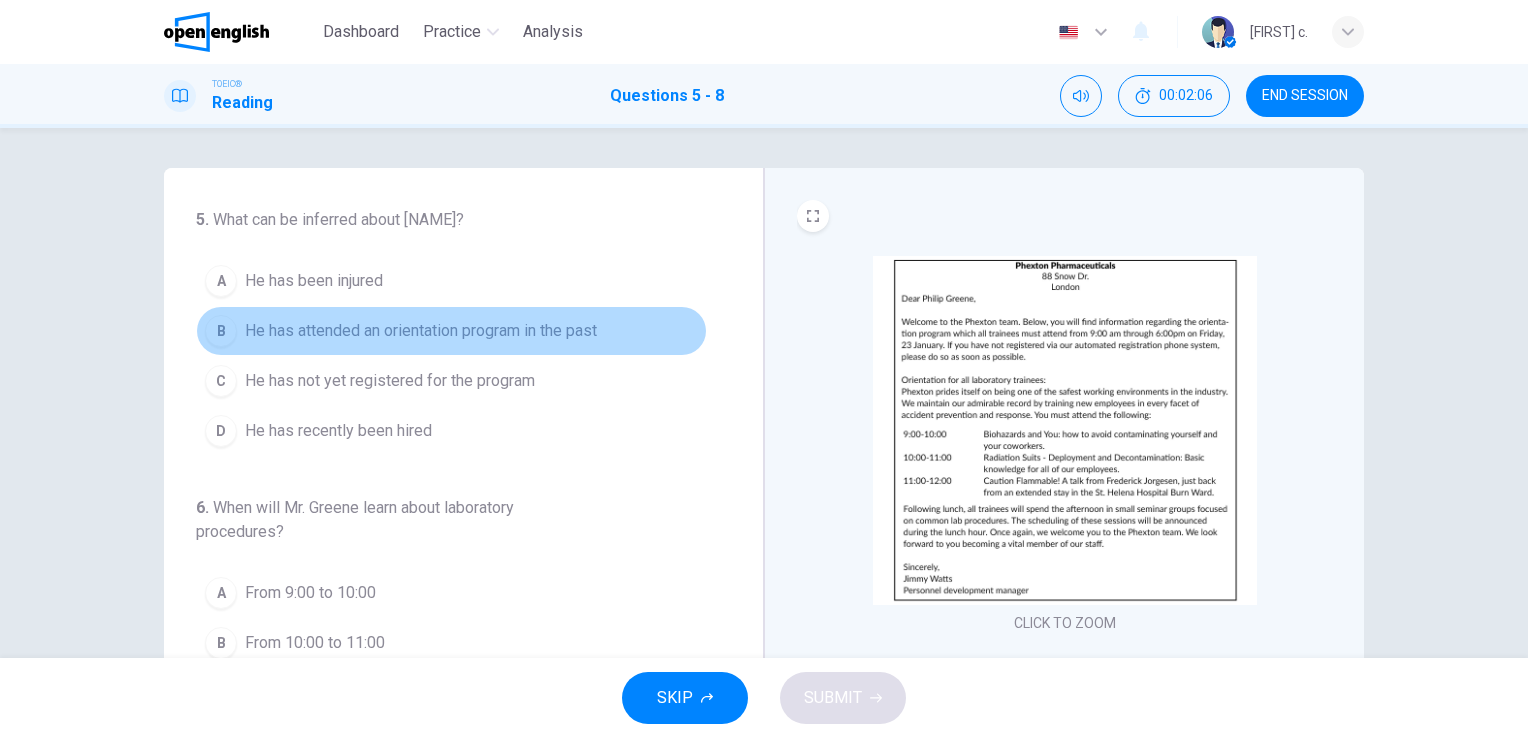 click on "He has attended an orientation program in the past" at bounding box center (421, 331) 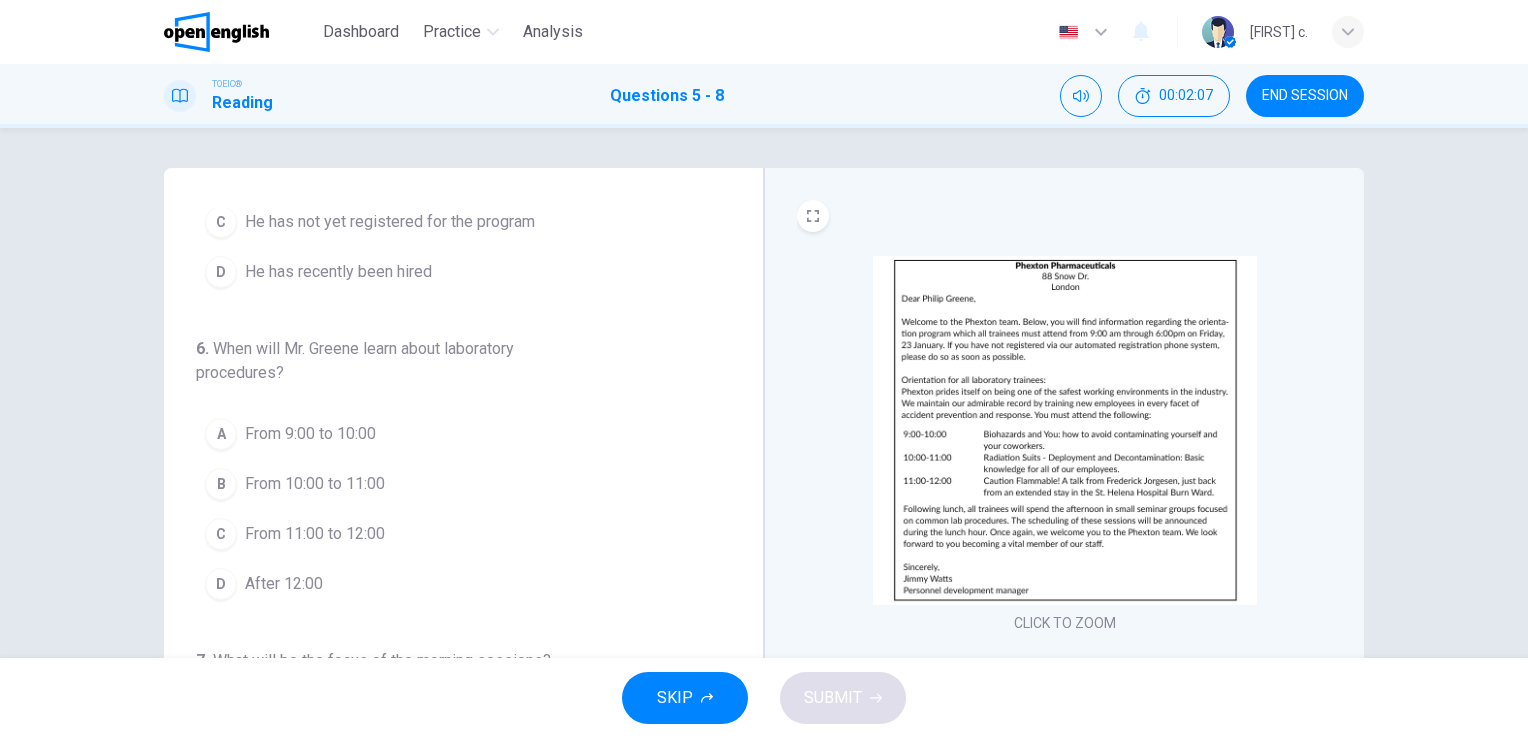 scroll, scrollTop: 160, scrollLeft: 0, axis: vertical 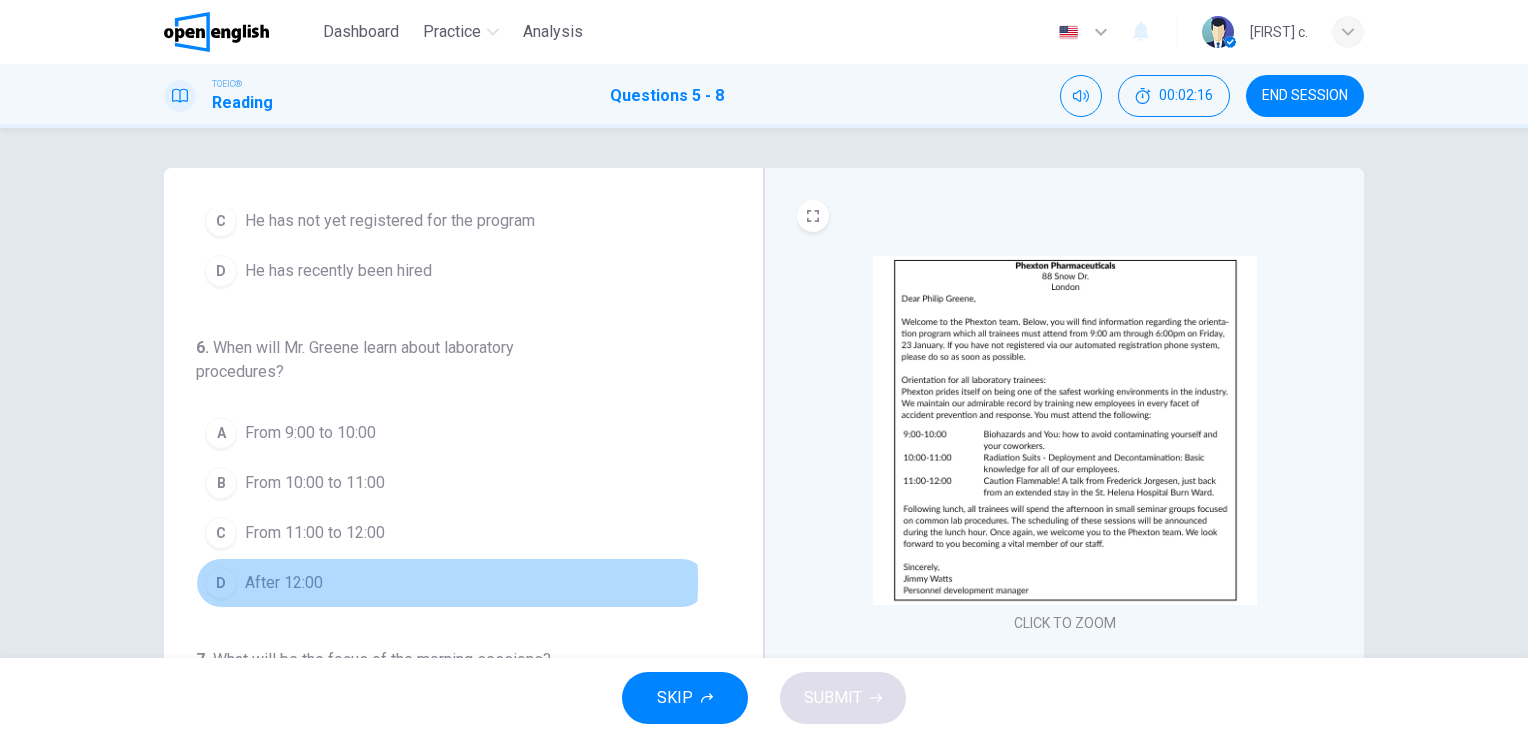 click on "After 12:00" at bounding box center [284, 583] 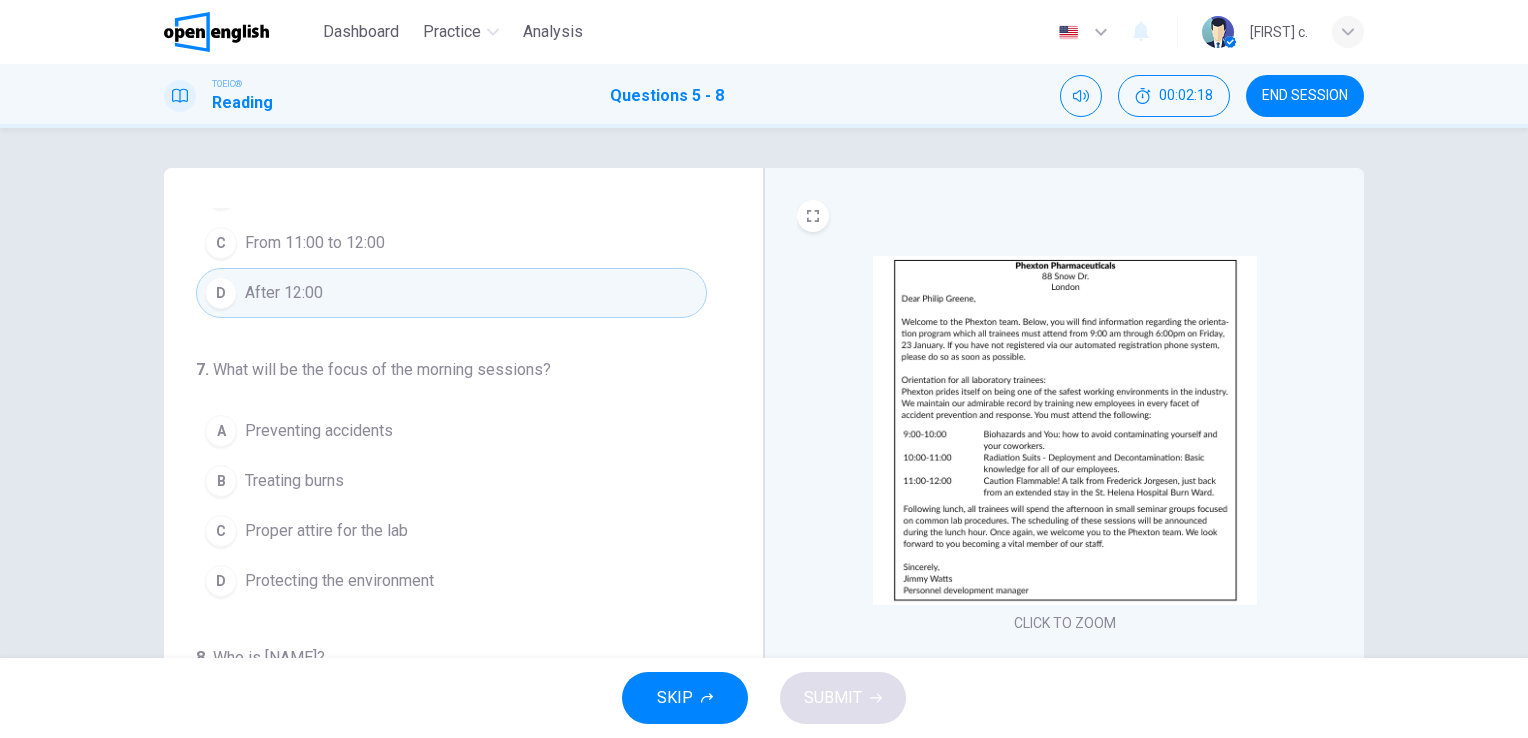 scroll, scrollTop: 514, scrollLeft: 0, axis: vertical 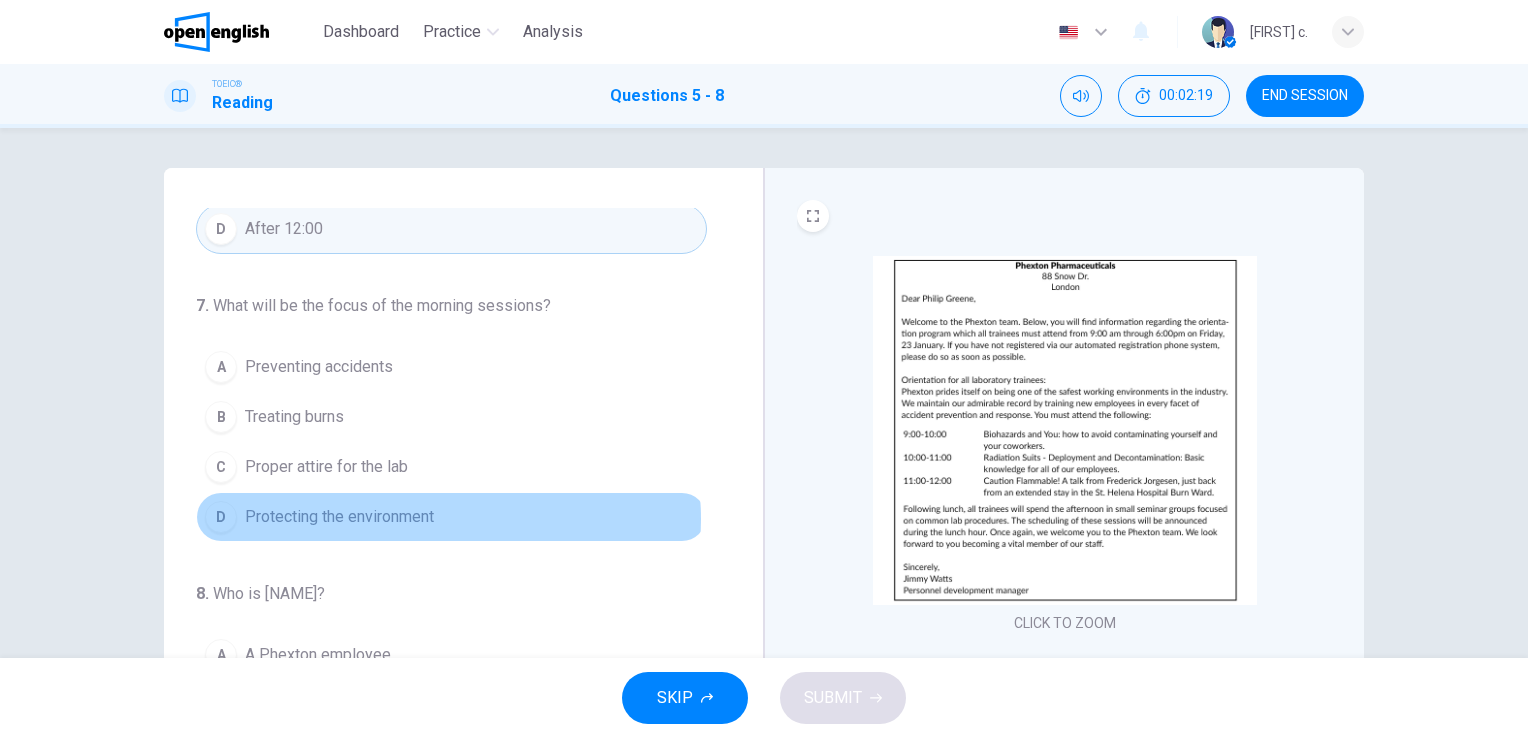 click on "D Protecting the environment" at bounding box center (451, 517) 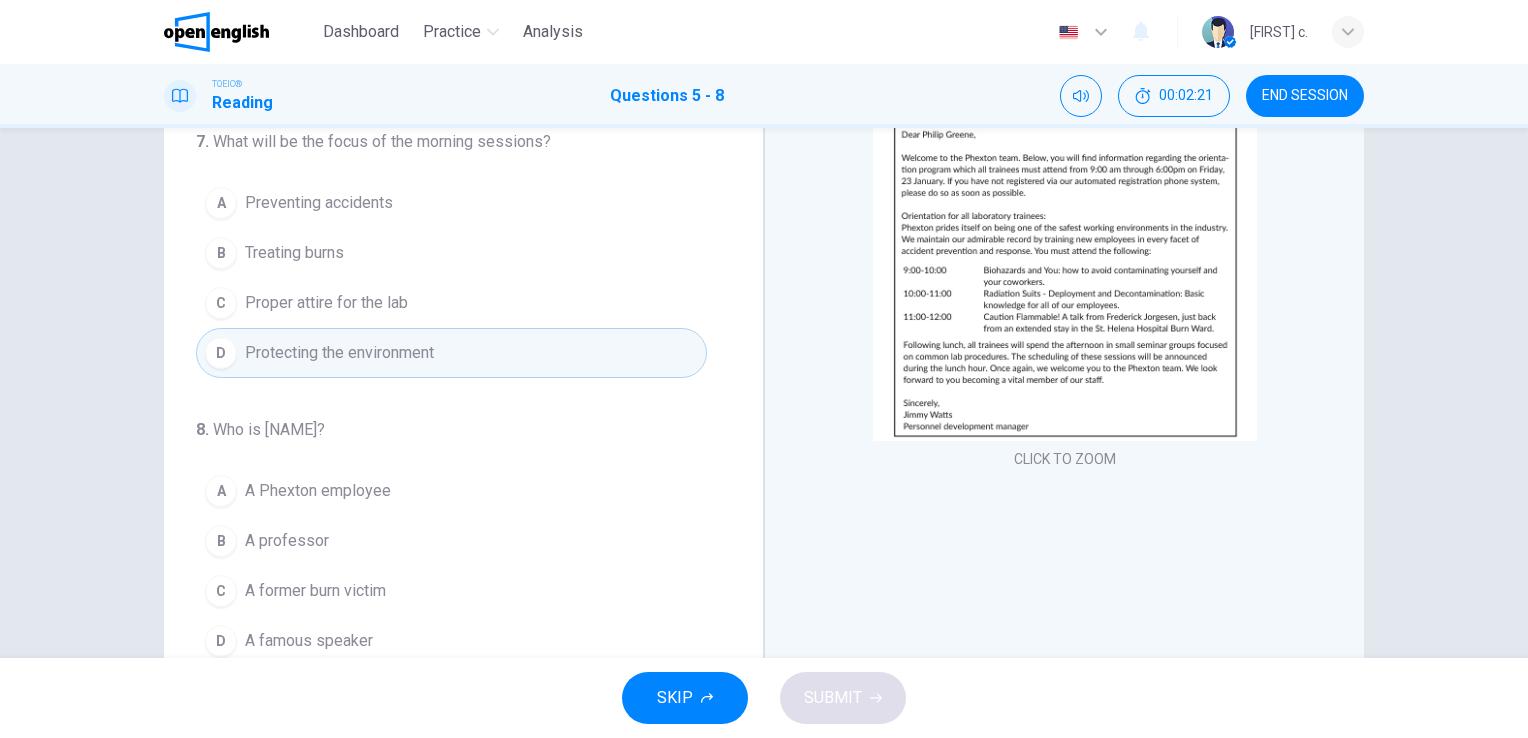 scroll, scrollTop: 244, scrollLeft: 0, axis: vertical 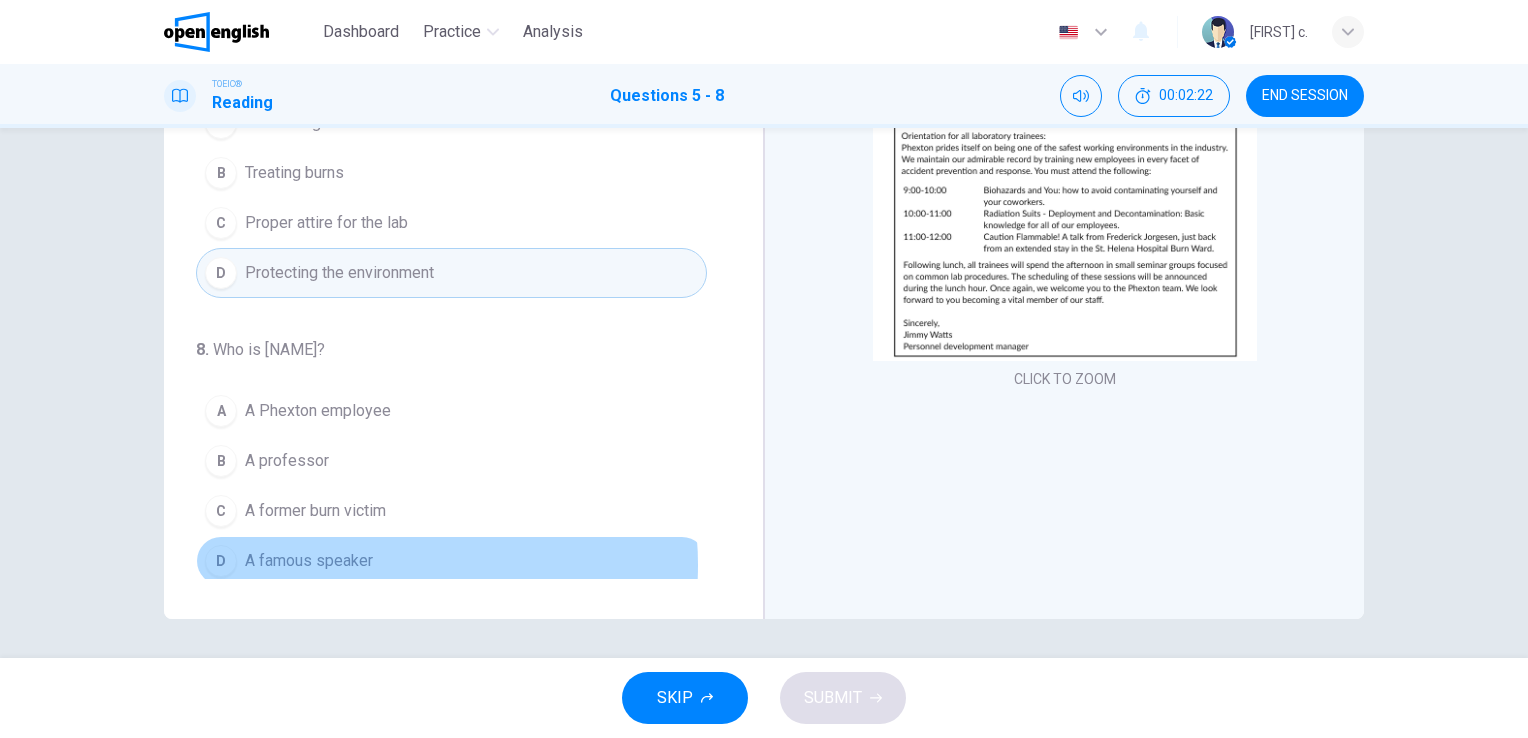 click on "D A famous speaker" at bounding box center (451, 561) 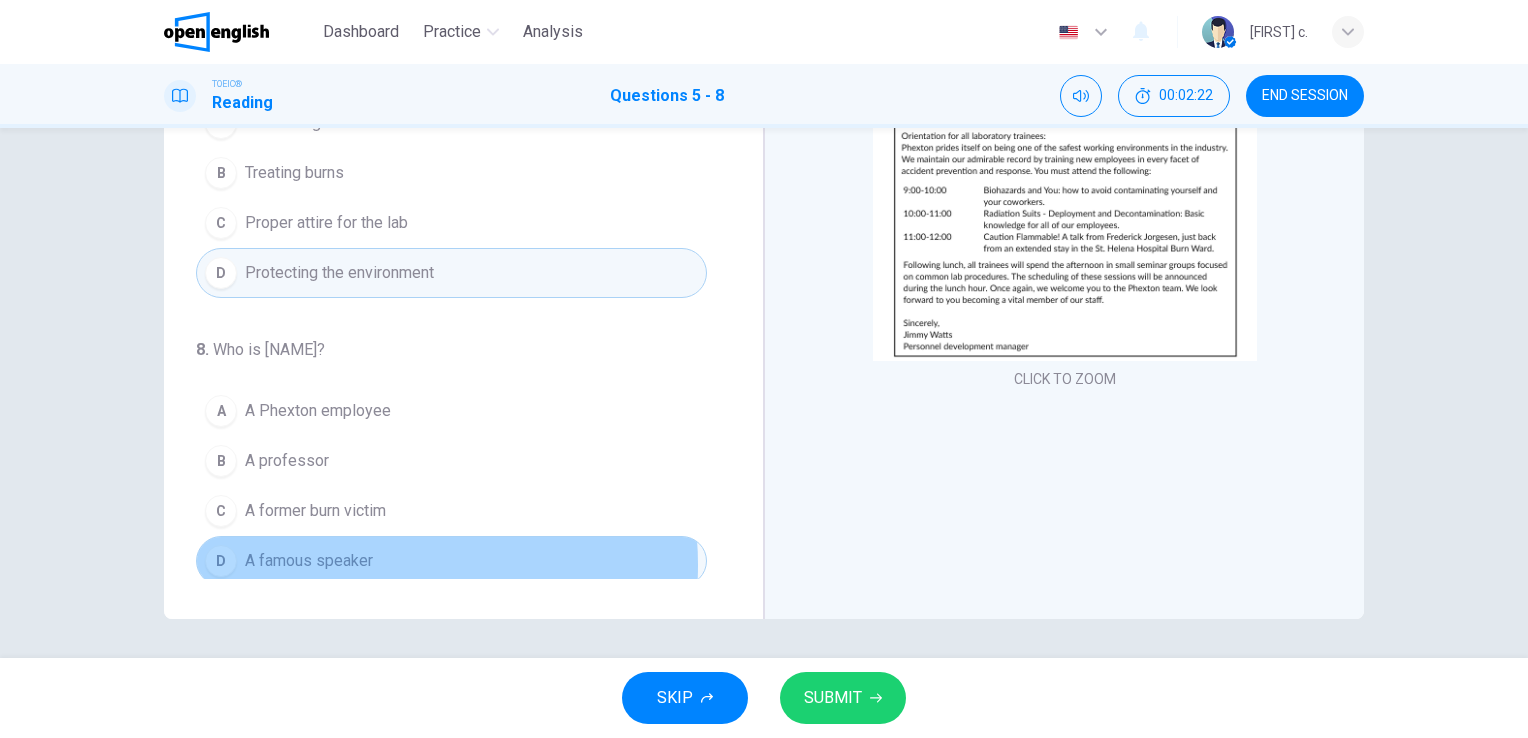 click on "D A famous speaker" at bounding box center (451, 561) 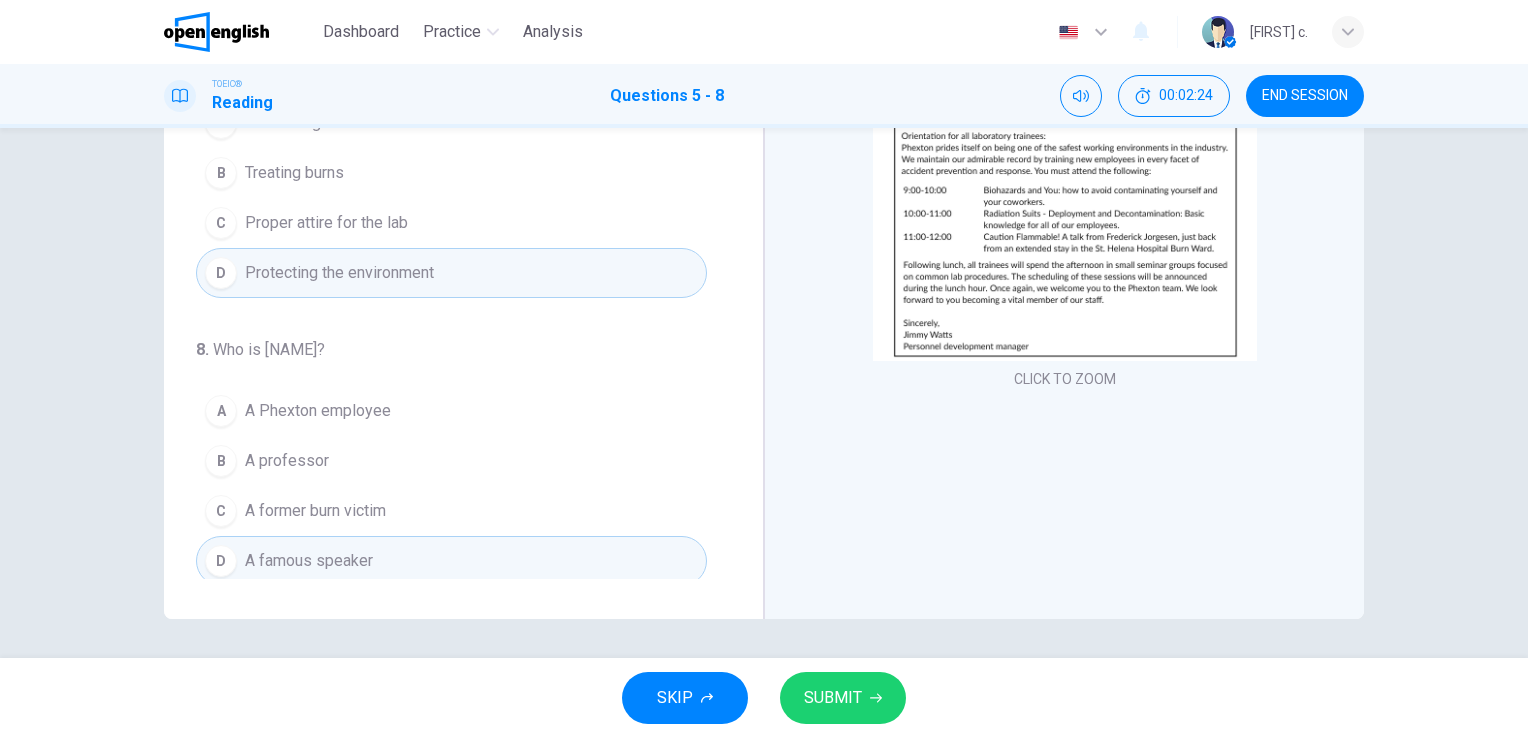 click on "SUBMIT" at bounding box center (833, 698) 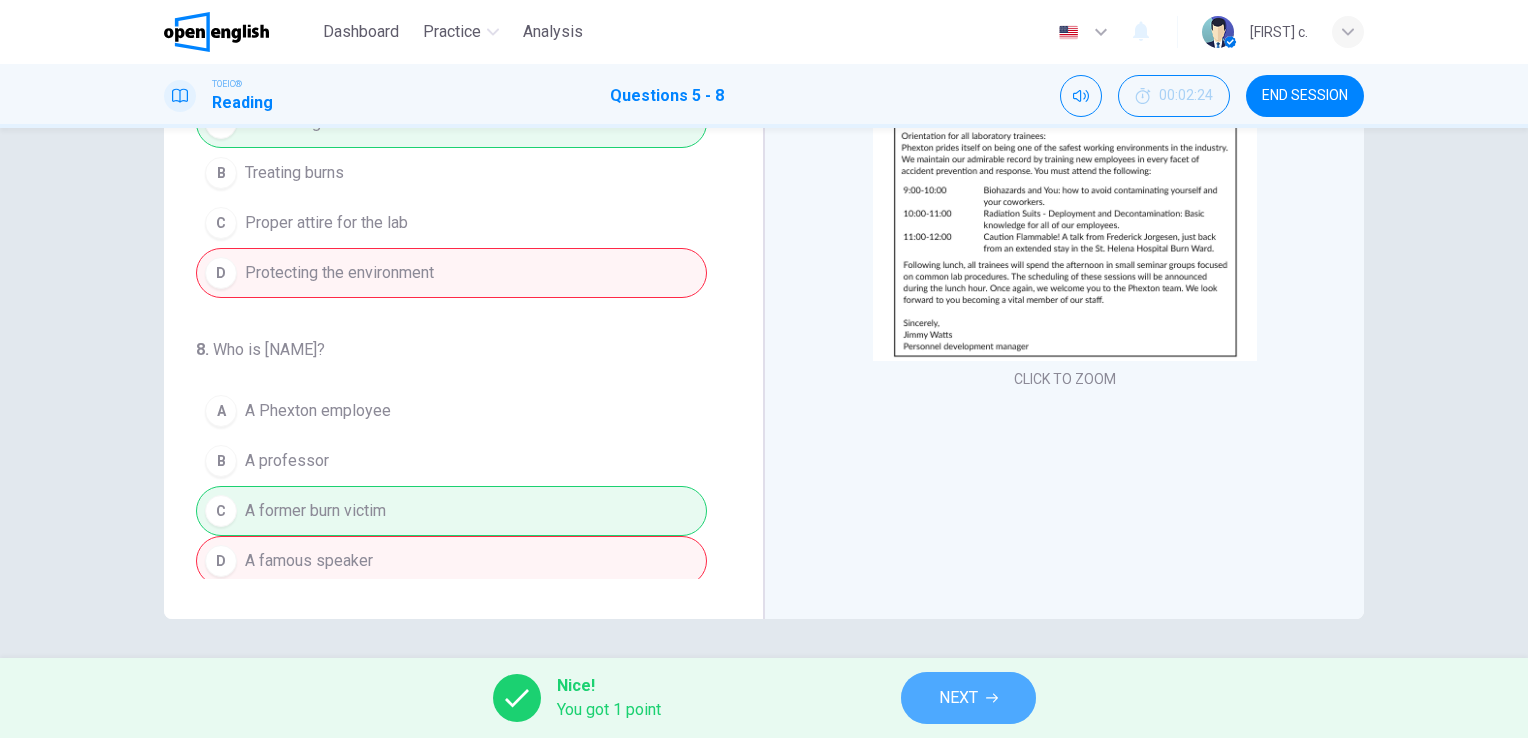click on "NEXT" at bounding box center (968, 698) 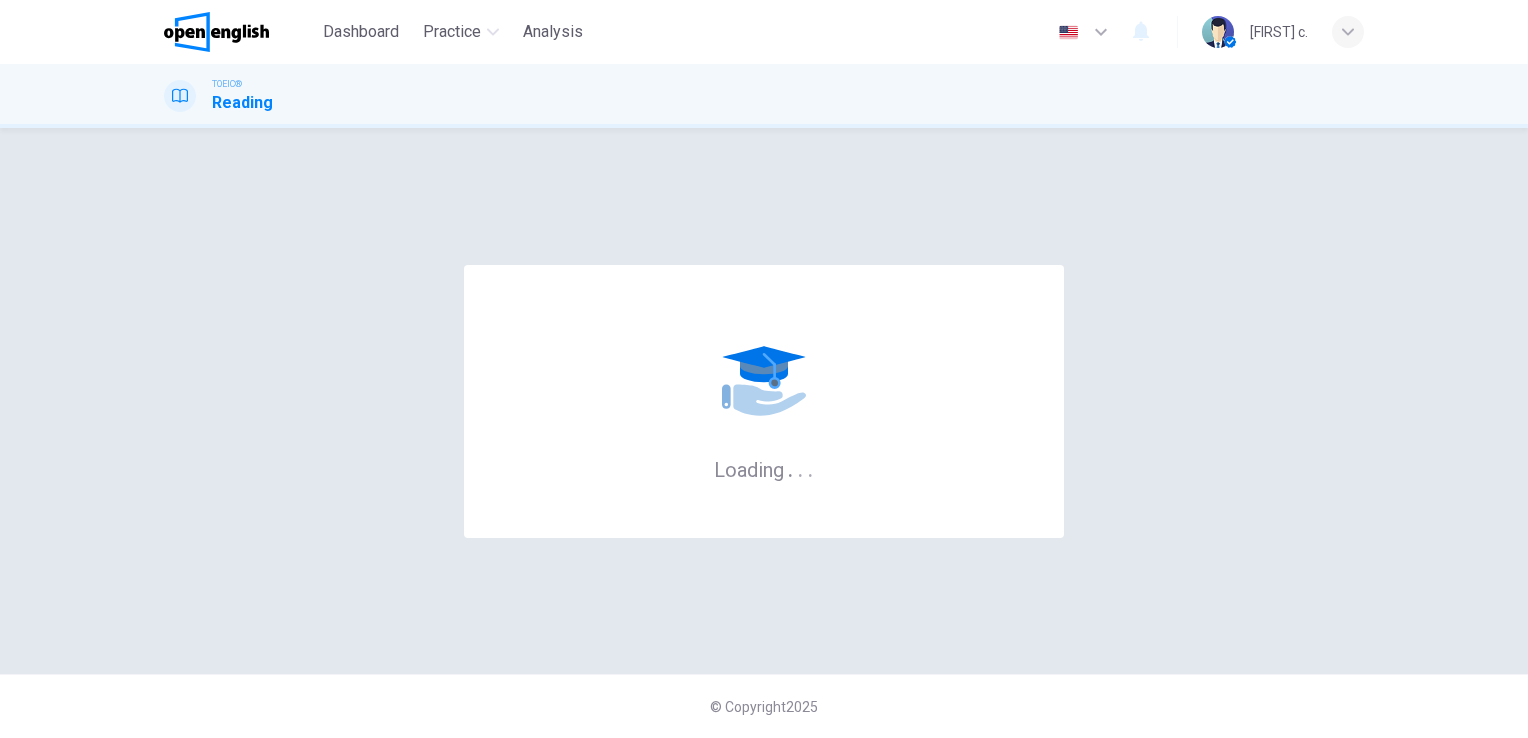 scroll, scrollTop: 0, scrollLeft: 0, axis: both 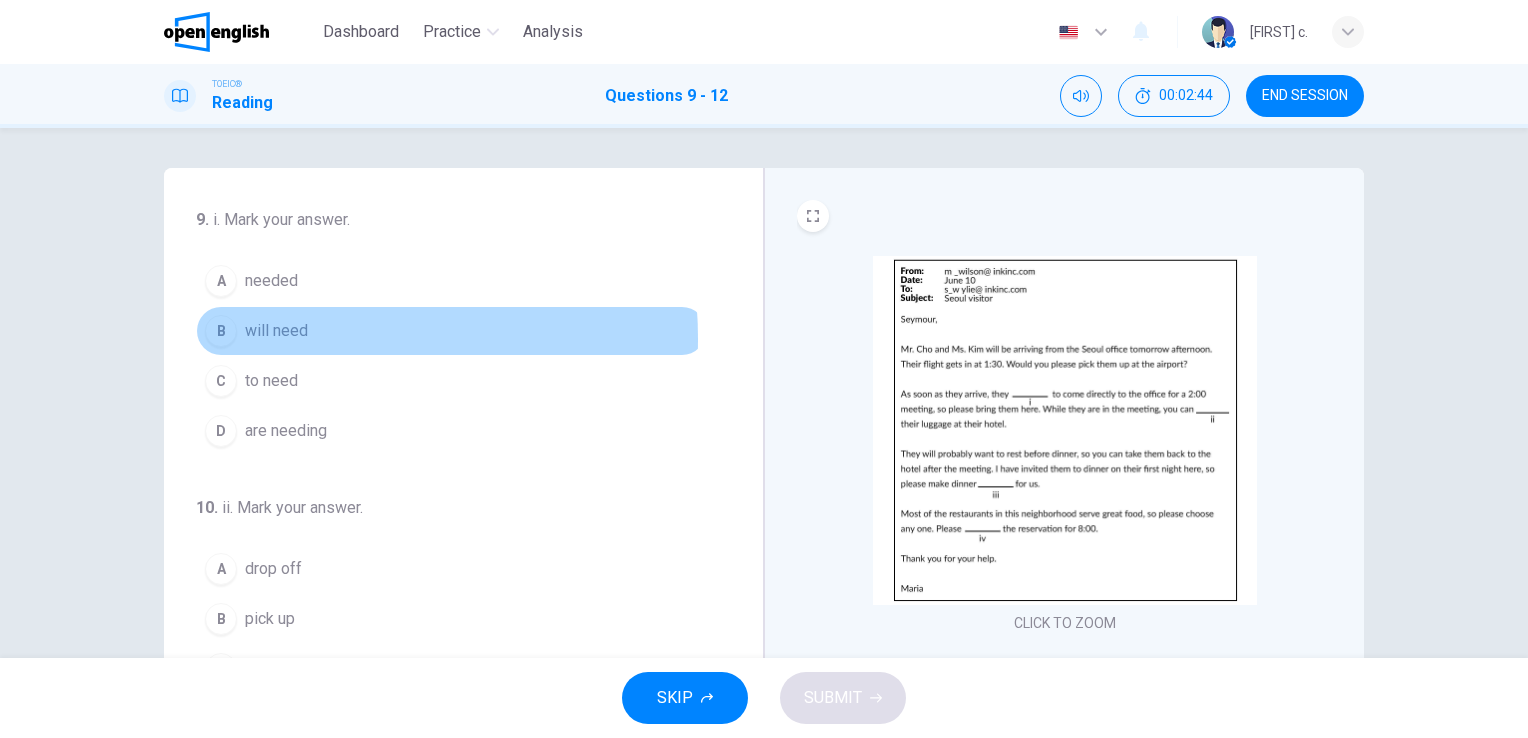 click on "will need" at bounding box center (276, 331) 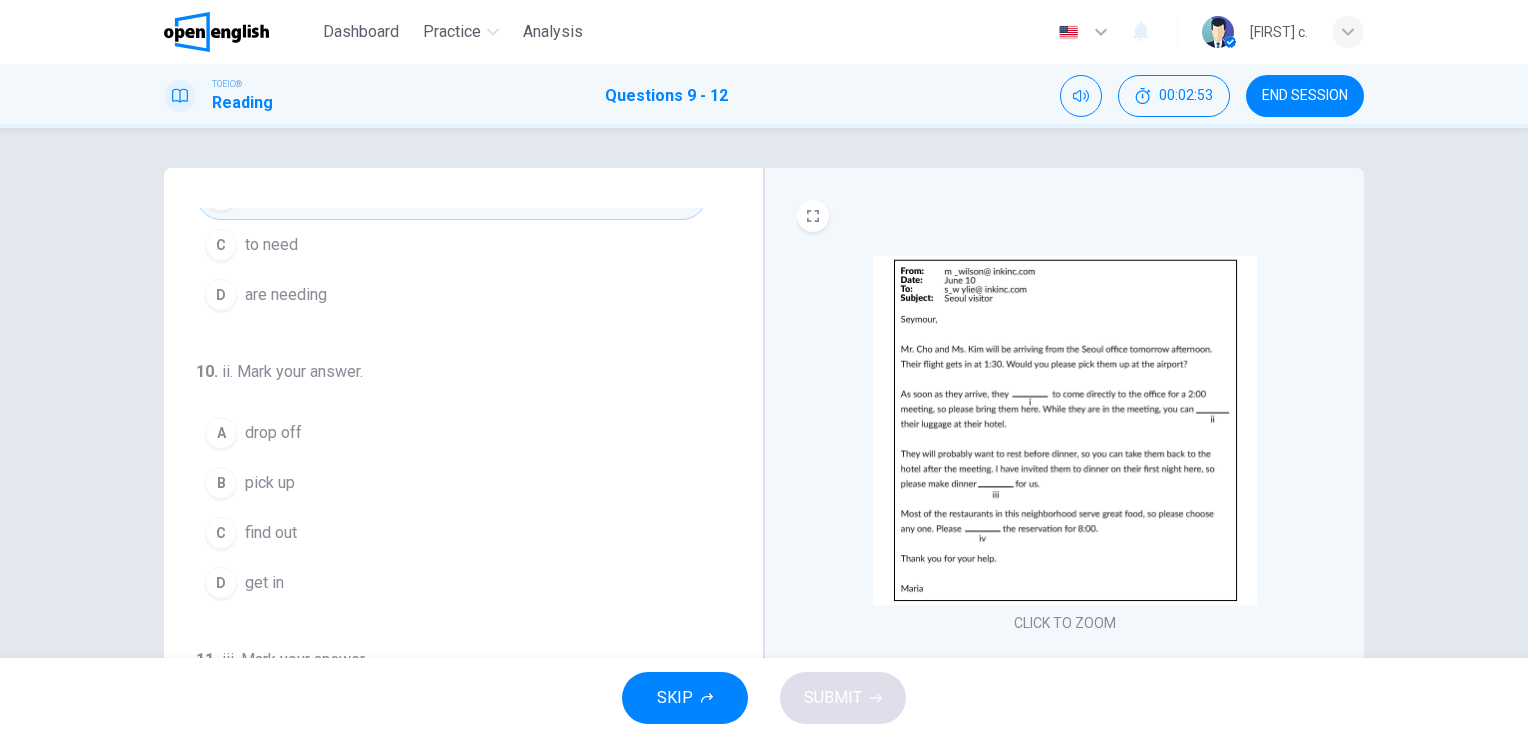 scroll, scrollTop: 143, scrollLeft: 0, axis: vertical 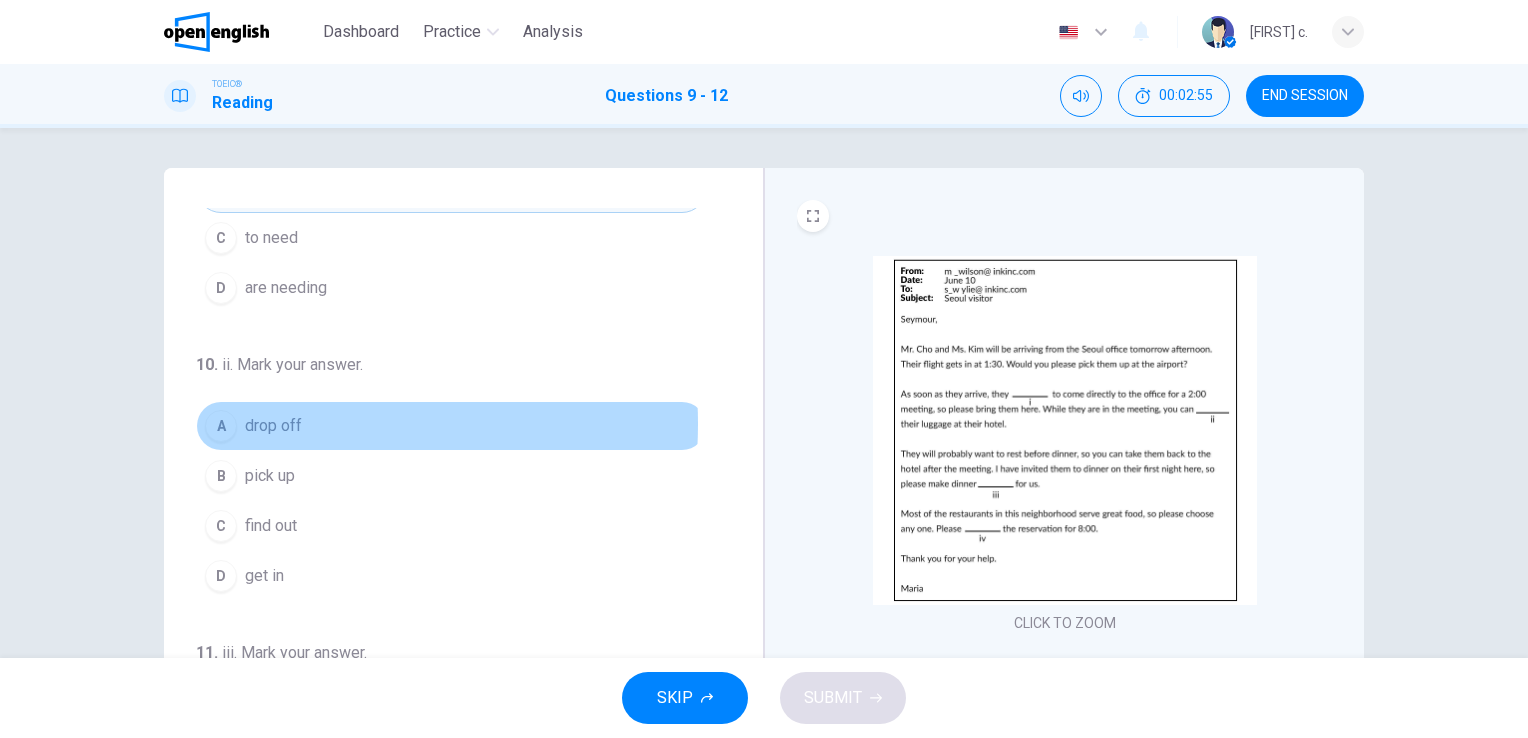 click on "drop off" at bounding box center [273, 426] 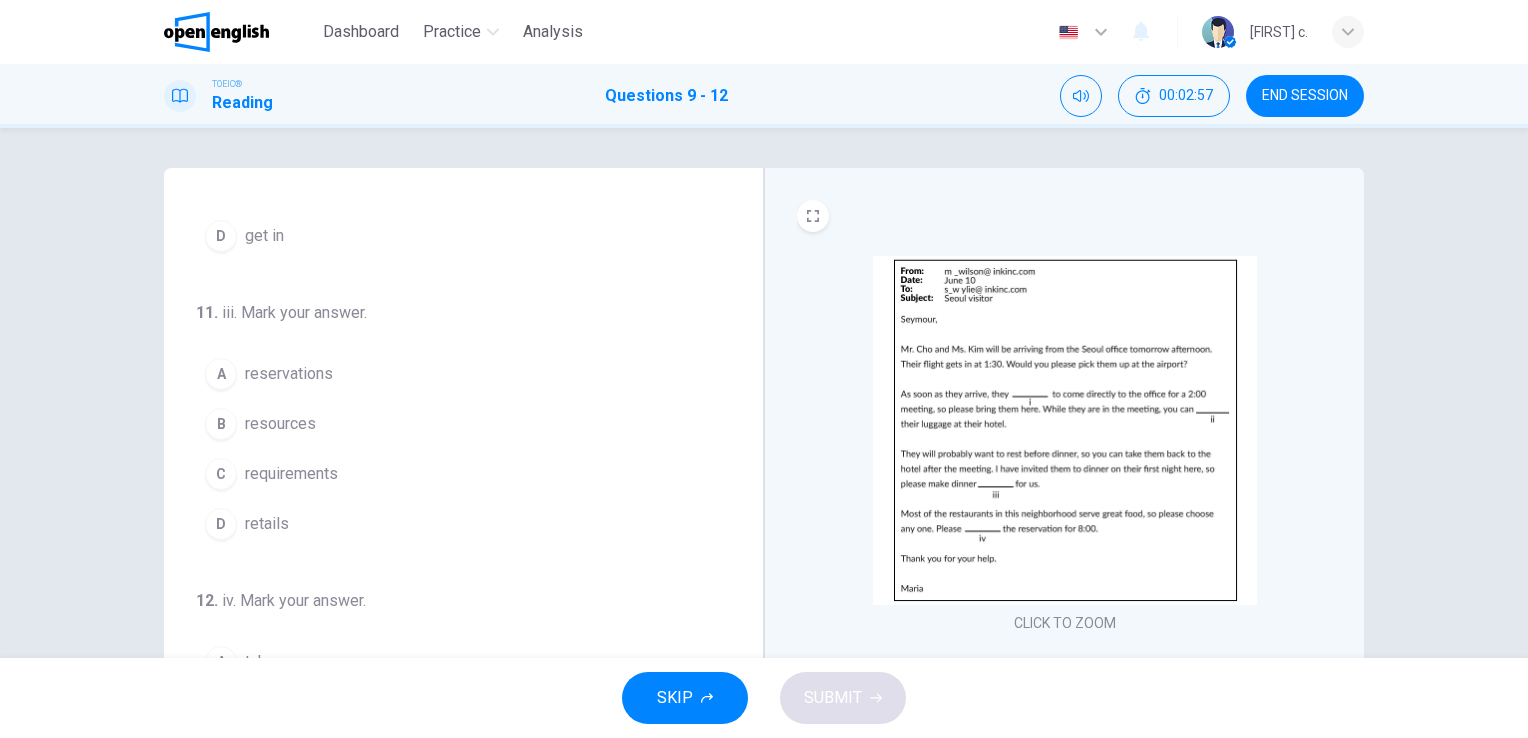 scroll, scrollTop: 490, scrollLeft: 0, axis: vertical 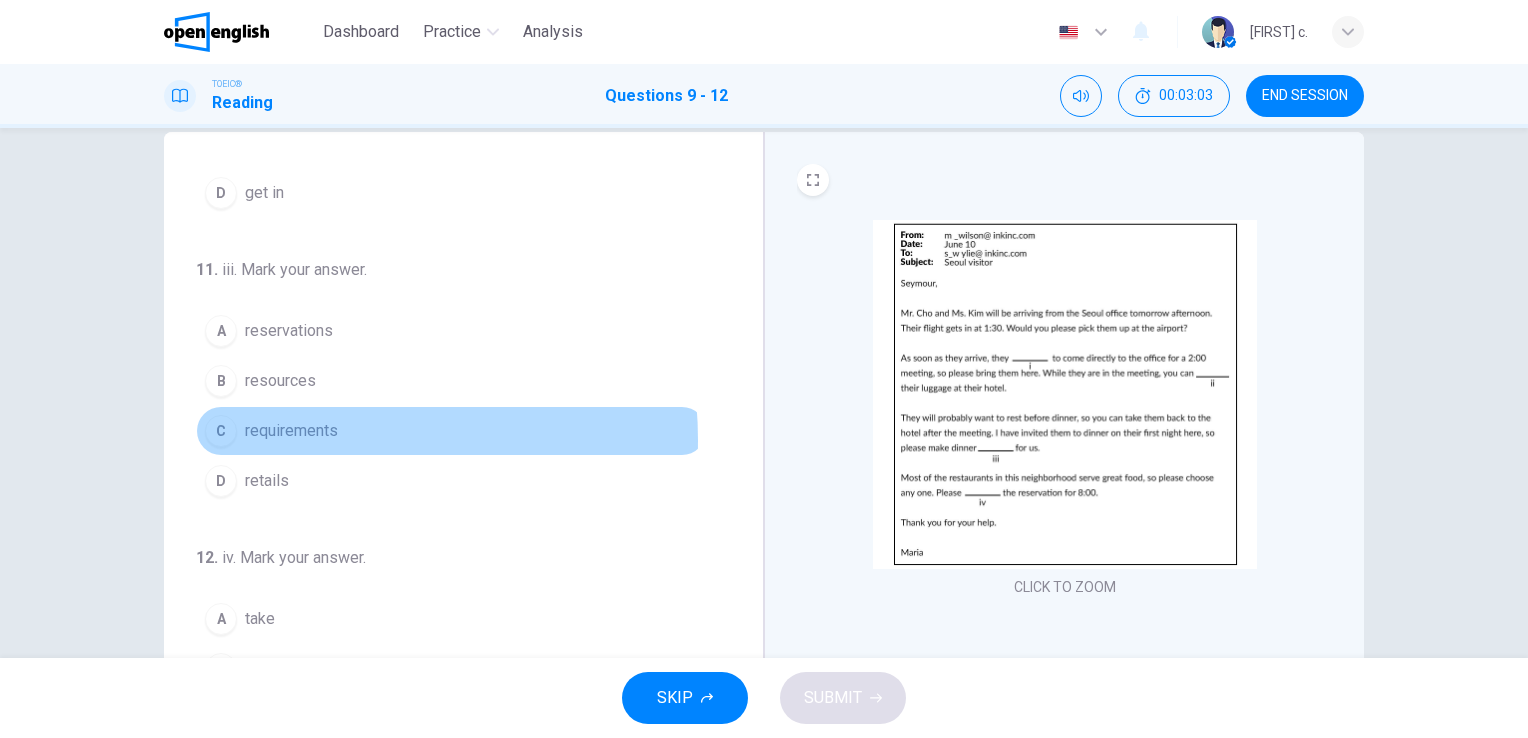 click on "requirements" at bounding box center (291, 431) 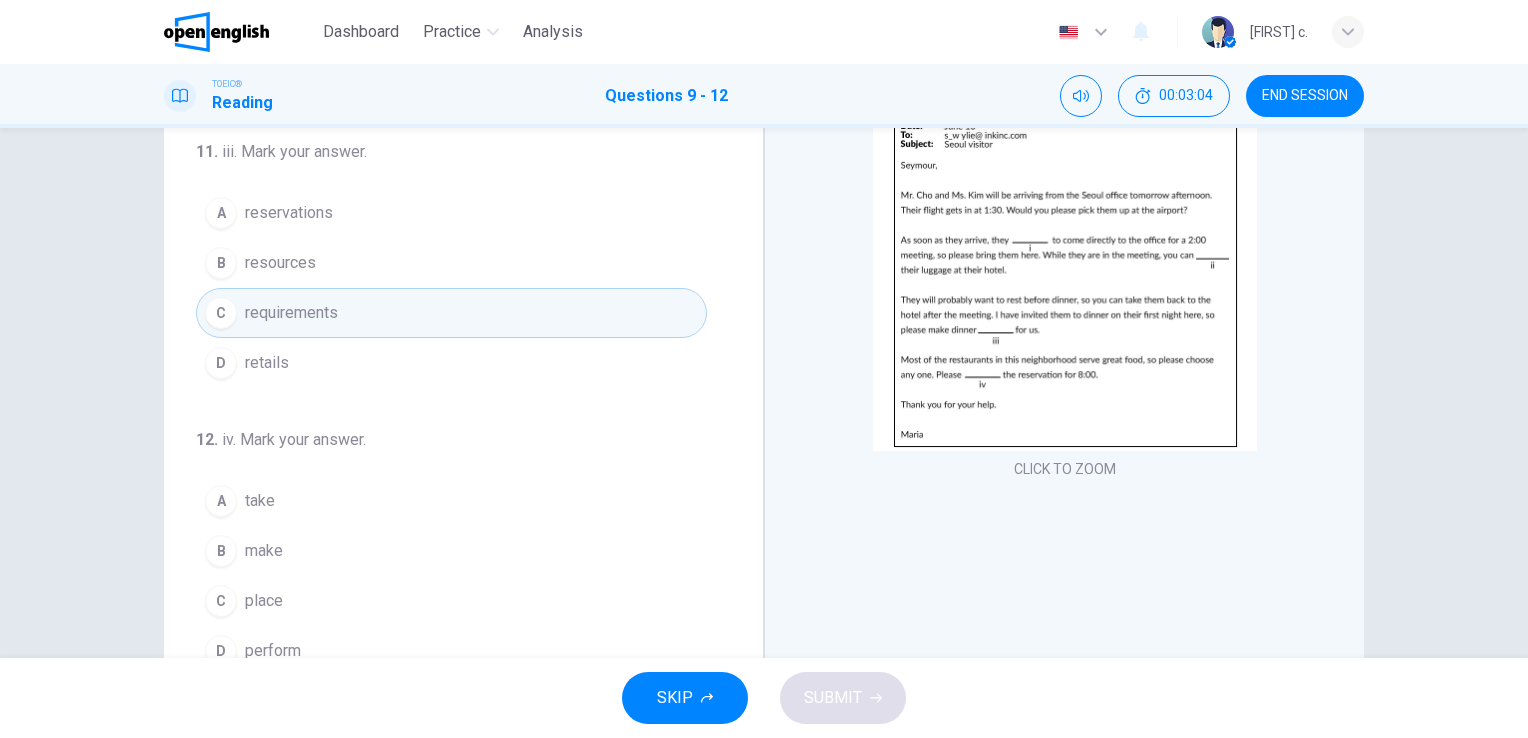 scroll, scrollTop: 244, scrollLeft: 0, axis: vertical 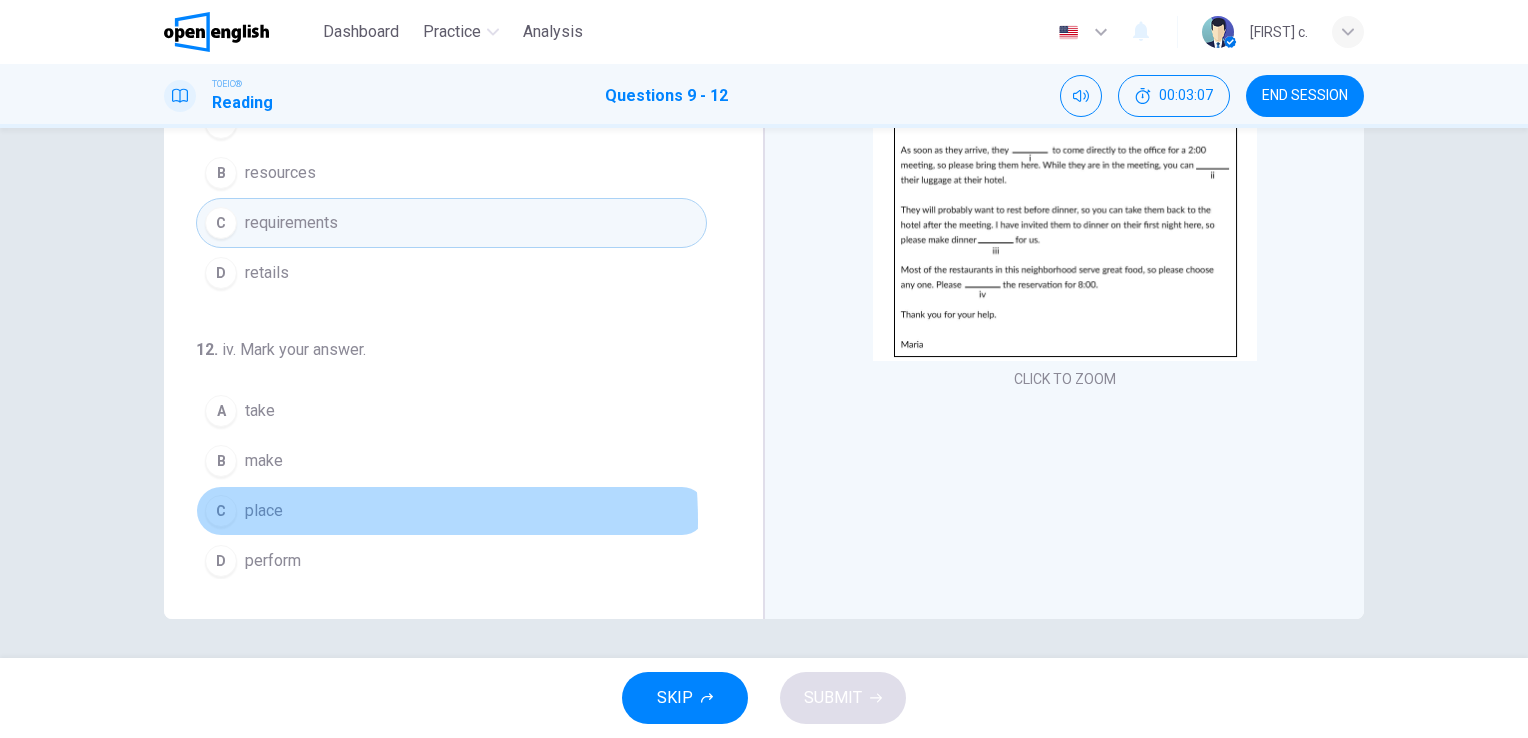 click on "place" at bounding box center (264, 511) 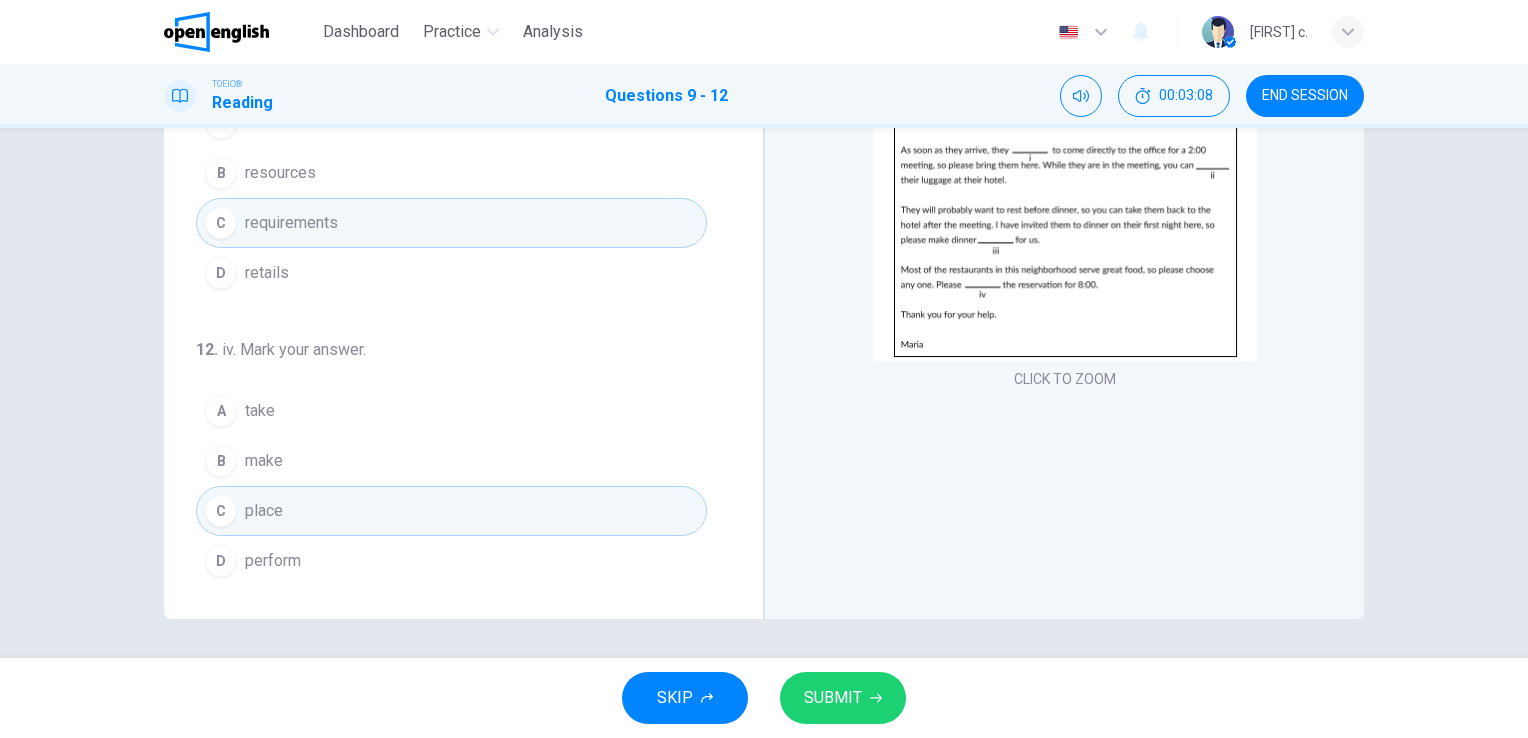 click on "SUBMIT" at bounding box center (833, 698) 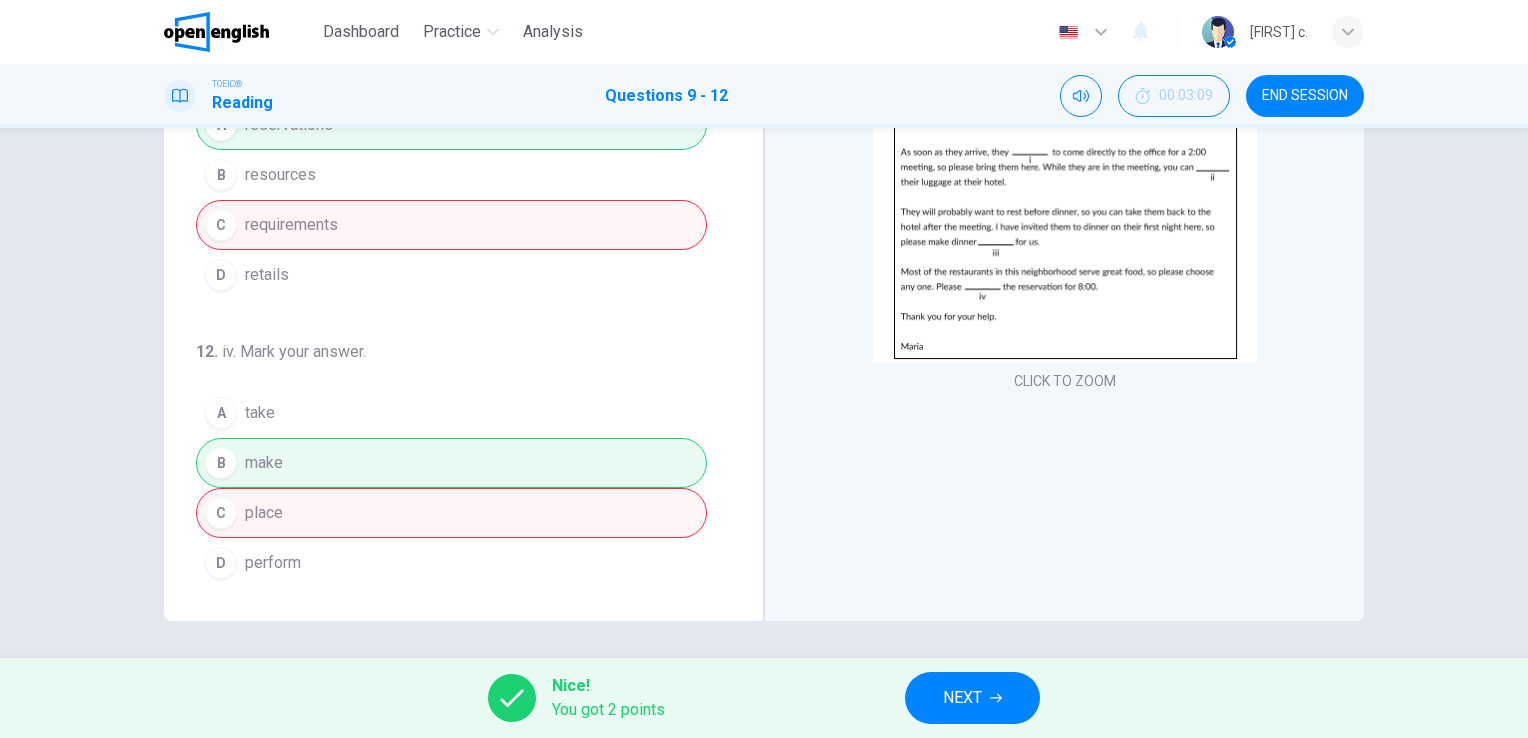 scroll, scrollTop: 244, scrollLeft: 0, axis: vertical 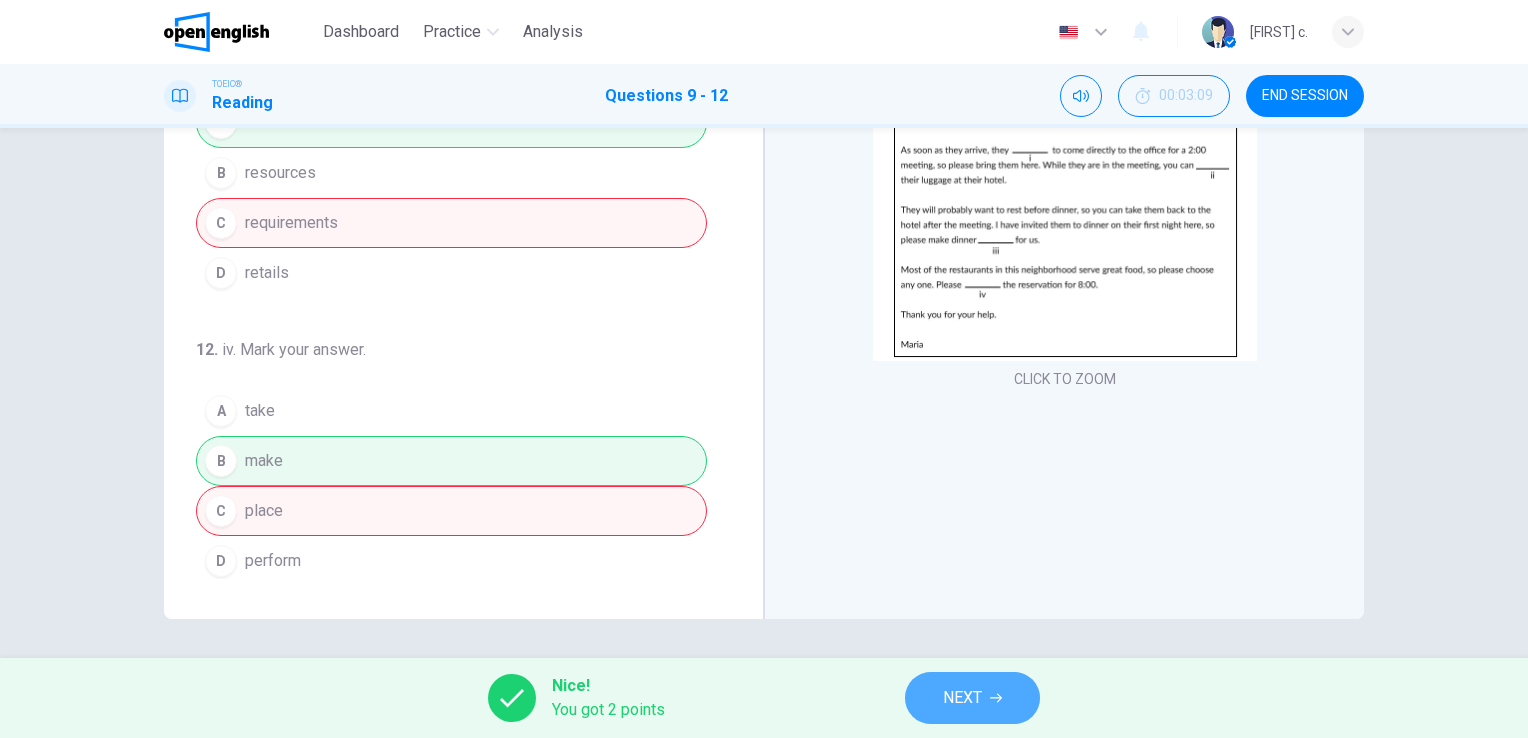 click on "NEXT" at bounding box center [972, 698] 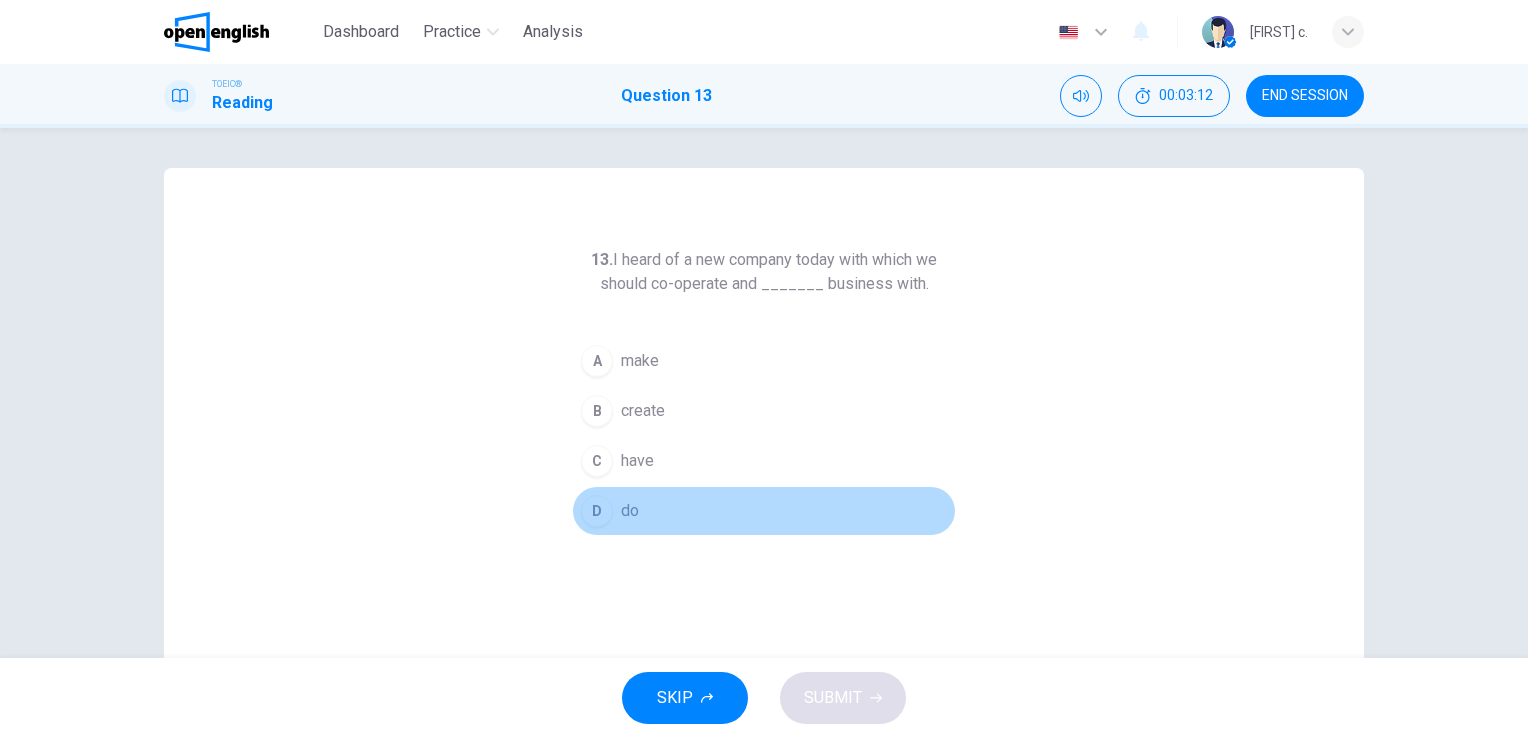click on "D" at bounding box center [597, 511] 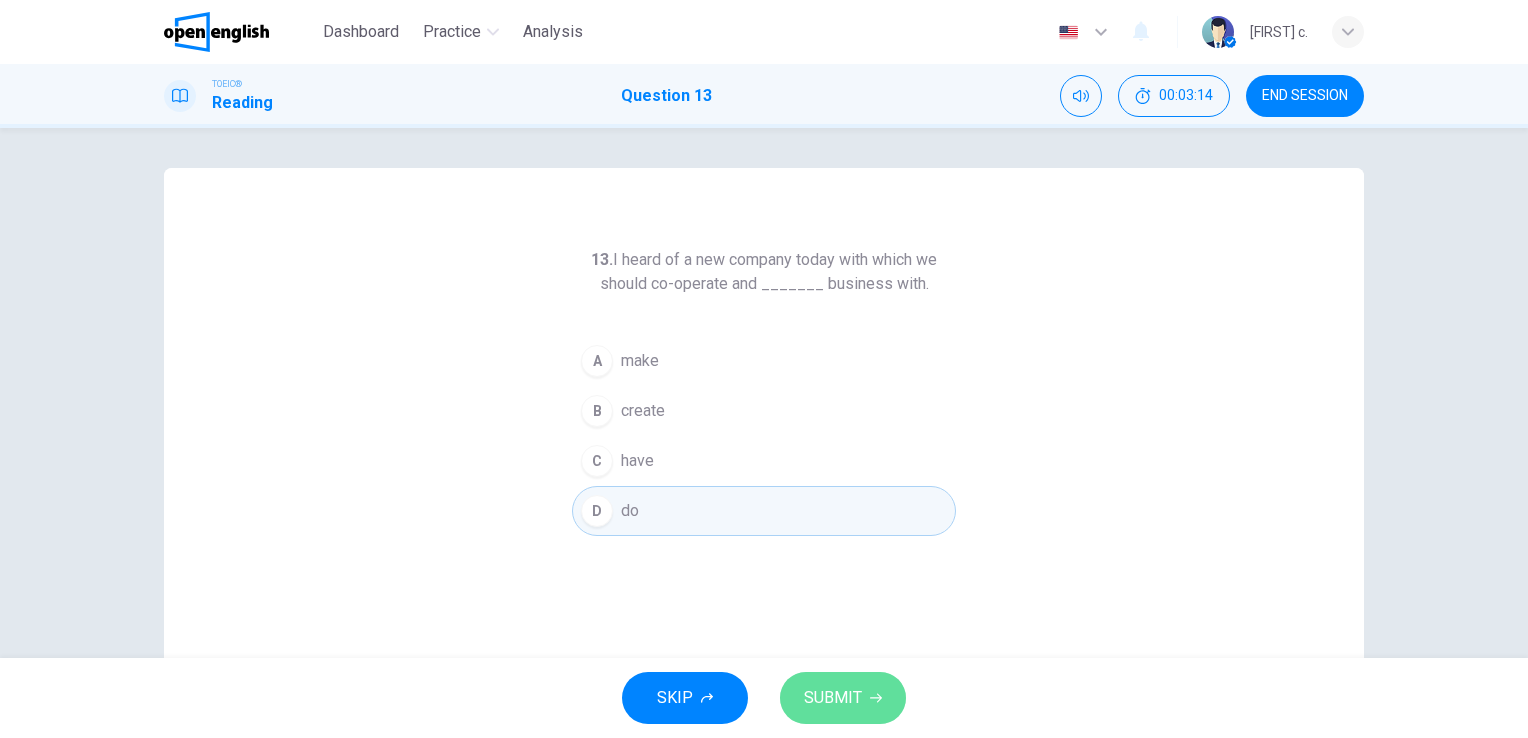 click on "SUBMIT" at bounding box center [833, 698] 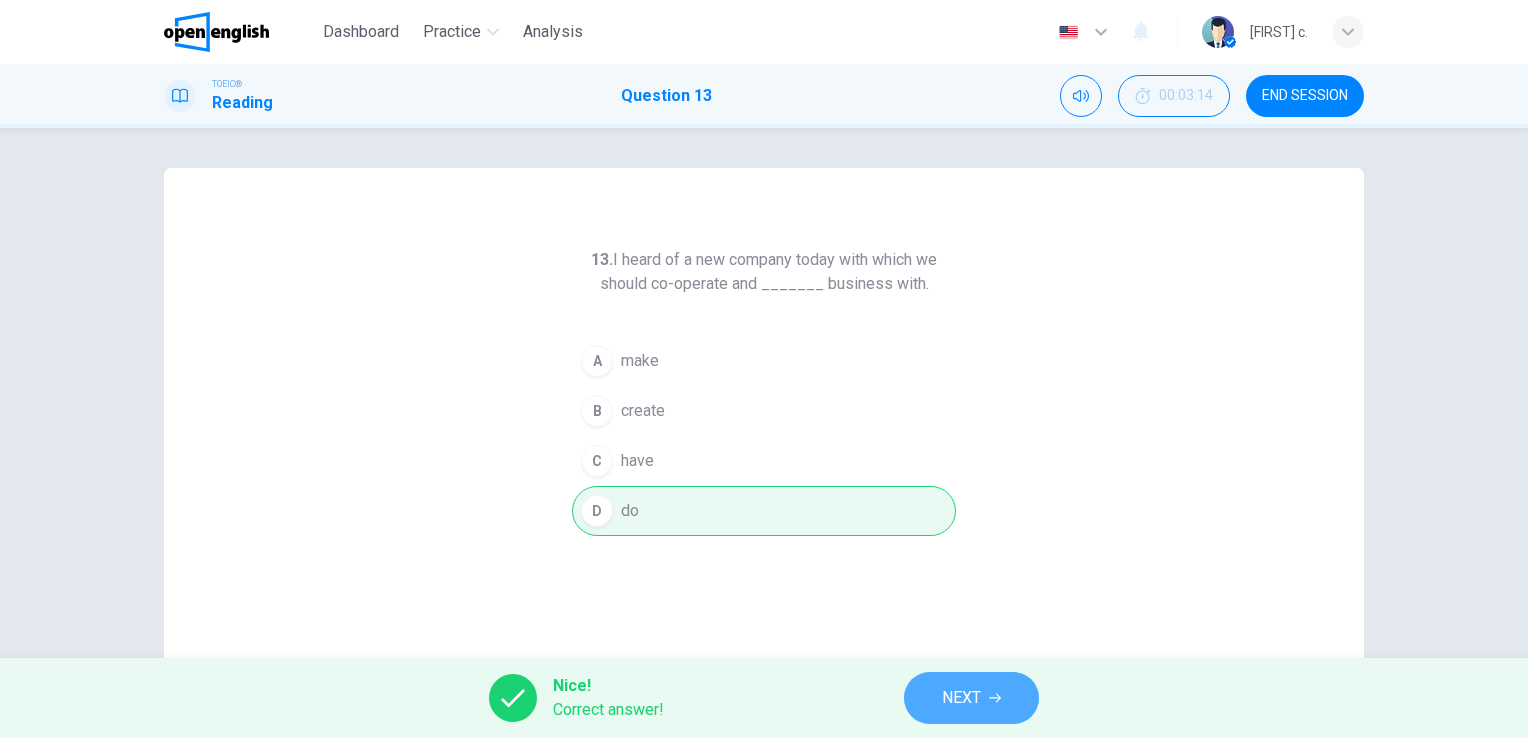 click on "NEXT" at bounding box center (961, 698) 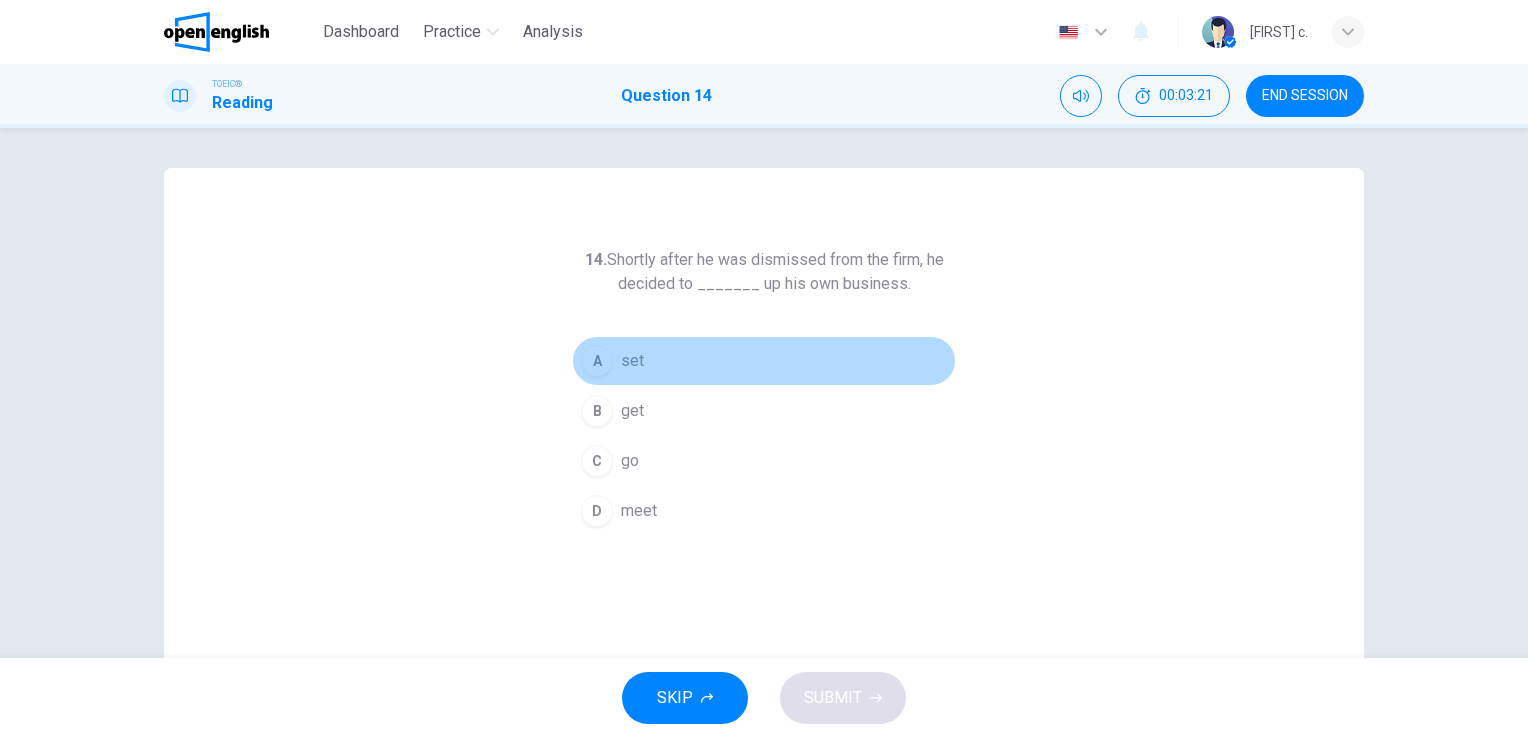 click on "A" at bounding box center (597, 361) 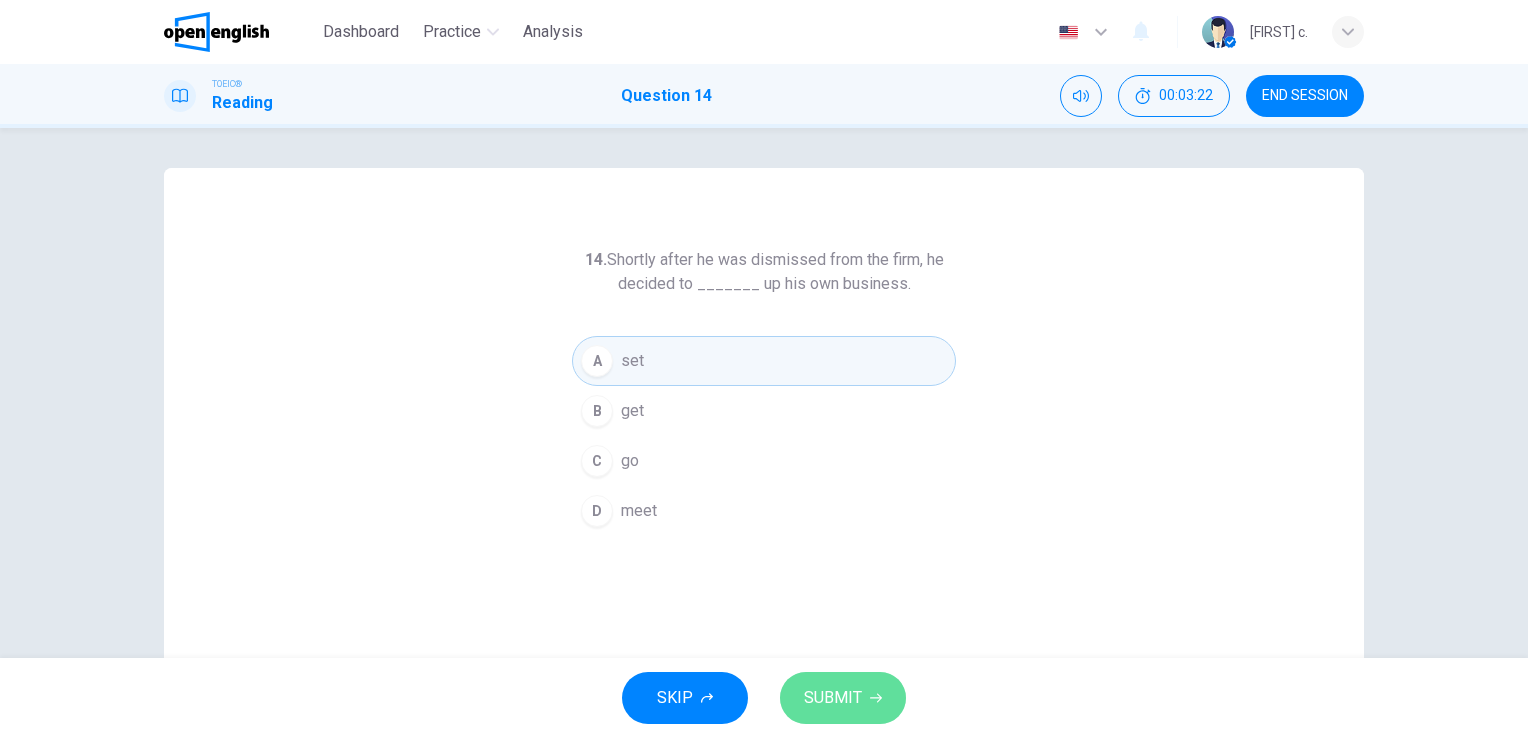 click on "SUBMIT" at bounding box center [833, 698] 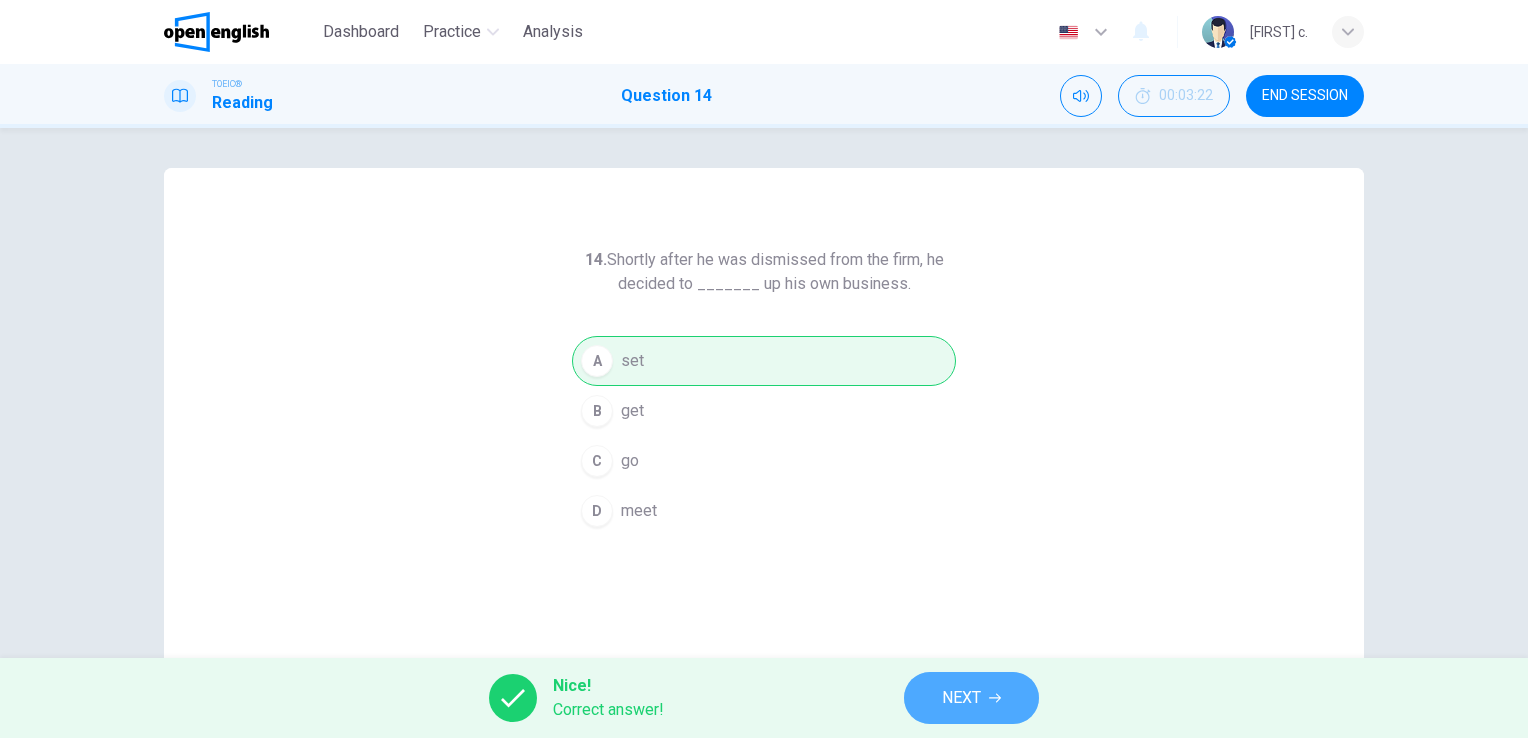 click on "NEXT" at bounding box center [961, 698] 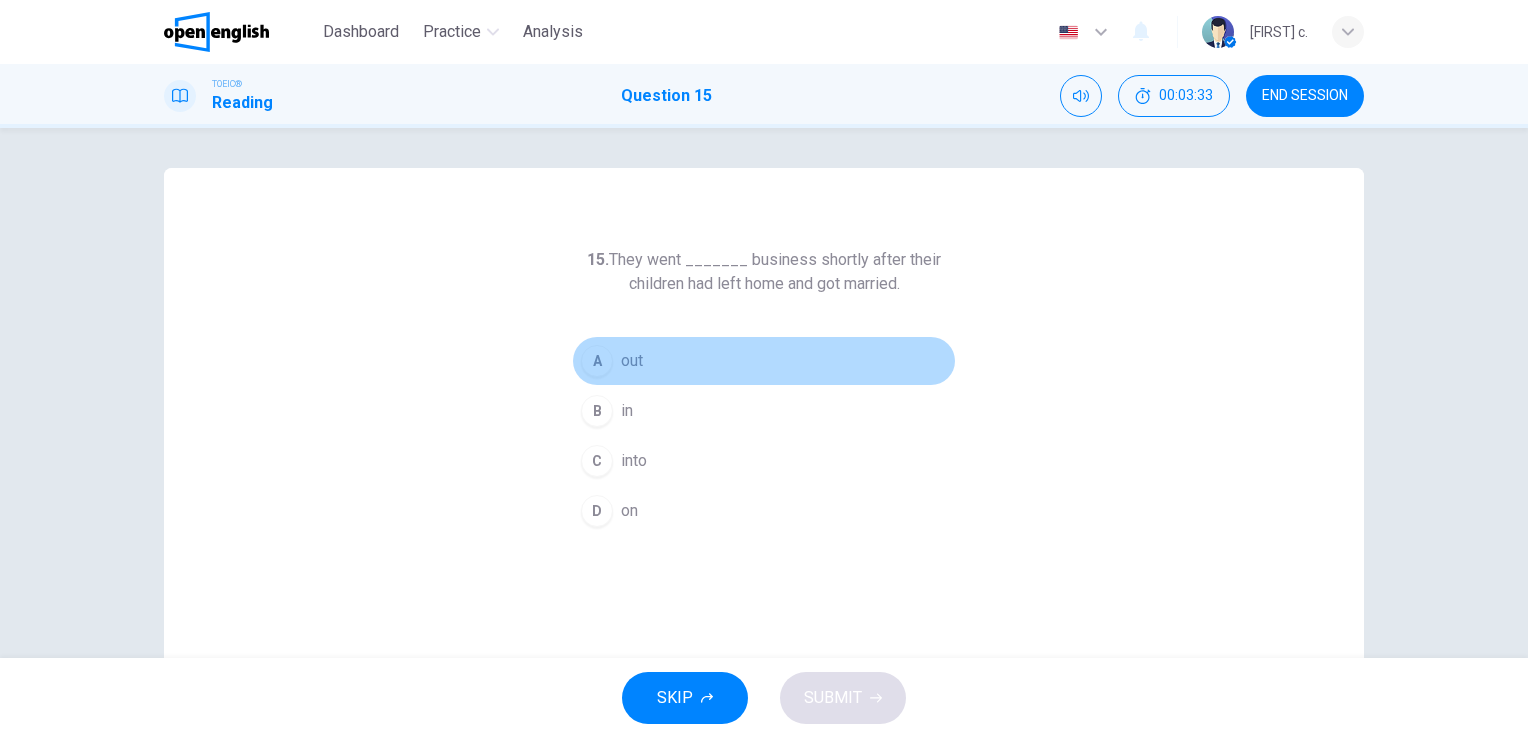 click on "A" at bounding box center [597, 361] 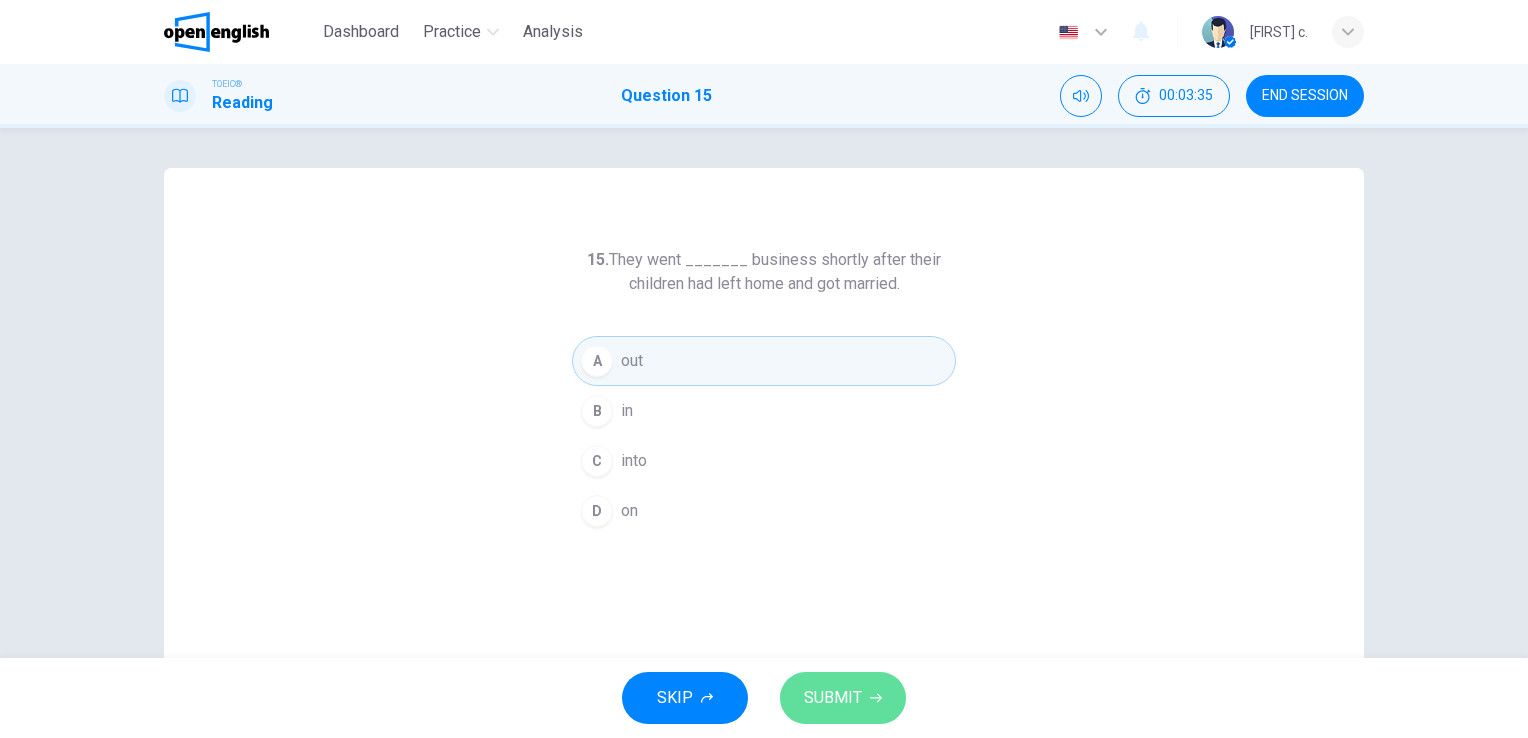 click on "SUBMIT" at bounding box center [833, 698] 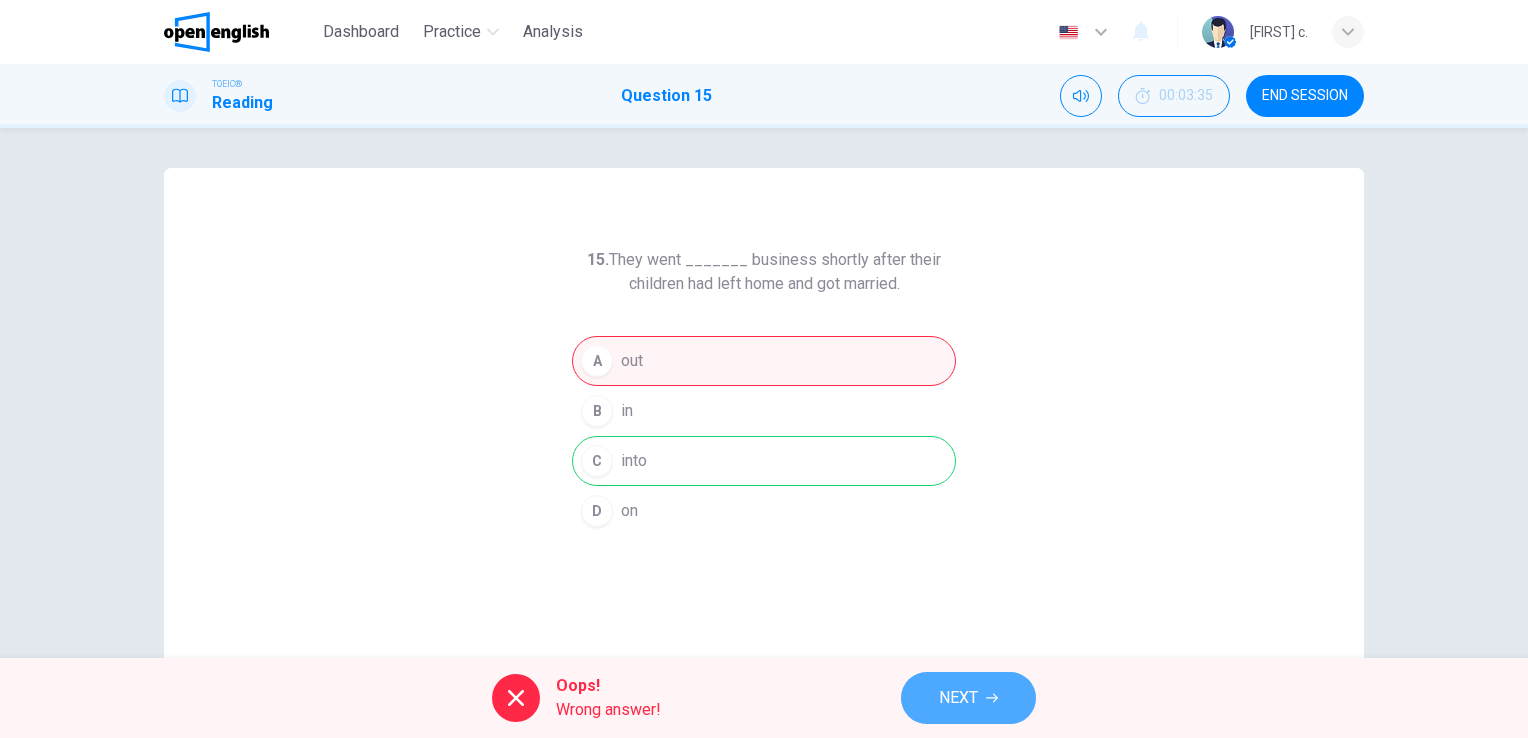 click on "NEXT" at bounding box center (958, 698) 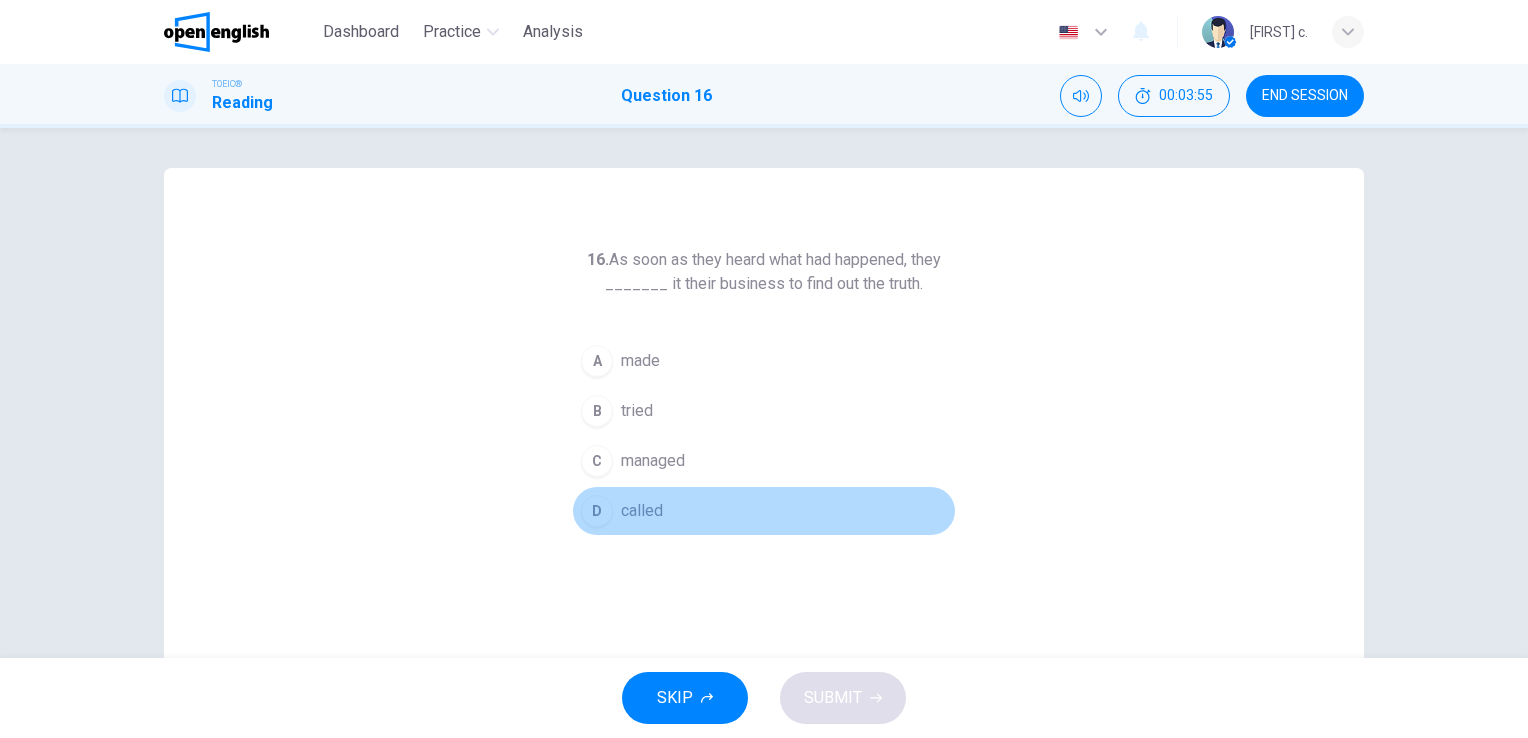 click on "D" at bounding box center (597, 511) 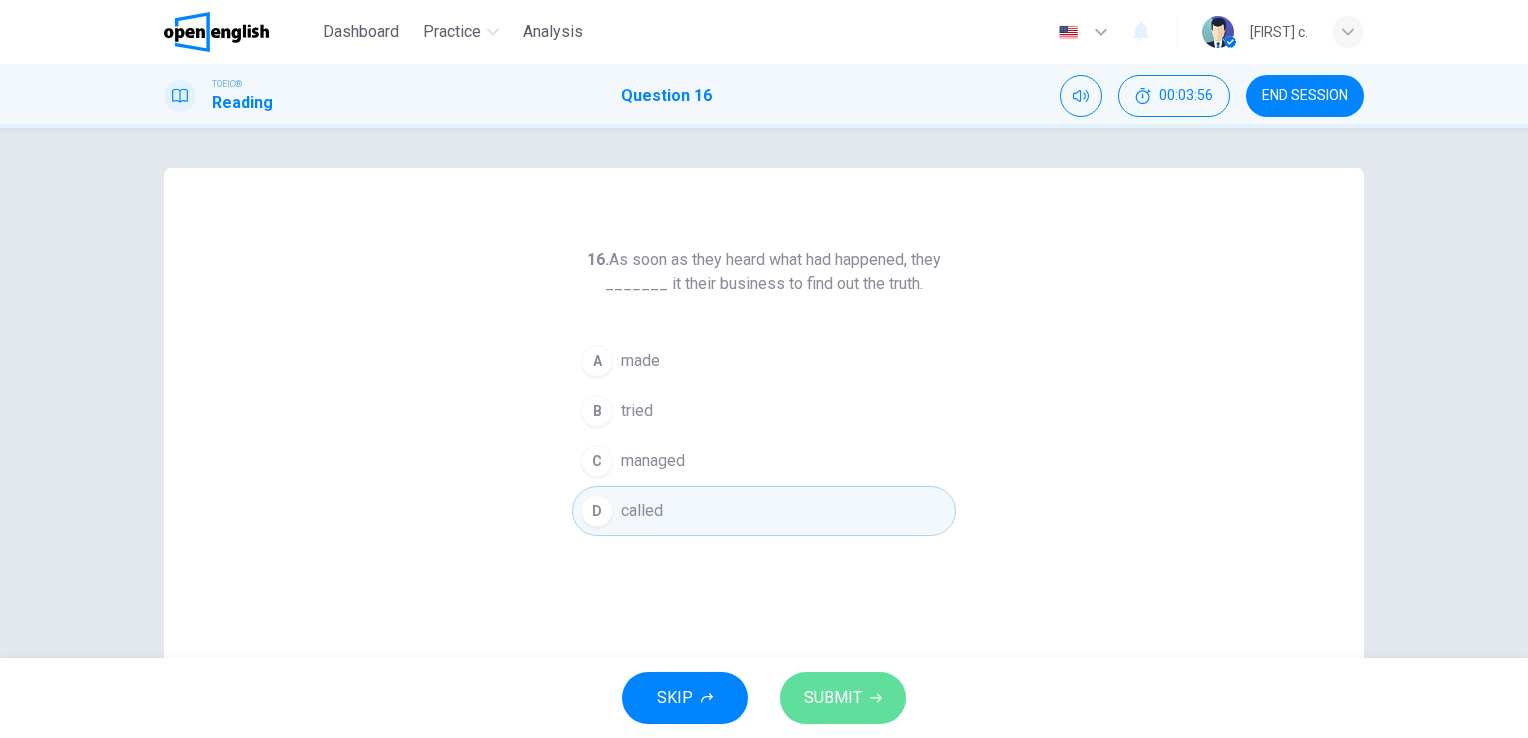 click on "SUBMIT" at bounding box center [833, 698] 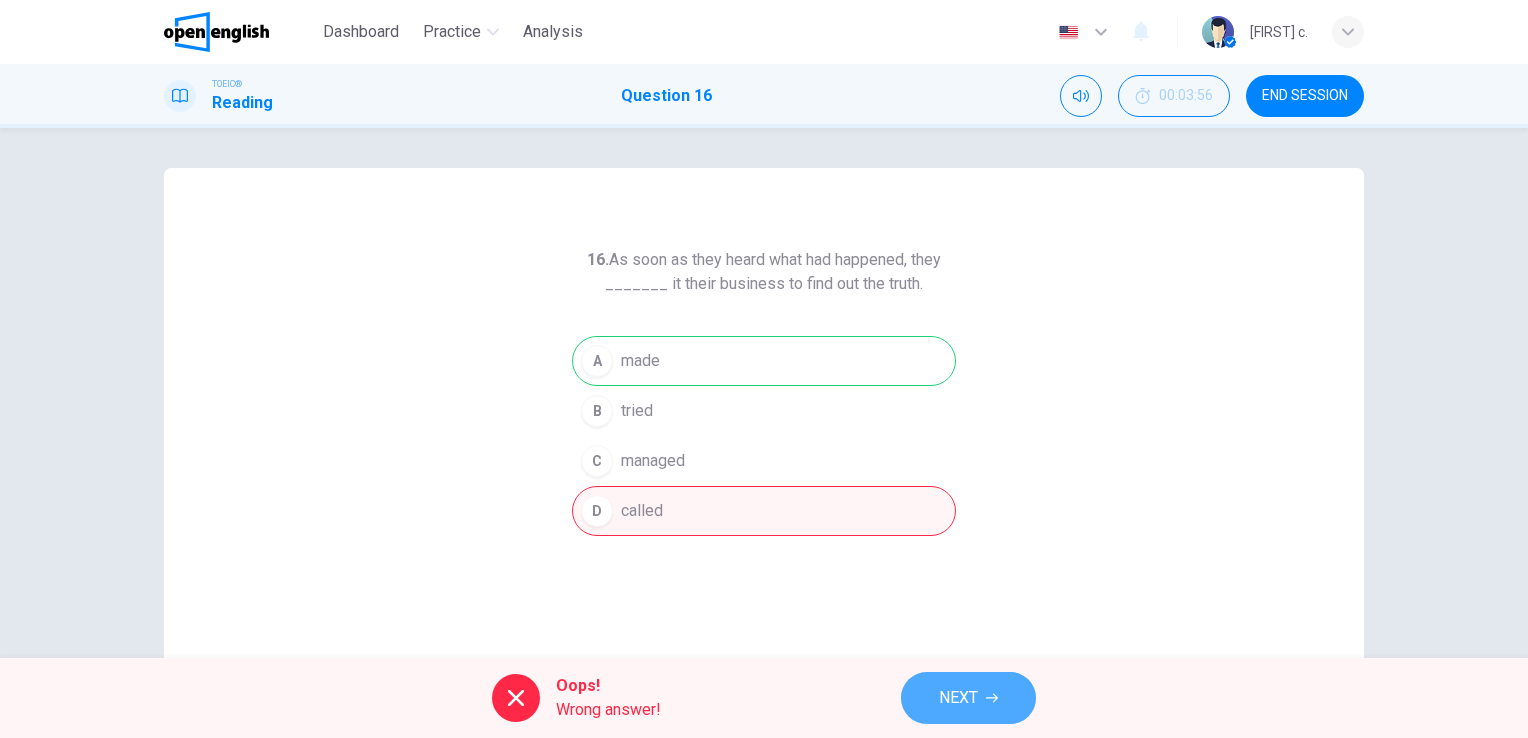 click on "NEXT" at bounding box center (968, 698) 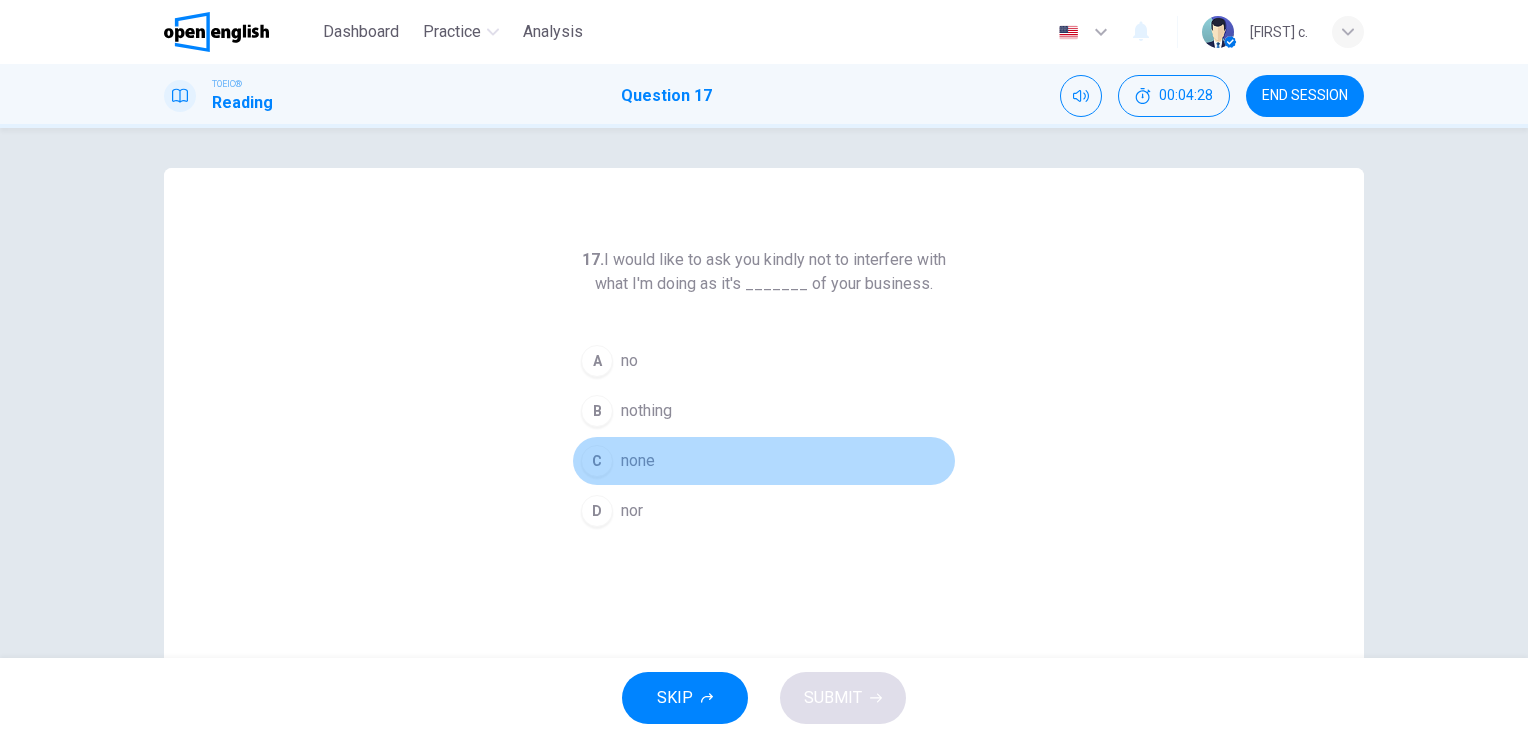 click on "none" at bounding box center (638, 461) 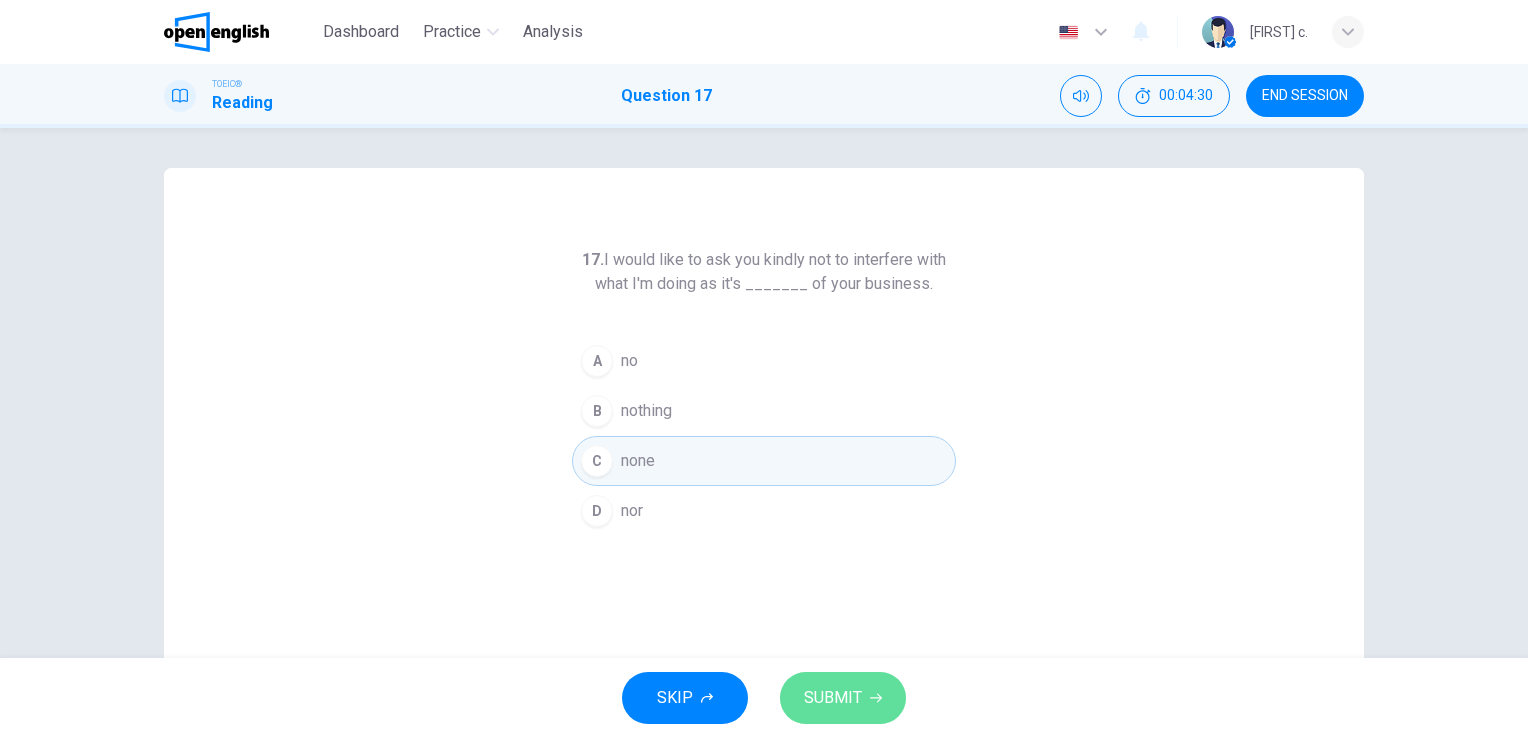 click on "SUBMIT" at bounding box center (833, 698) 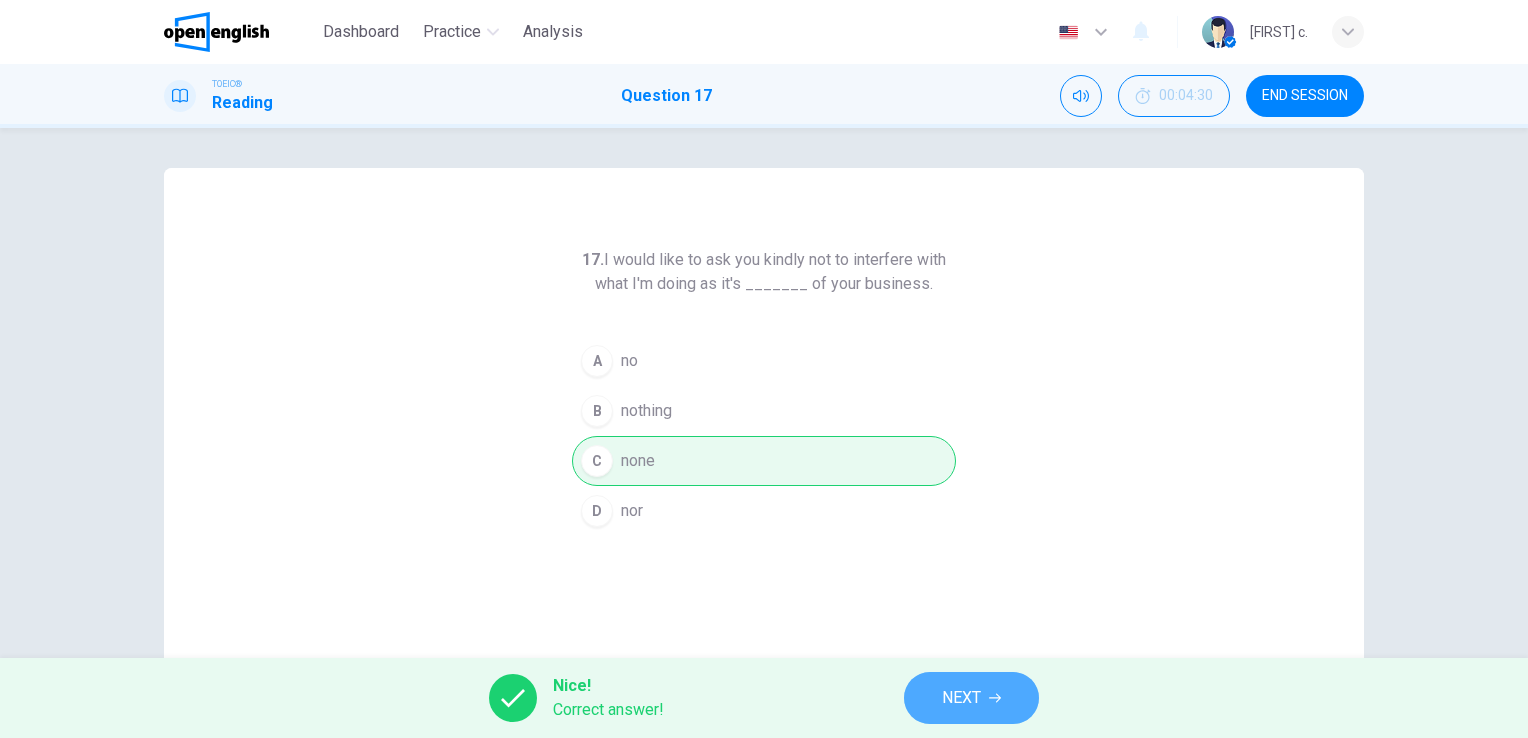 click on "NEXT" at bounding box center (961, 698) 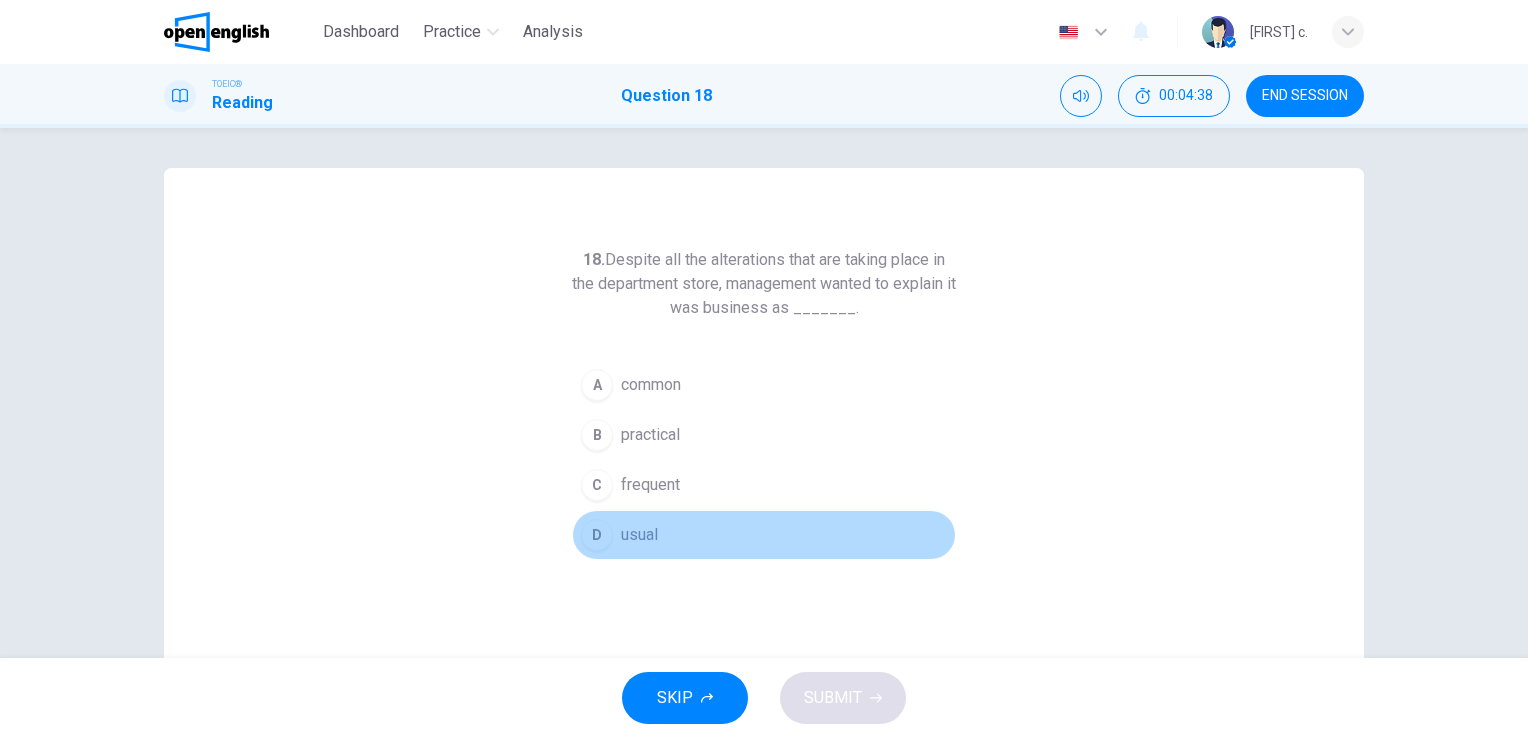 click on "D" at bounding box center [597, 535] 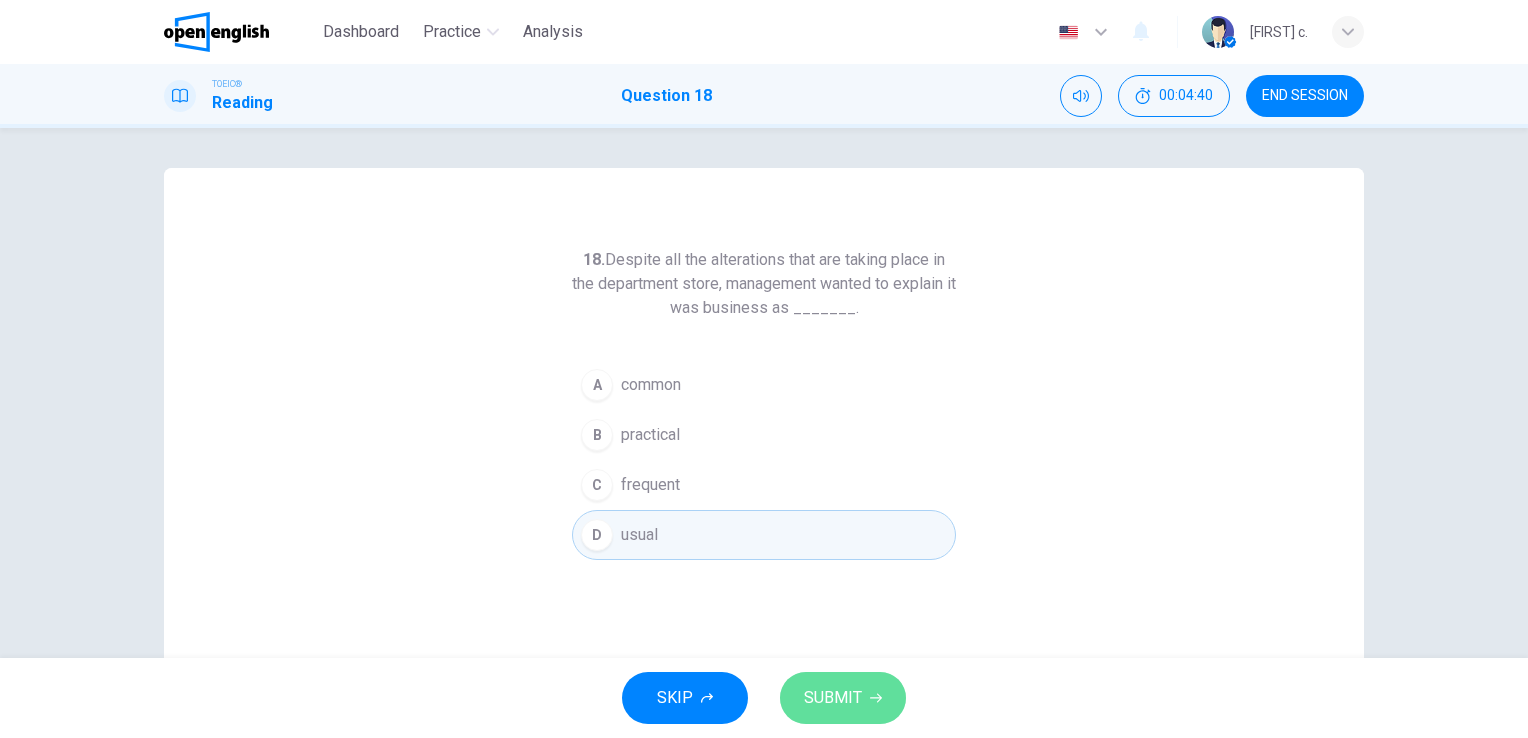 click on "SUBMIT" at bounding box center (833, 698) 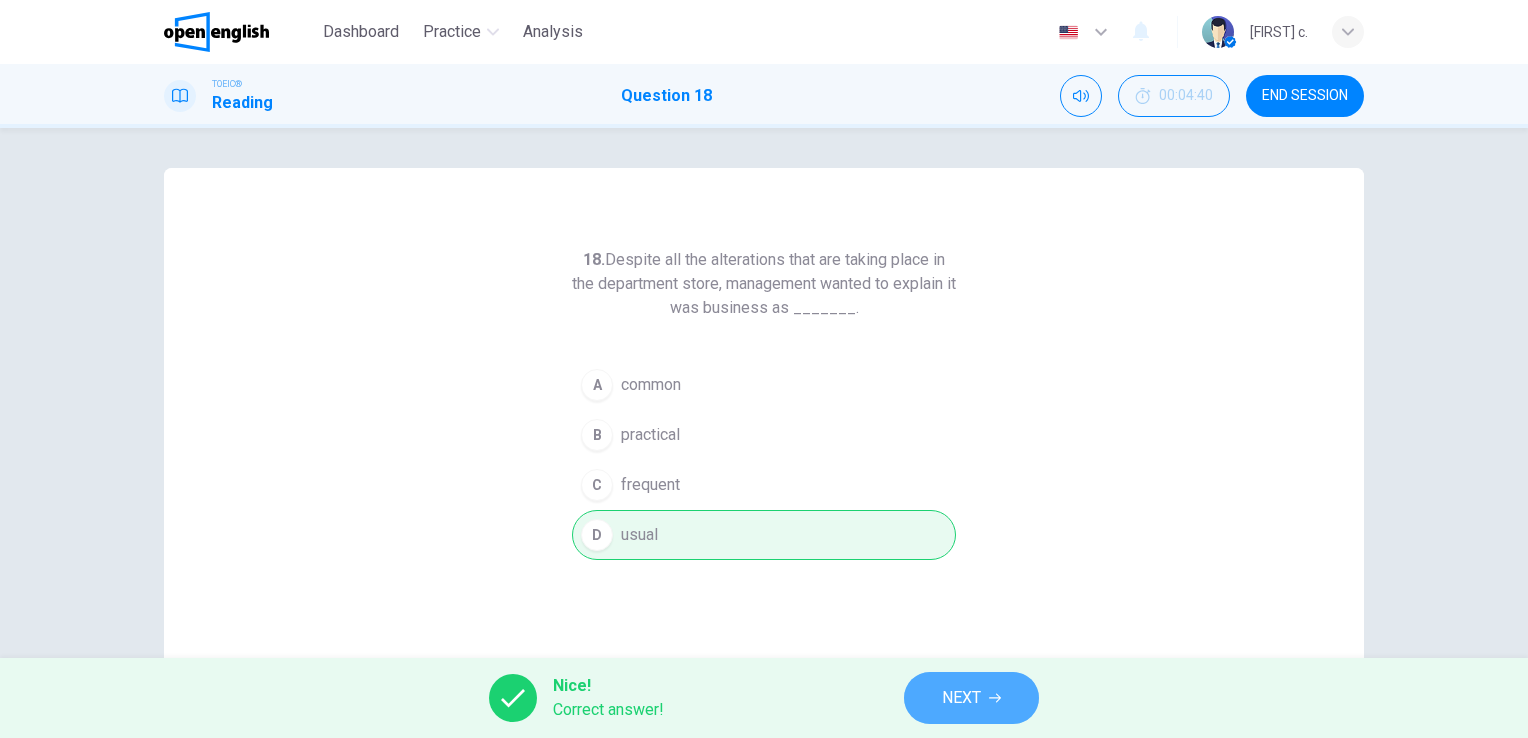 click on "NEXT" at bounding box center (961, 698) 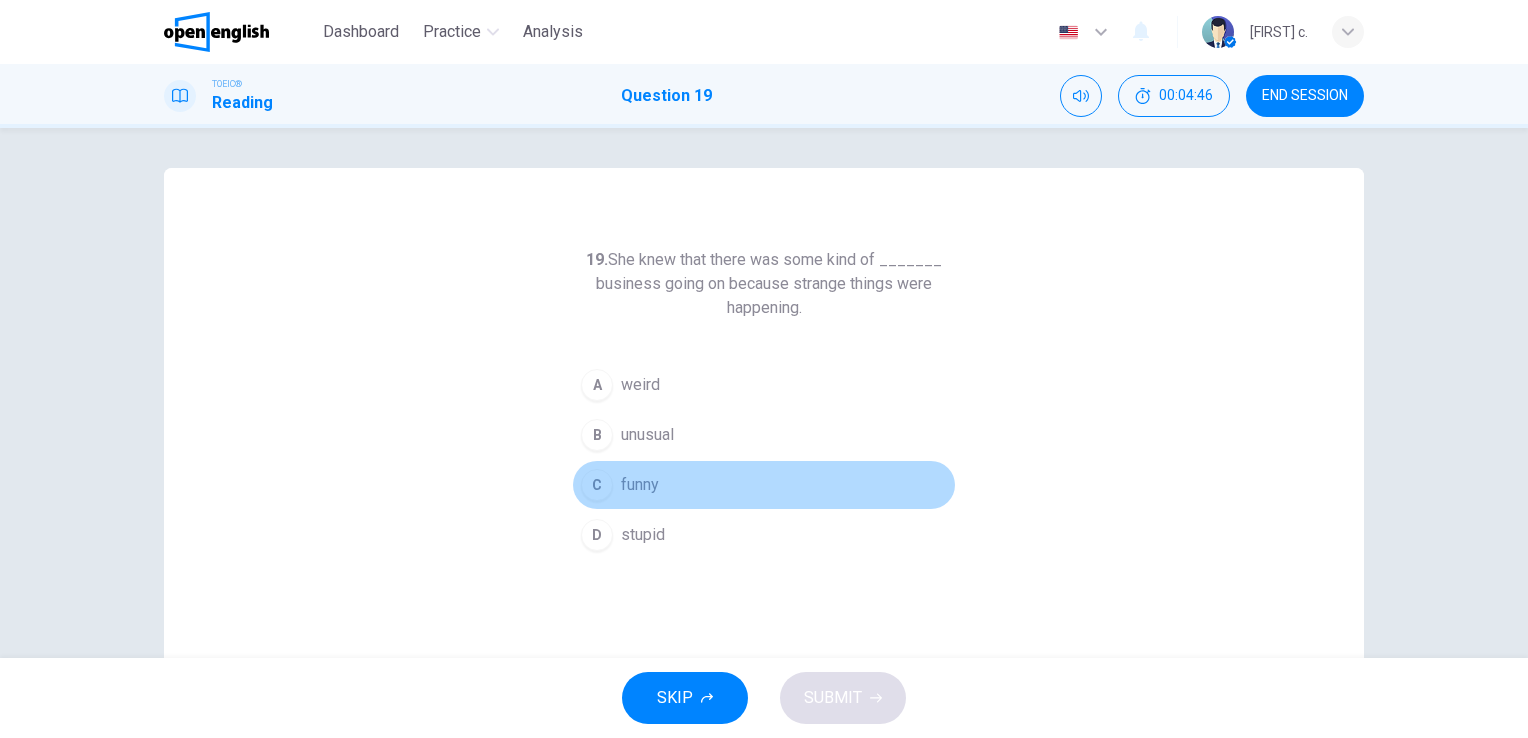 click on "C" at bounding box center [597, 485] 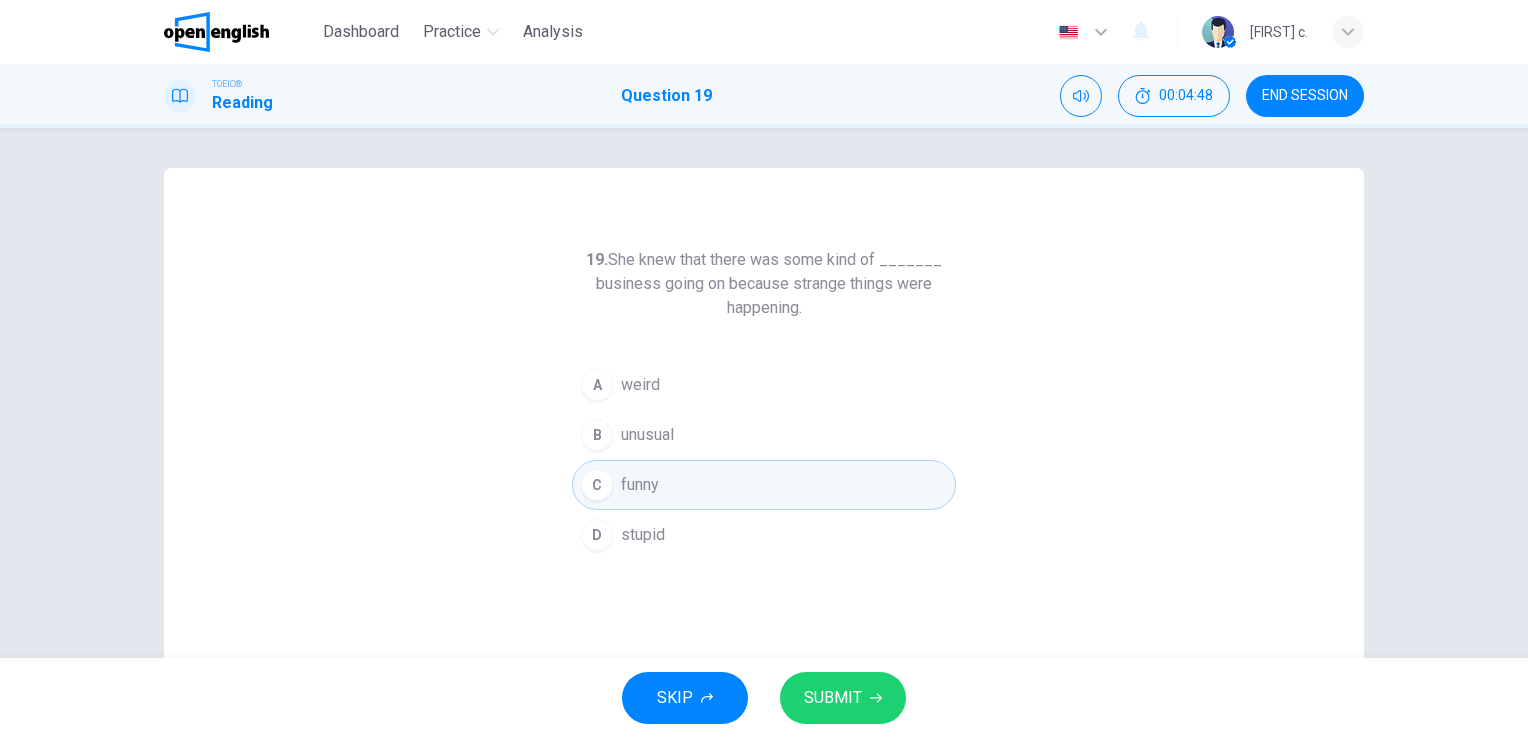 click on "SUBMIT" at bounding box center (833, 698) 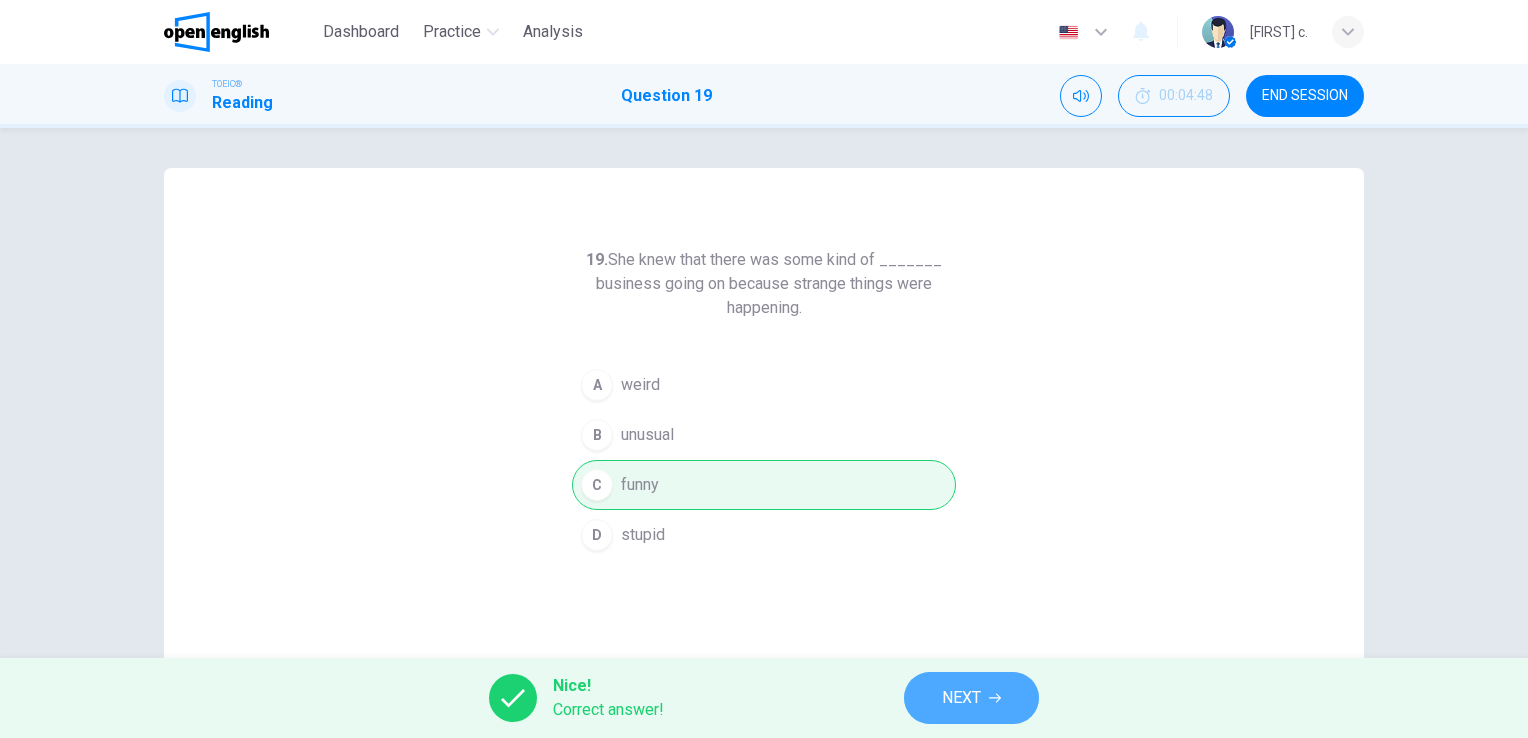 click on "NEXT" at bounding box center [961, 698] 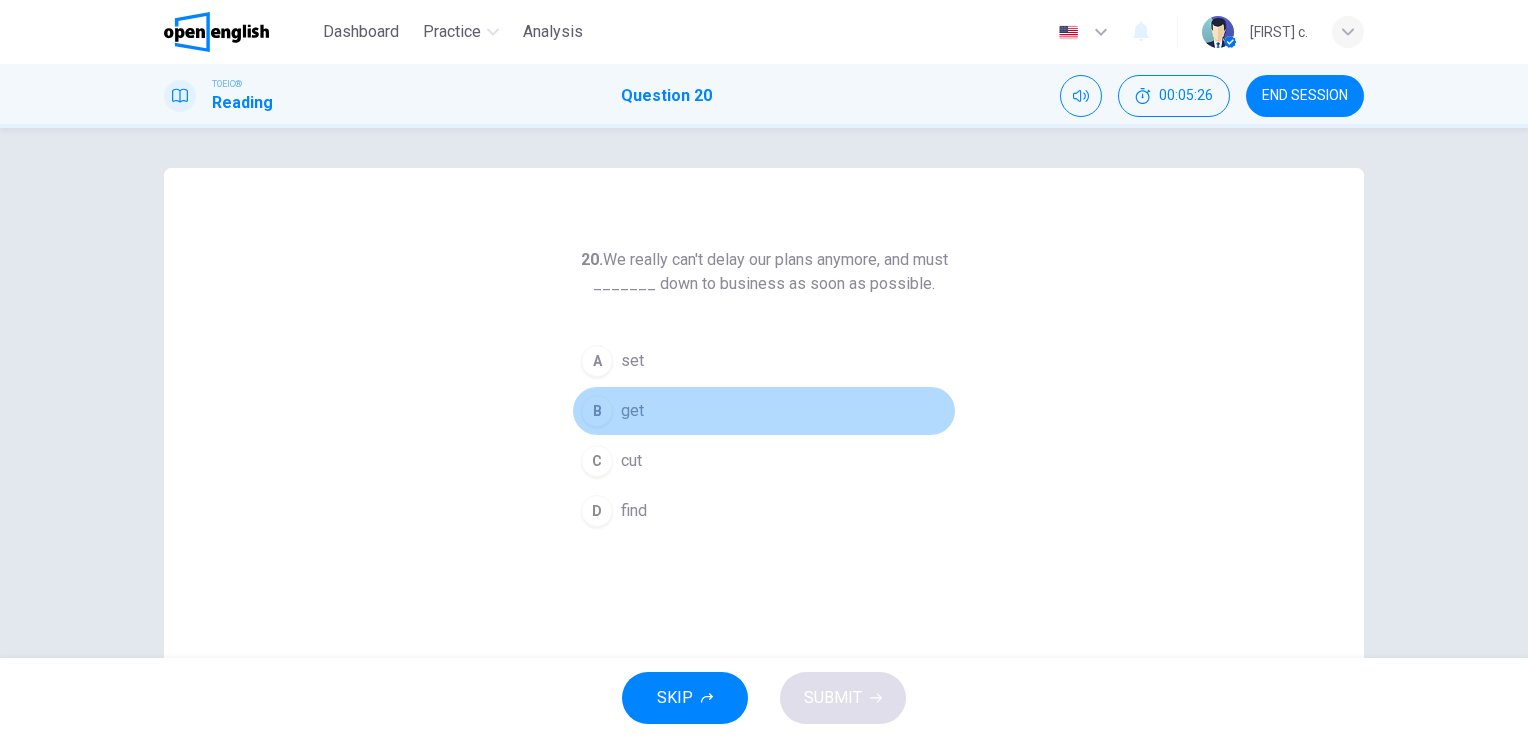 click on "B" at bounding box center [597, 411] 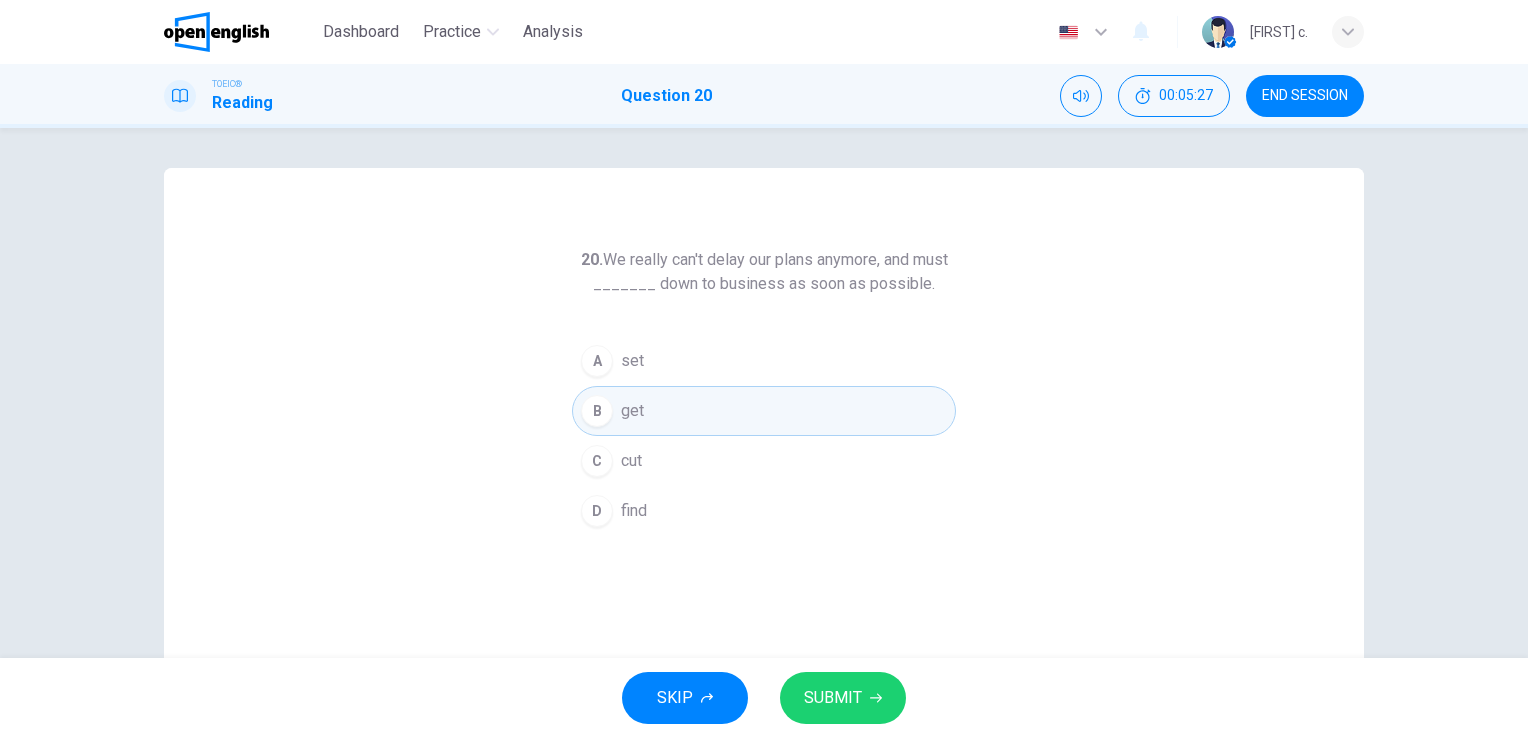 click on "SUBMIT" at bounding box center (833, 698) 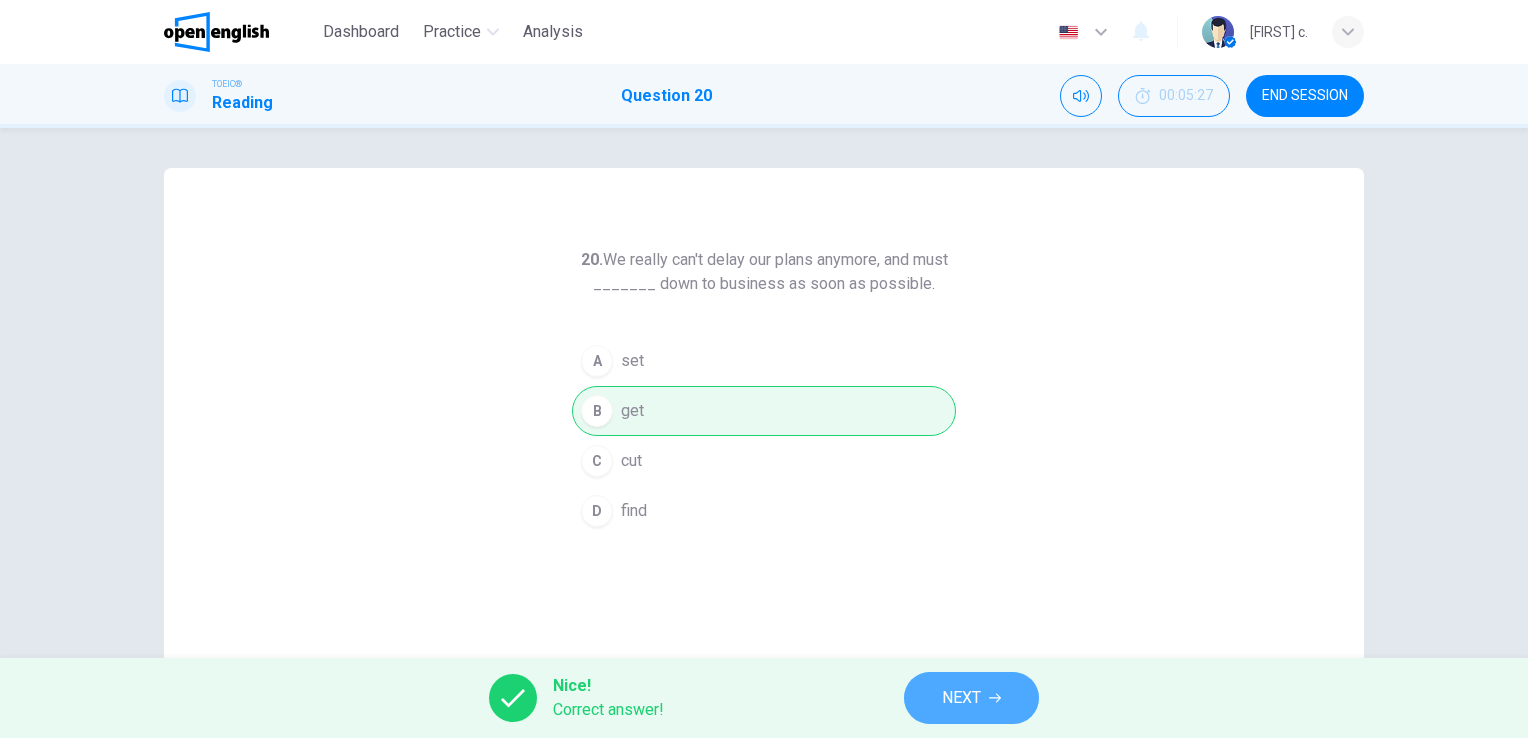 click on "NEXT" at bounding box center [961, 698] 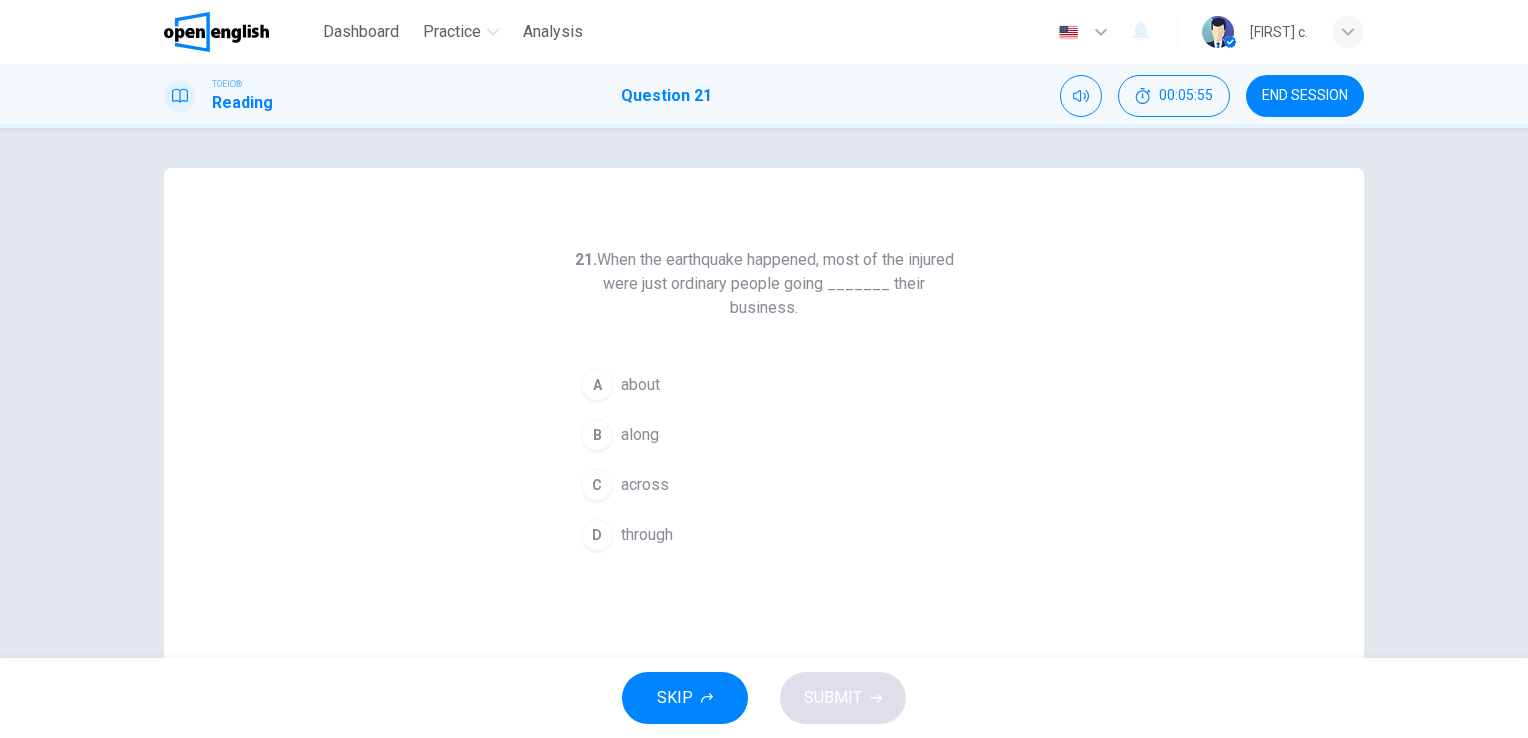 click on "A" at bounding box center [597, 385] 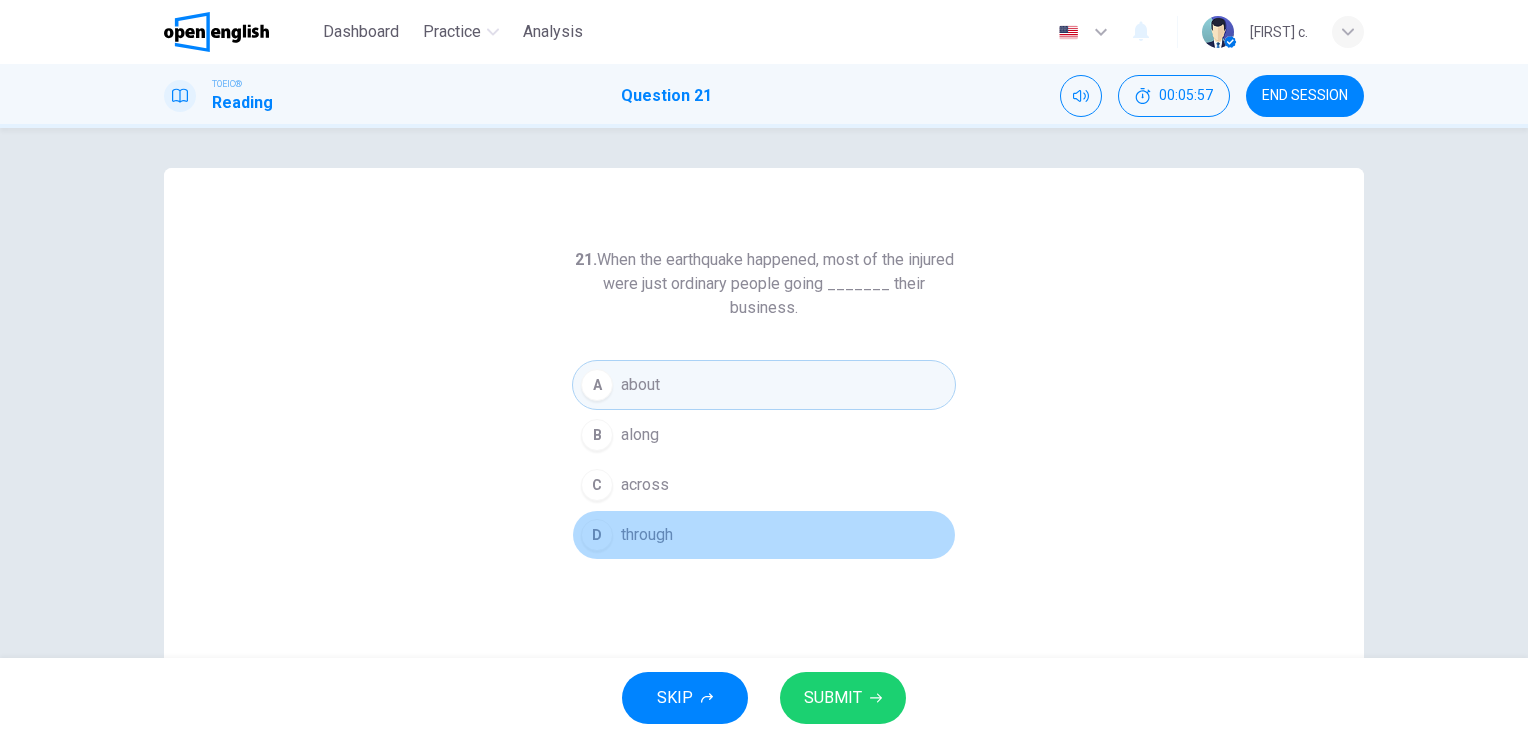 click on "D" at bounding box center [597, 535] 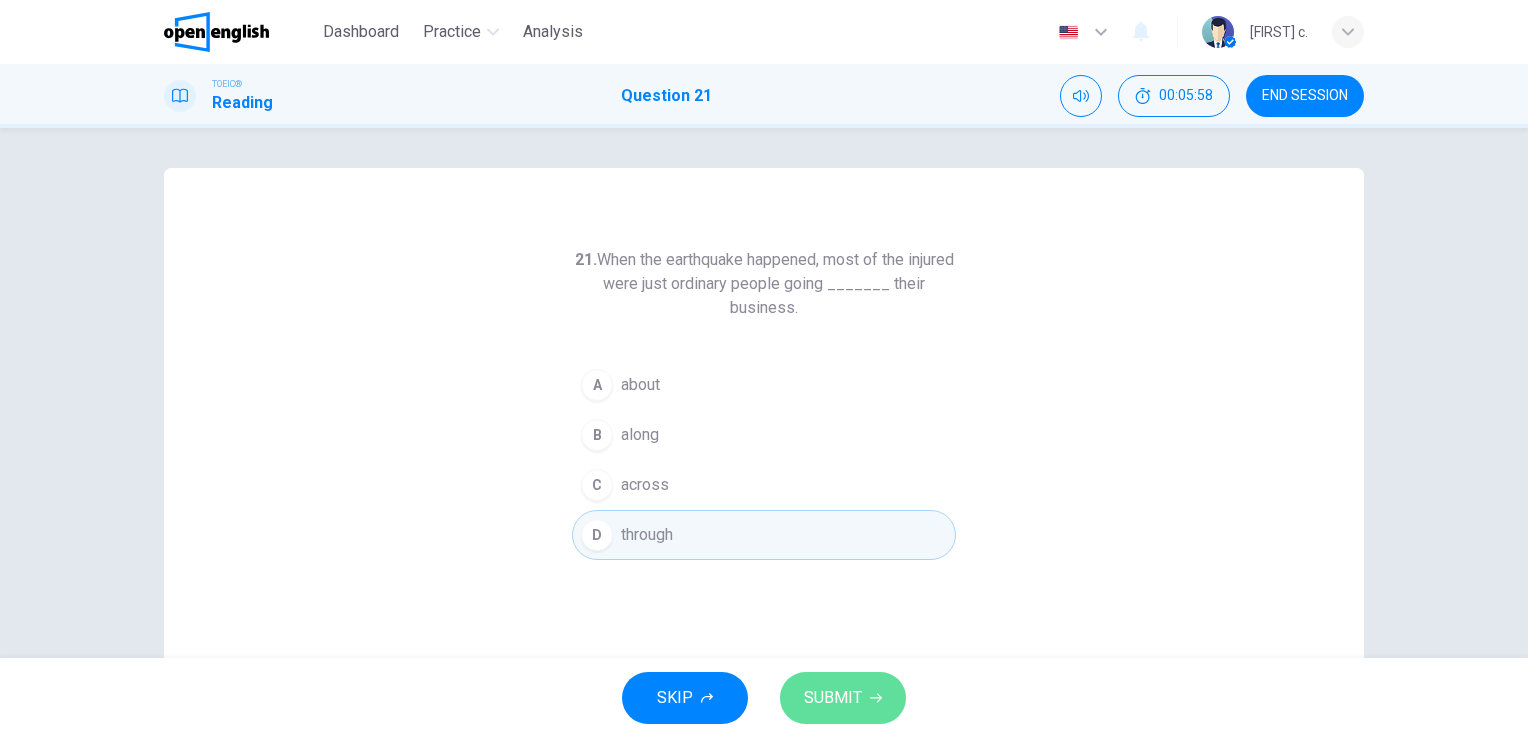 click on "SUBMIT" at bounding box center (833, 698) 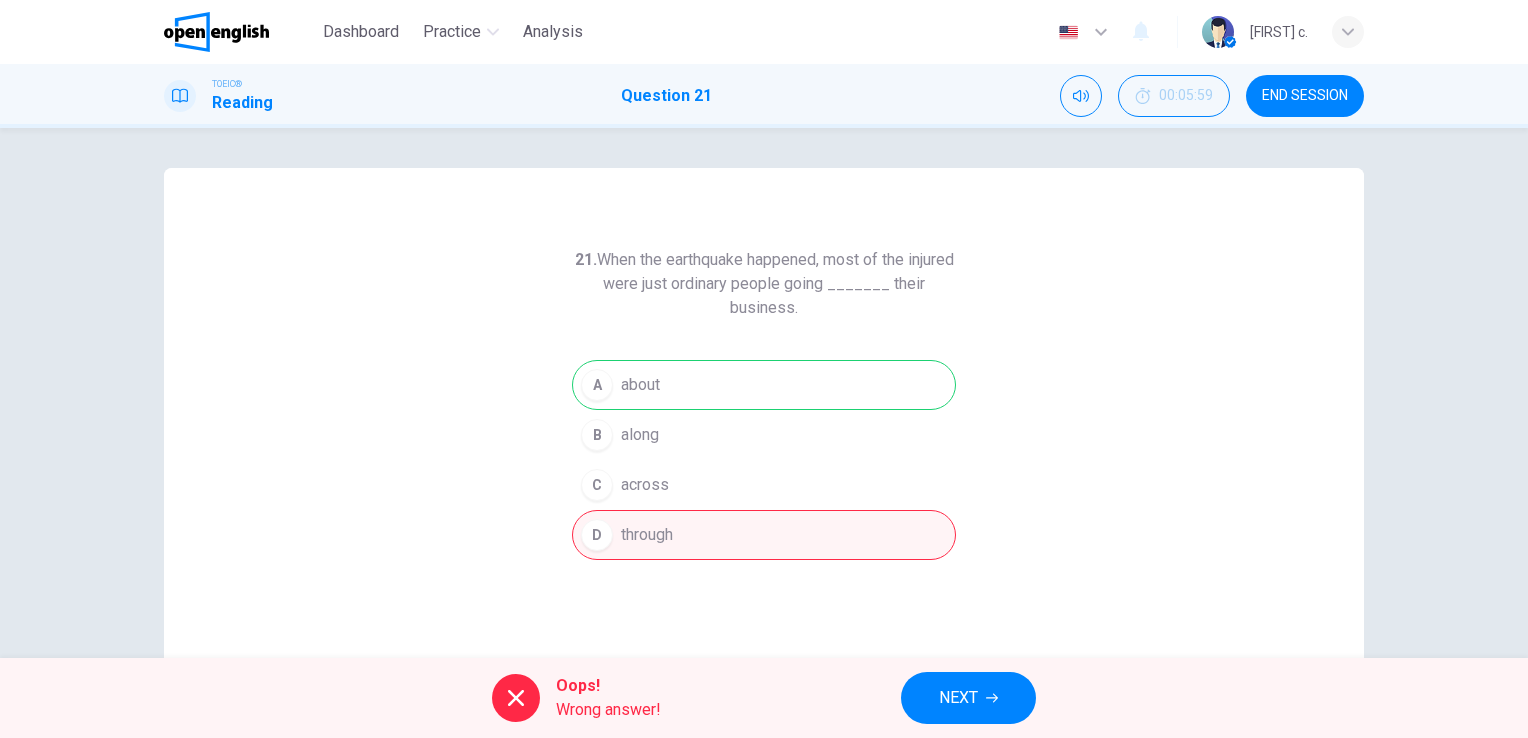 click on "Oops! Wrong answer! NEXT" at bounding box center [764, 698] 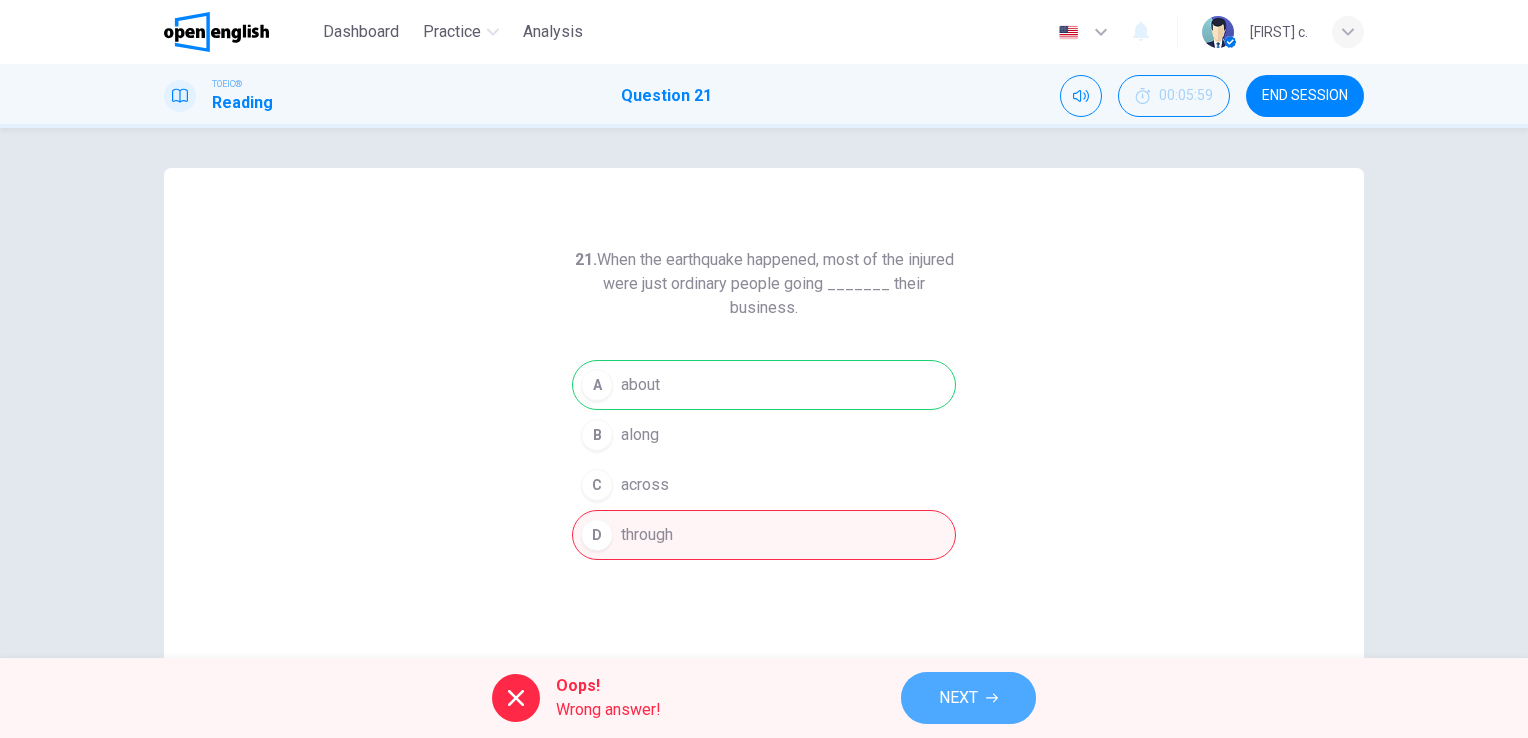 click on "NEXT" at bounding box center (958, 698) 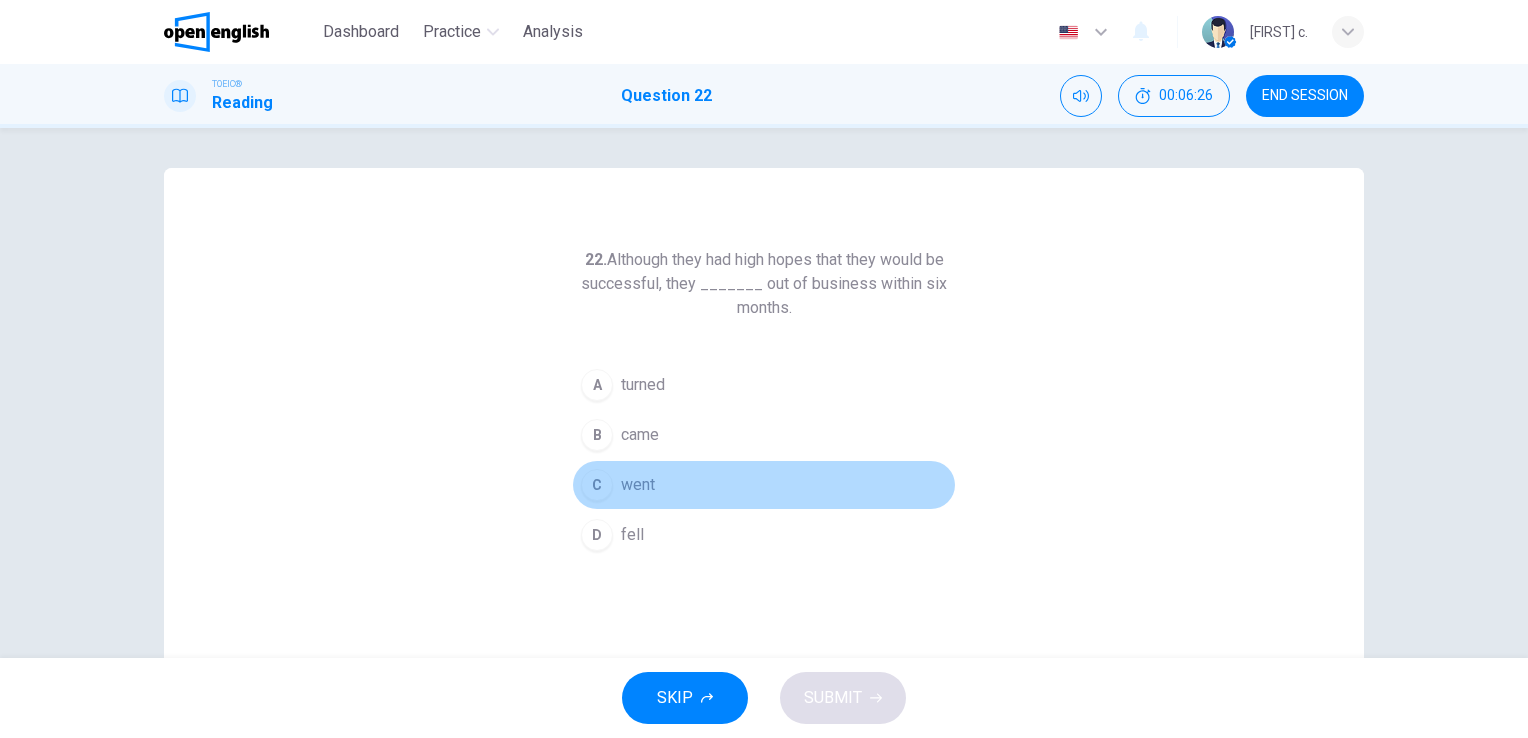 click on "C" at bounding box center (597, 485) 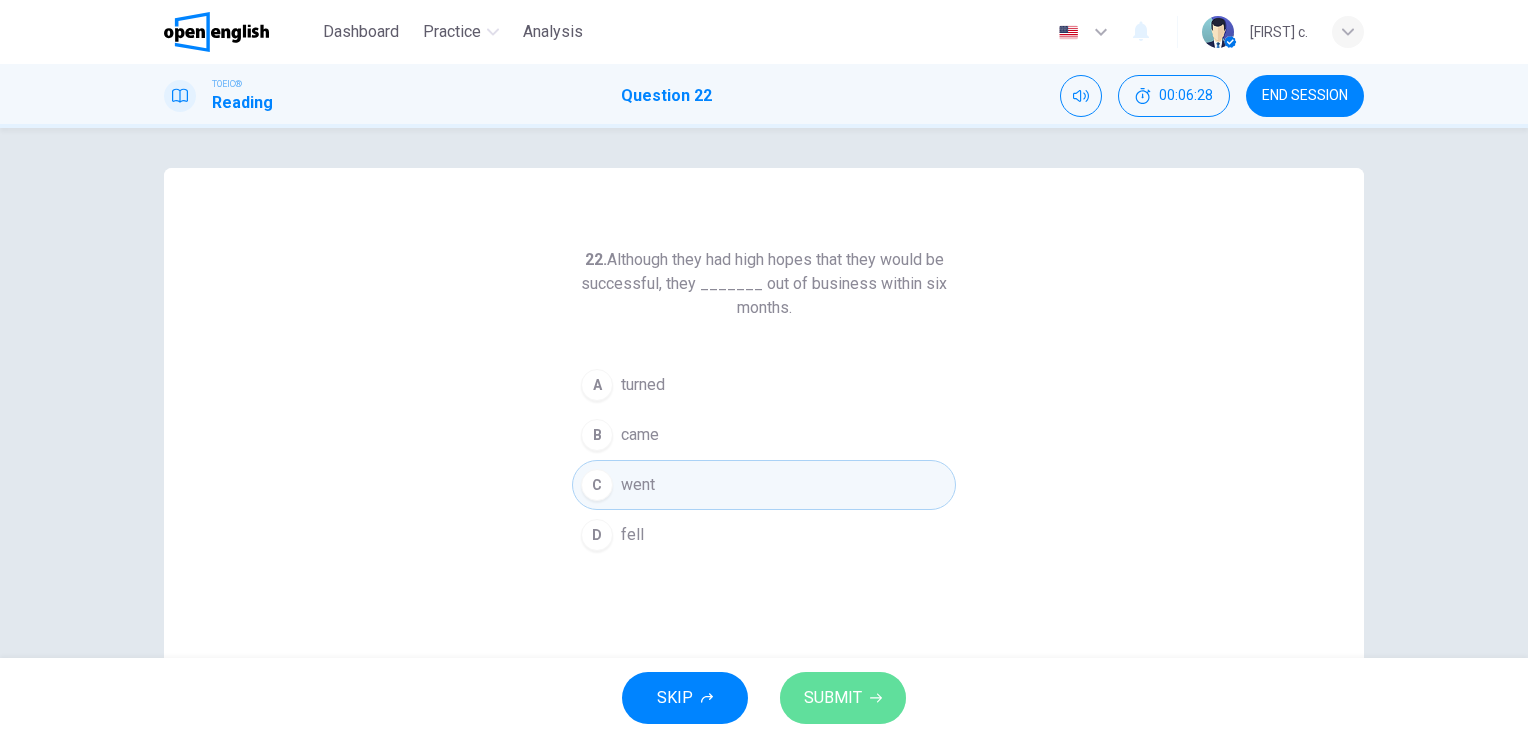 click on "SUBMIT" at bounding box center [833, 698] 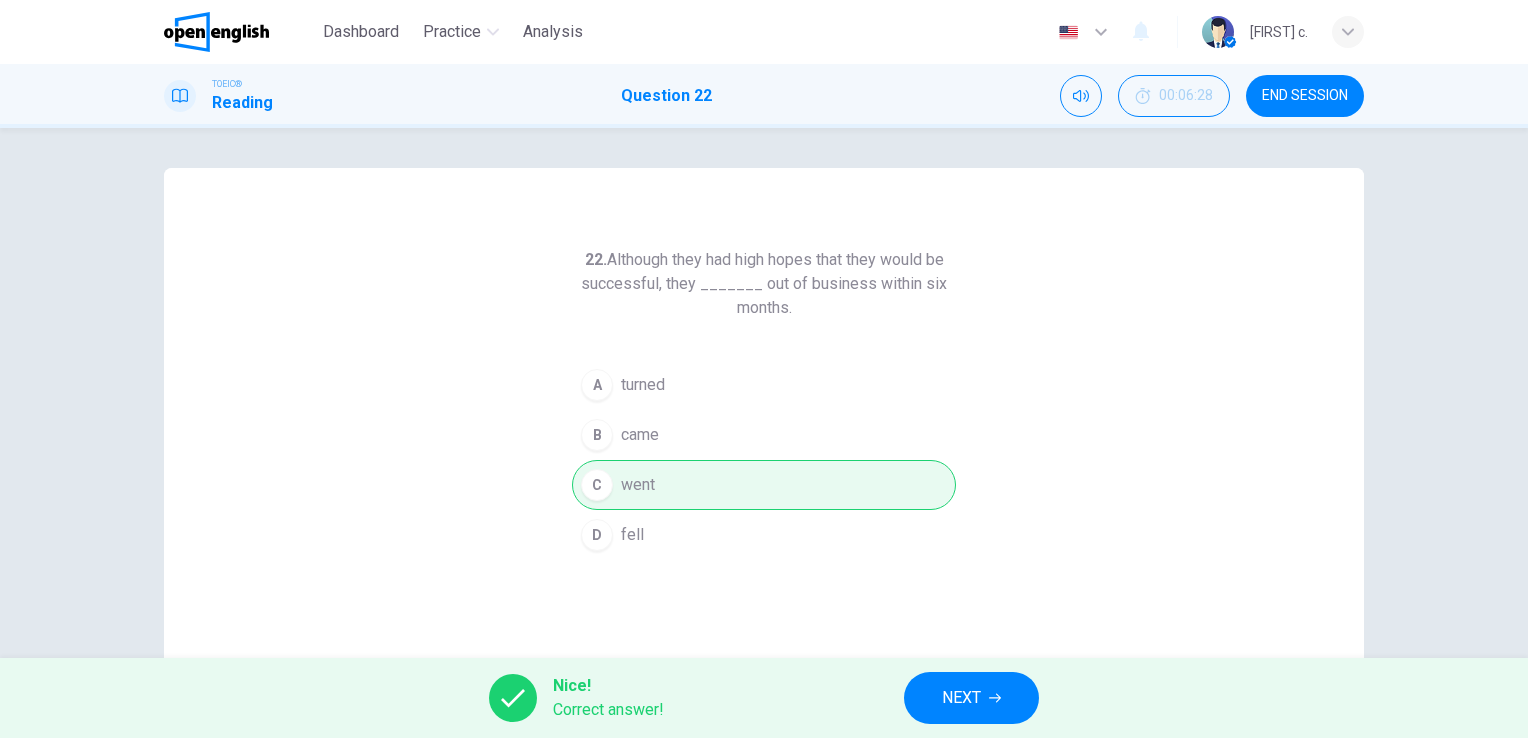 click on "NEXT" at bounding box center (961, 698) 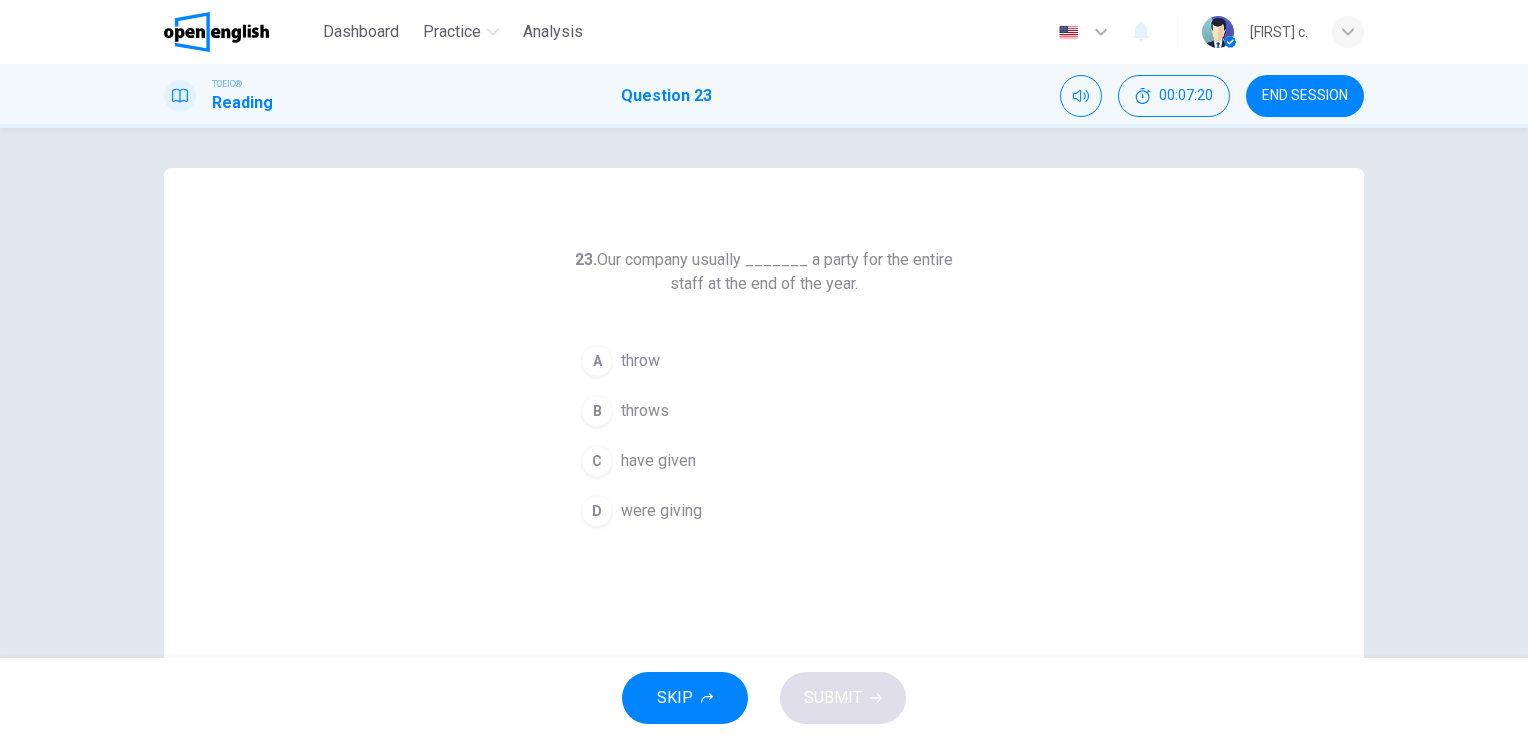 click on "C" at bounding box center (597, 461) 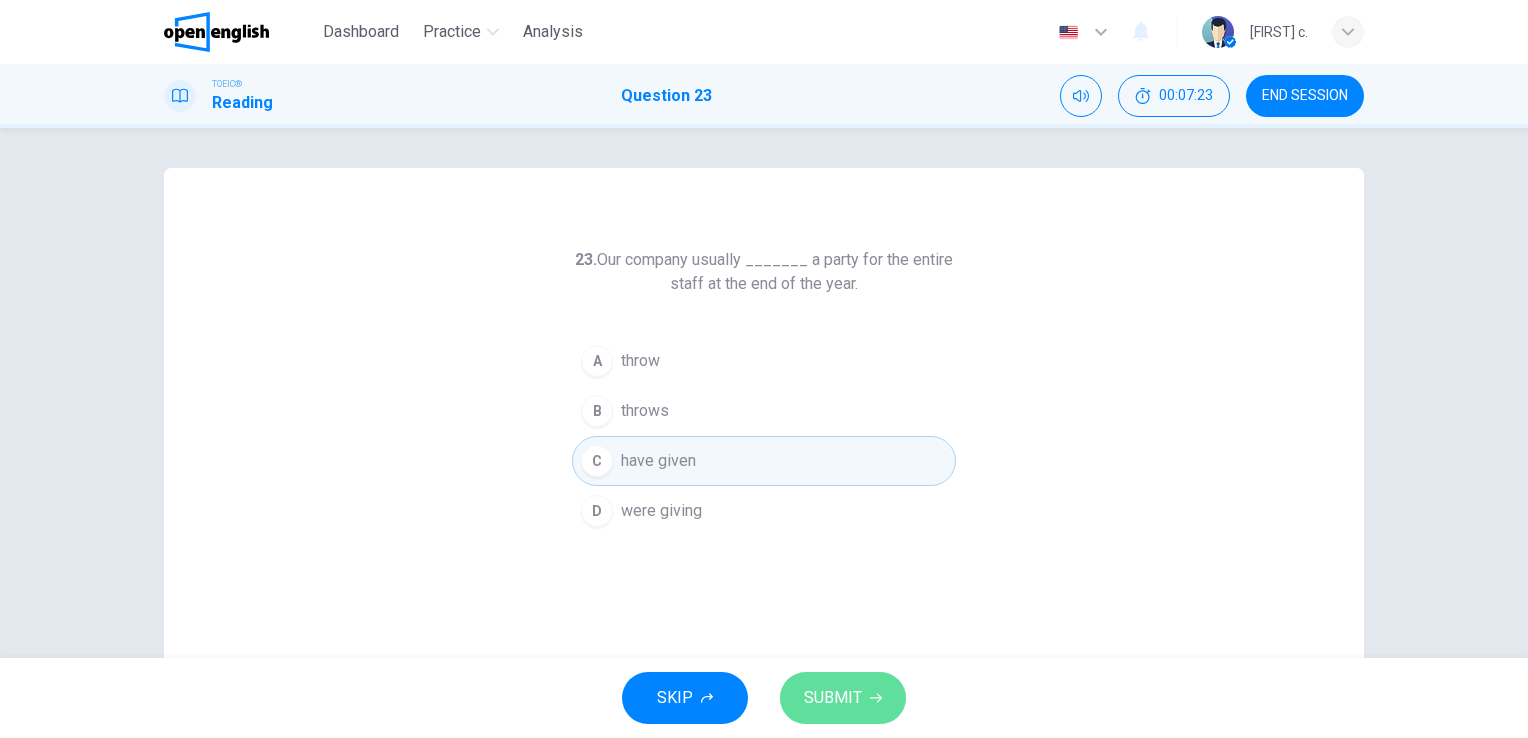 click on "SUBMIT" at bounding box center (833, 698) 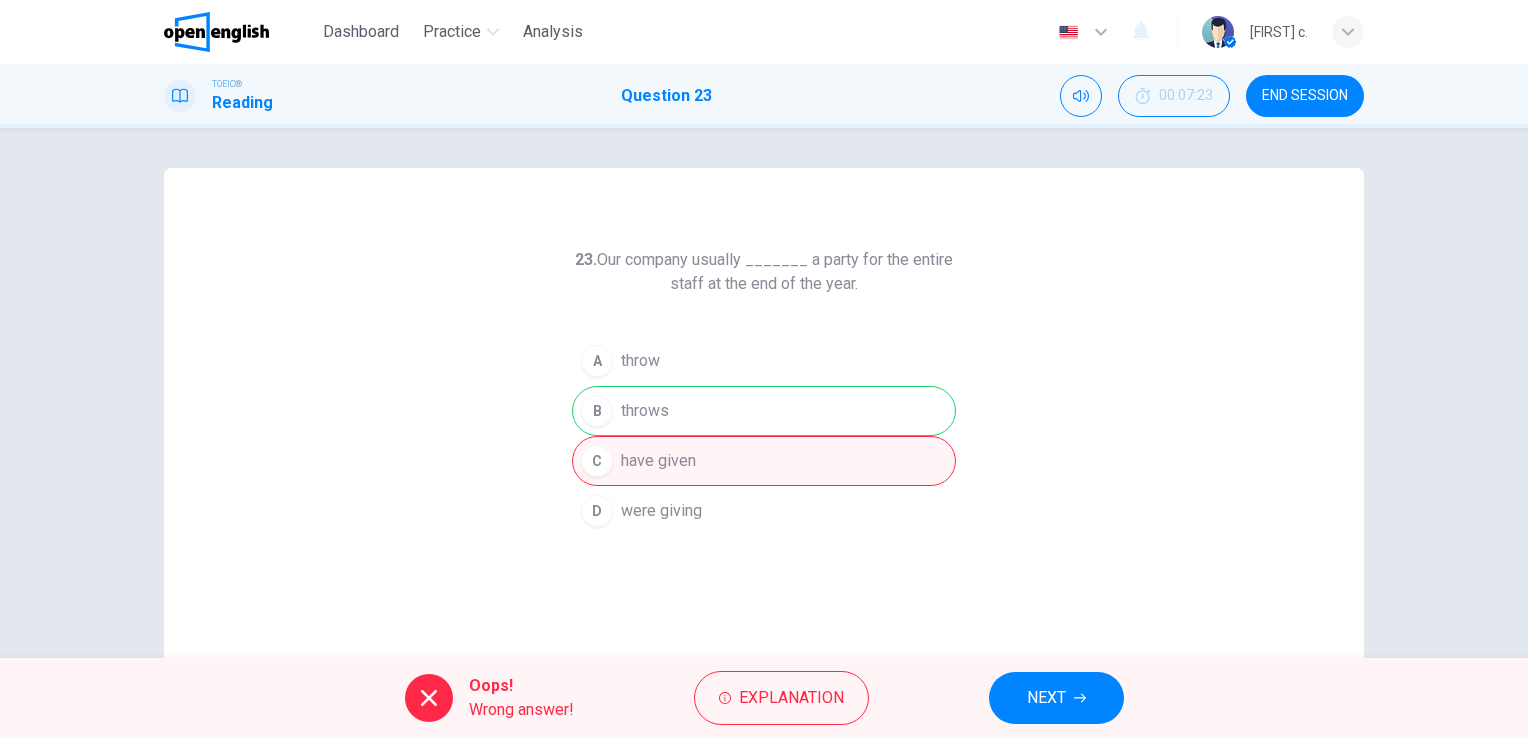 click on "NEXT" at bounding box center (1056, 698) 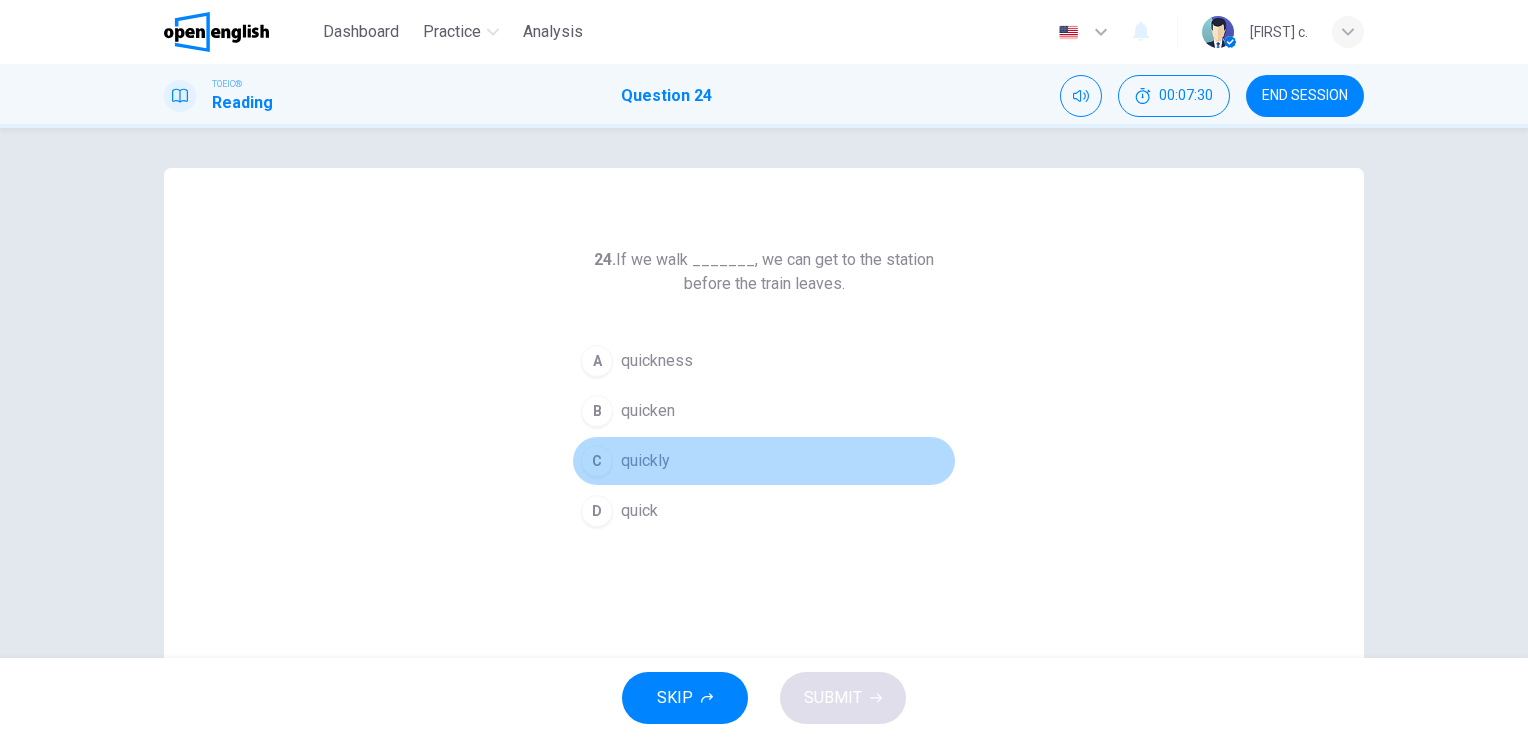 click on "C" at bounding box center [597, 461] 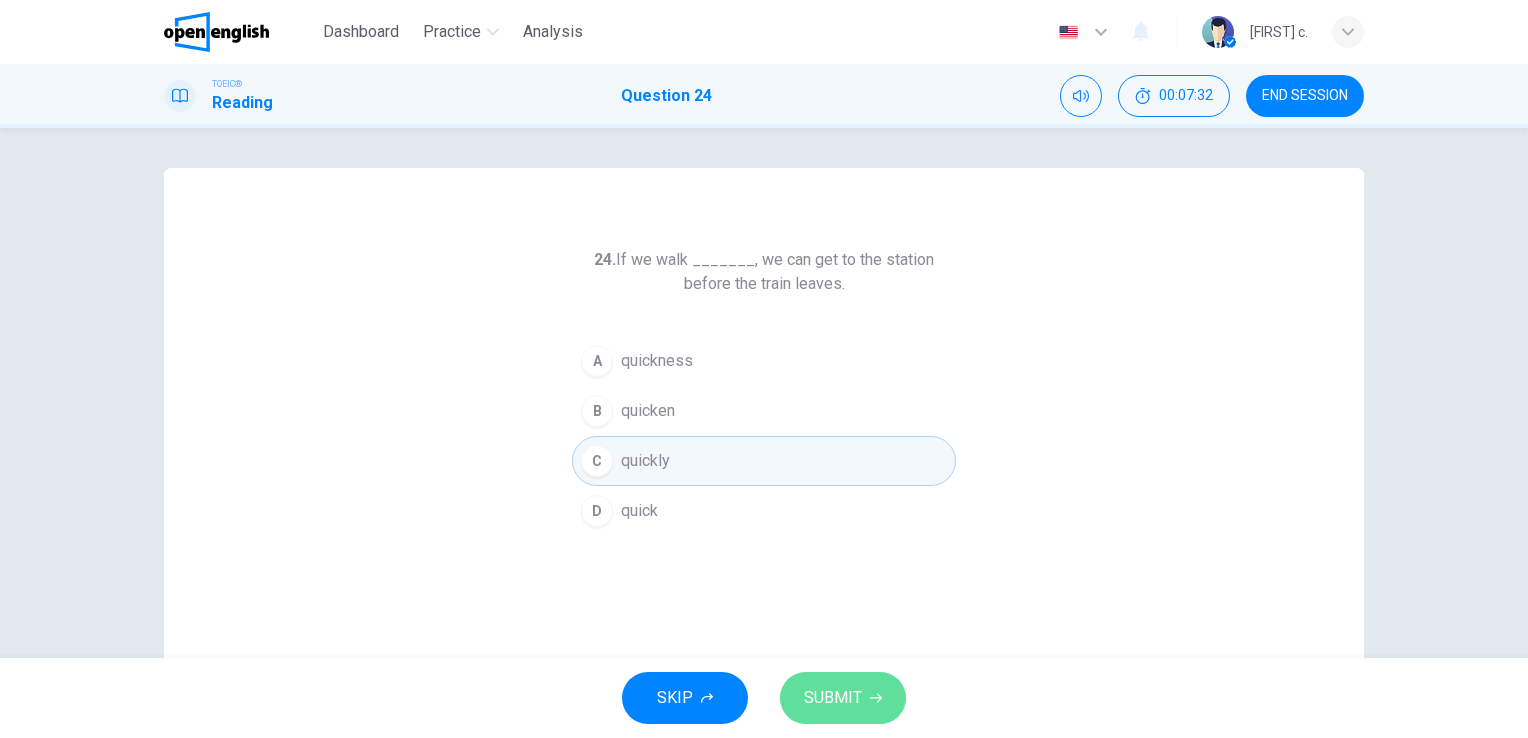 click on "SUBMIT" at bounding box center [833, 698] 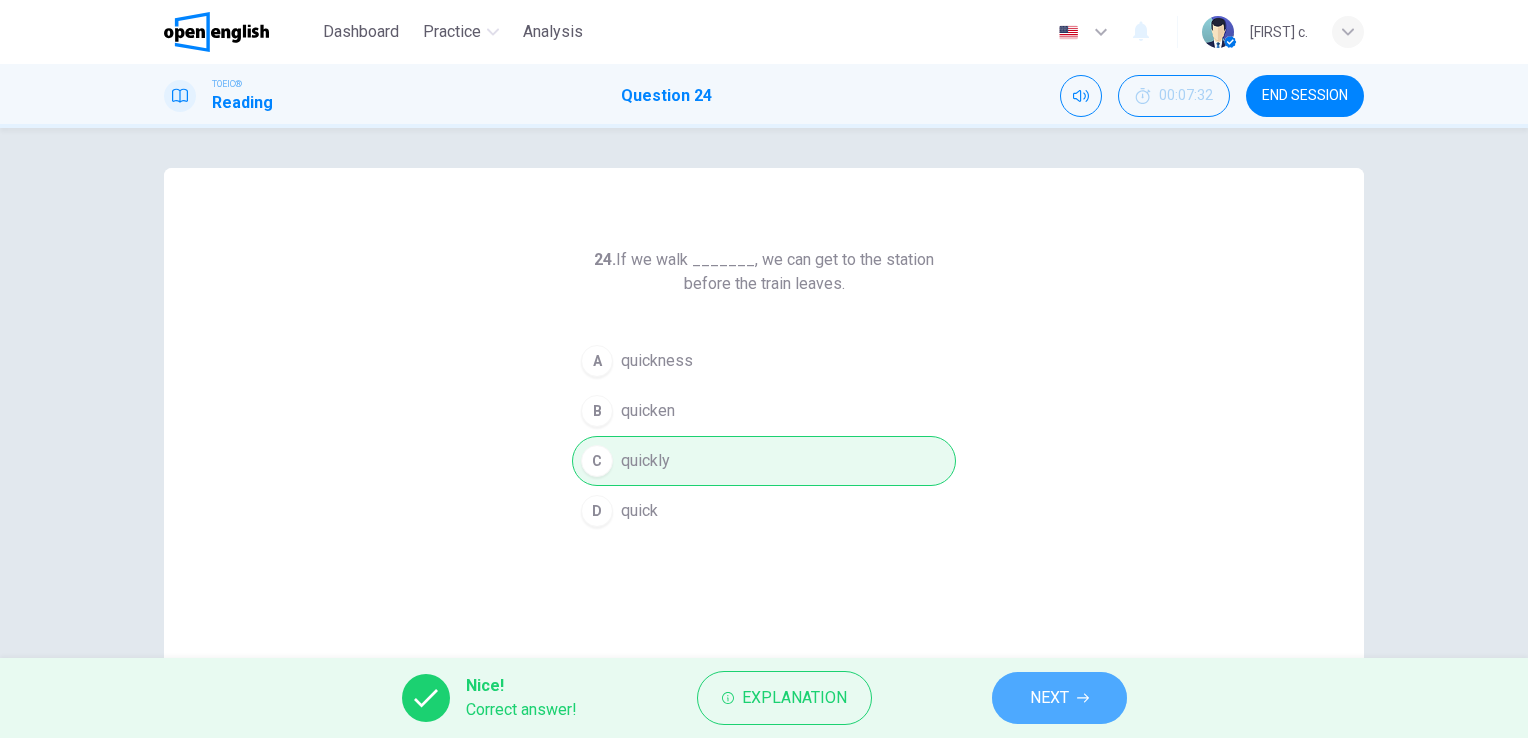click on "NEXT" at bounding box center [1049, 698] 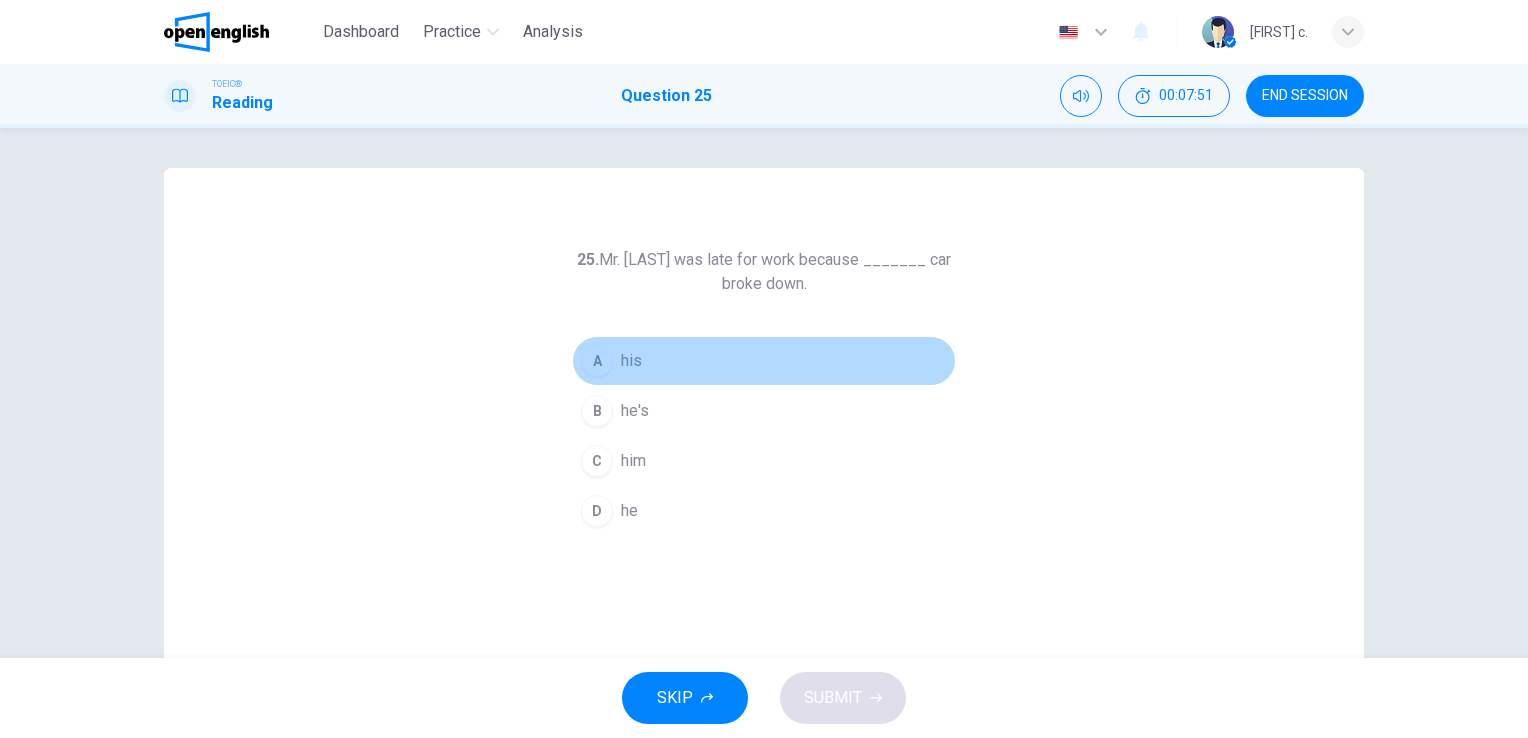 click on "A" at bounding box center (597, 361) 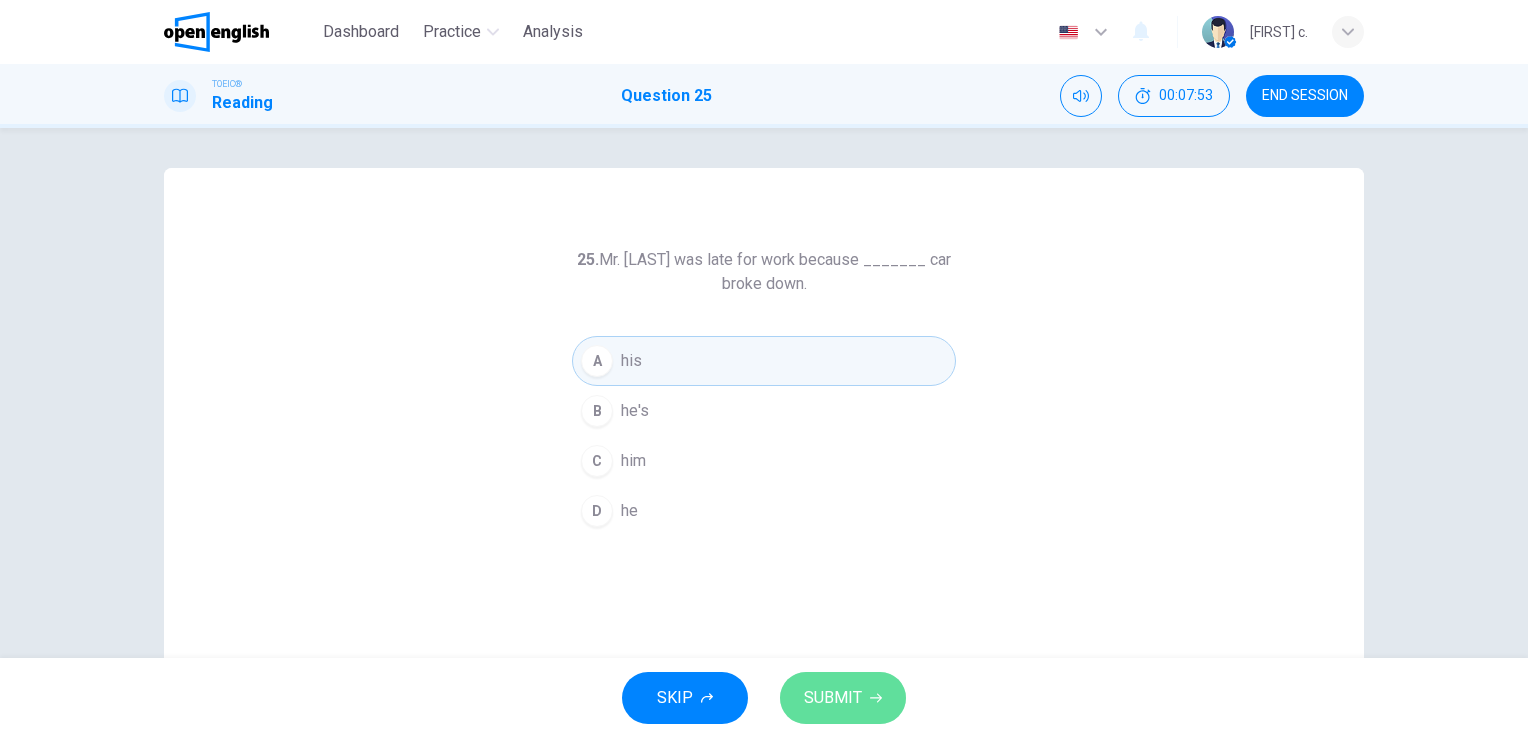 click on "SUBMIT" at bounding box center [833, 698] 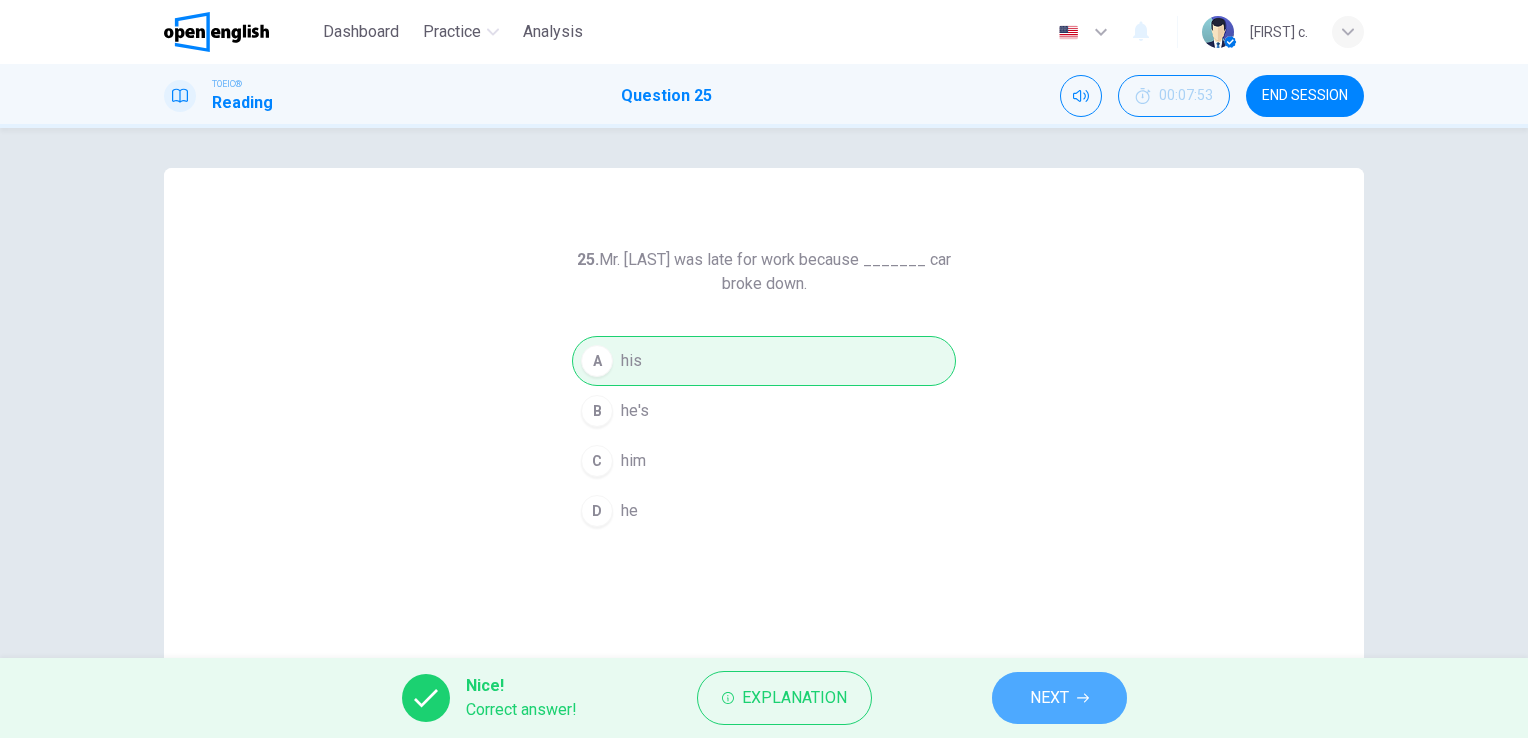 click on "NEXT" at bounding box center [1049, 698] 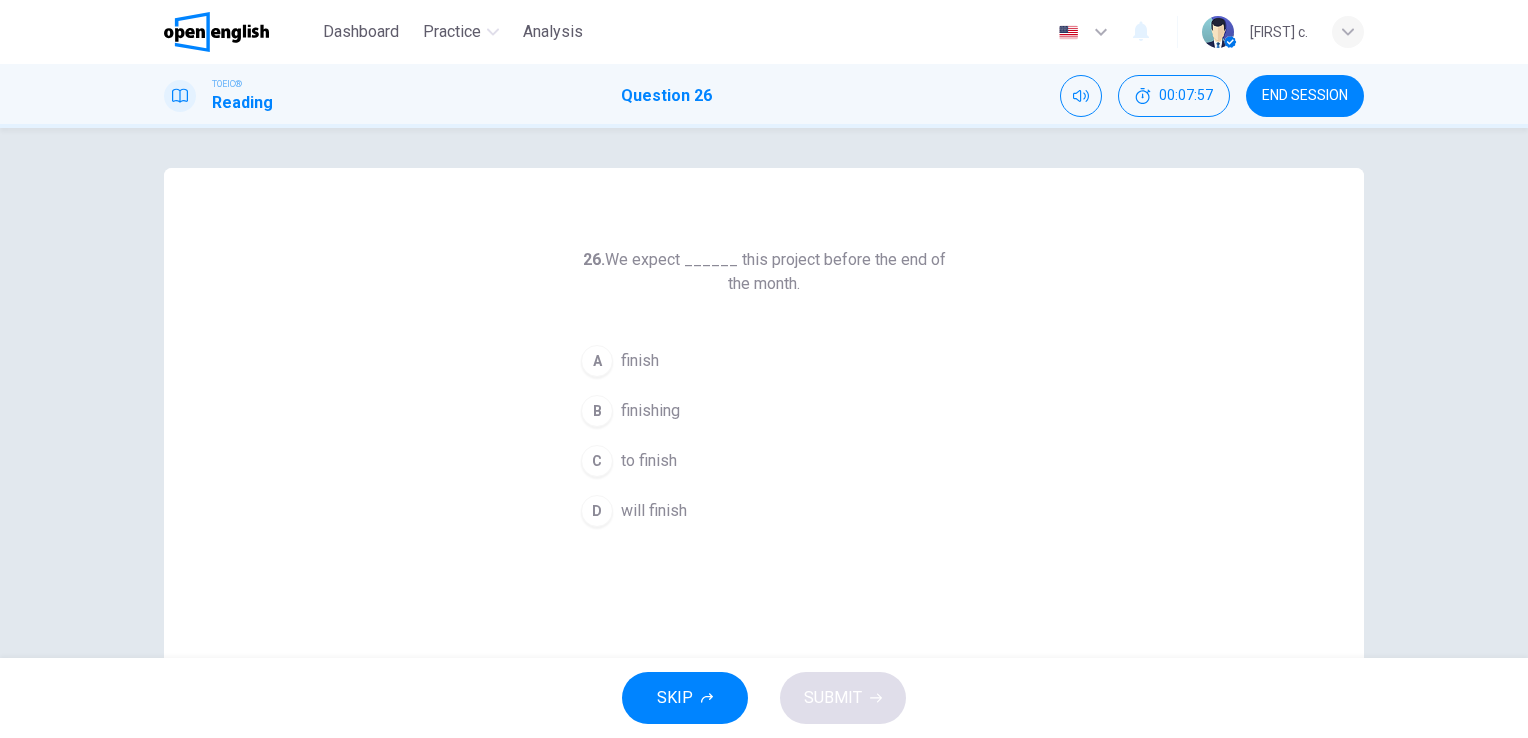 click on "SKIP SUBMIT" at bounding box center [764, 698] 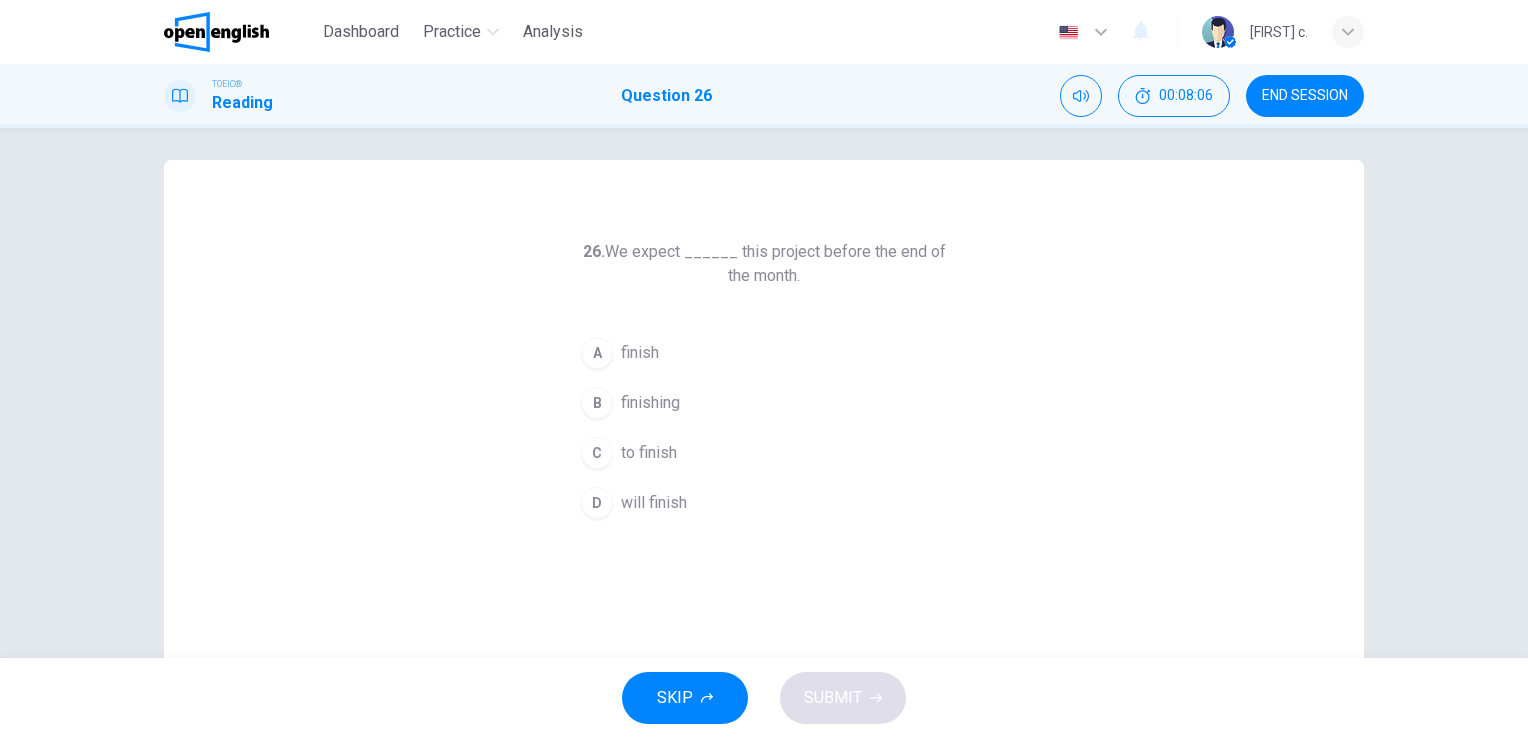 scroll, scrollTop: 4, scrollLeft: 0, axis: vertical 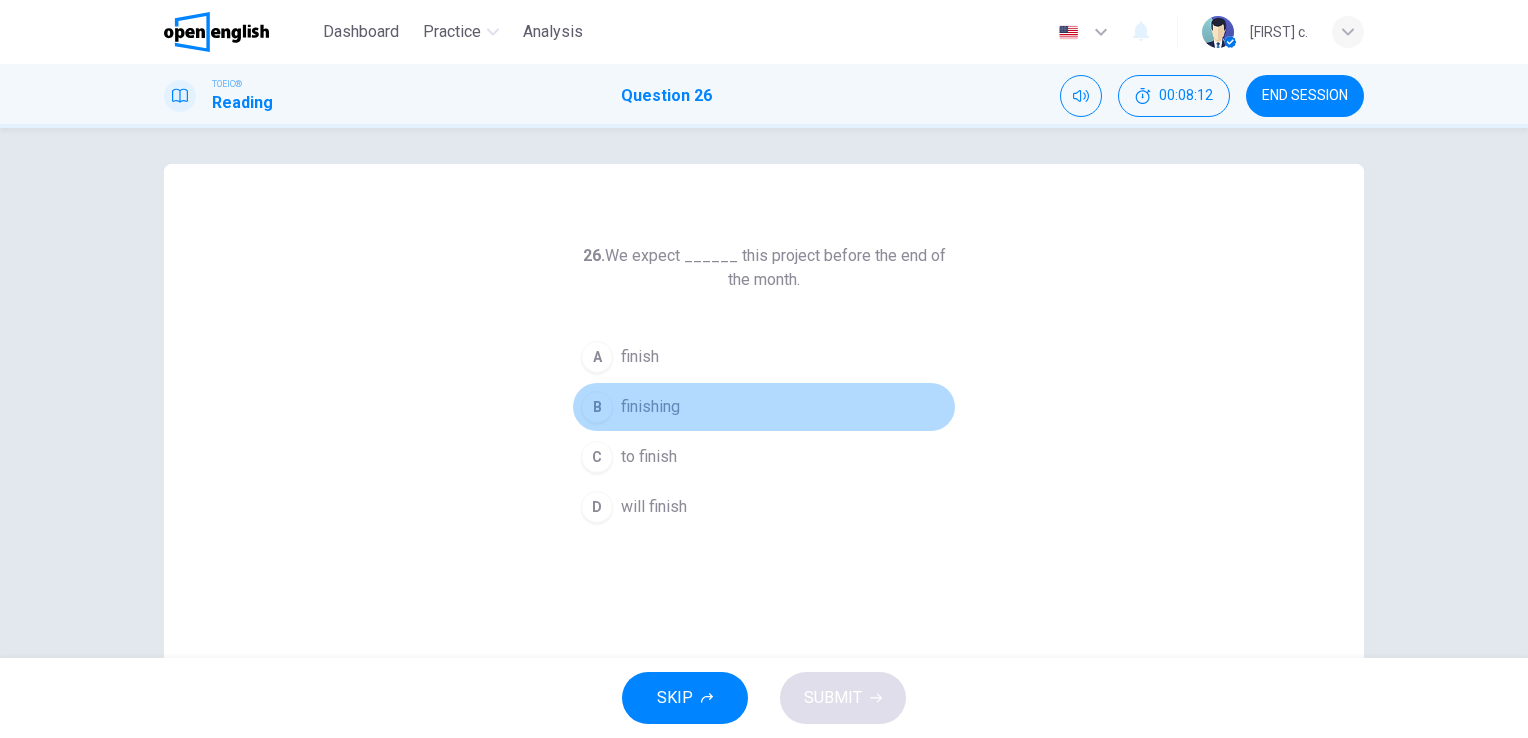 click on "B finishing" at bounding box center (764, 407) 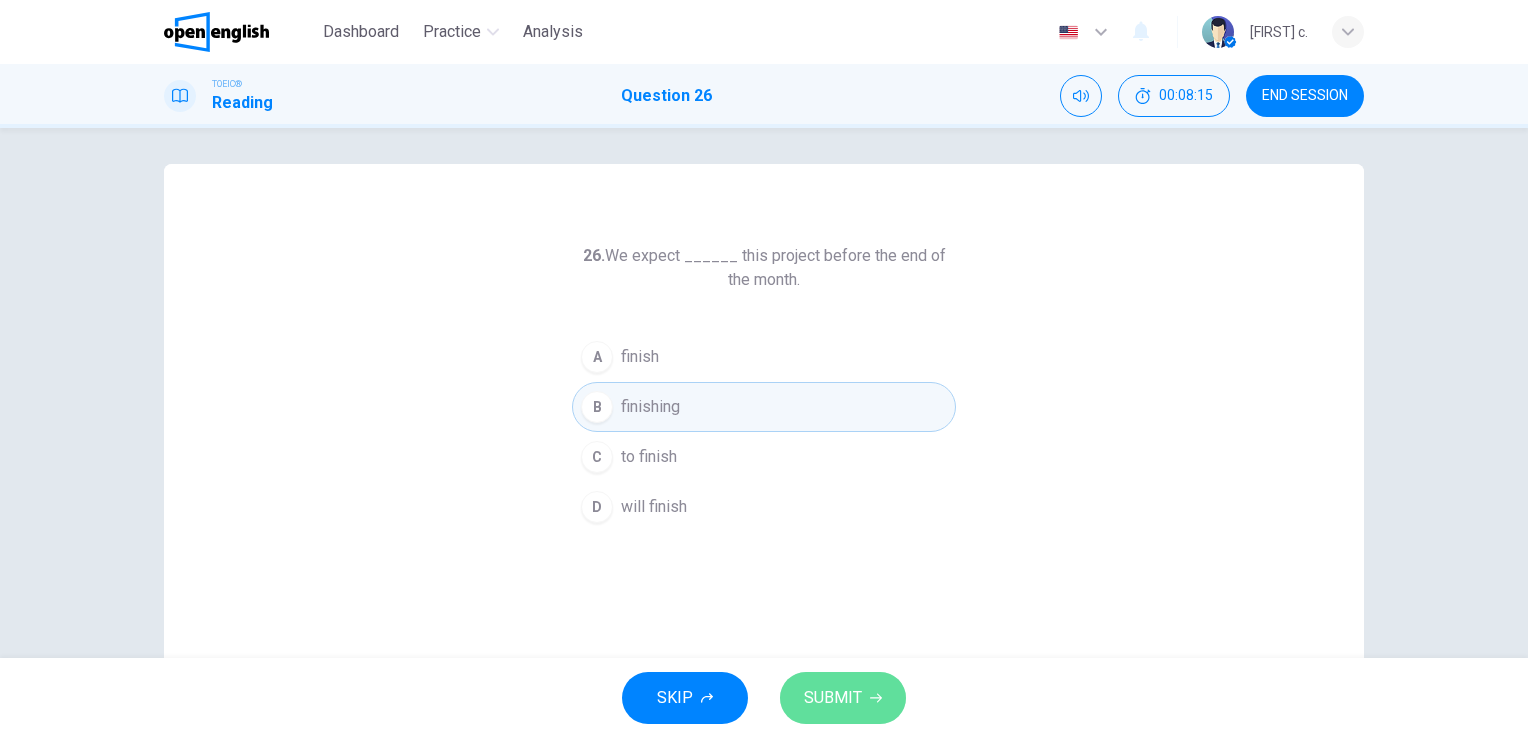 click on "SUBMIT" at bounding box center [833, 698] 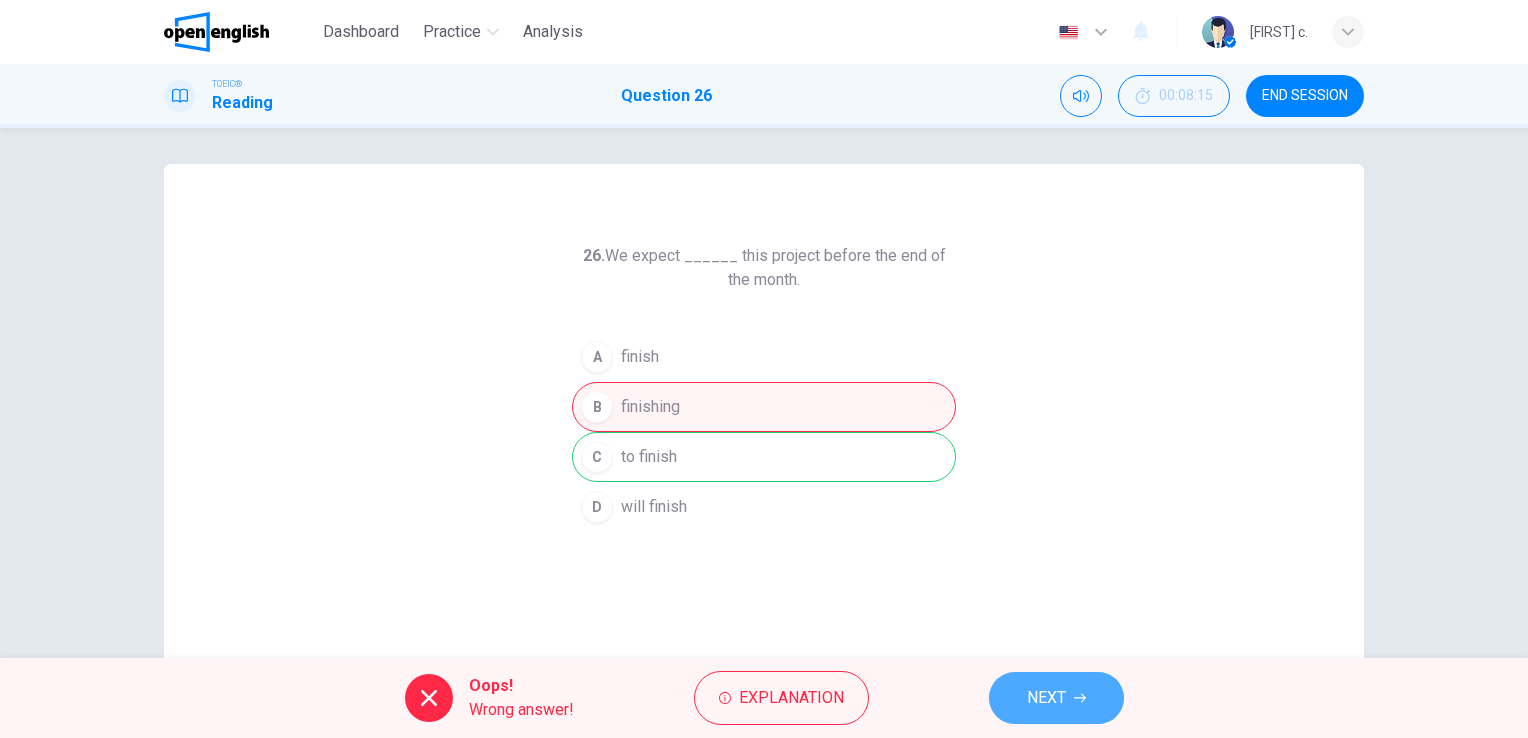 click on "NEXT" at bounding box center (1056, 698) 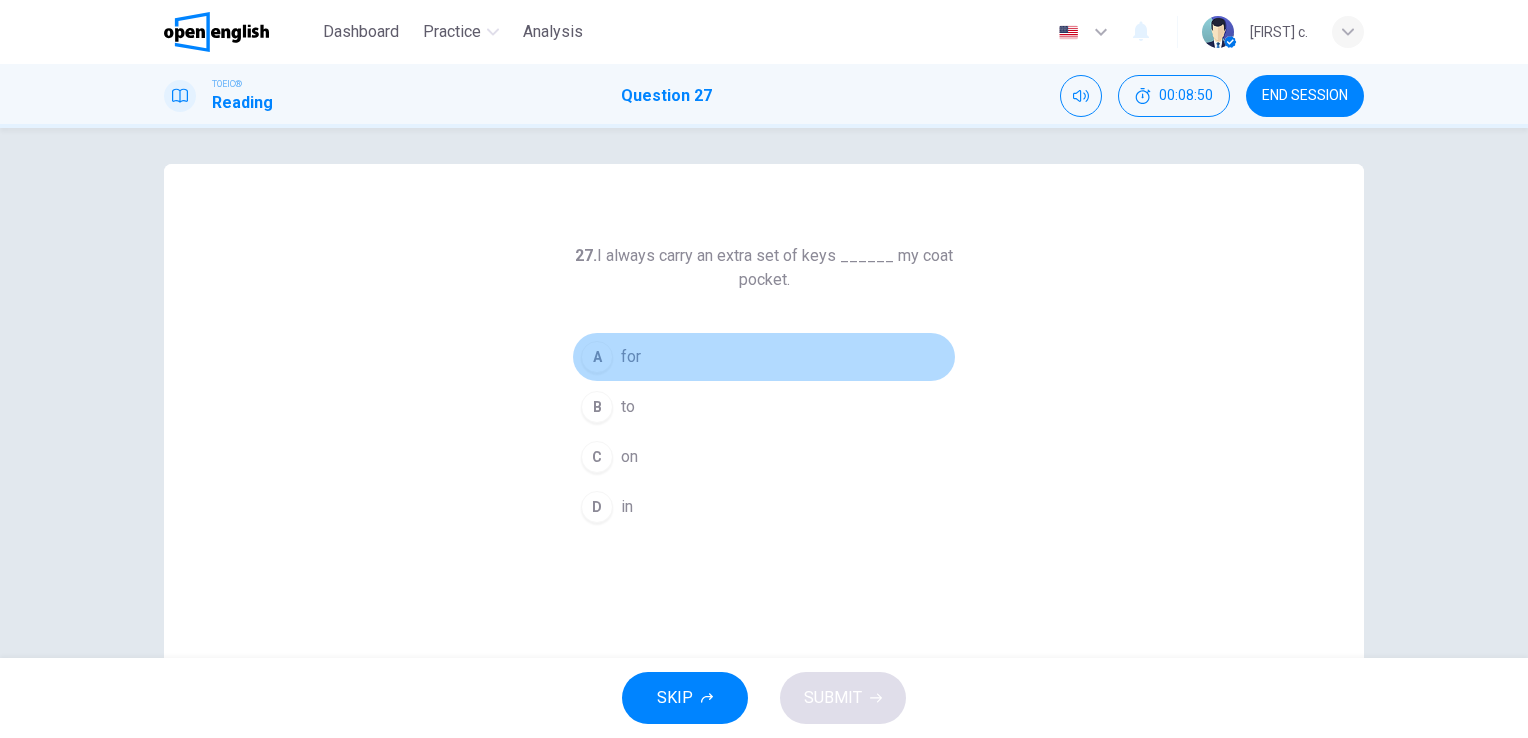 click on "A" at bounding box center [597, 357] 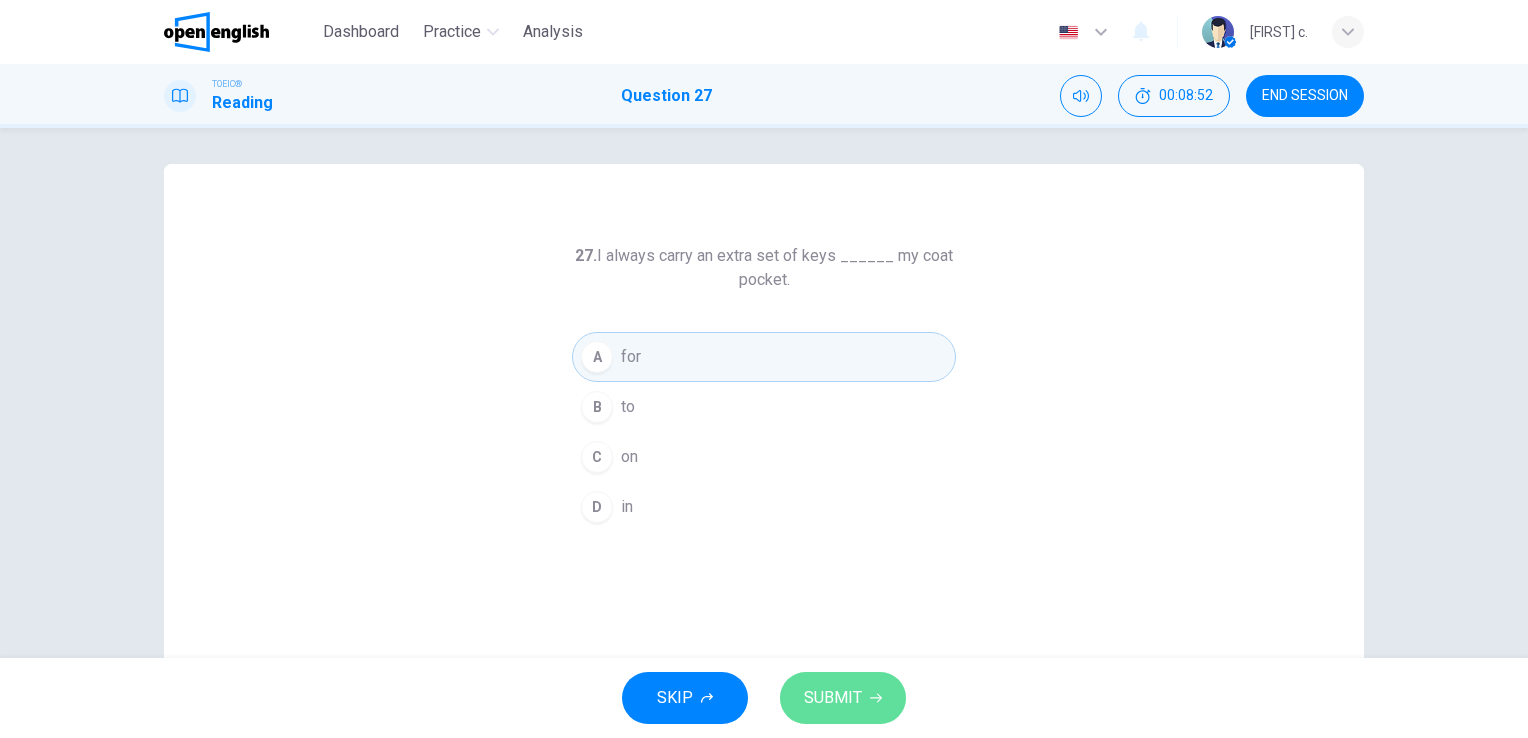 click on "SUBMIT" at bounding box center [833, 698] 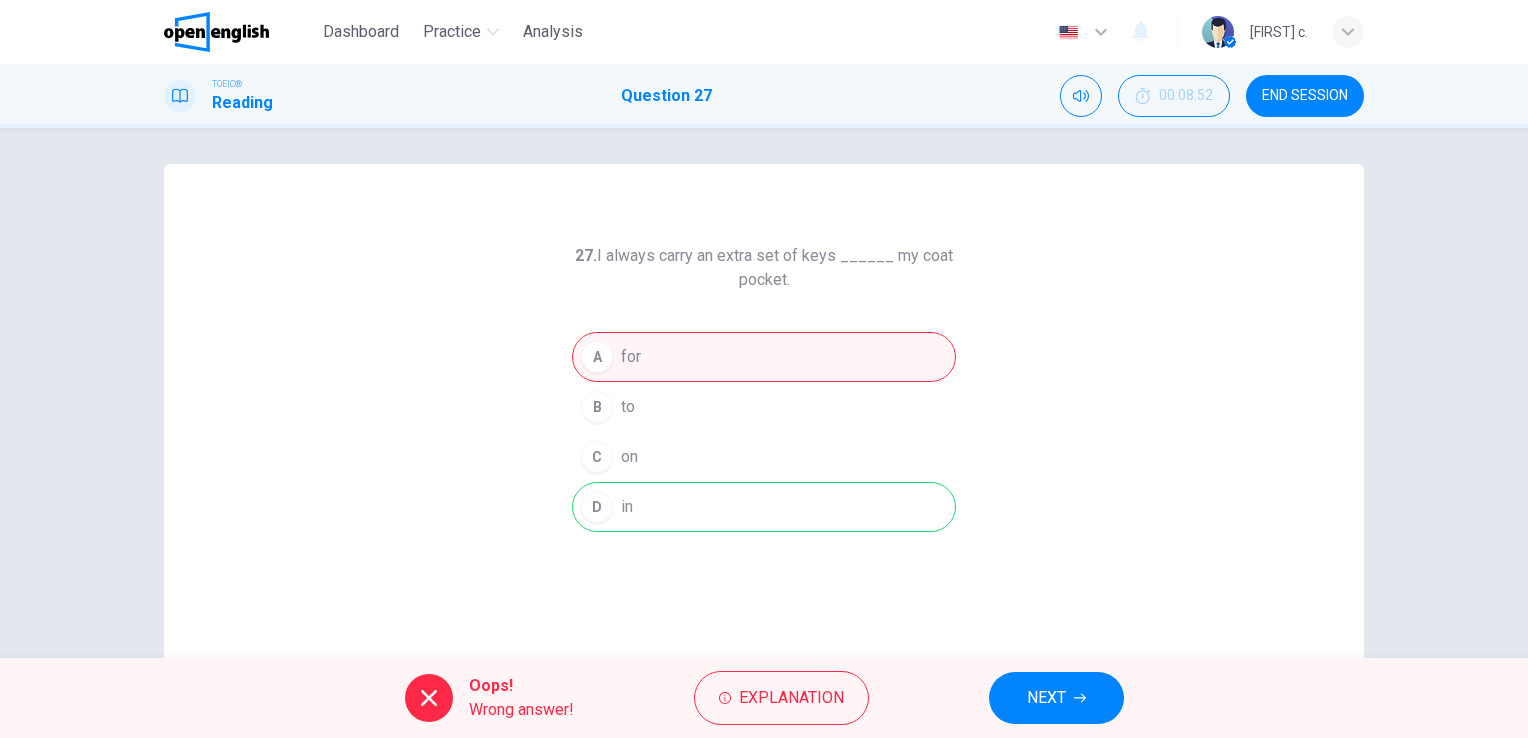 click on "NEXT" at bounding box center (1046, 698) 